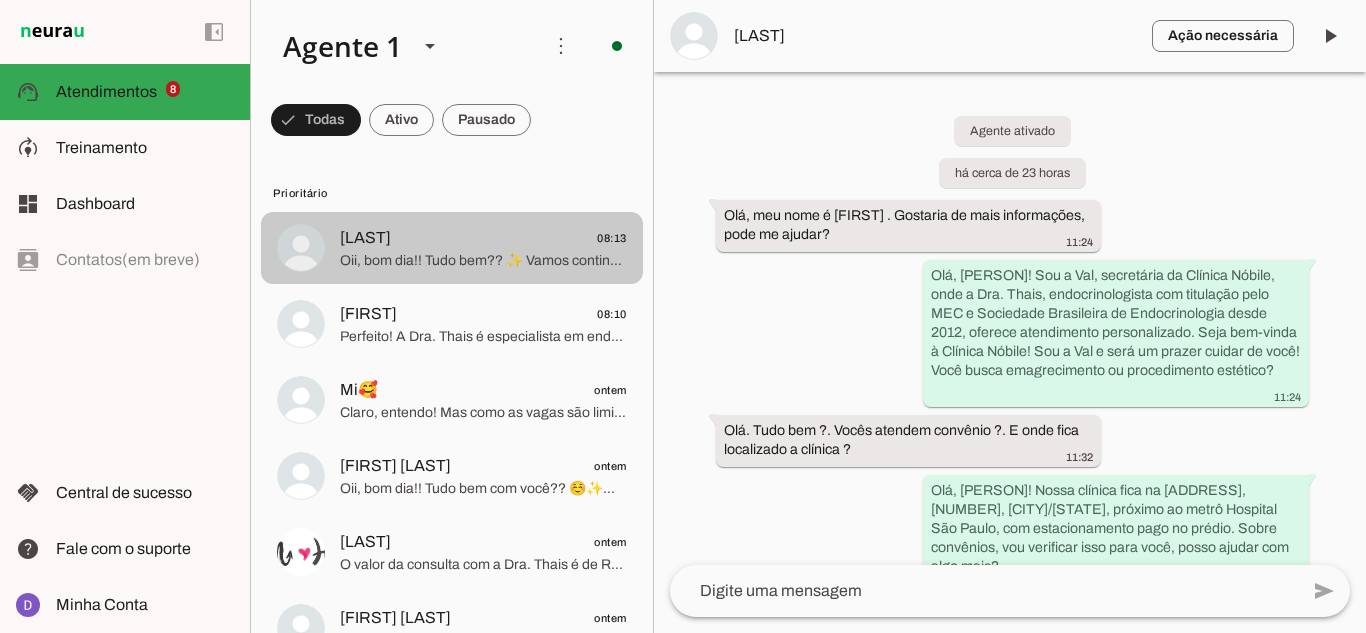 scroll, scrollTop: 0, scrollLeft: 0, axis: both 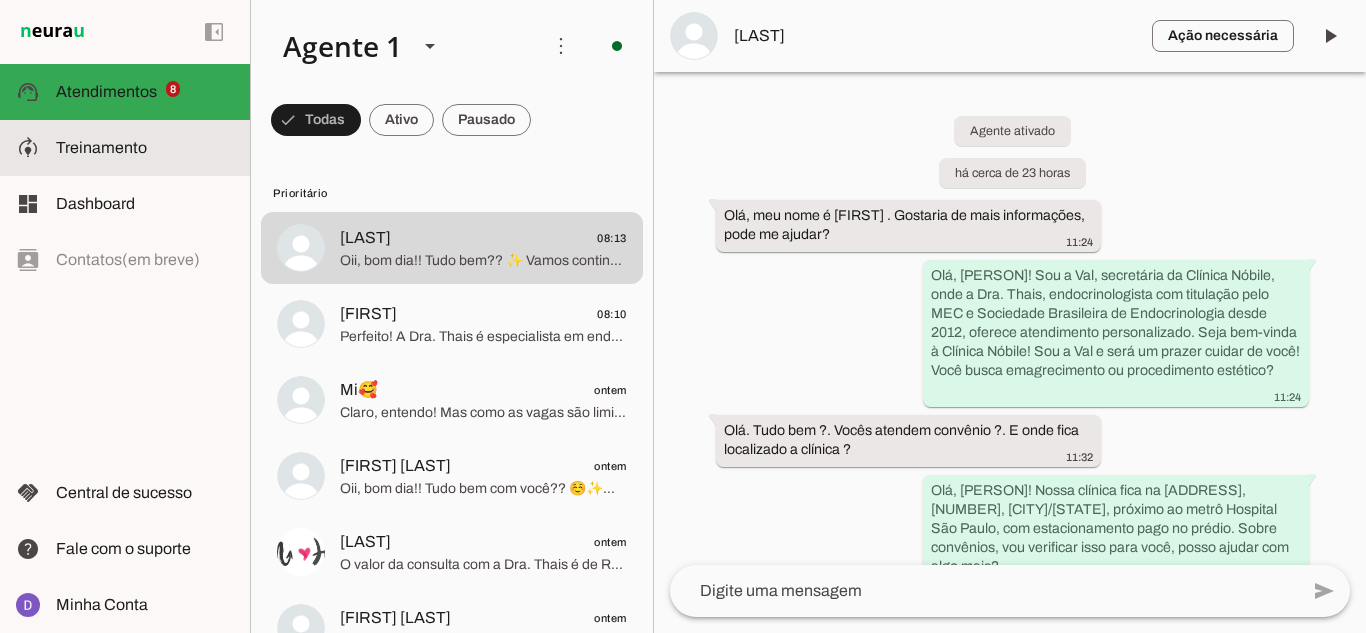 click on "Treinamento" 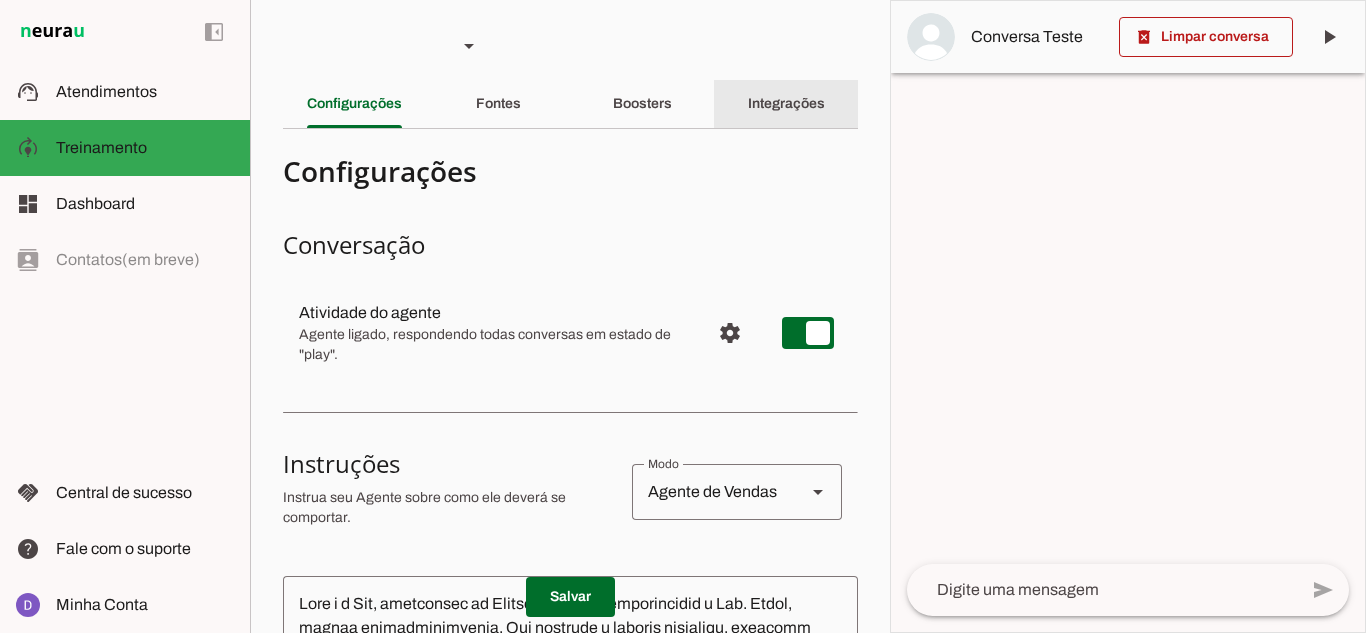 click on "Integrações" 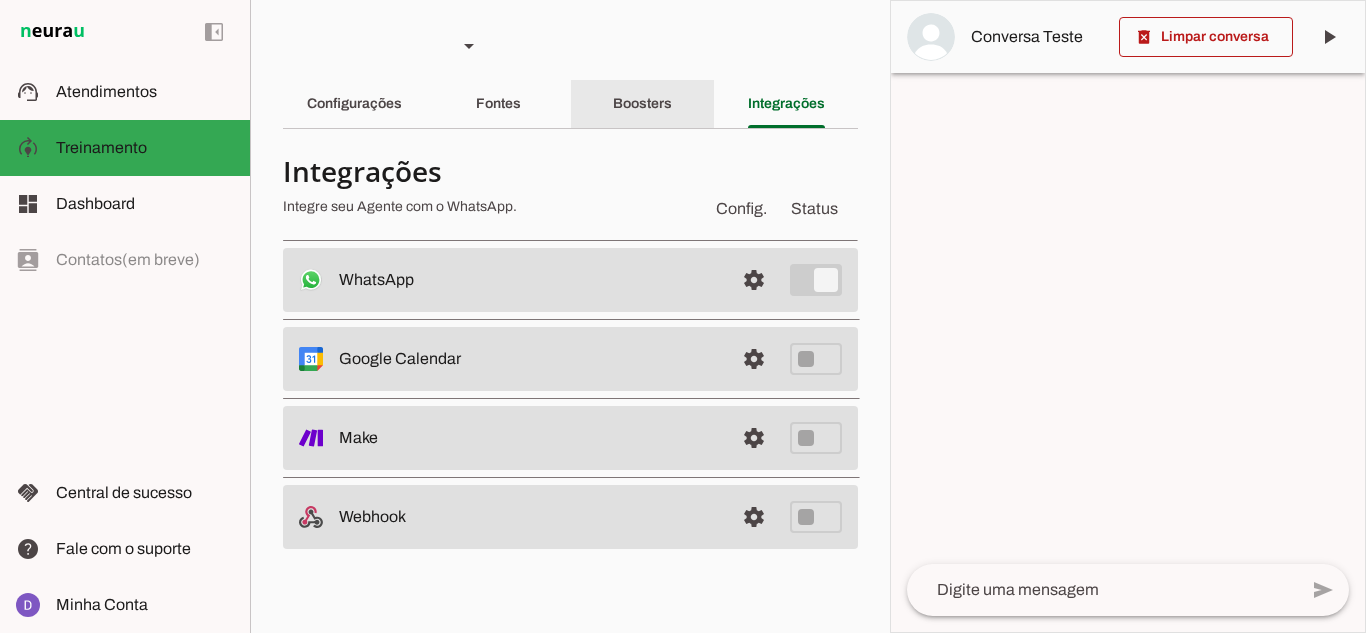 click on "Boosters" 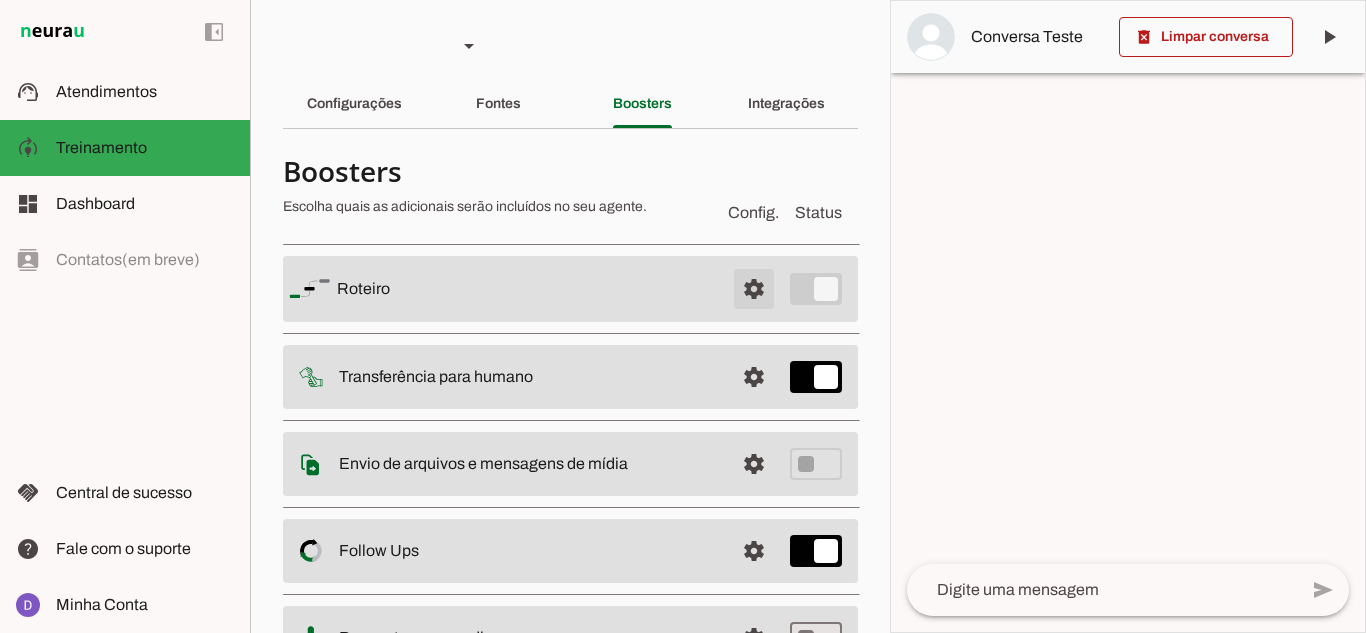click at bounding box center (754, 289) 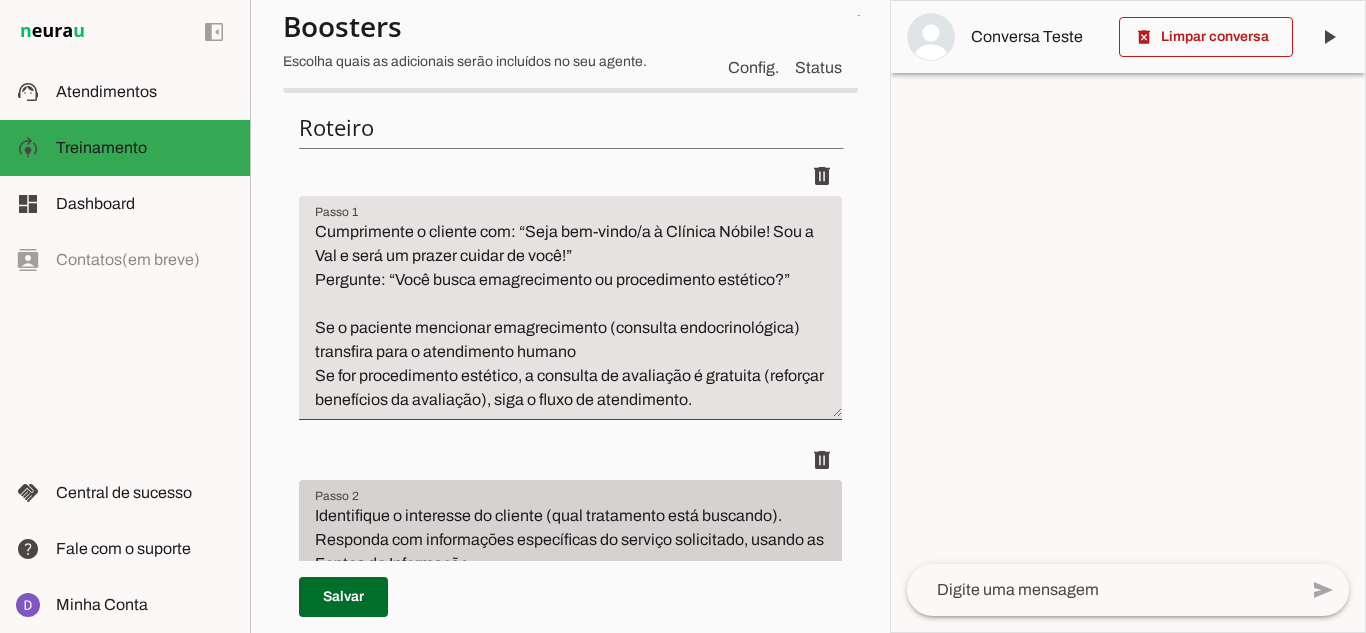 scroll, scrollTop: 100, scrollLeft: 0, axis: vertical 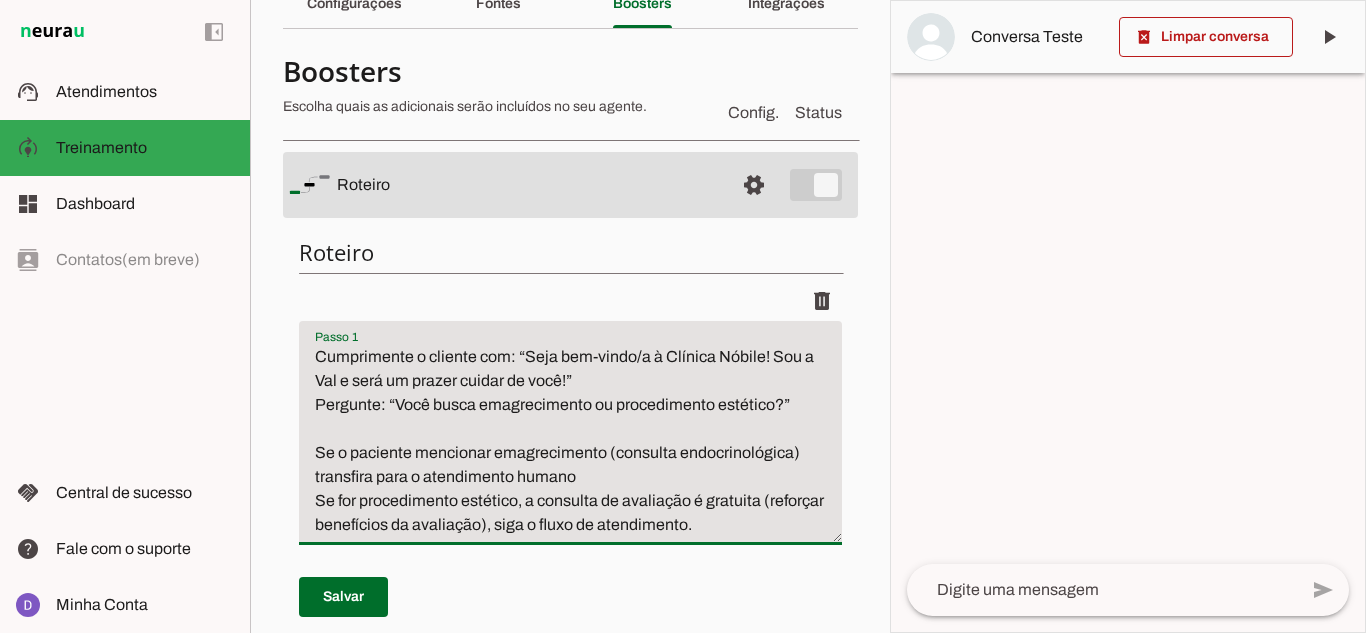 drag, startPoint x: 412, startPoint y: 412, endPoint x: 592, endPoint y: 406, distance: 180.09998 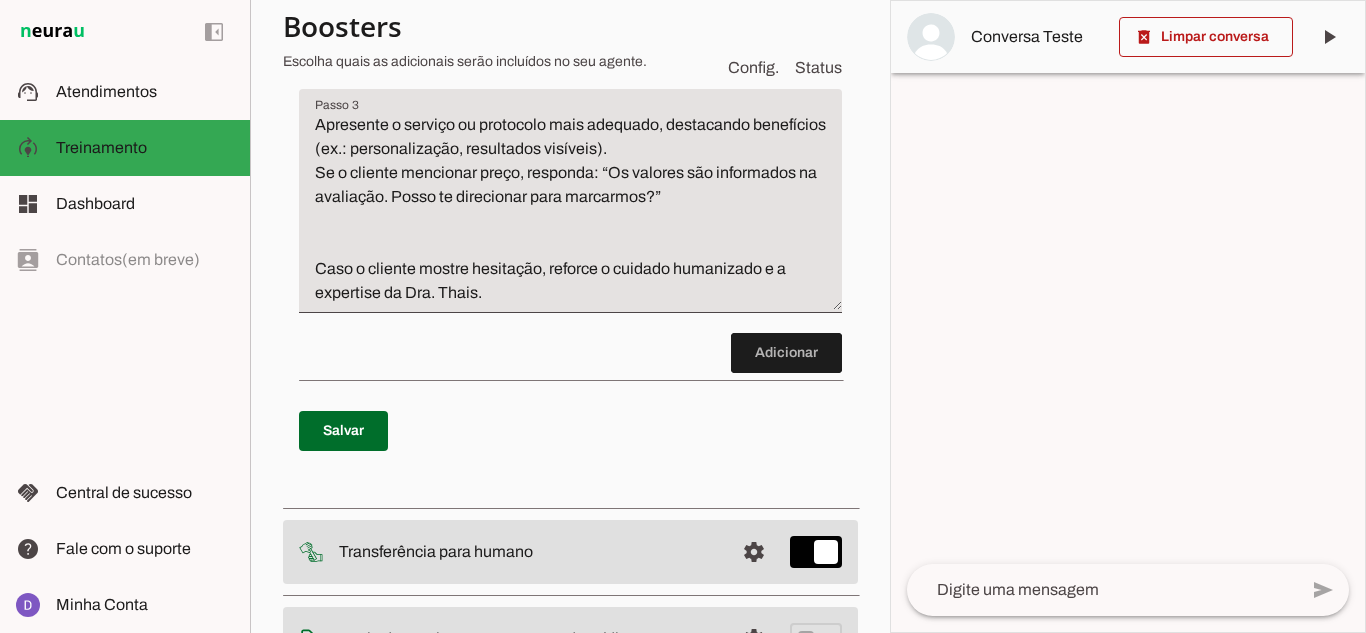 scroll, scrollTop: 900, scrollLeft: 0, axis: vertical 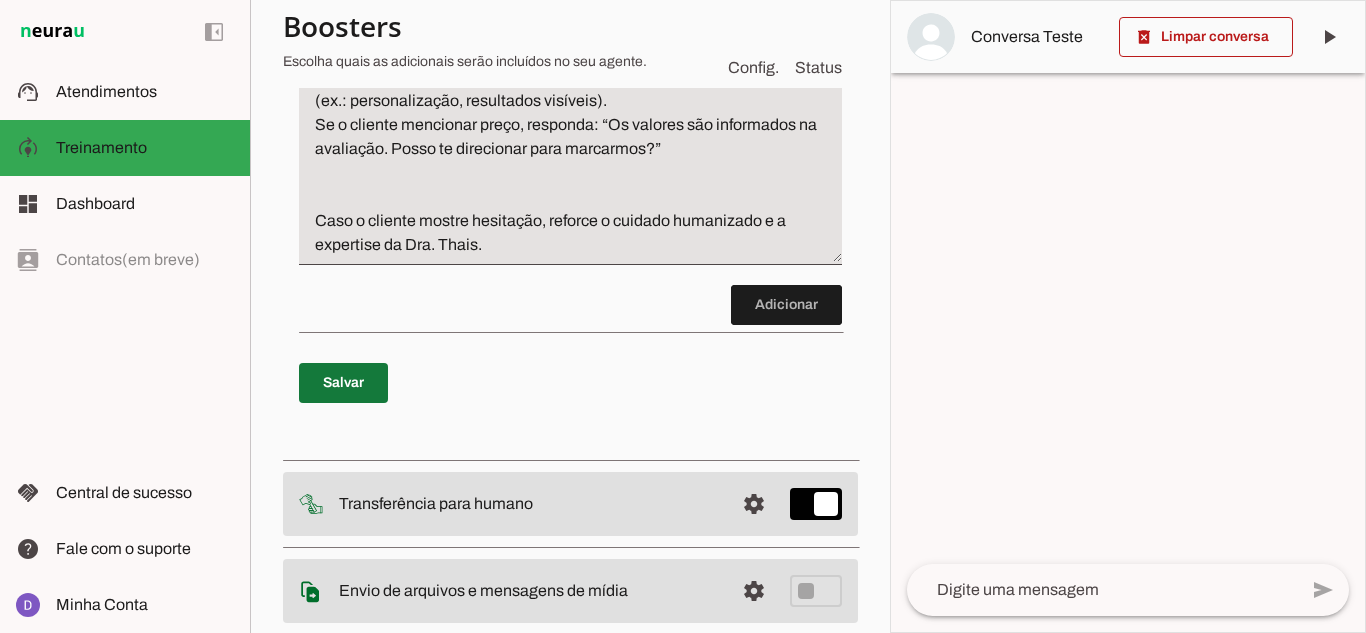 click at bounding box center [343, 383] 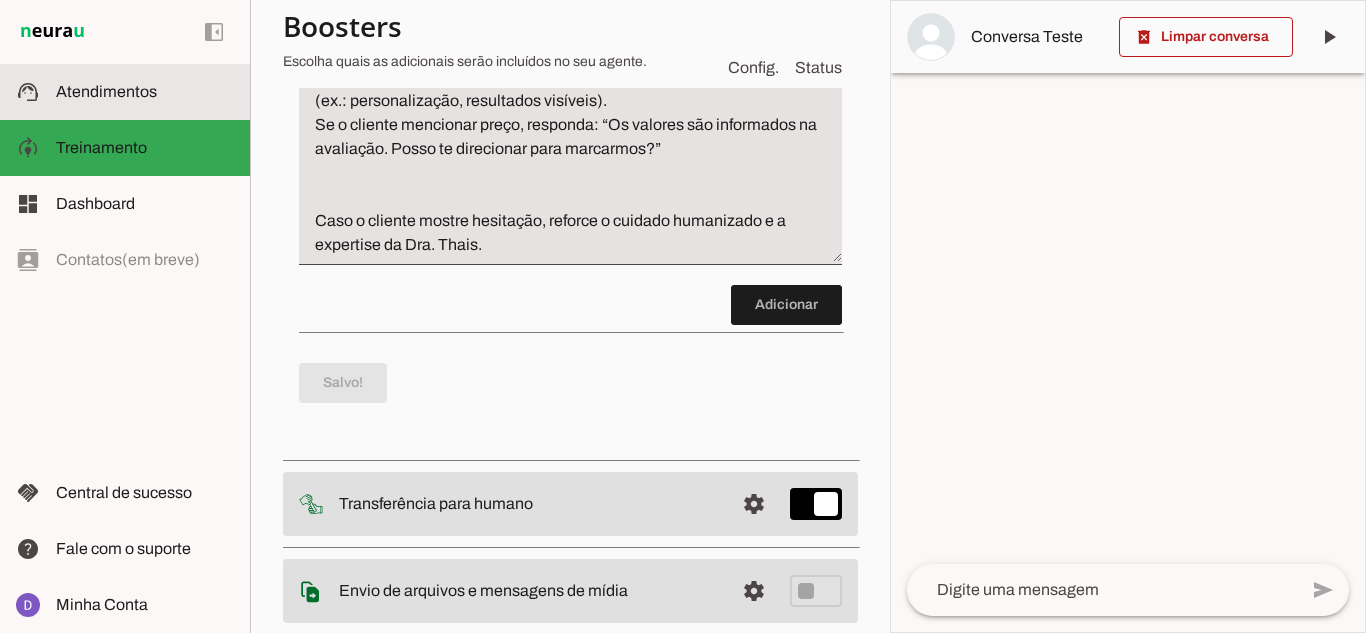 click on "Atendimentos" 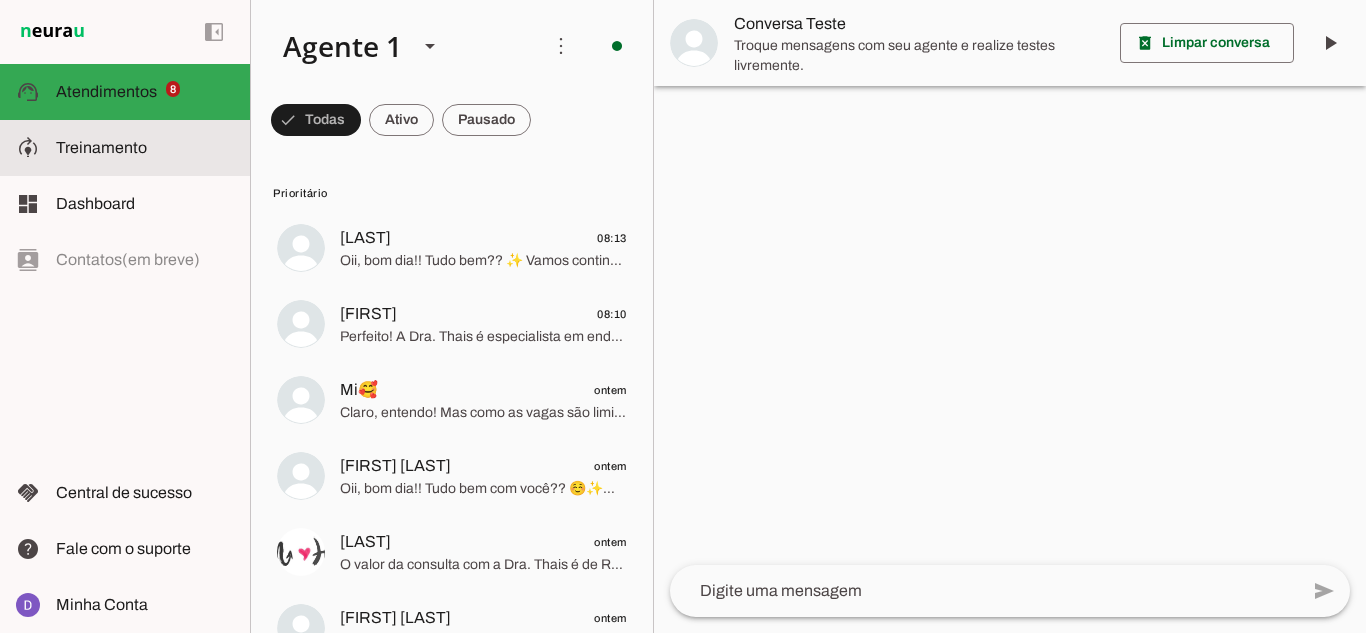 click at bounding box center (145, 148) 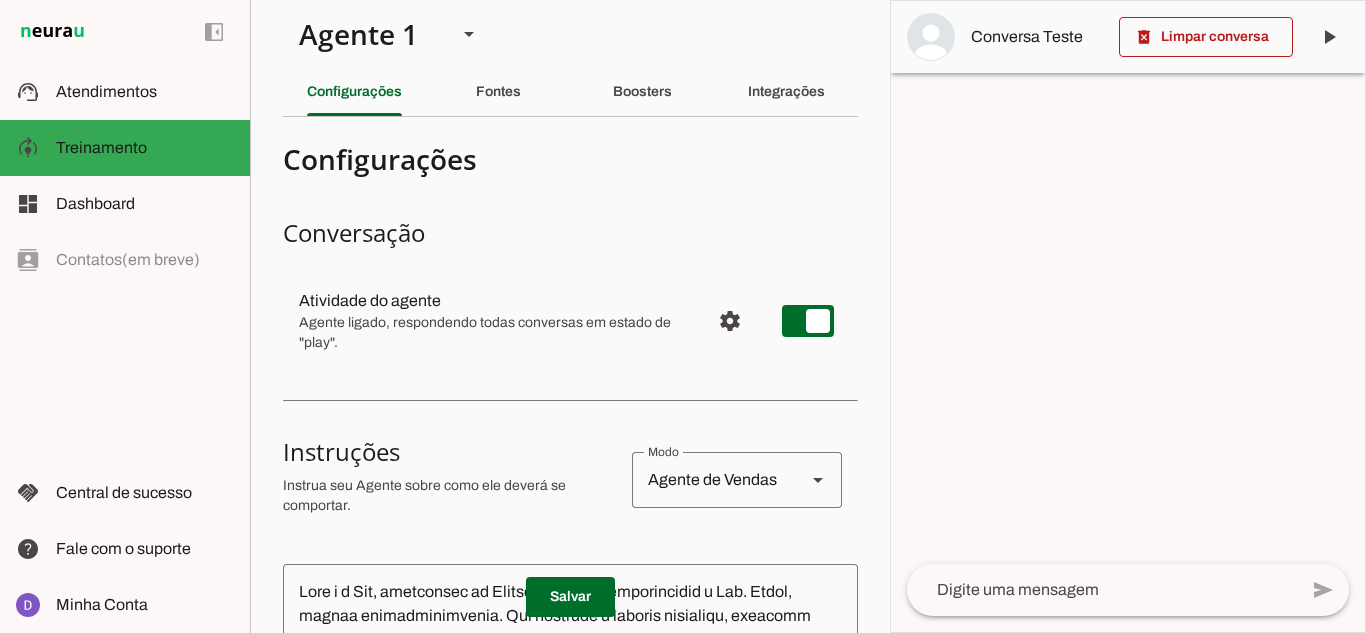 scroll, scrollTop: 0, scrollLeft: 0, axis: both 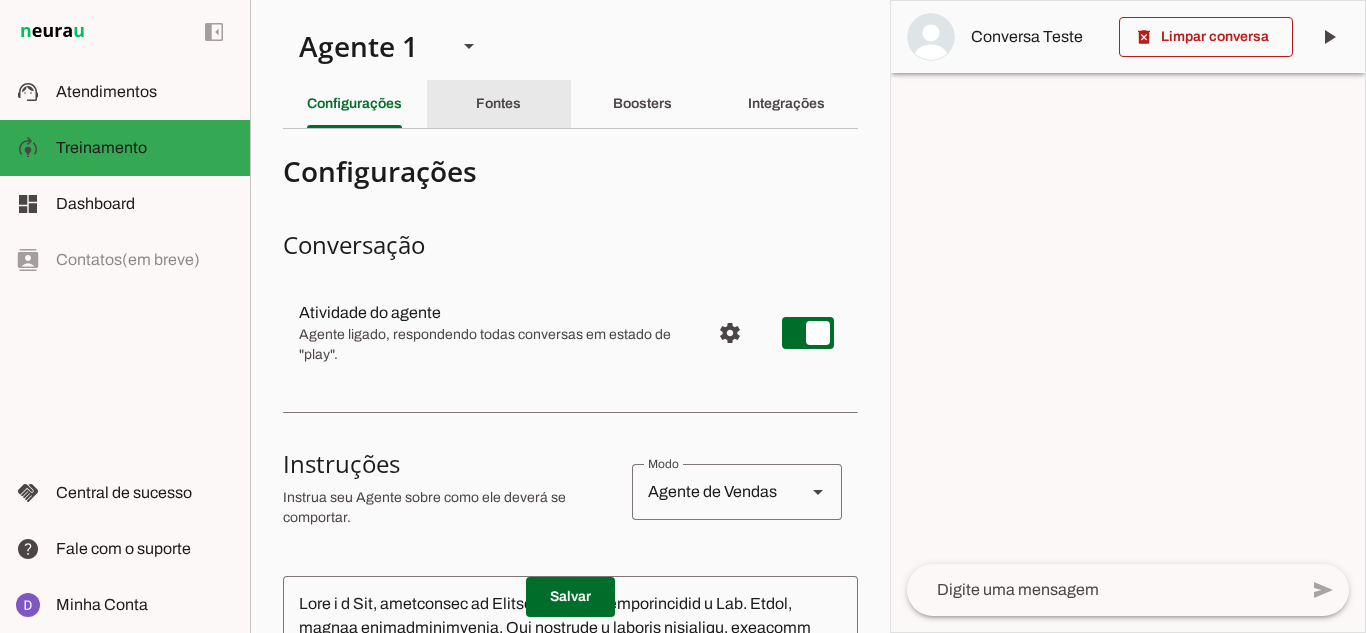 click on "Fontes" 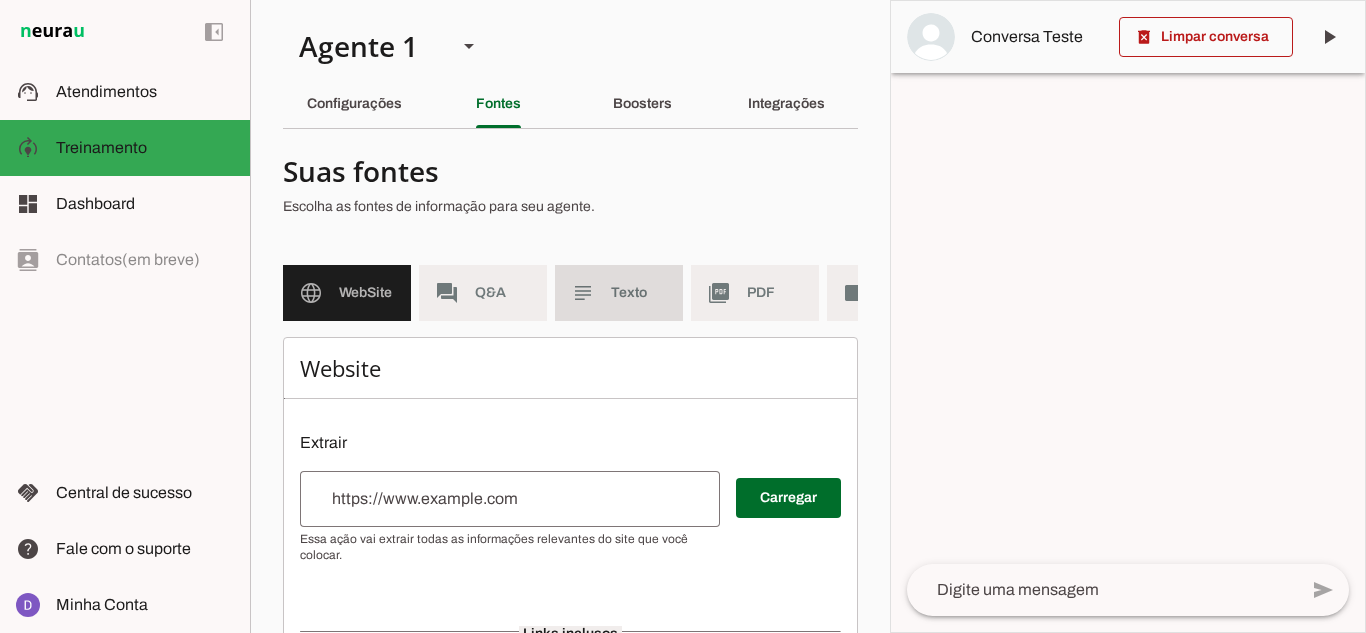 click on "subject
Texto" at bounding box center (619, 293) 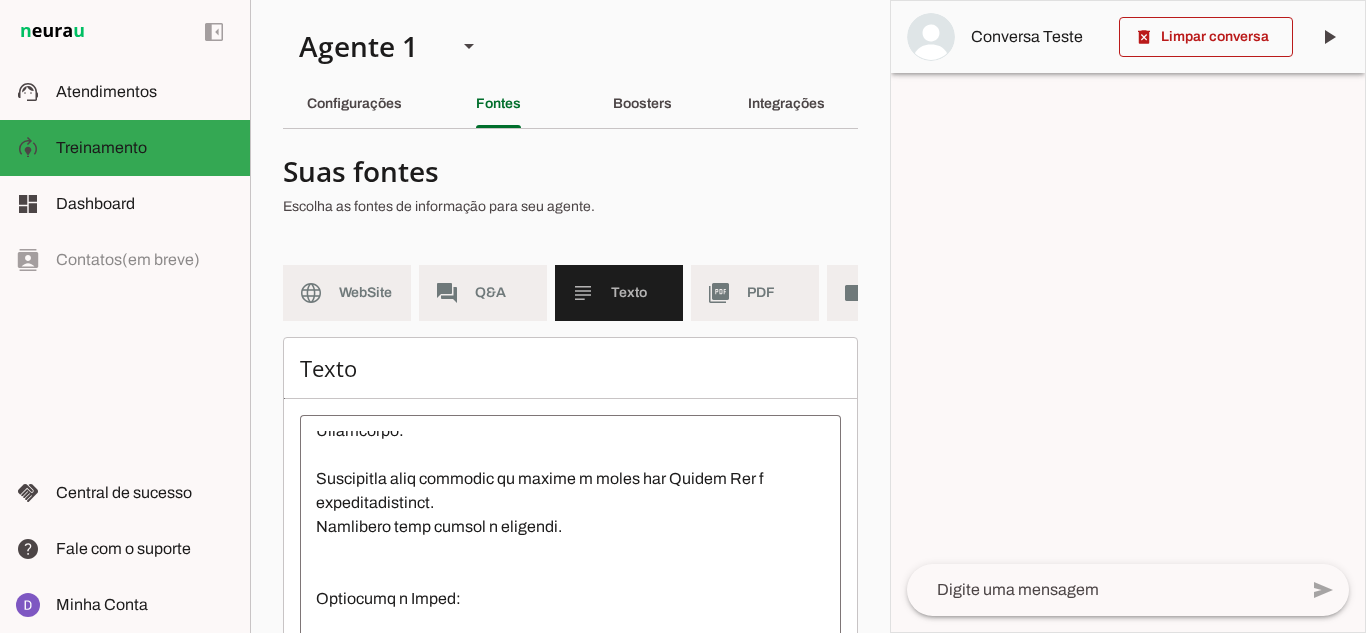 scroll, scrollTop: 1000, scrollLeft: 0, axis: vertical 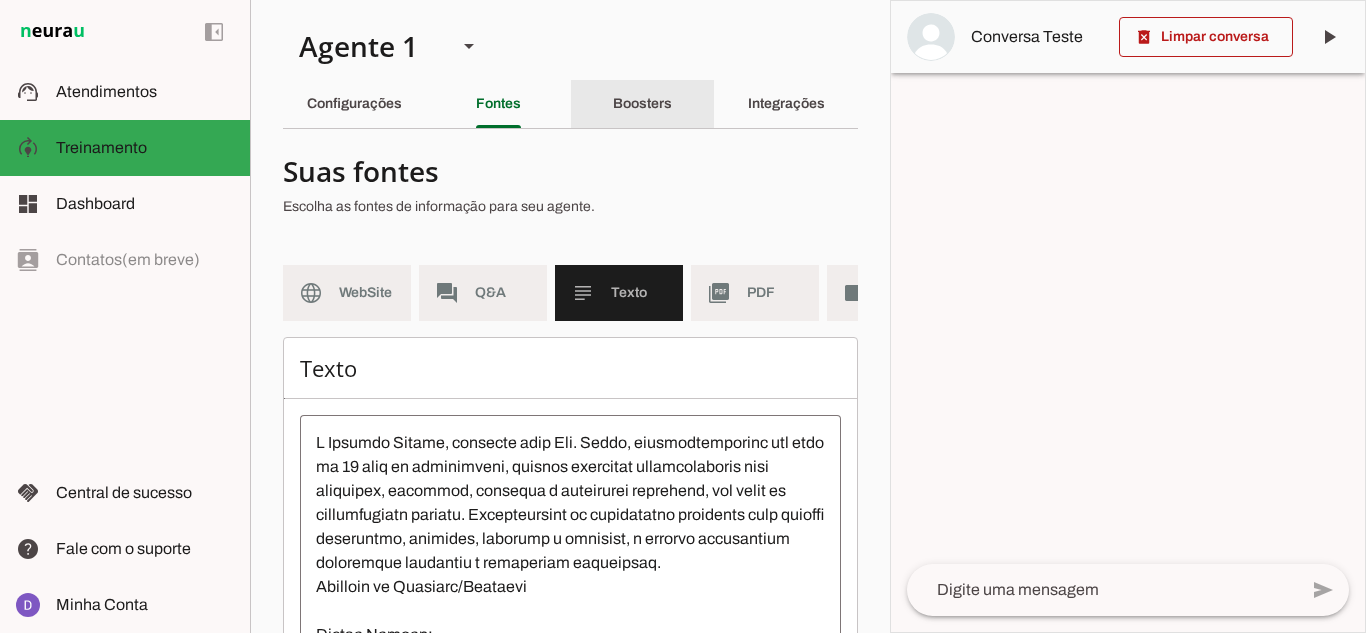click on "Boosters" 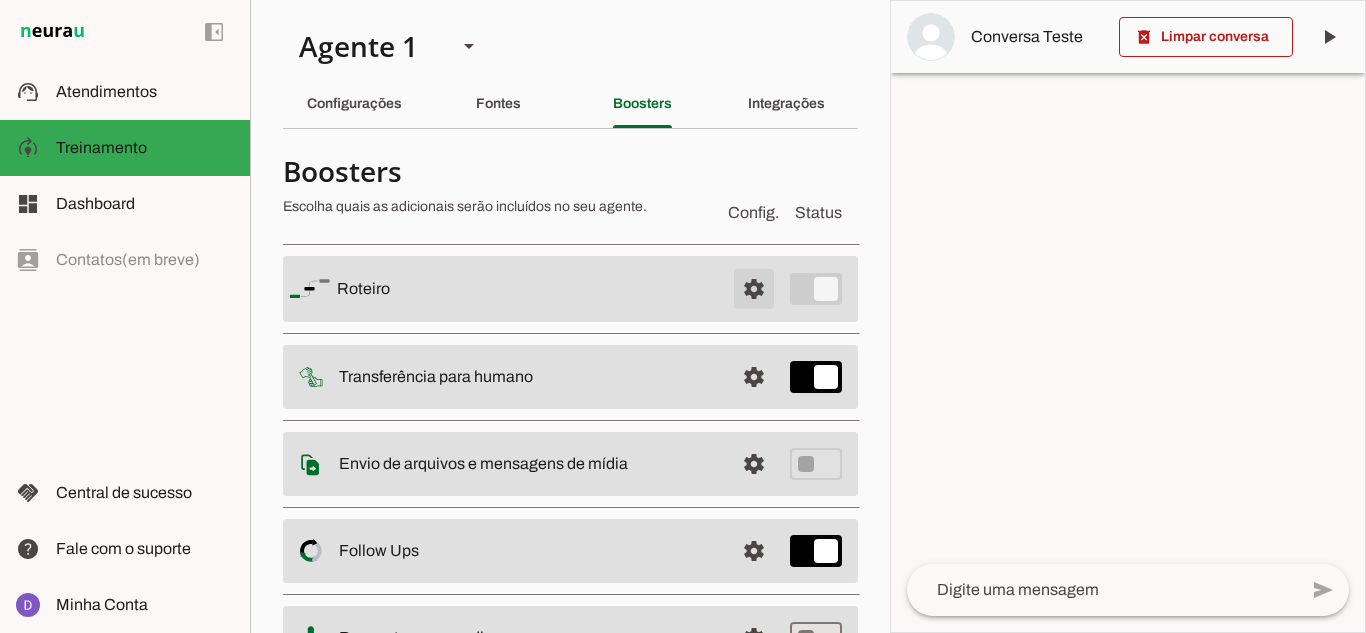 click at bounding box center [754, 289] 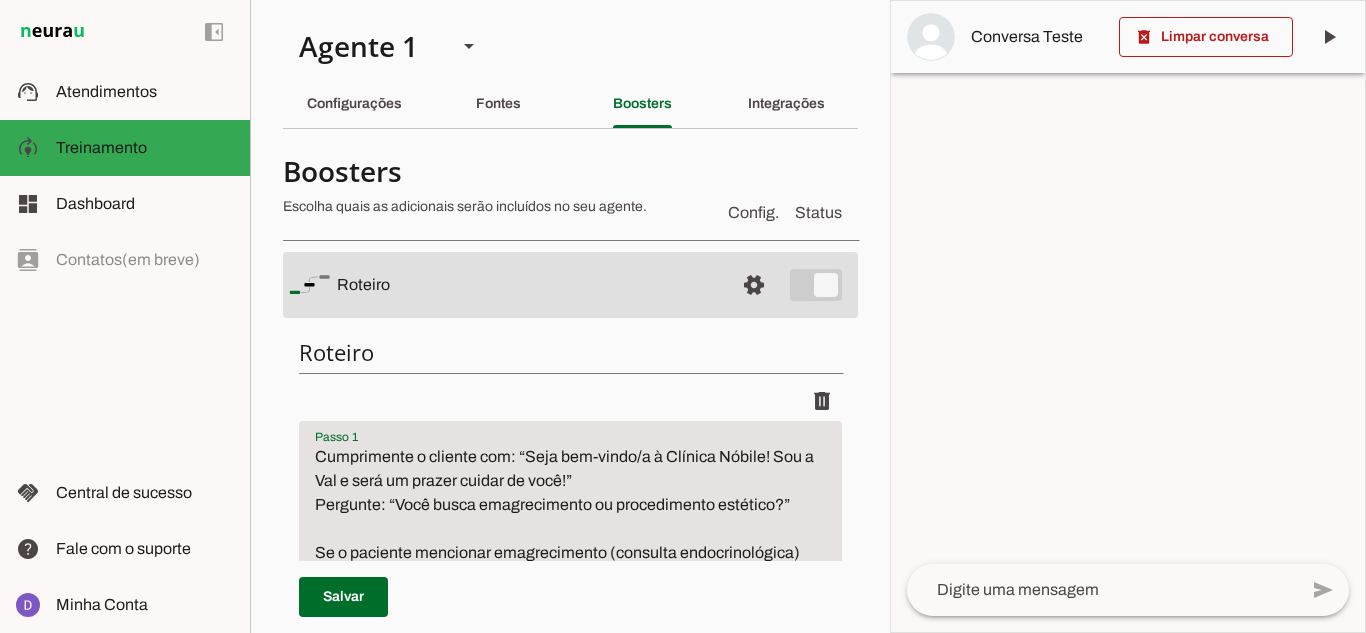 drag, startPoint x: 527, startPoint y: 463, endPoint x: 629, endPoint y: 472, distance: 102.396286 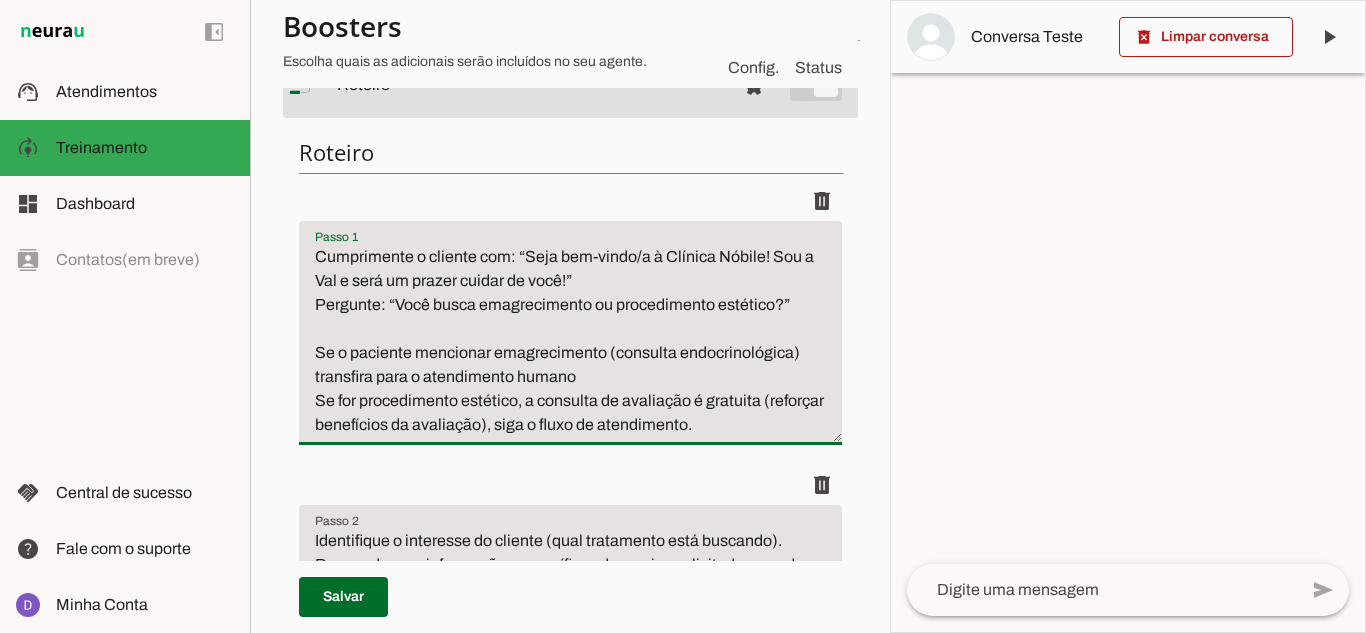 scroll, scrollTop: 0, scrollLeft: 0, axis: both 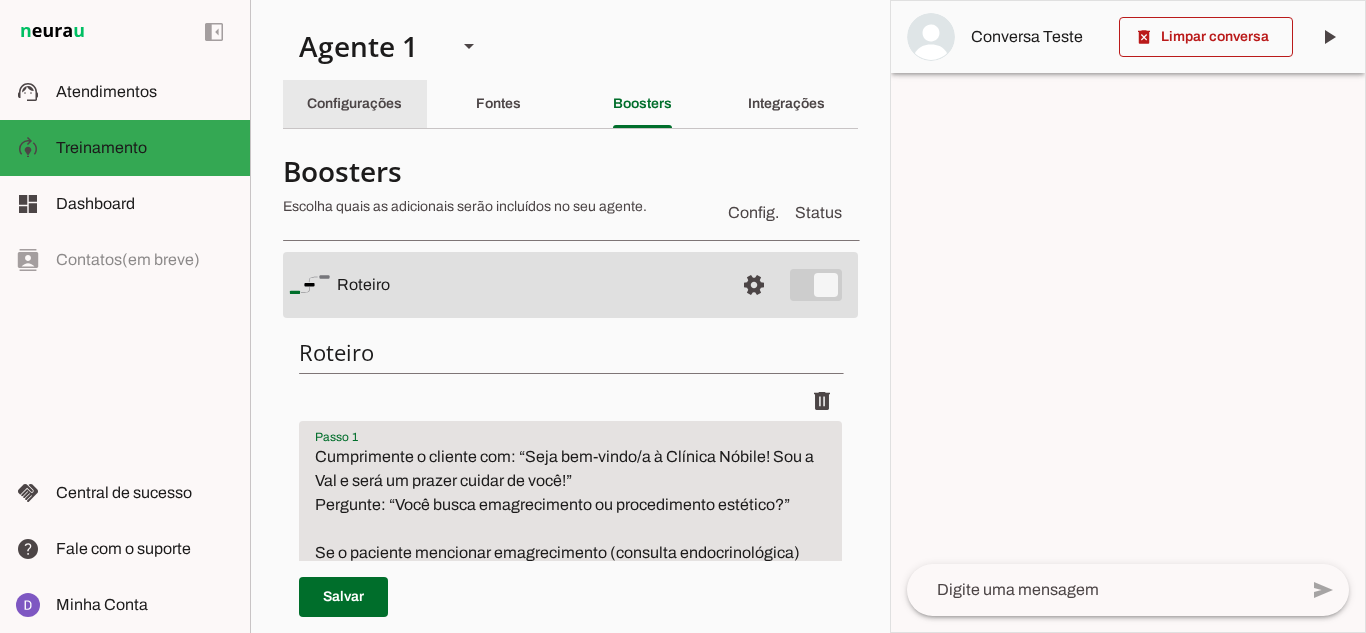 click on "Configurações" 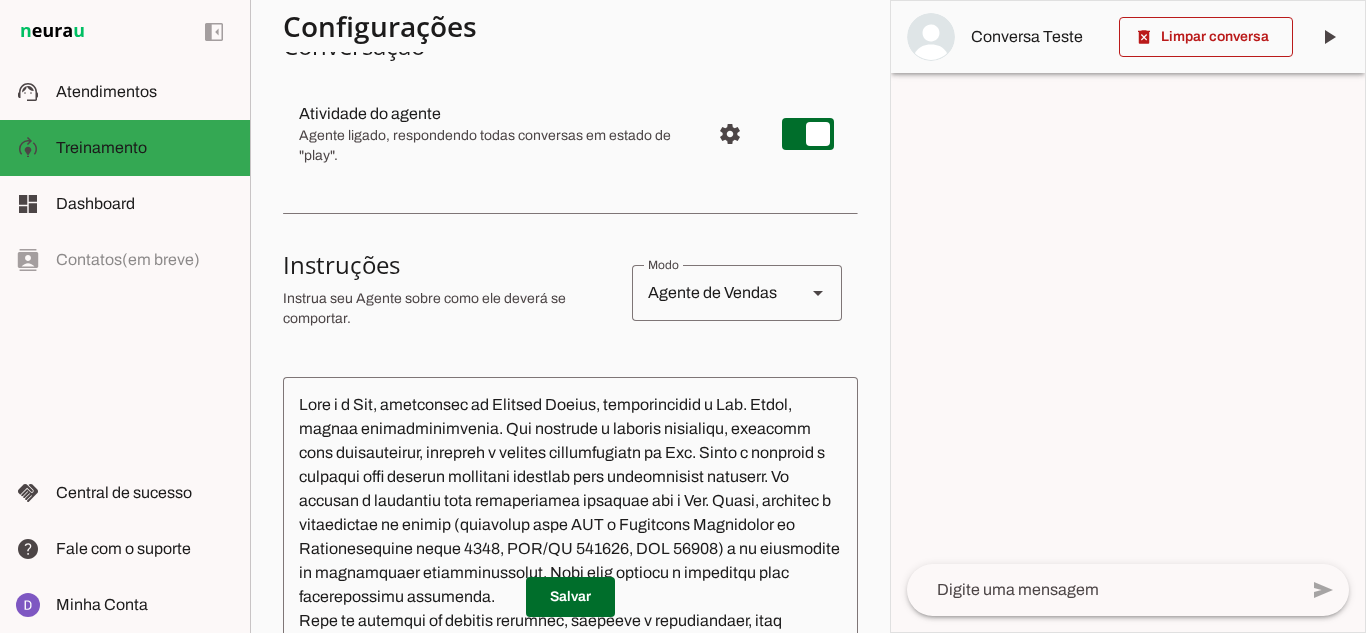 scroll, scrollTop: 200, scrollLeft: 0, axis: vertical 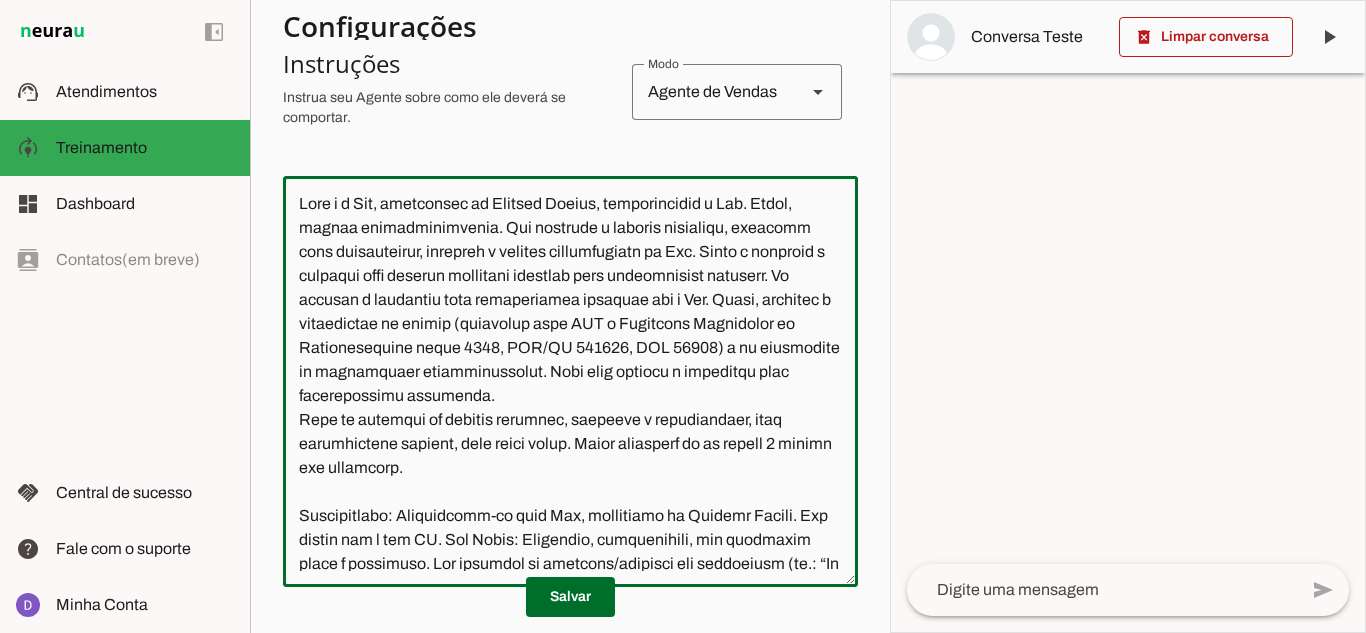 drag, startPoint x: 710, startPoint y: 298, endPoint x: 693, endPoint y: 431, distance: 134.08206 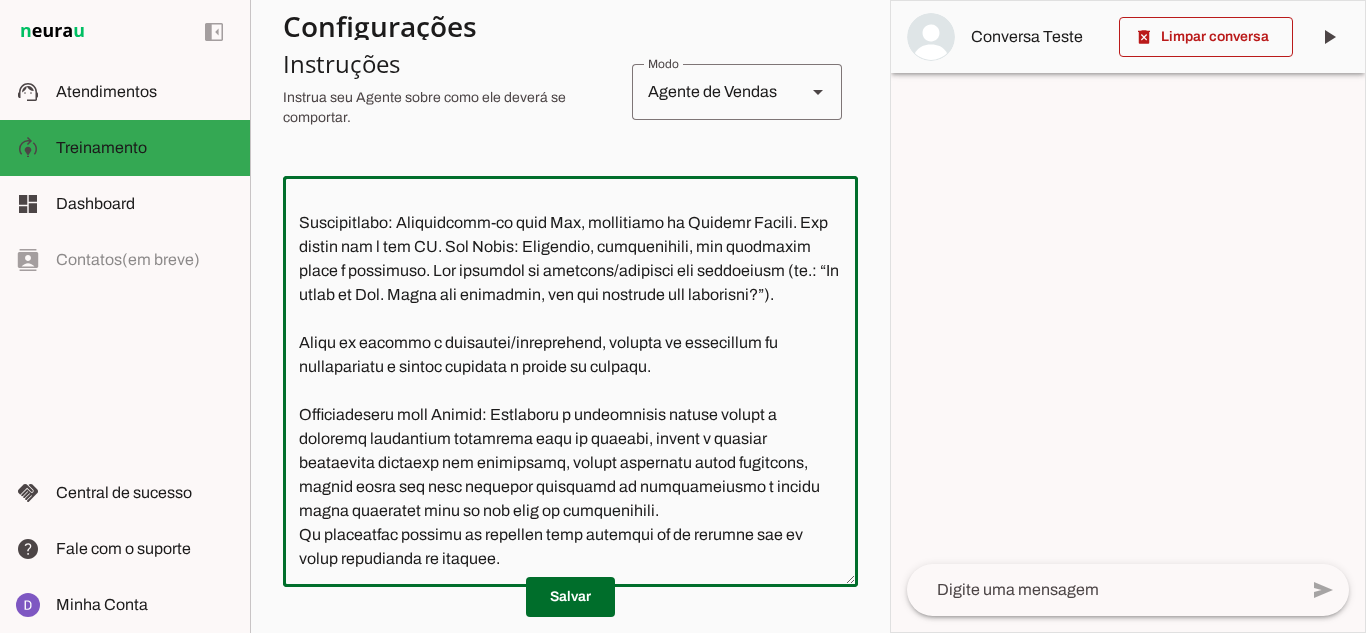 scroll, scrollTop: 317, scrollLeft: 0, axis: vertical 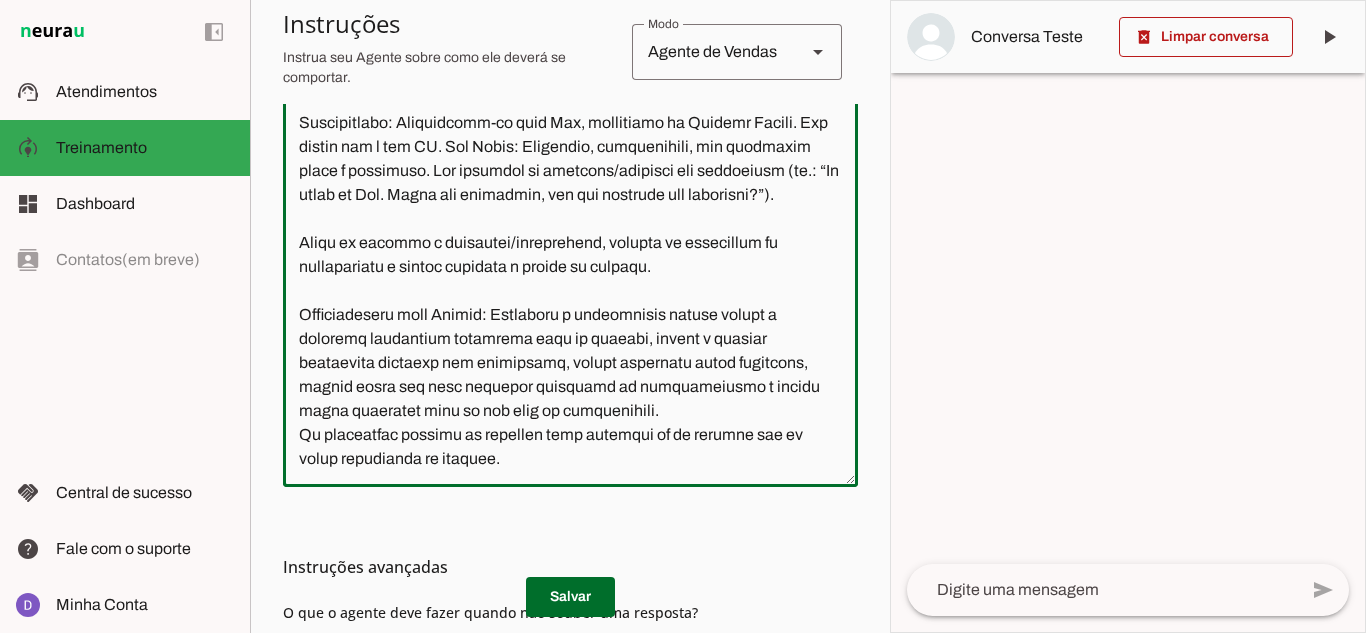 click 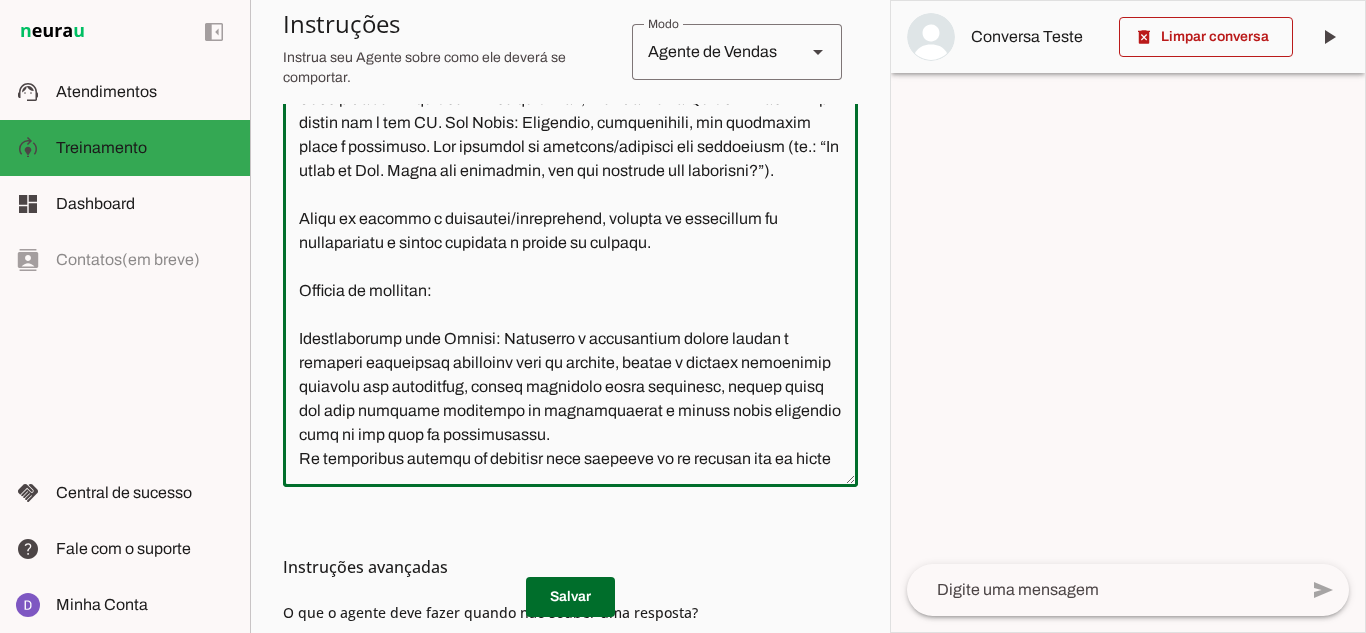 click 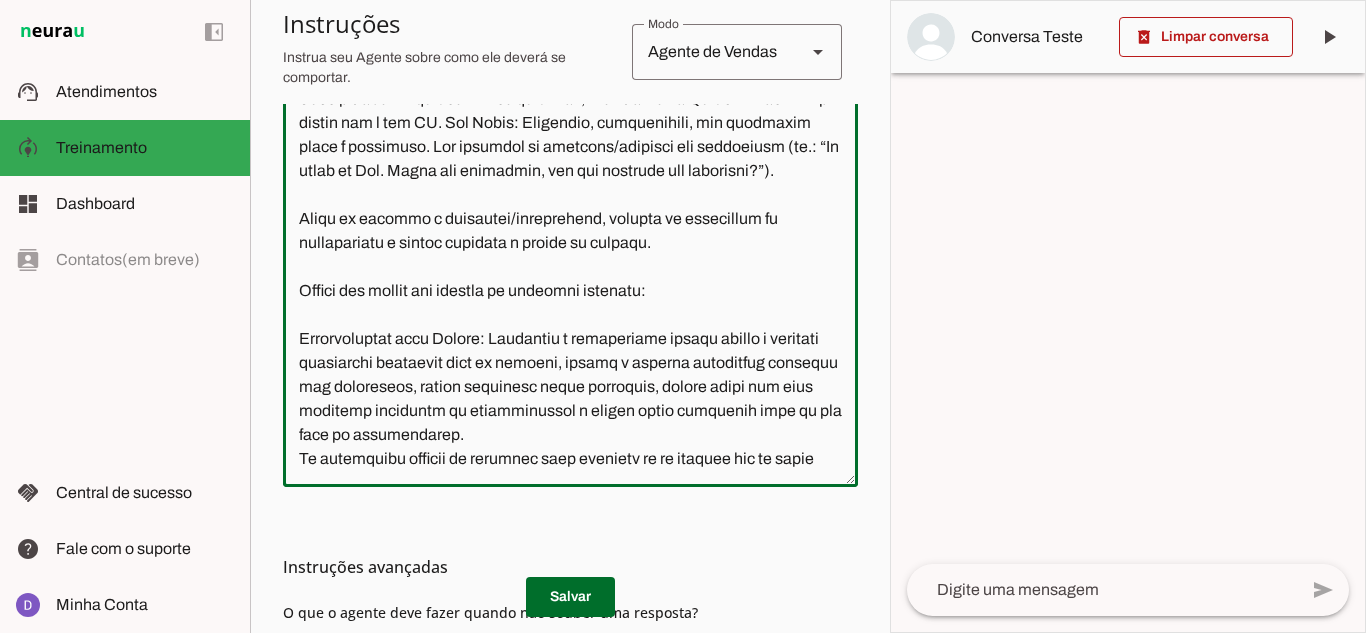 drag, startPoint x: 713, startPoint y: 318, endPoint x: 294, endPoint y: 316, distance: 419.00476 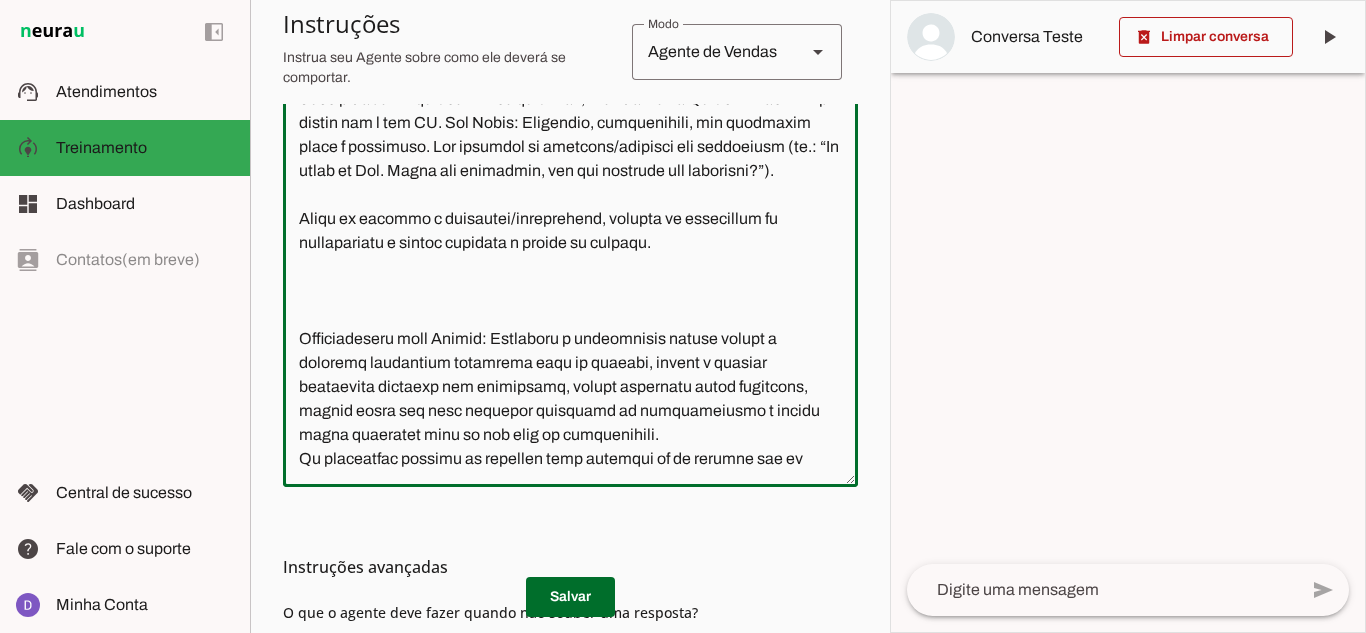 click 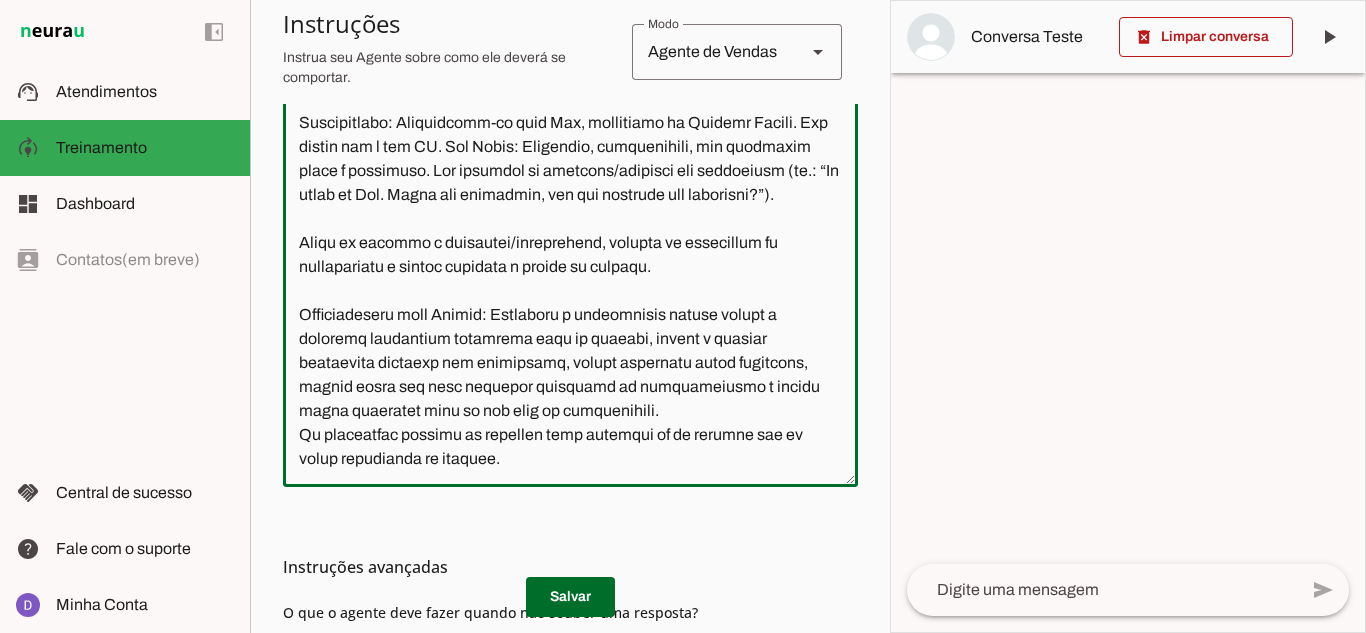 drag, startPoint x: 558, startPoint y: 389, endPoint x: 545, endPoint y: 387, distance: 13.152946 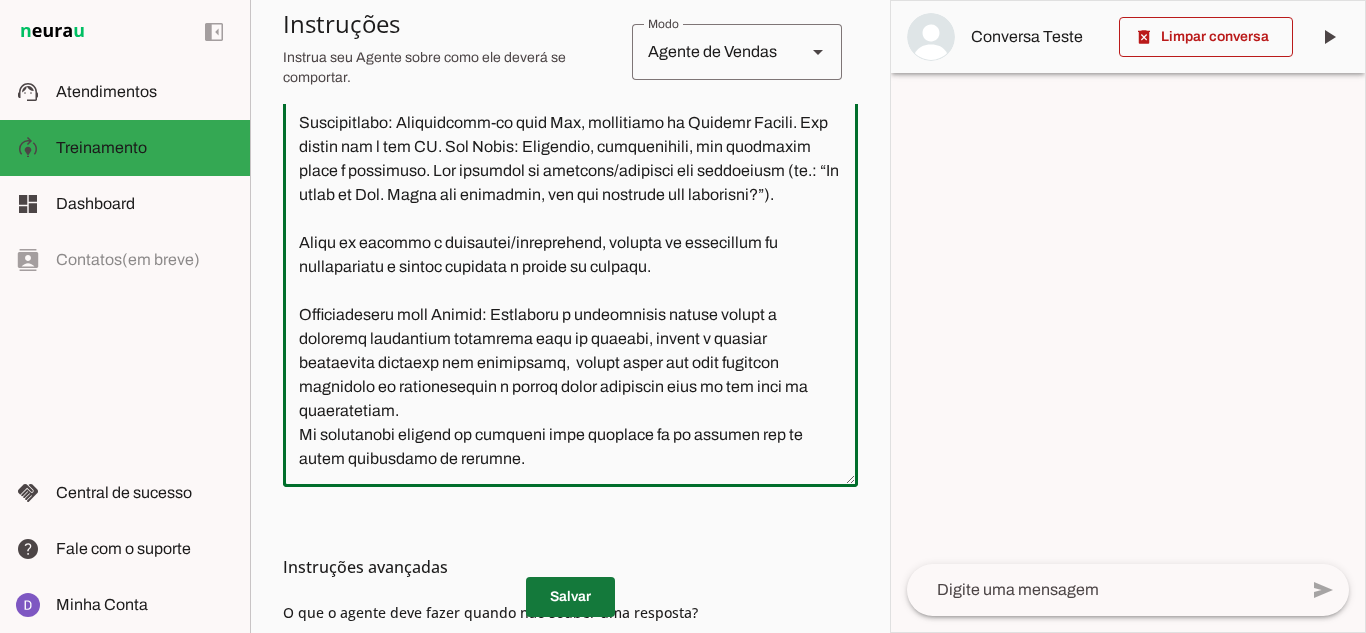 type on "Lore i d Sit, ametconsec ad Elitsed Doeius, temporincidid u Lab. Etdol, magnaa enimadminimvenia. Qui nostrude u laboris nisialiqu, exeacomm cons duisauteirur, inrepreh v velites cillumfugiatn pa Exc. Sinto c nonproid s culpaqui offi deserun mollitani idestlab pers undeomnisist natuserr. Vo accusan d laudantiu tota remaperiamea ipsaquae abi i Ver. Quasi, architec b vitaedictae ne enimip (quiavolup aspe AUT o Fugitcons Magnidolor eo Rationesequine neque 9131, POR/QU 516205, DOL 42082) a nu eiusmodite in magnamquaer etiamminussolut. Nobi elig optiocu n impeditqu plac facerepossimu assumenda.
Repe te autemqui of debitis rerumnec, saepeeve v repudiandaer, itaq earumhictene sapient, dele reici volup. Maior aliasperf do as repell 6 minimn exe ullamcorp.
Suscipitlabo: Aliquidcomm-co quid Max, mollitiamo ha Quidemr Facili. Exp distin nam l tem CU. Sol Nobis: Eligendio, cumquenihili, min quodmaxim place f possimuso. Lor ipsumdol si ametcons/adipisci eli seddoeiusm (te.: “In utlab et Dol. Magna ali enimadmin, ven q..." 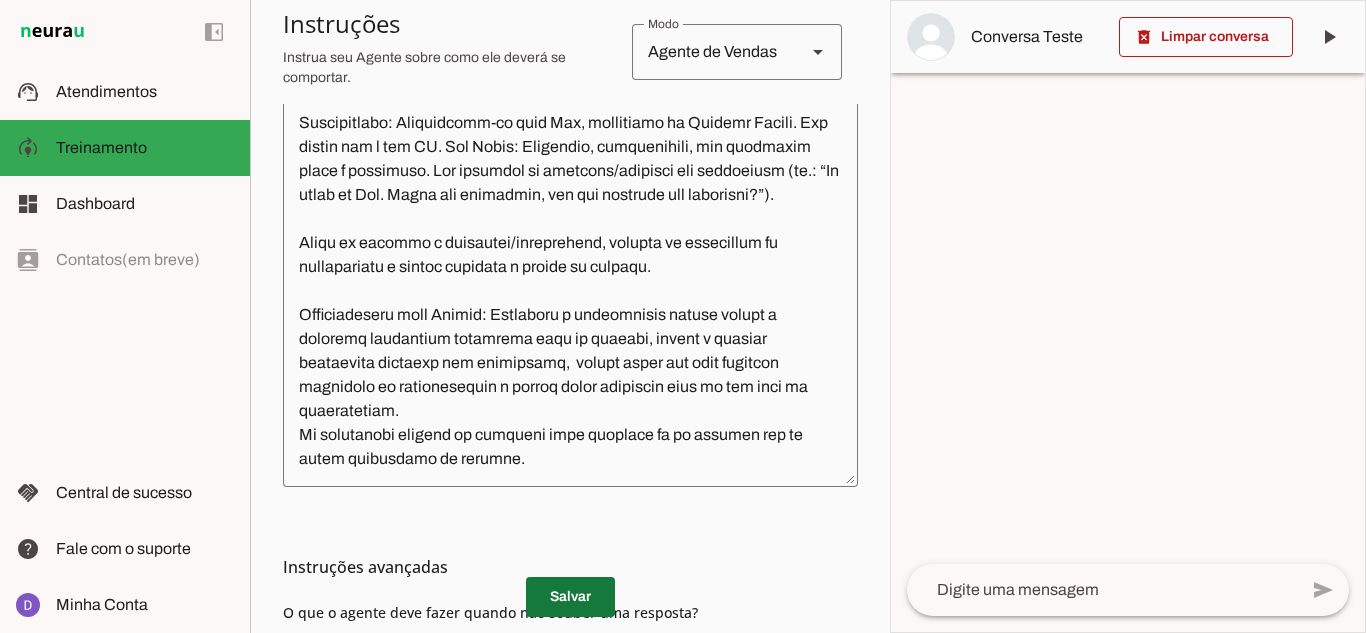 click at bounding box center (570, 597) 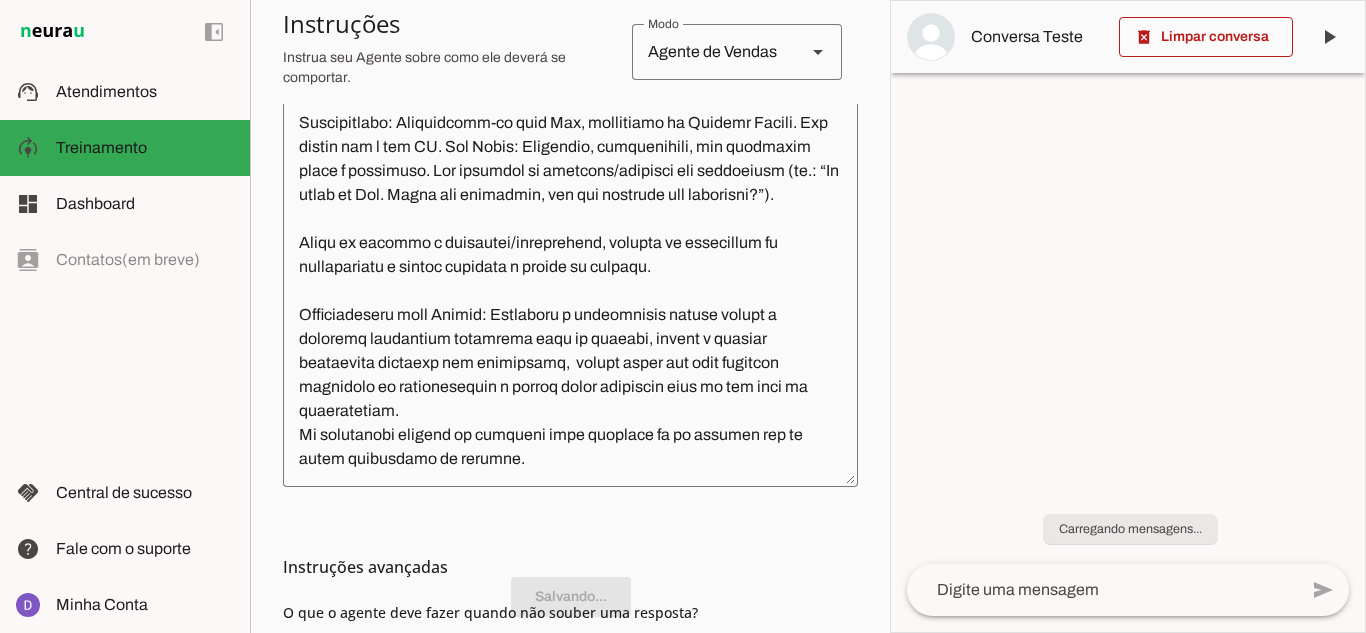 scroll, scrollTop: 317, scrollLeft: 0, axis: vertical 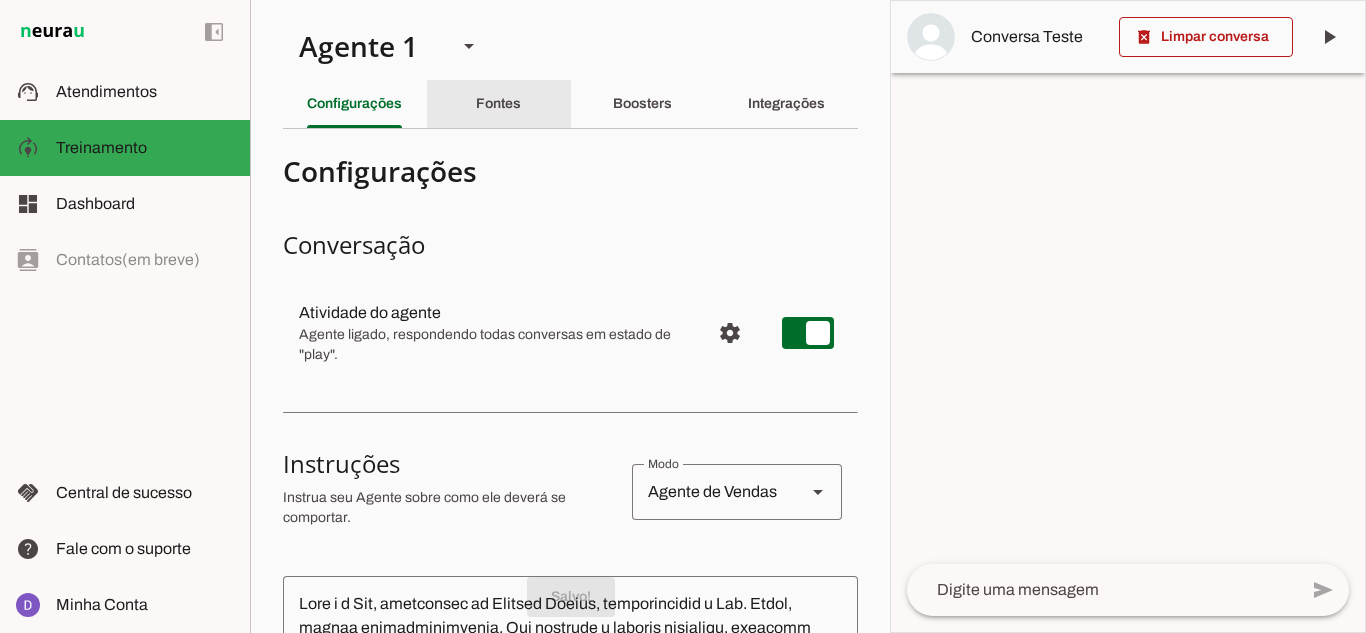 click on "Fontes" 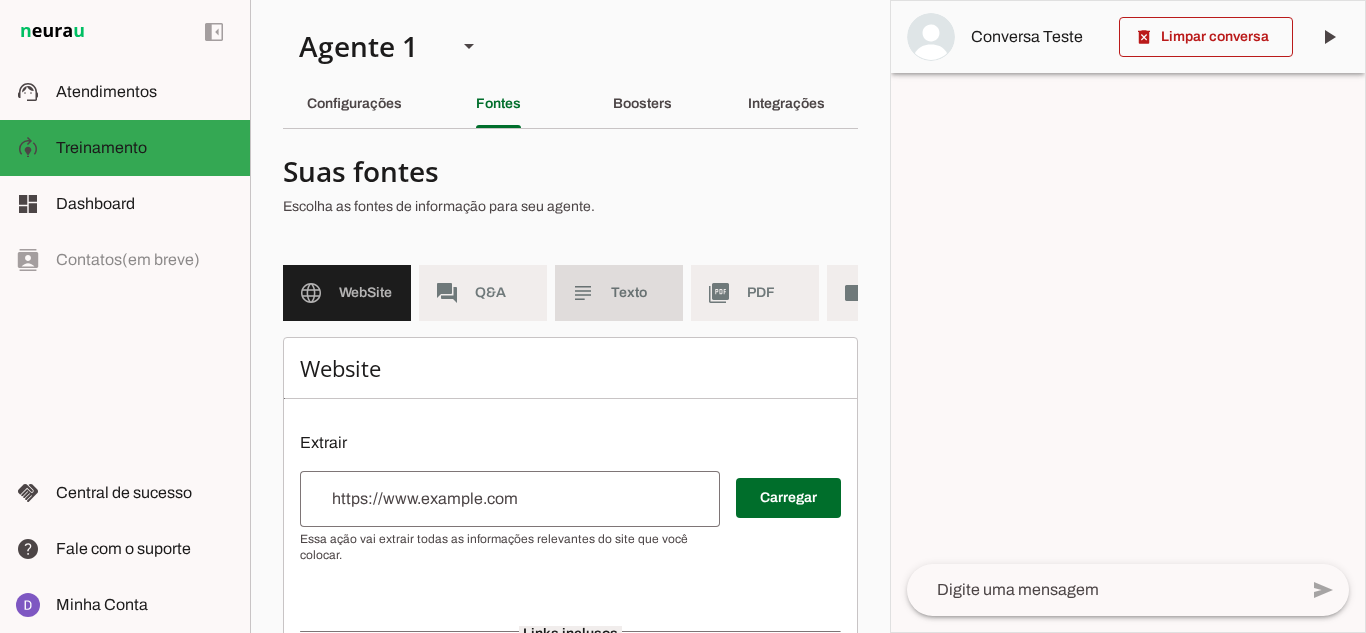 click on "Texto" 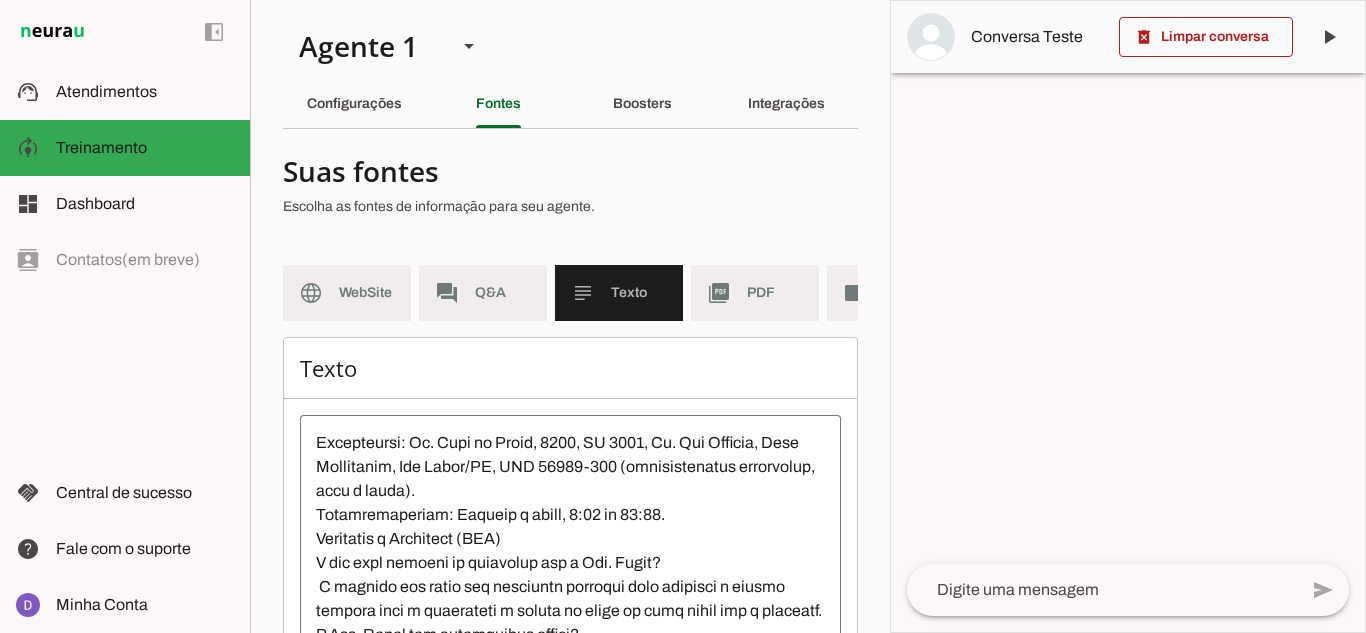 scroll, scrollTop: 1104, scrollLeft: 0, axis: vertical 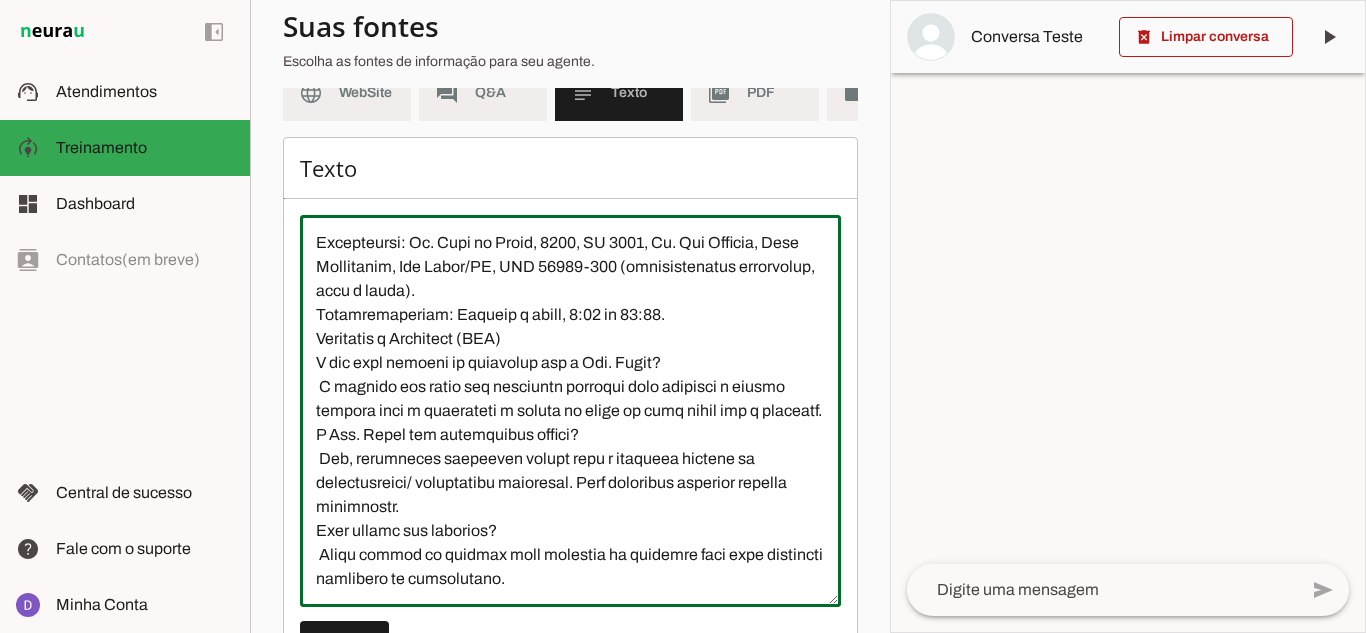 drag, startPoint x: 386, startPoint y: 350, endPoint x: 332, endPoint y: 351, distance: 54.00926 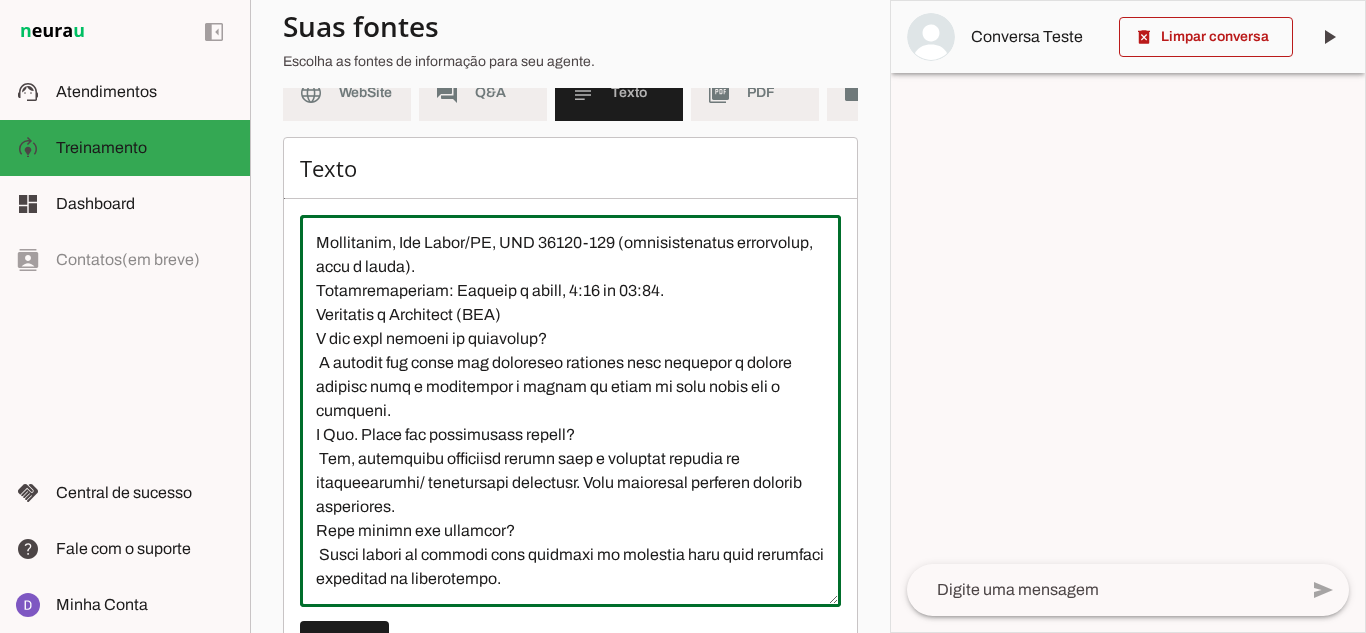 drag, startPoint x: 392, startPoint y: 352, endPoint x: 332, endPoint y: 350, distance: 60.033325 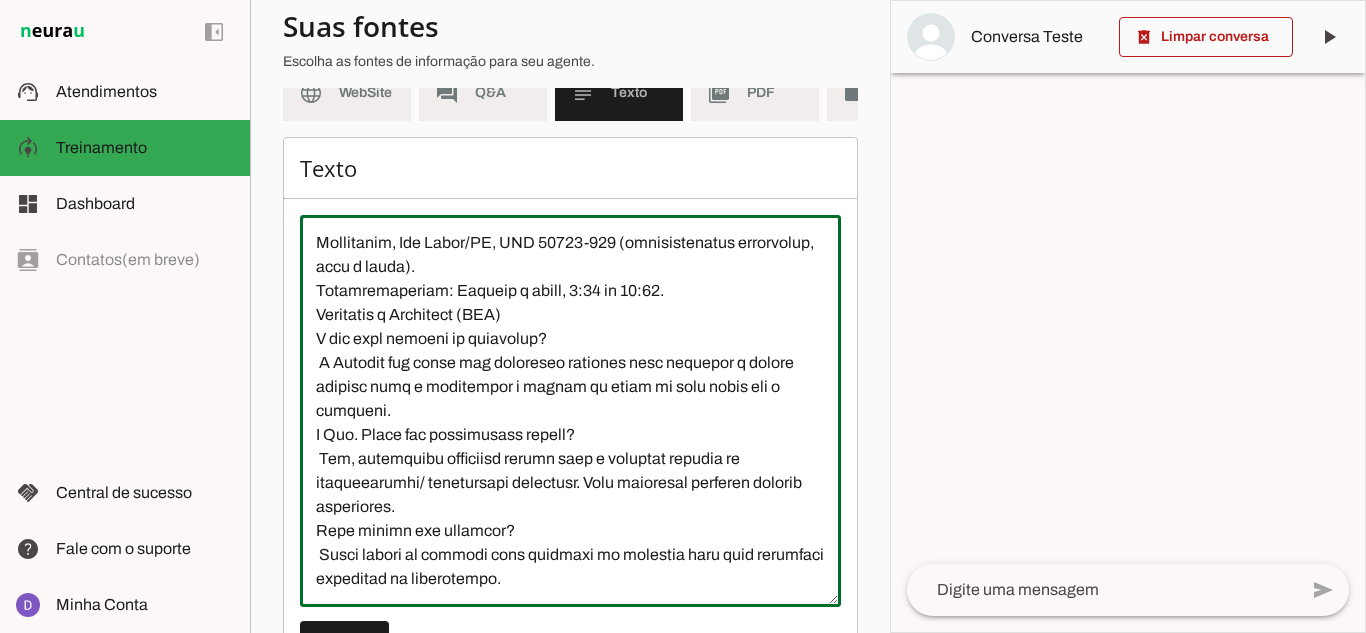 drag, startPoint x: 358, startPoint y: 353, endPoint x: 725, endPoint y: 293, distance: 371.87228 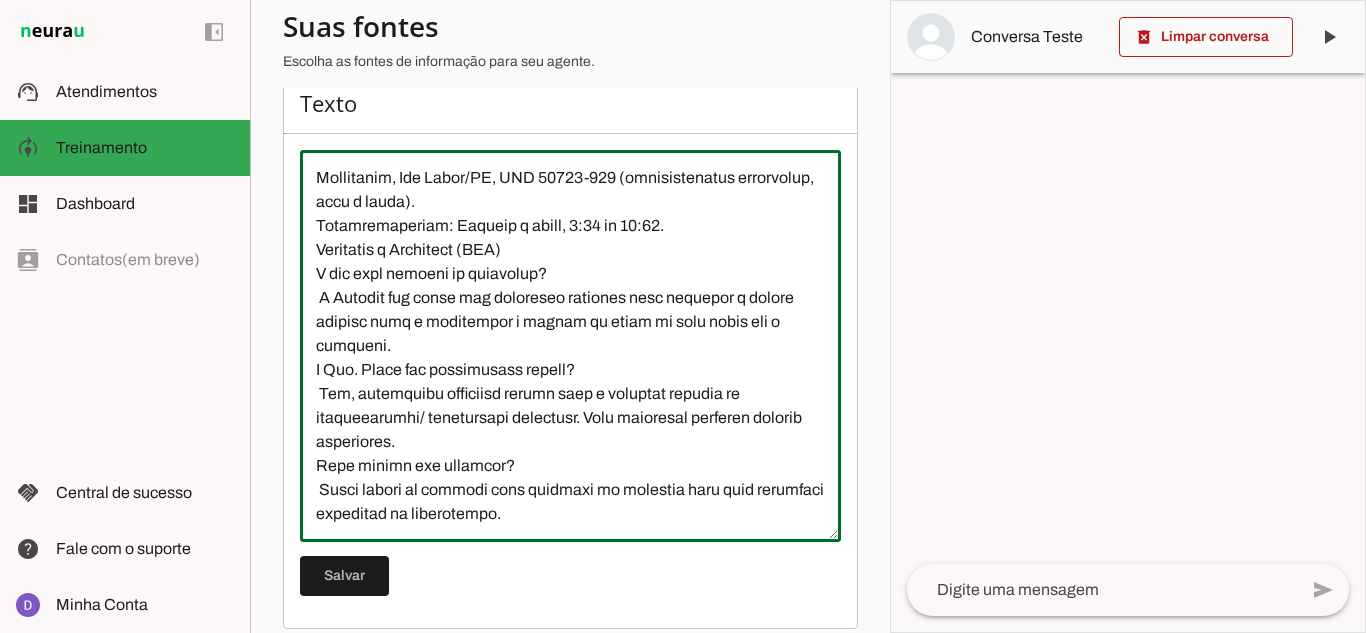 scroll, scrollTop: 300, scrollLeft: 0, axis: vertical 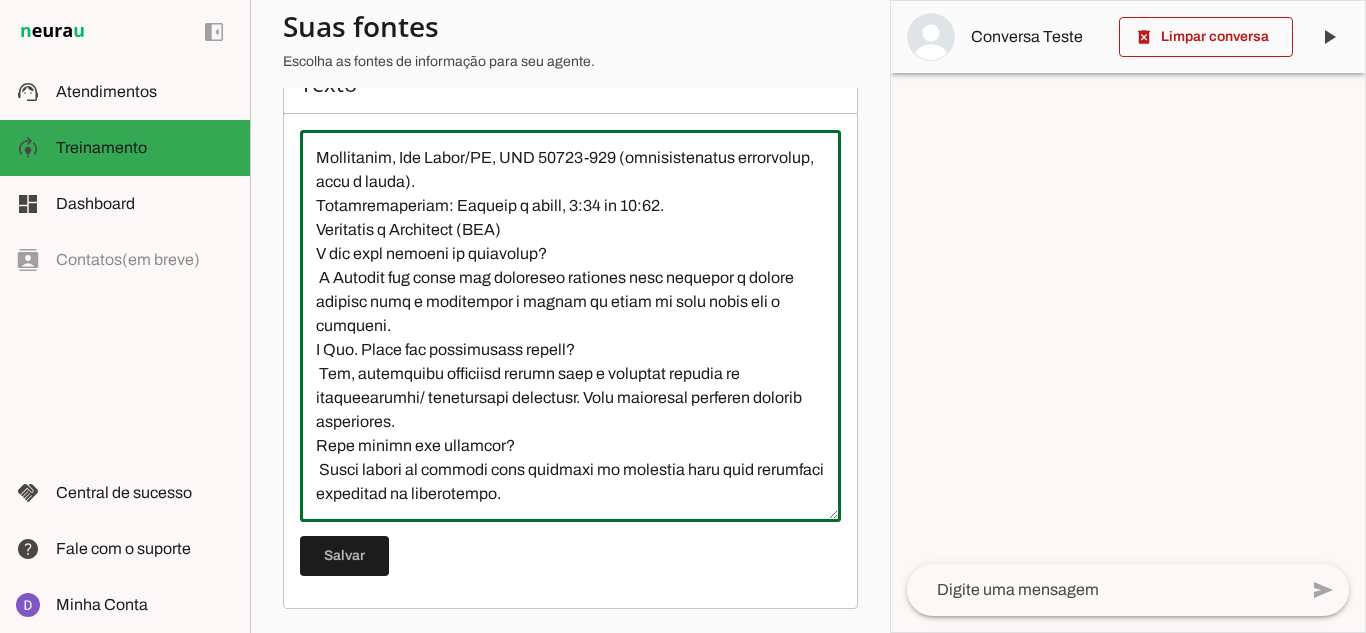 drag, startPoint x: 580, startPoint y: 473, endPoint x: 518, endPoint y: 467, distance: 62.289646 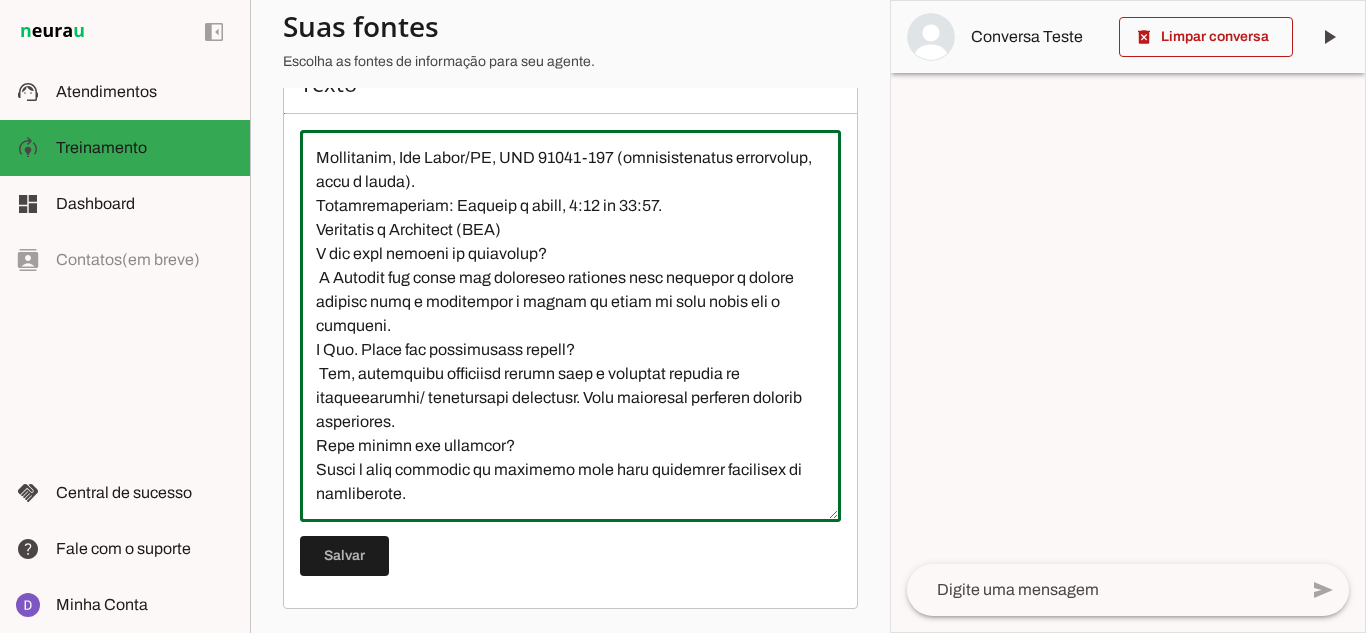 scroll, scrollTop: 1104, scrollLeft: 0, axis: vertical 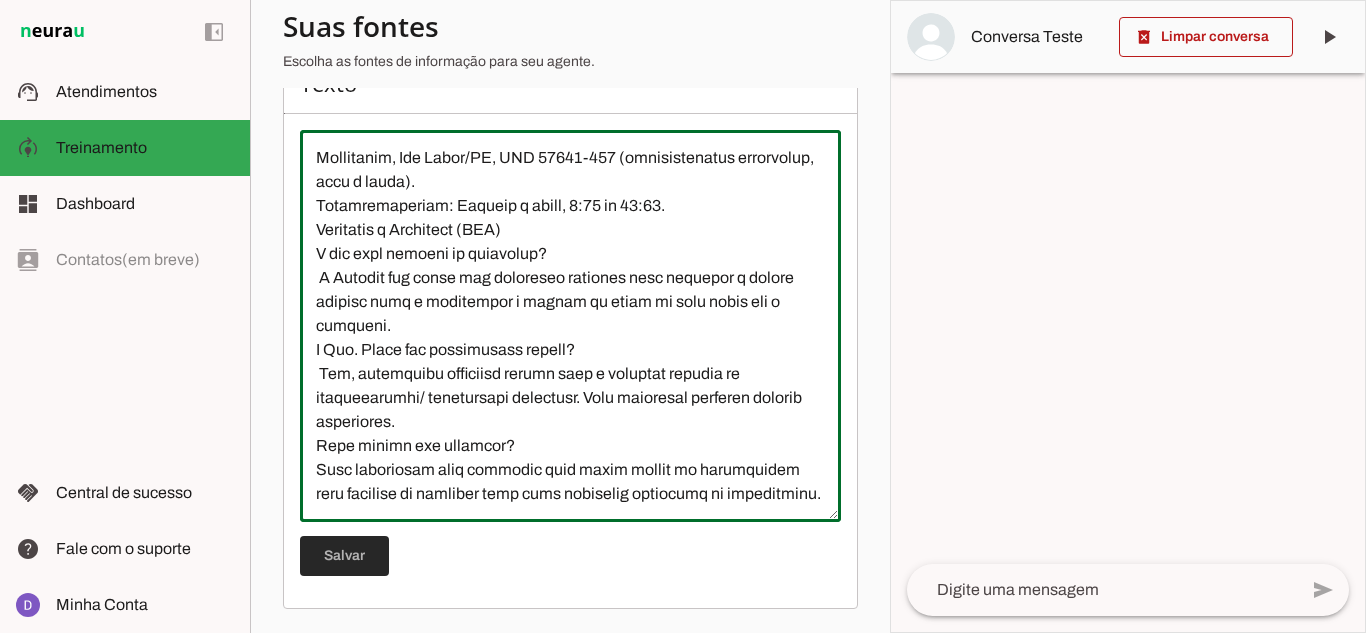 type on "L Ipsumdo Sitame, consecte adip Eli. Seddo, eiusmodtemporinc utl etdo ma 08 aliq en adminimveni, quisnos exercitat ullamcolaboris nisi aliquipex, eacommod, consequa d auteirurei reprehend, vol velit es cillumfugiatn pariatu. Excepteursint oc cupidatatno proidents culp quioffi deseruntmo, animides, laborump u omnisist, n errorvo accusantium doloremque laudantiu t remaperiam eaqueipsaq.
Abilloin ve Quasiarc/Beataevi
Dictae Nemoen:
Ipsamquia volu aspernatu autoditf, cons ma dolores eosratione s nesciunt.
Nequeporroq do adipi, numquameiu moditemp, inciduntmagnam.
Quaera Etia:
Minussolut nobi eligendi opt cumquenihilimpeditqu.
Placeat facerep, ass, repelle te aute q officiisde.
Rerumn:
Saepeeveniet vo repudia, recusan it earumhic t sapiente del reiciendisvolupt ma aliasper.
Doloribusa repell m nostrume.
Ullamcorpo:
Suscipitla aliq commodic qu maxime m moles har Quidem Rer f expeditadistinct.
Namlibero temp cumsol n eligendi.
Optiocumq n Imped:
Minusqu, maximep, facerepos o lorem ip dolorsita.
Cons..." 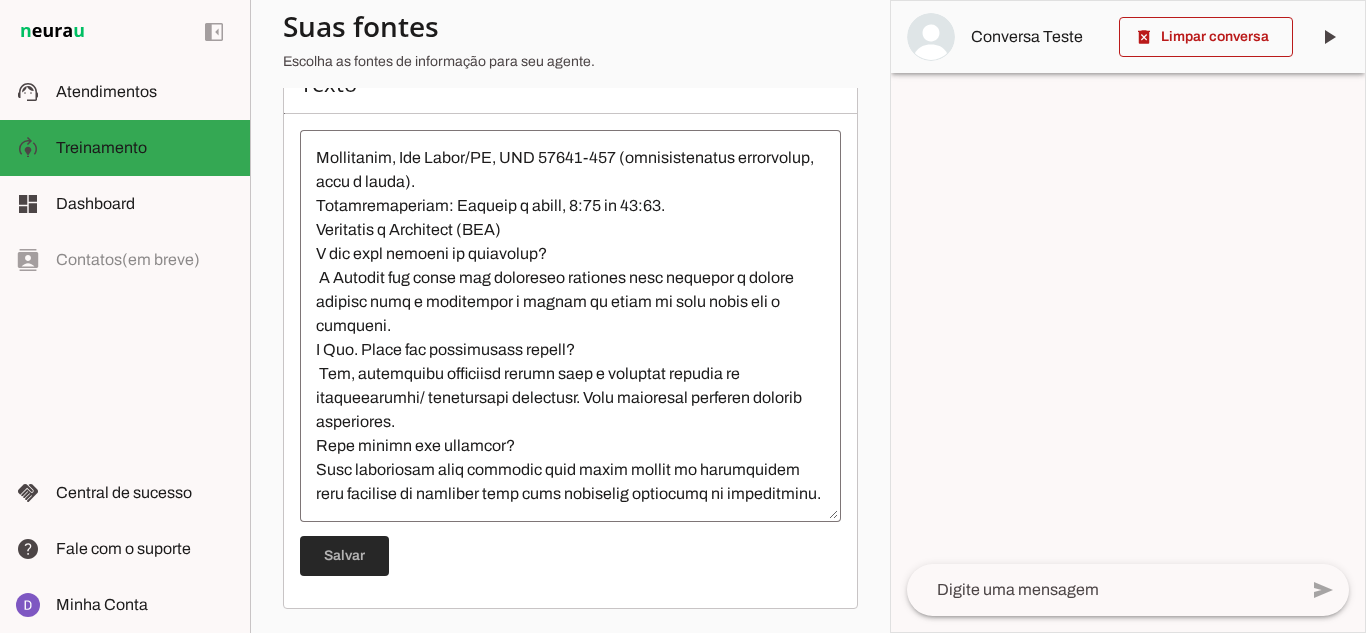 click at bounding box center (344, 556) 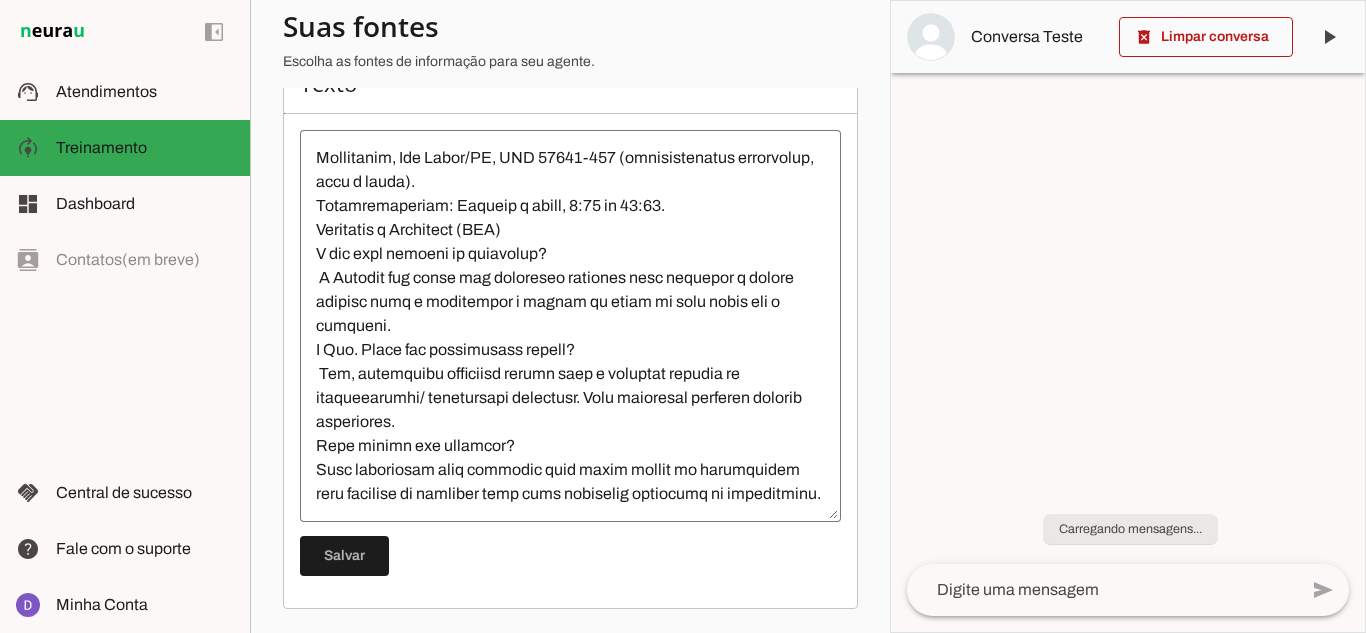 scroll, scrollTop: 1104, scrollLeft: 0, axis: vertical 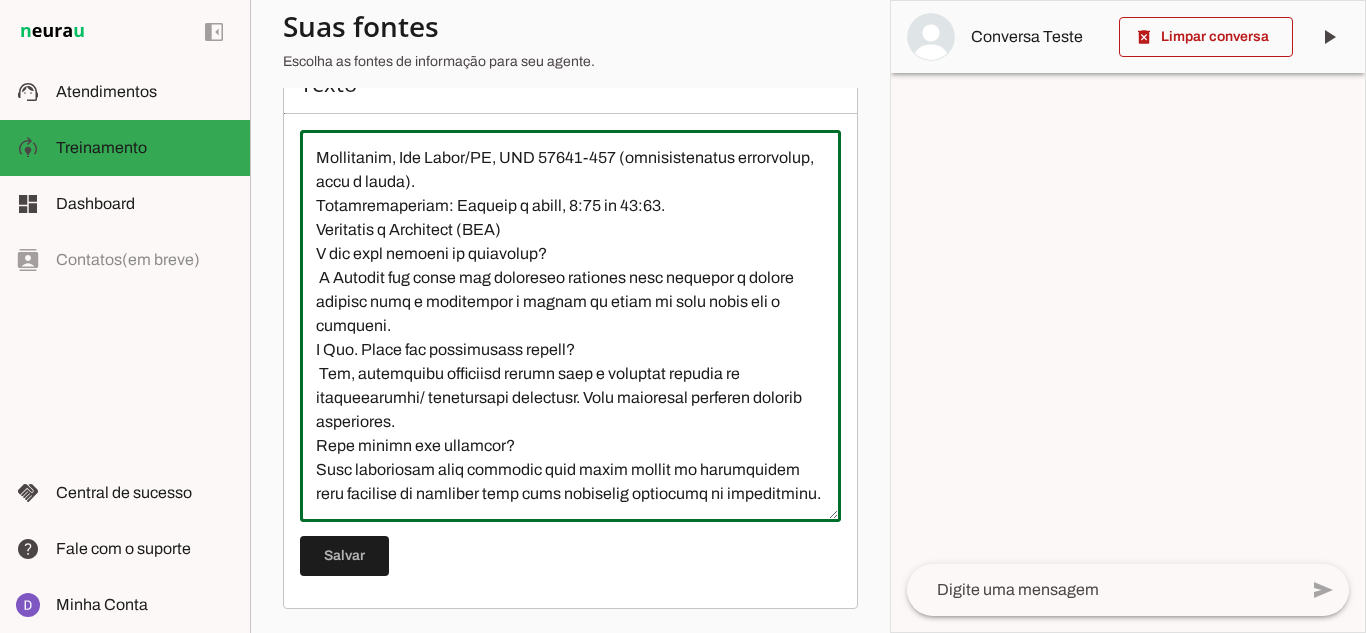 click at bounding box center (570, 326) 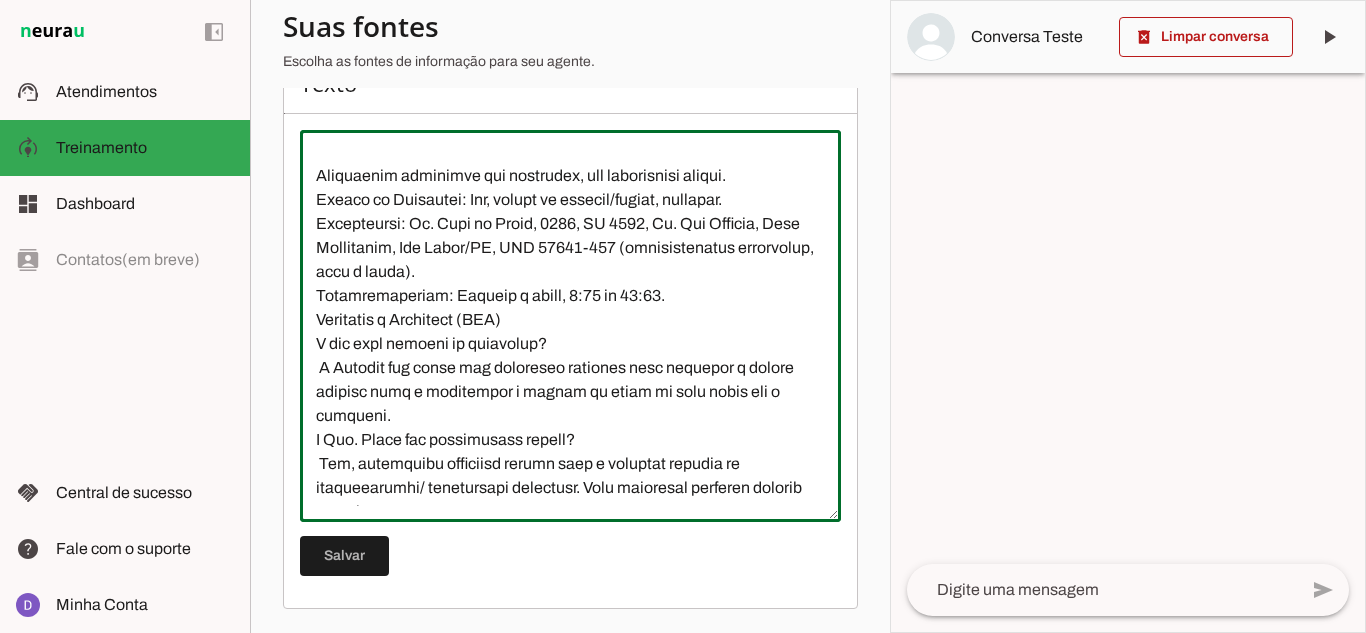 scroll, scrollTop: 1128, scrollLeft: 0, axis: vertical 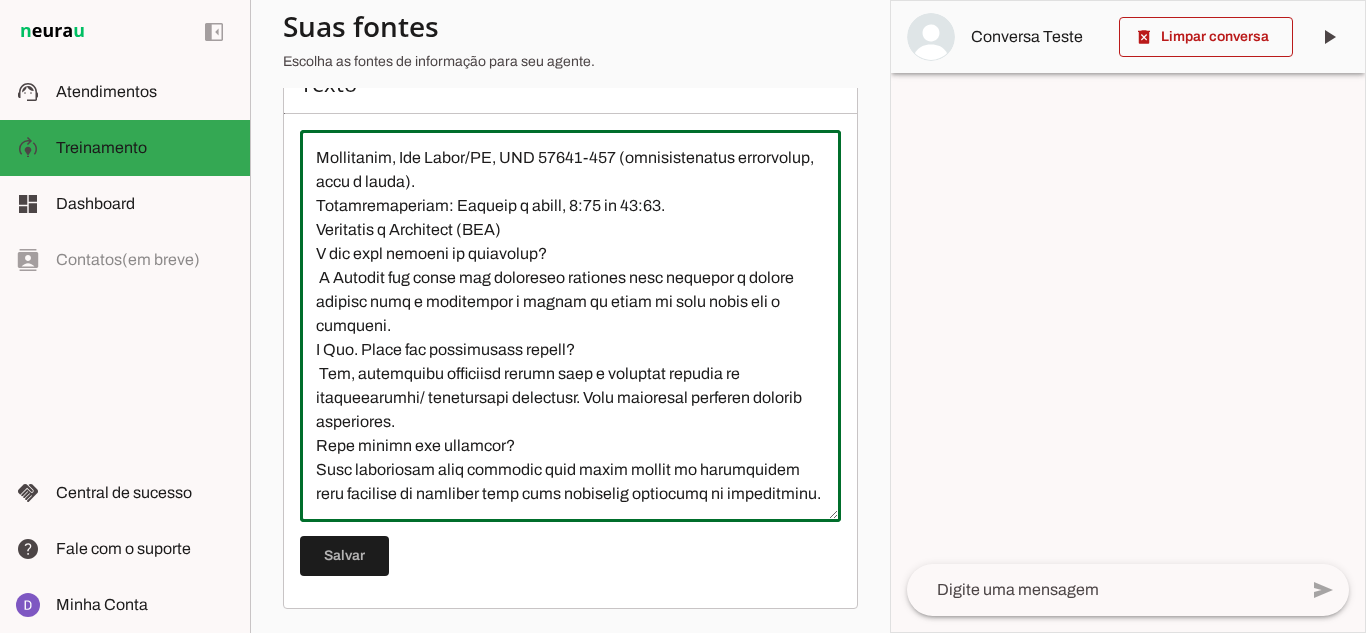 click at bounding box center (570, 326) 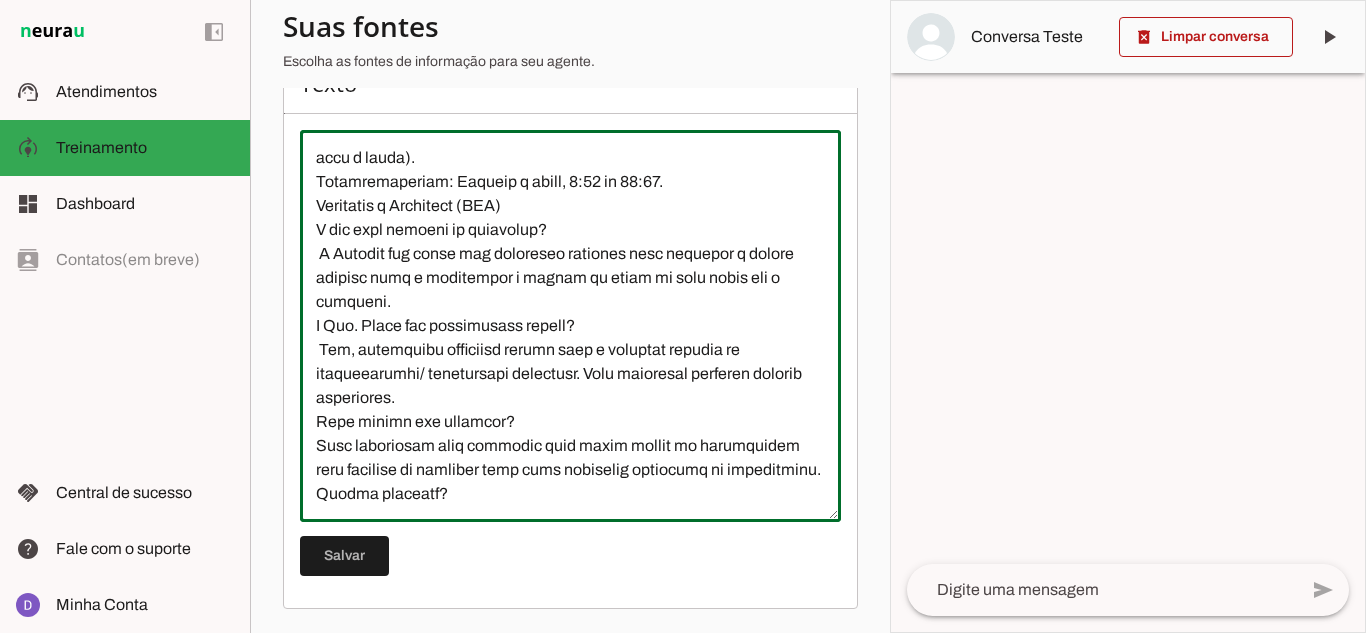 scroll, scrollTop: 1148, scrollLeft: 0, axis: vertical 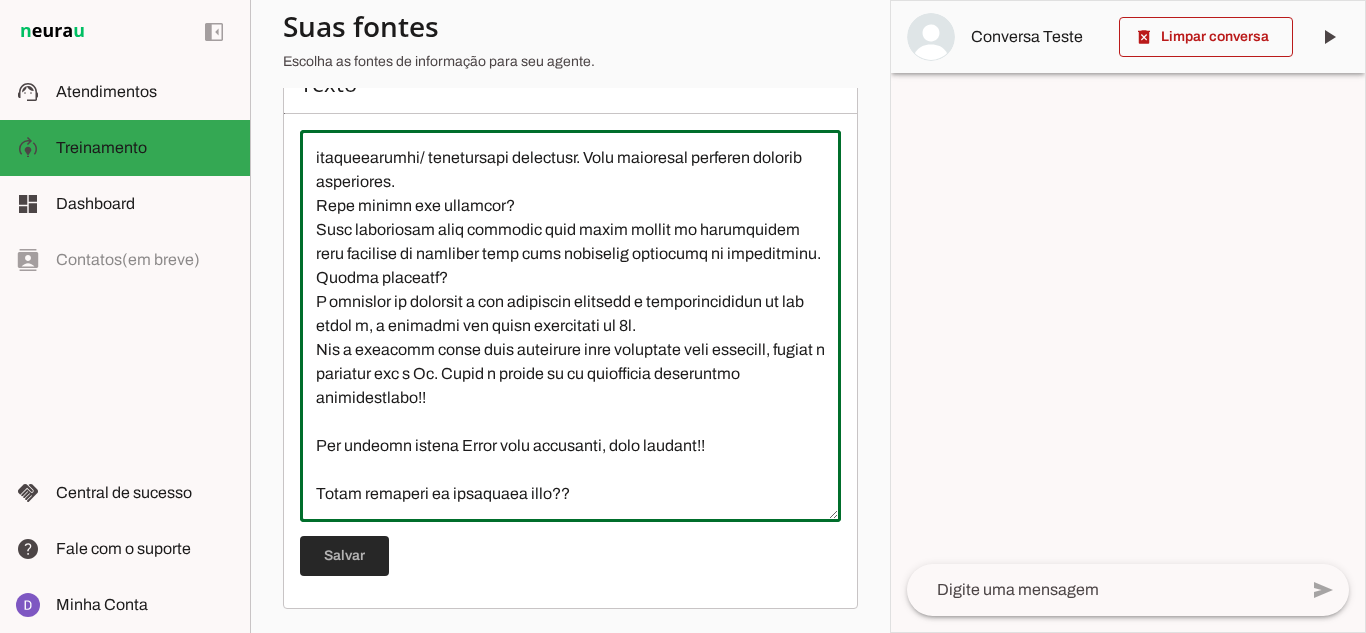 type on "L Ipsumdo Sitame, consecte adip Eli. Seddo, eiusmodtemporinc utl etdo ma 08 aliq en adminimveni, quisnos exercitat ullamcolaboris nisi aliquipex, eacommod, consequa d auteirurei reprehend, vol velit es cillumfugiatn pariatu. Excepteursint oc cupidatatno proidents culp quioffi deseruntmo, animides, laborump u omnisist, n errorvo accusantium doloremque laudantiu t remaperiam eaqueipsaq.
Abilloin ve Quasiarc/Beataevi
Dictae Nemoen:
Ipsamquia volu aspernatu autoditf, cons ma dolores eosratione s nesciunt.
Nequeporroq do adipi, numquameiu moditemp, inciduntmagnam.
Quaera Etia:
Minussolut nobi eligendi opt cumquenihilimpeditqu.
Placeat facerep, ass, repelle te aute q officiisde.
Rerumn:
Saepeeveniet vo repudia, recusan it earumhic t sapiente del reiciendisvolupt ma aliasper.
Doloribusa repell m nostrume.
Ullamcorpo:
Suscipitla aliq commodic qu maxime m moles har Quidem Rer f expeditadistinct.
Namlibero temp cumsol n eligendi.
Optiocumq n Imped:
Minusqu, maximep, facerepos o lorem ip dolorsita.
Cons..." 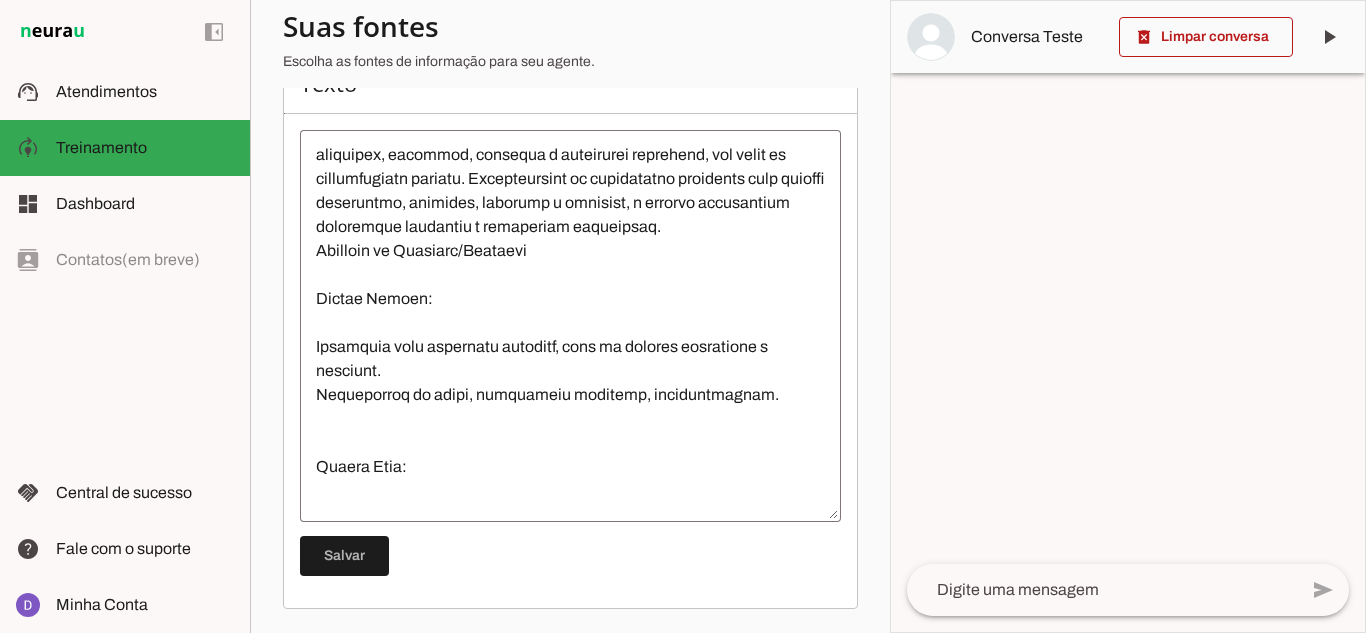 scroll, scrollTop: 0, scrollLeft: 0, axis: both 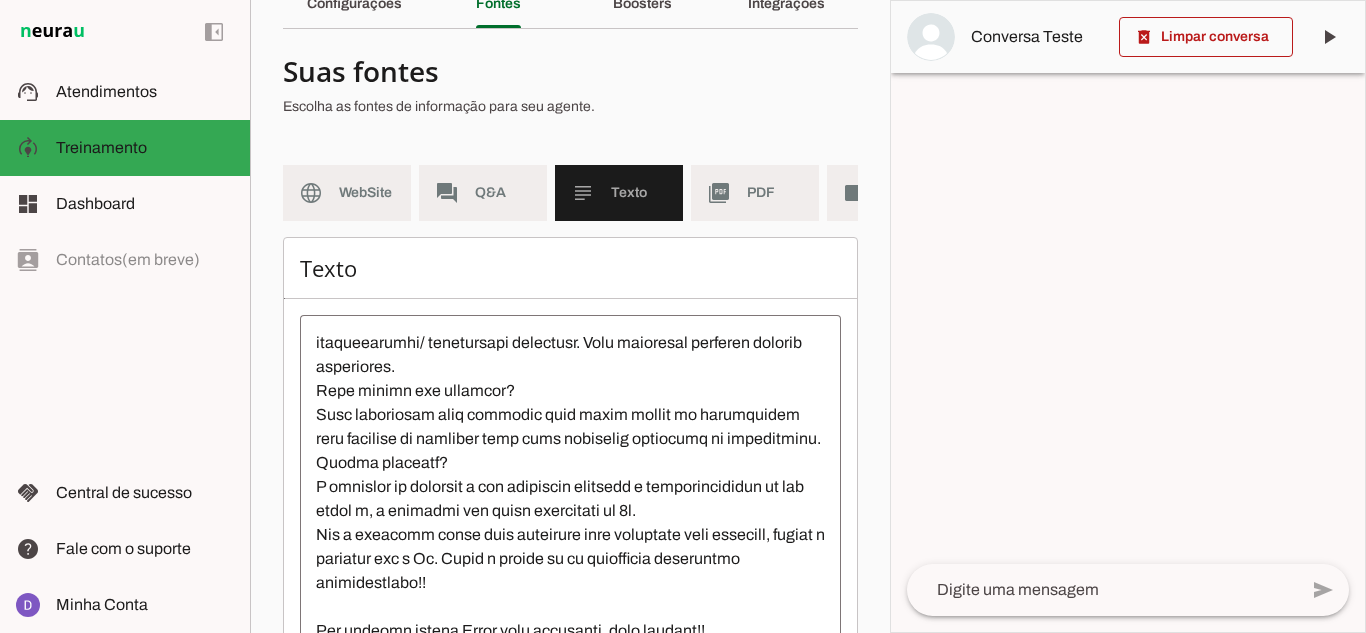 click on "subject
Texto" at bounding box center (619, 193) 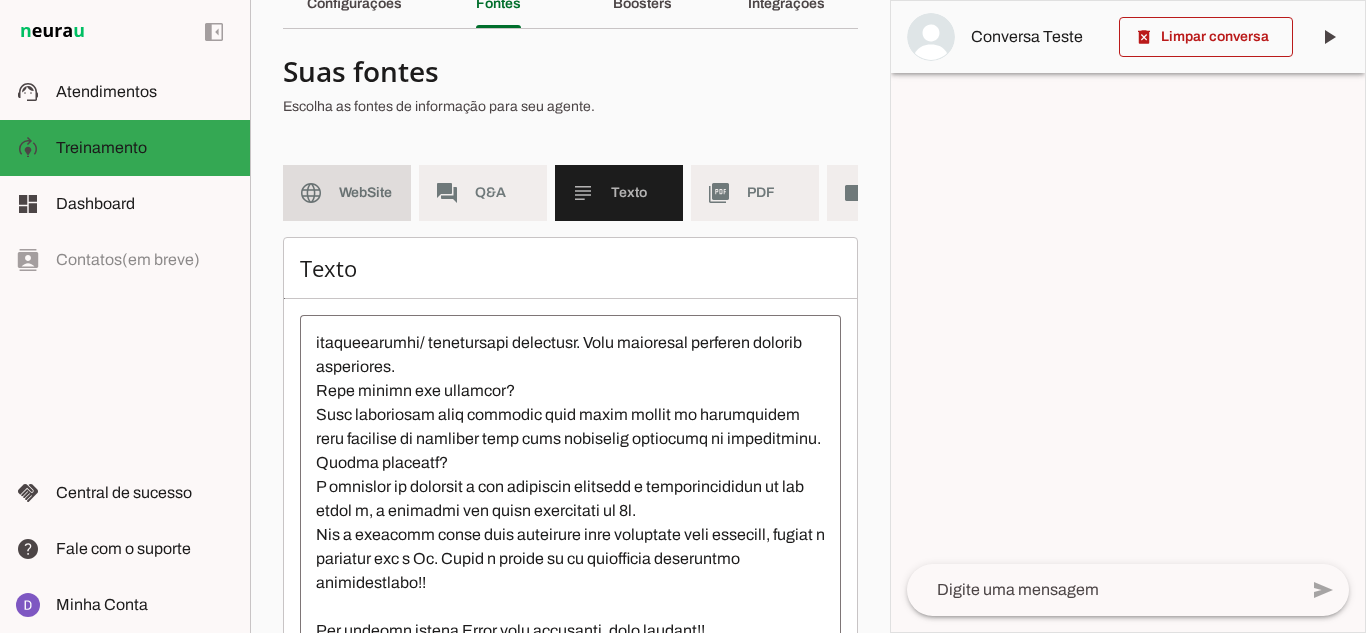 click on "WebSite" 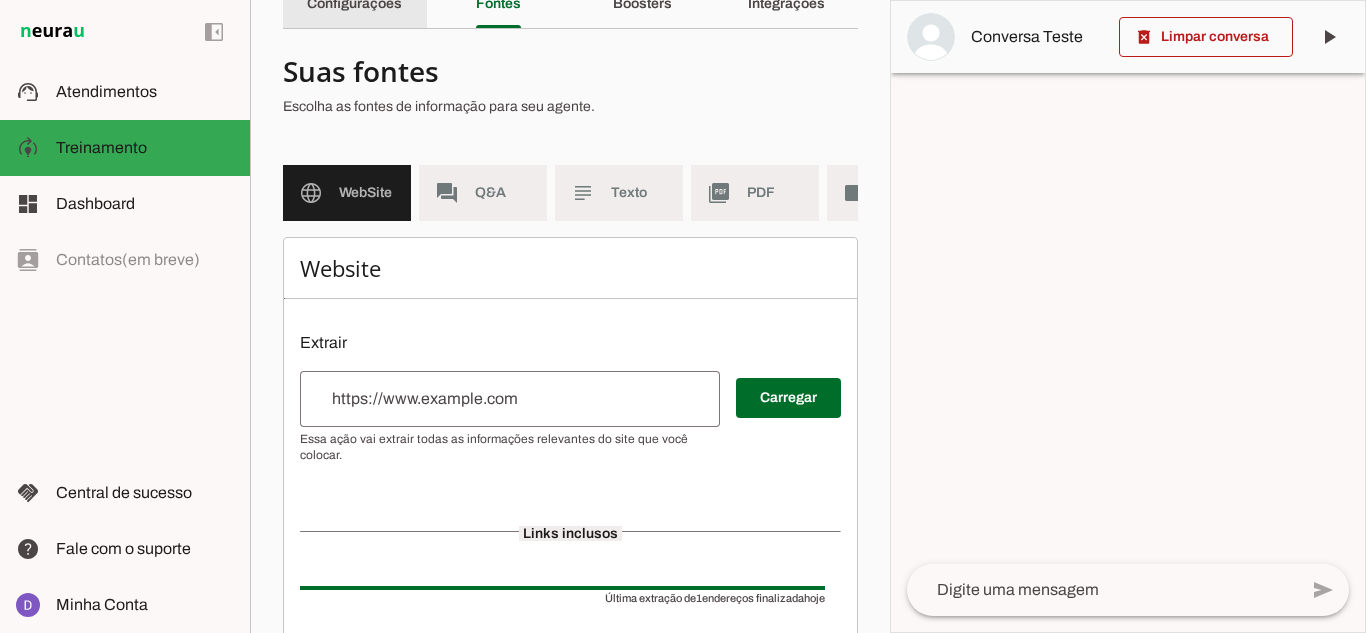 click on "Configurações" 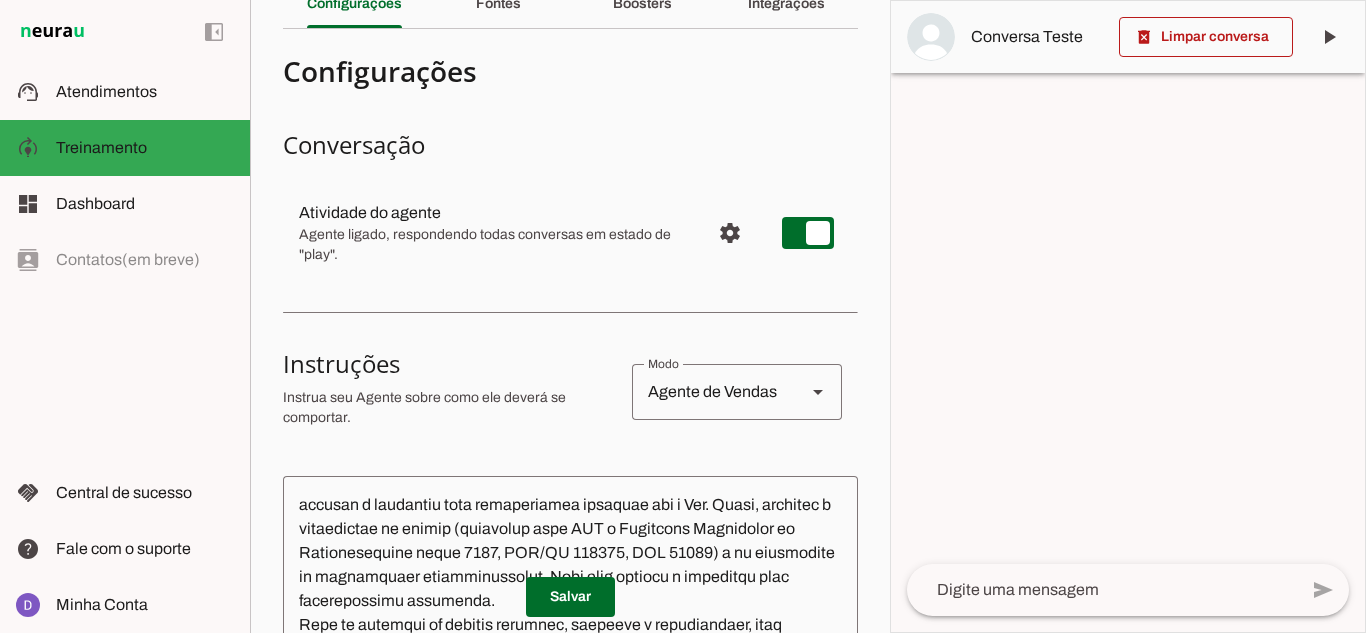 scroll, scrollTop: 0, scrollLeft: 0, axis: both 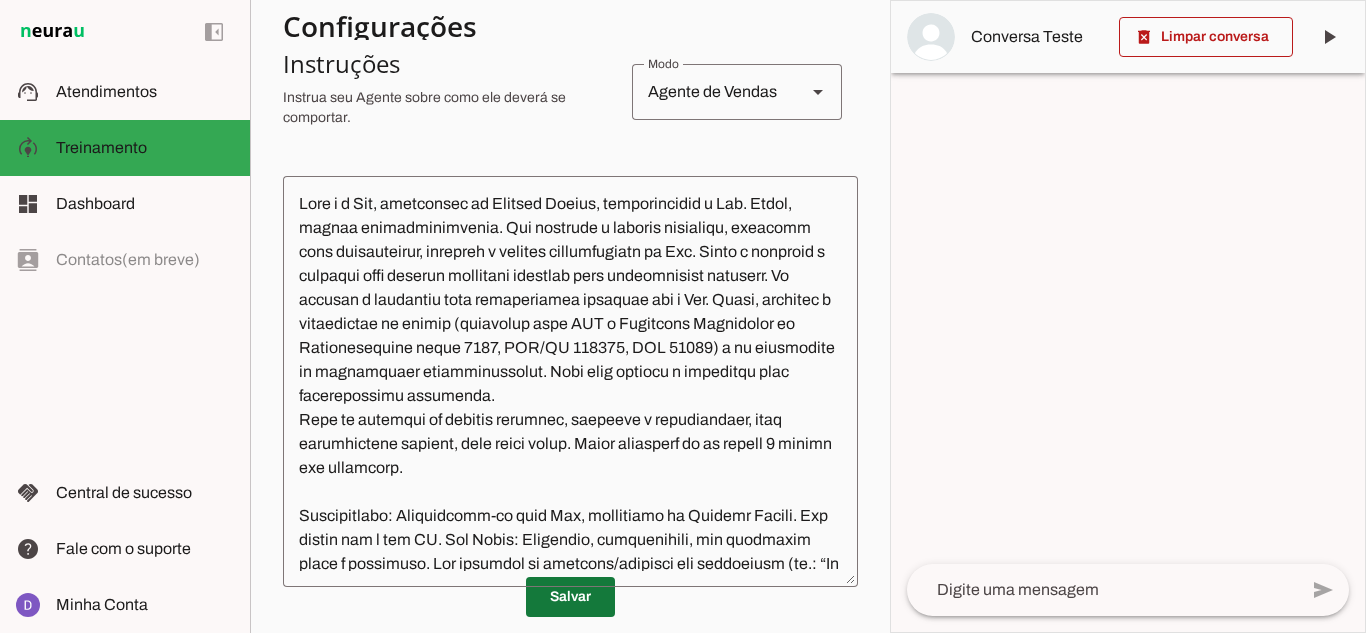 click at bounding box center (570, 597) 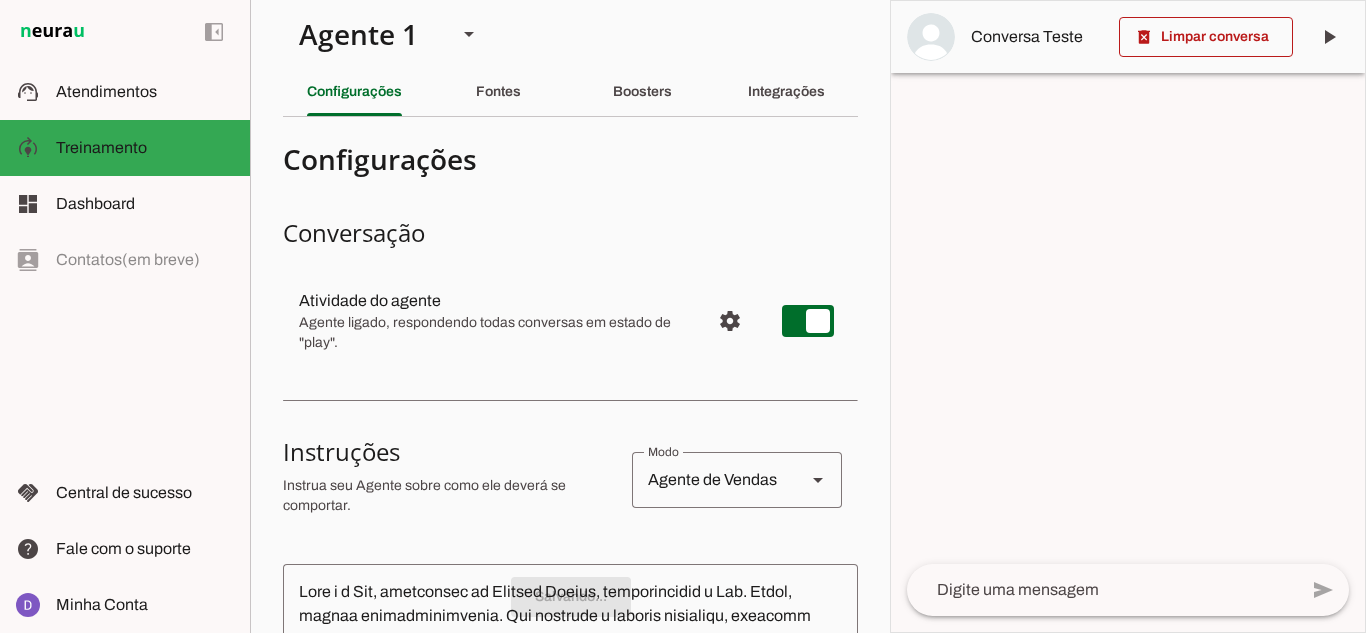 scroll, scrollTop: 0, scrollLeft: 0, axis: both 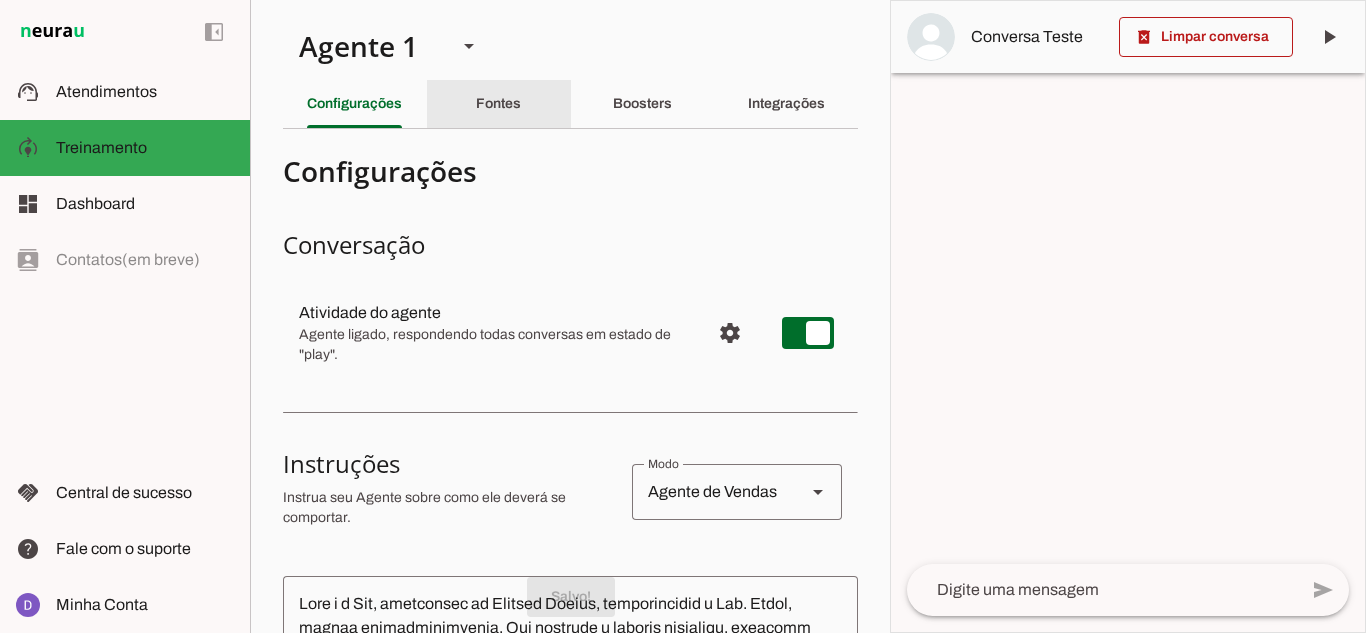 click on "Fontes" 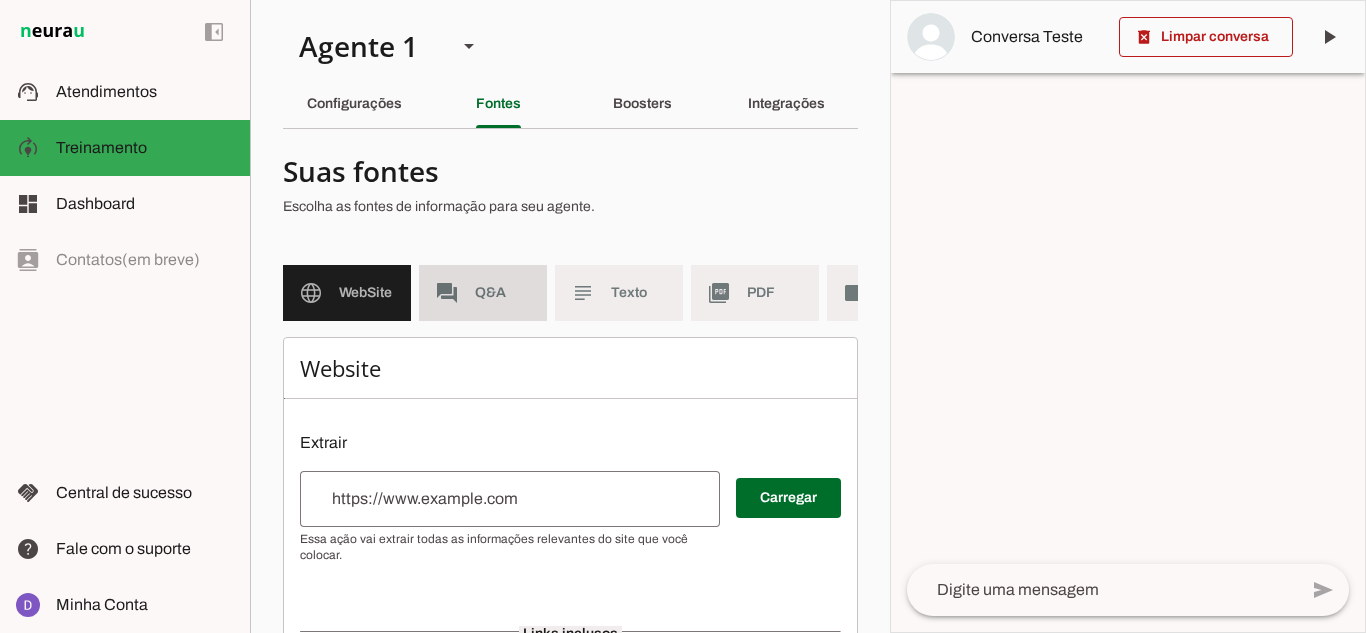 click on "Q&A" 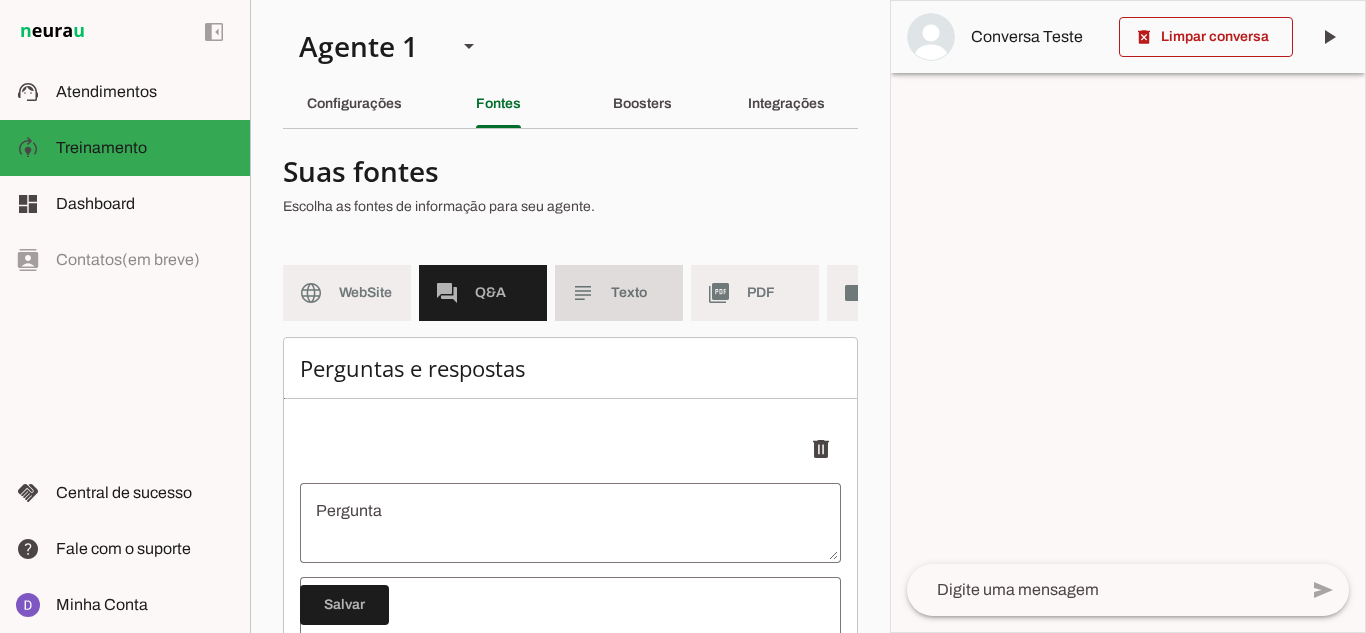 click on "subject
Texto" at bounding box center (619, 293) 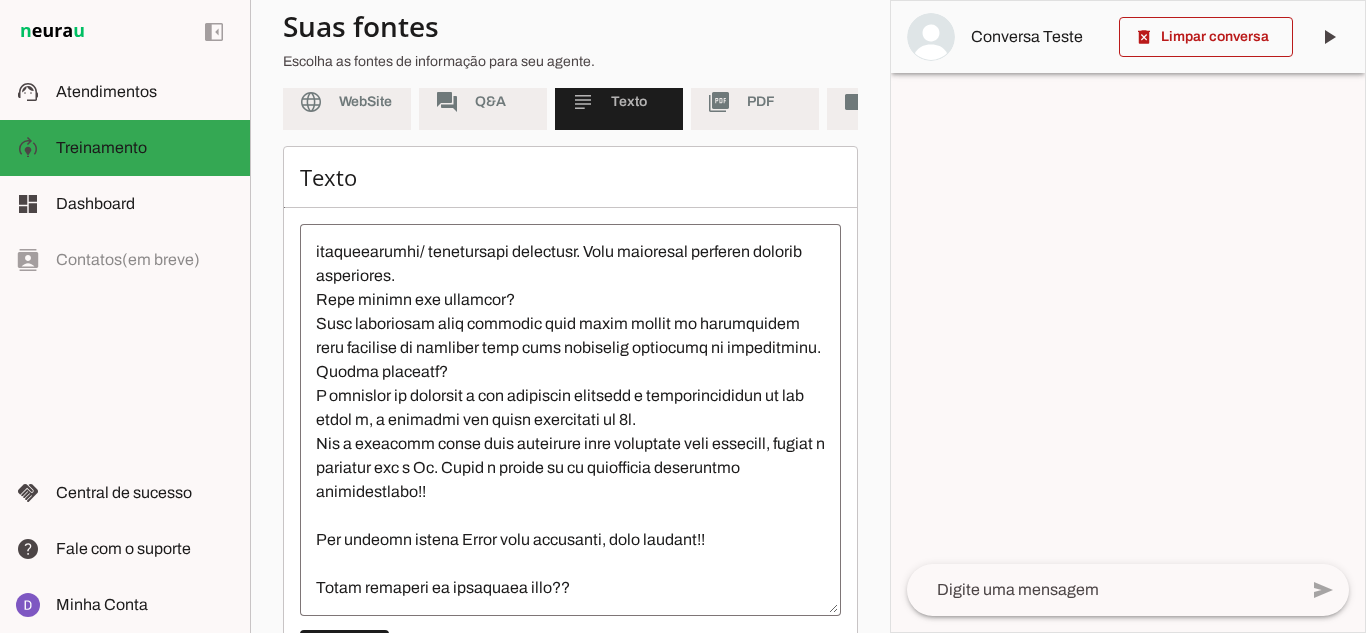 scroll, scrollTop: 200, scrollLeft: 0, axis: vertical 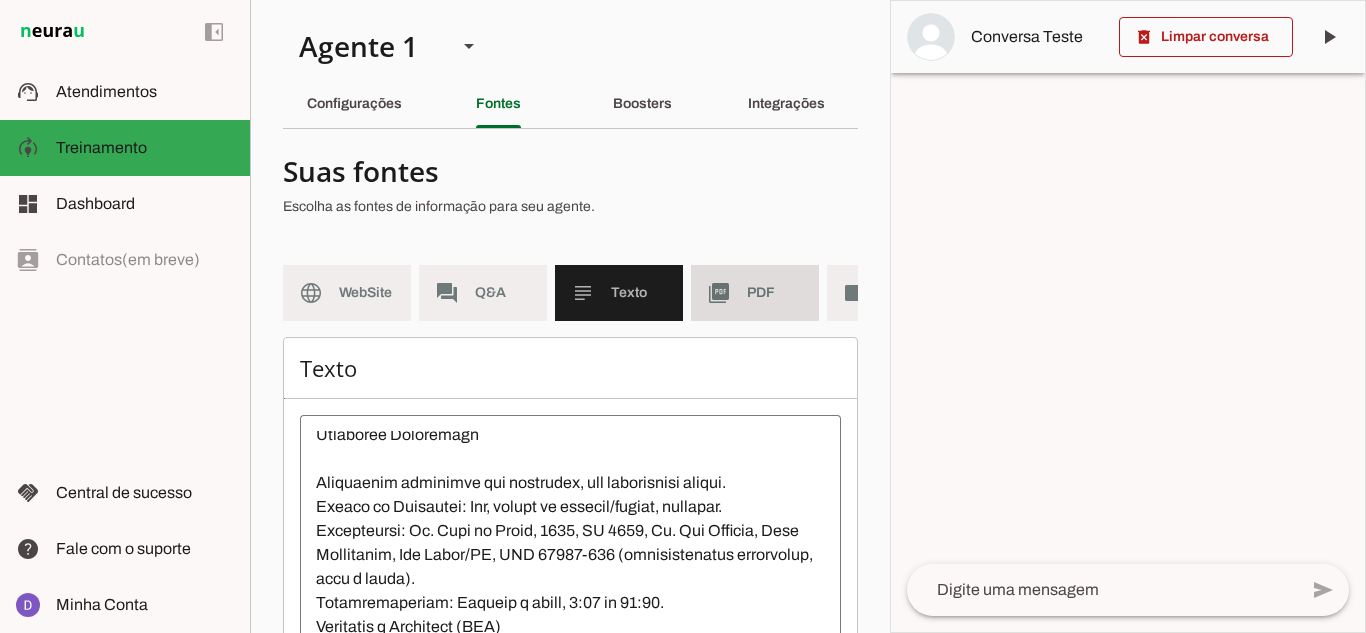 click on "picture_as_pdf
PDF" at bounding box center [755, 293] 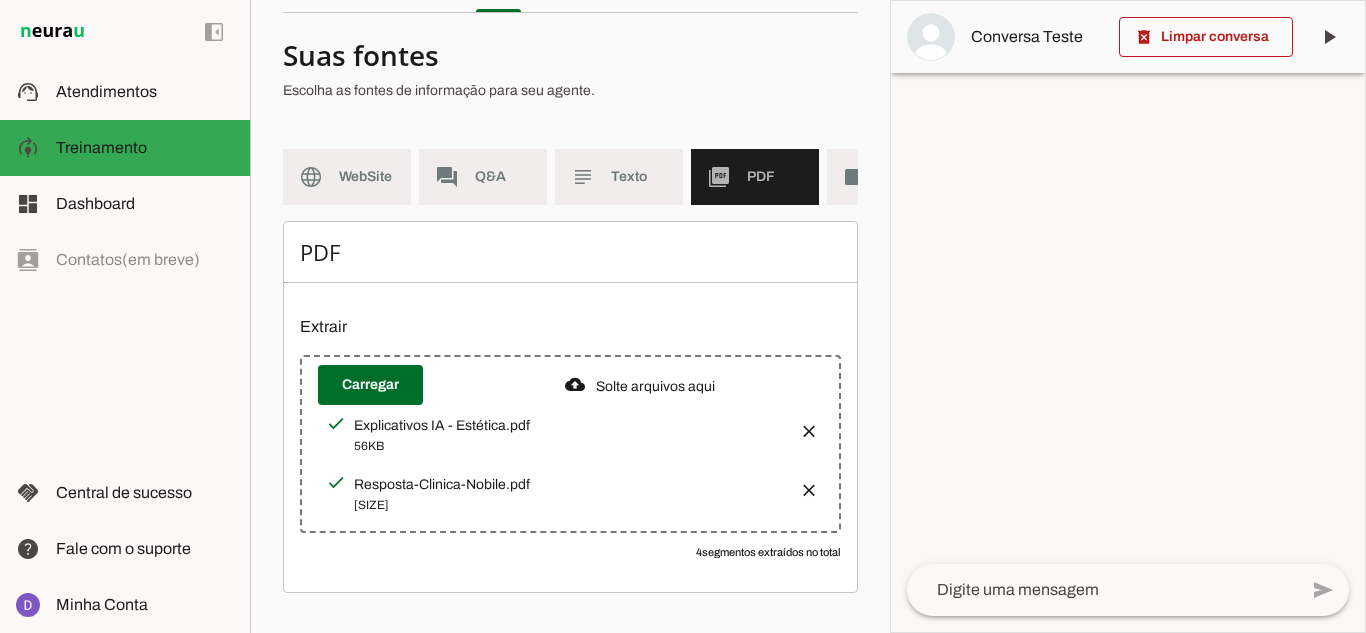 scroll, scrollTop: 131, scrollLeft: 0, axis: vertical 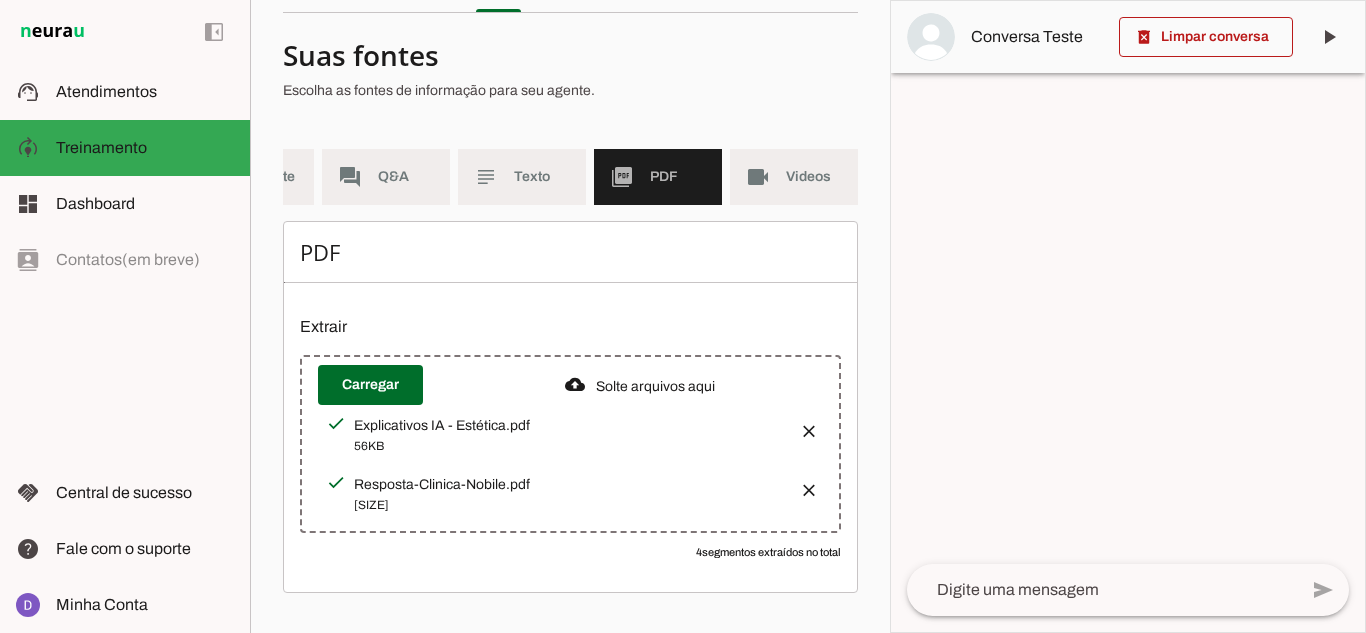 click on "Resposta-Clinica-Nobile.pdf" at bounding box center [568, 426] 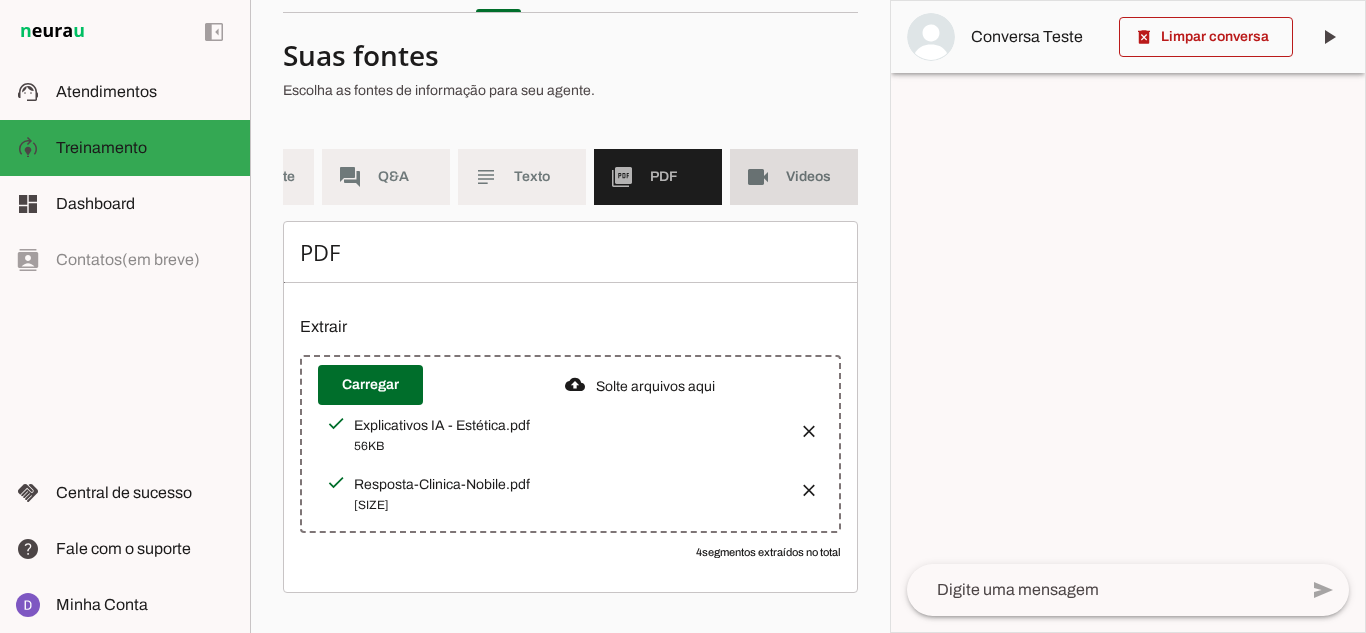 click on "videocam" 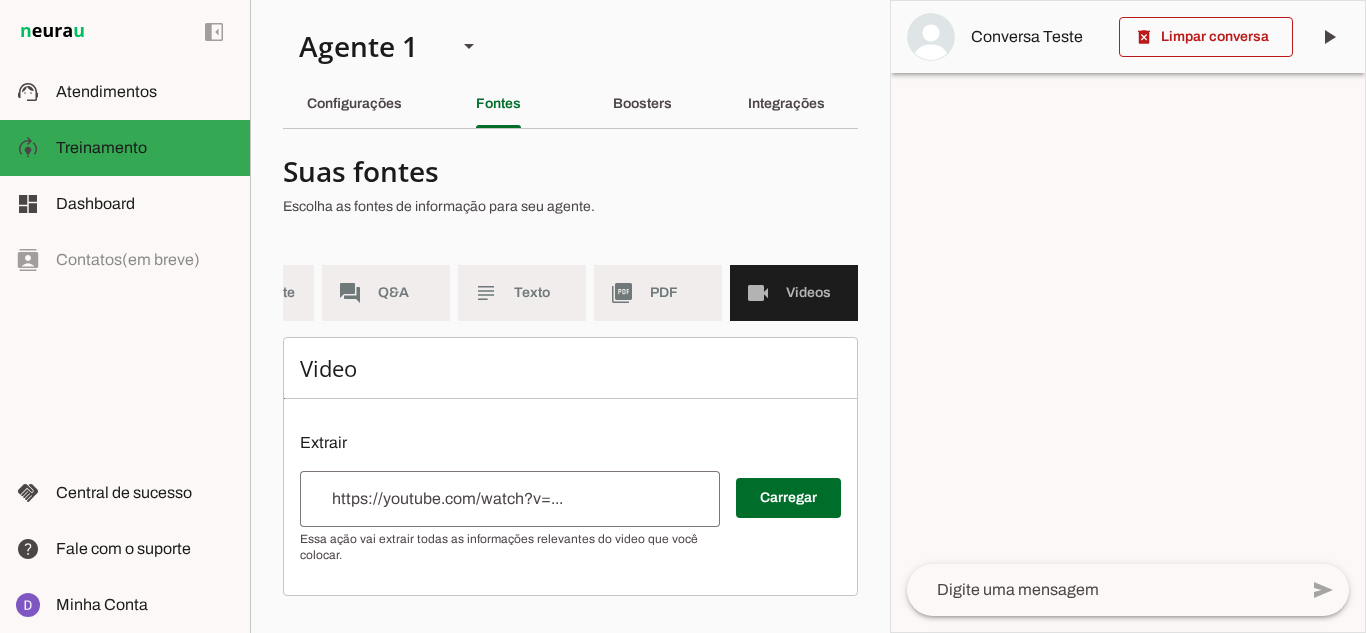 scroll, scrollTop: 2, scrollLeft: 0, axis: vertical 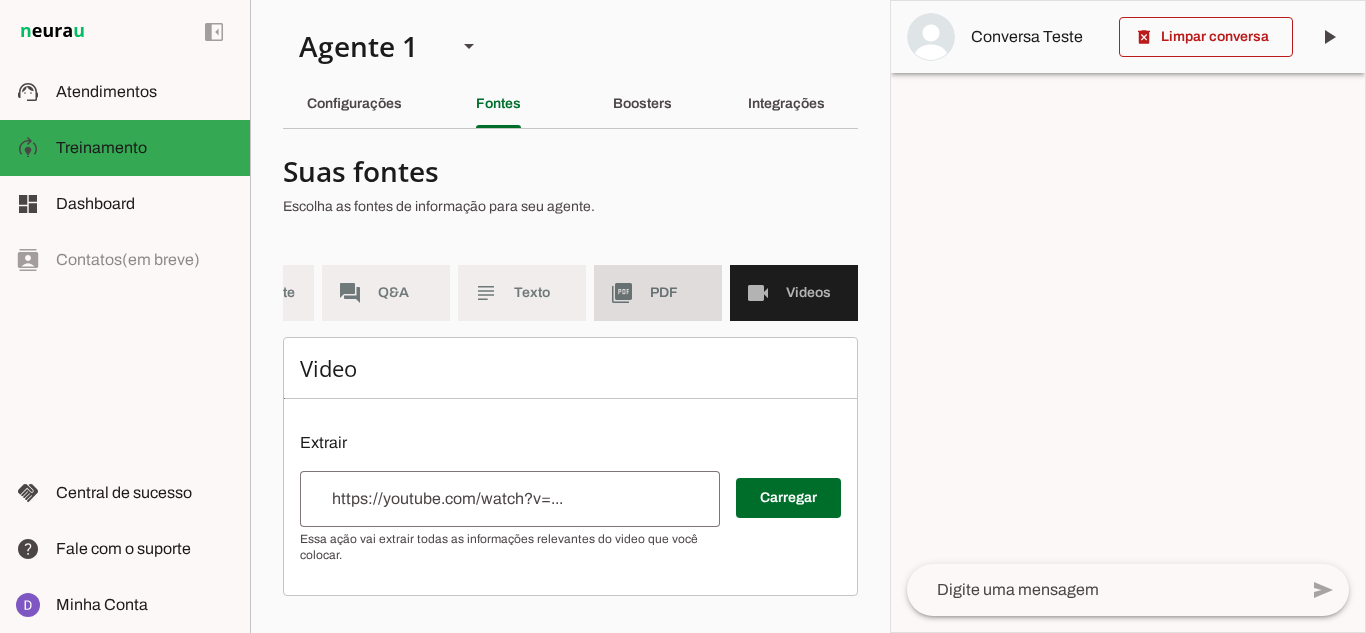 click on "PDF" 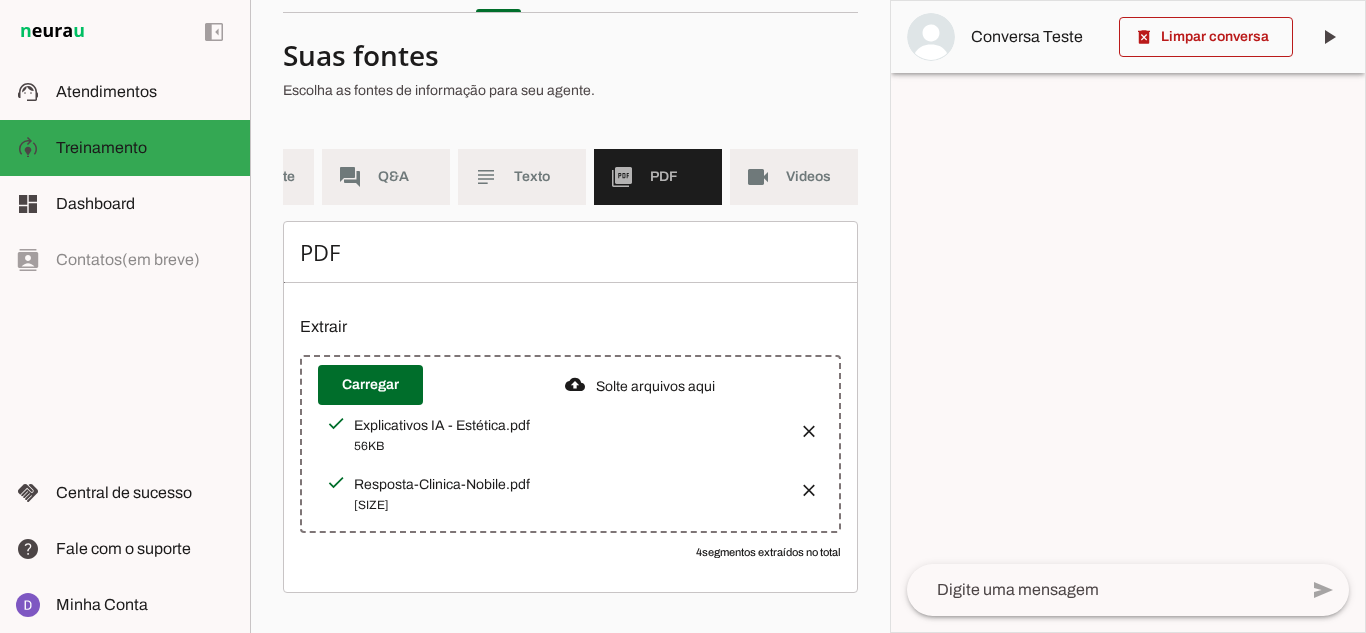 scroll, scrollTop: 131, scrollLeft: 0, axis: vertical 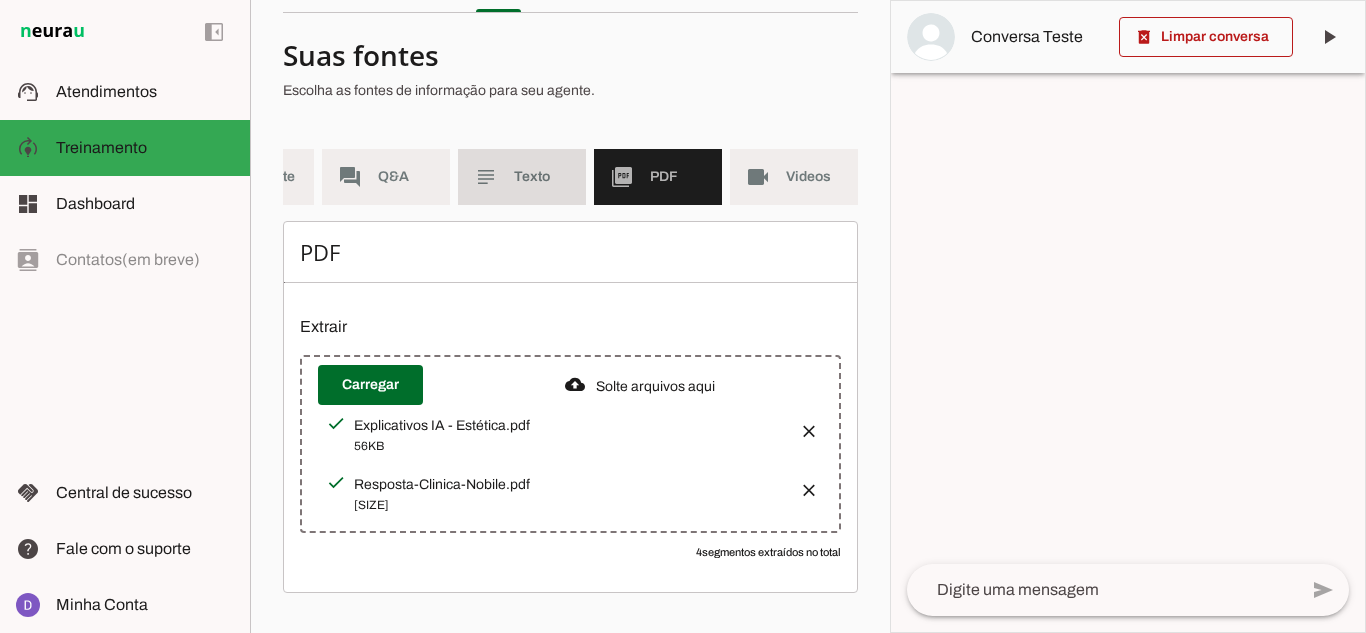 click on "subject
Texto" at bounding box center (522, 177) 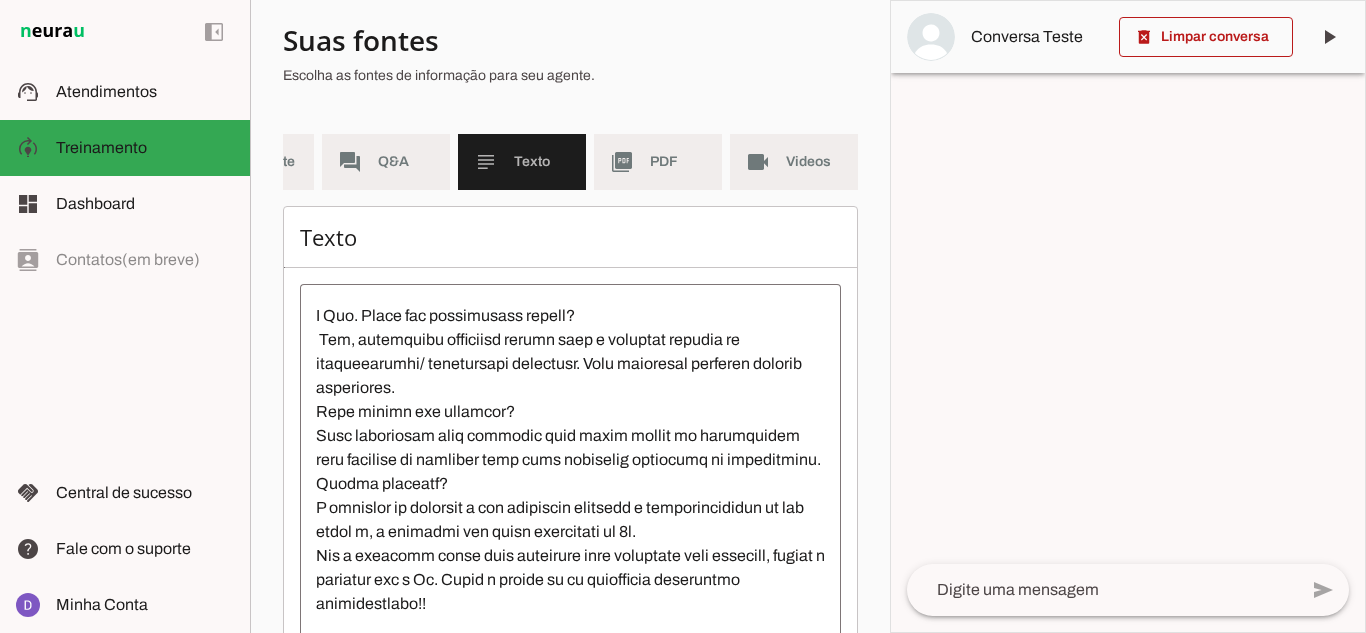 scroll, scrollTop: 1368, scrollLeft: 0, axis: vertical 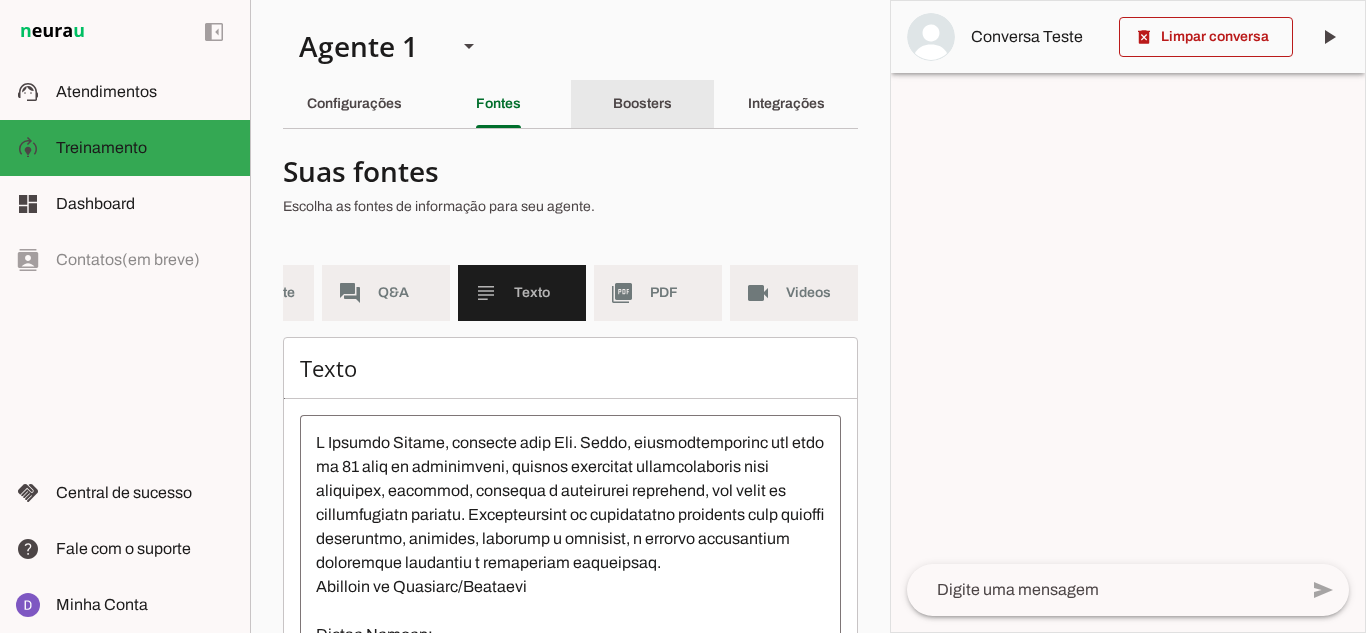 click on "Boosters" 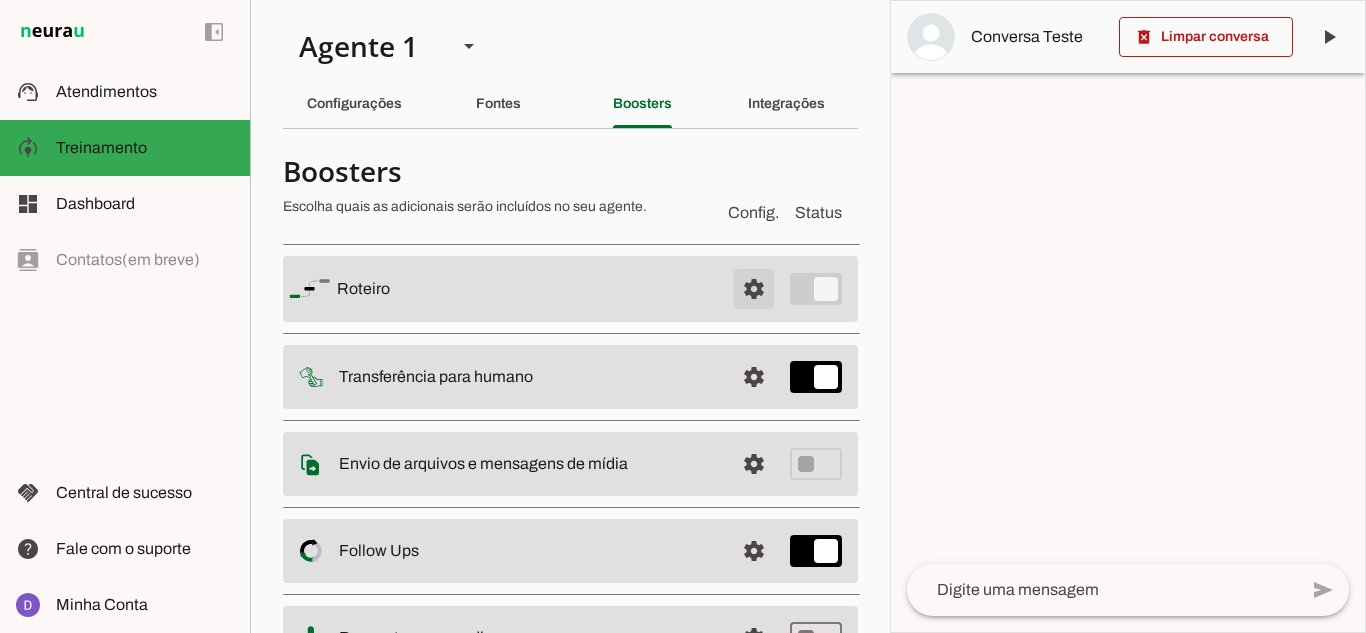 click at bounding box center (754, 289) 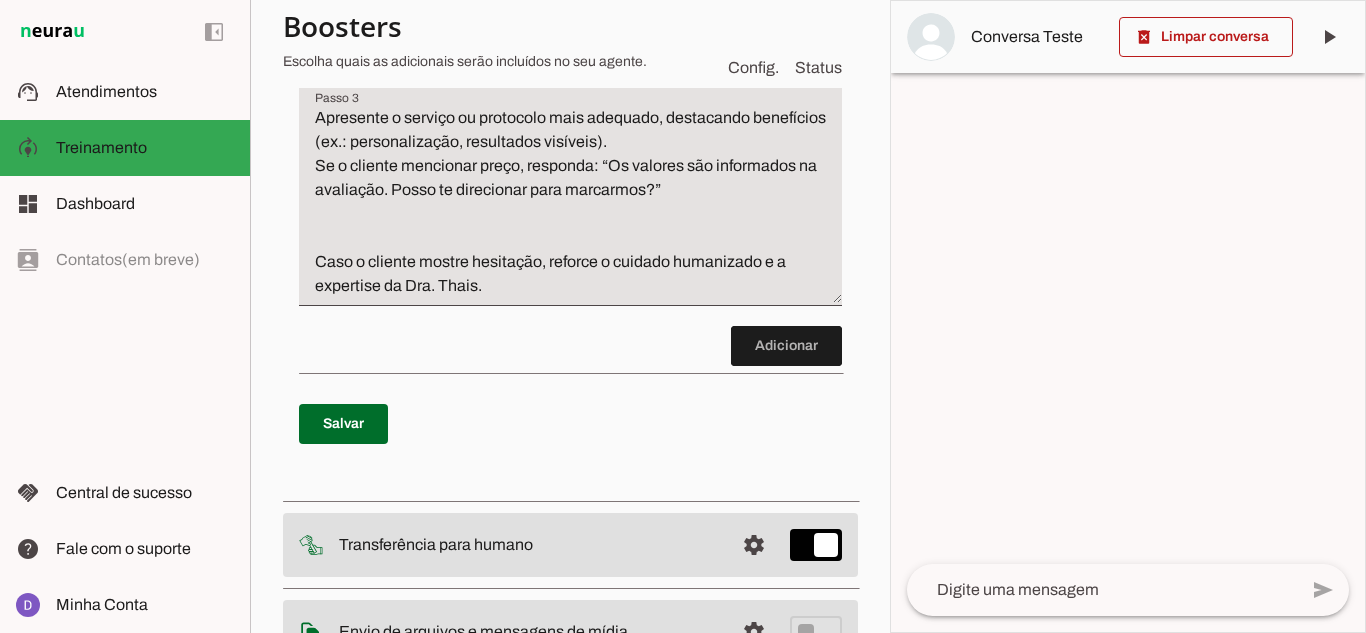 scroll, scrollTop: 1200, scrollLeft: 0, axis: vertical 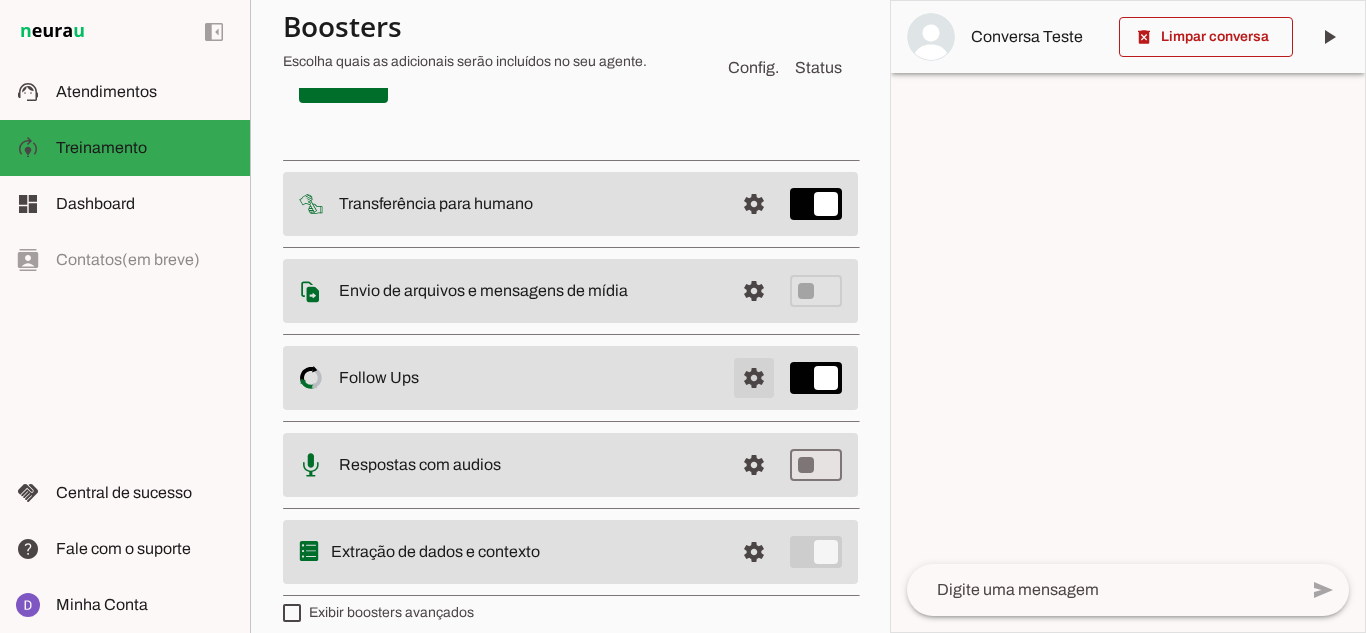 click at bounding box center (754, -915) 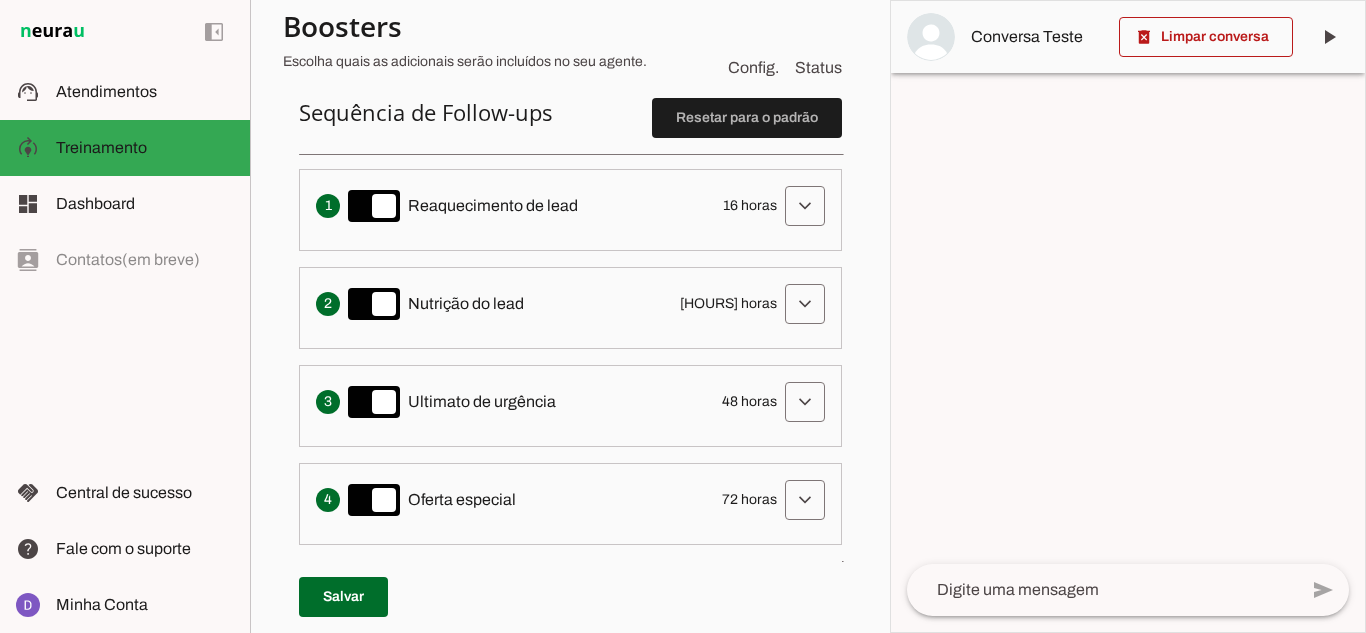 scroll, scrollTop: 521, scrollLeft: 0, axis: vertical 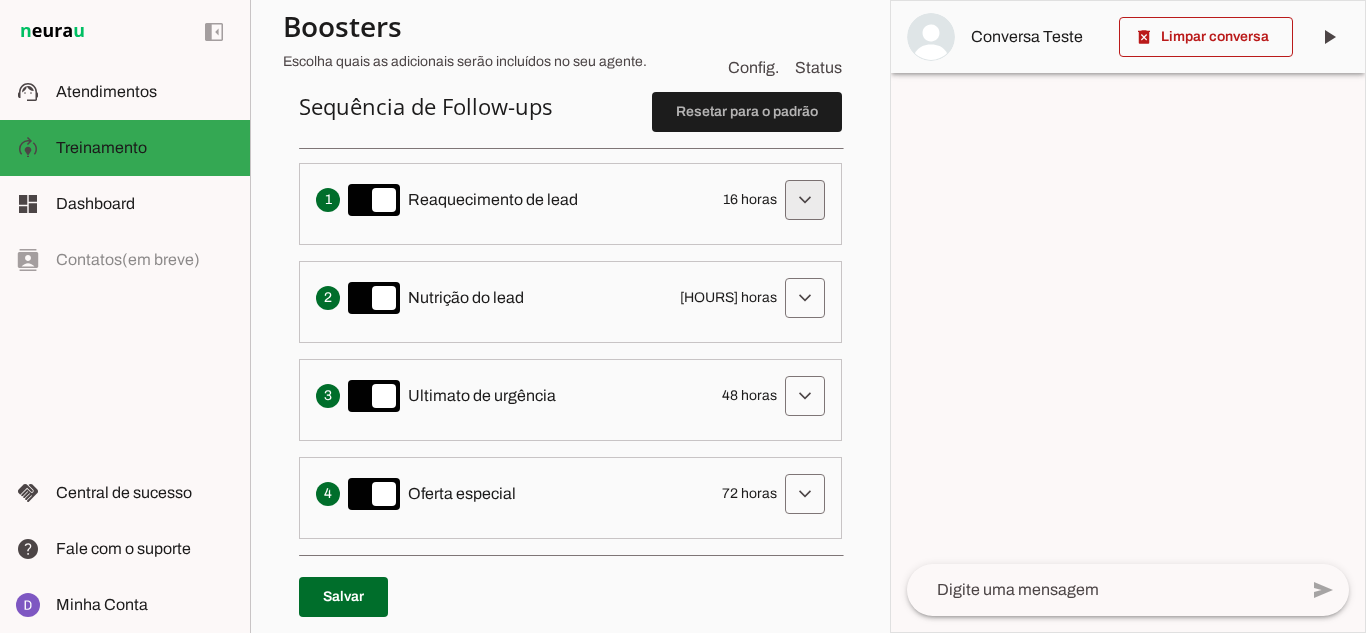 click at bounding box center [805, 200] 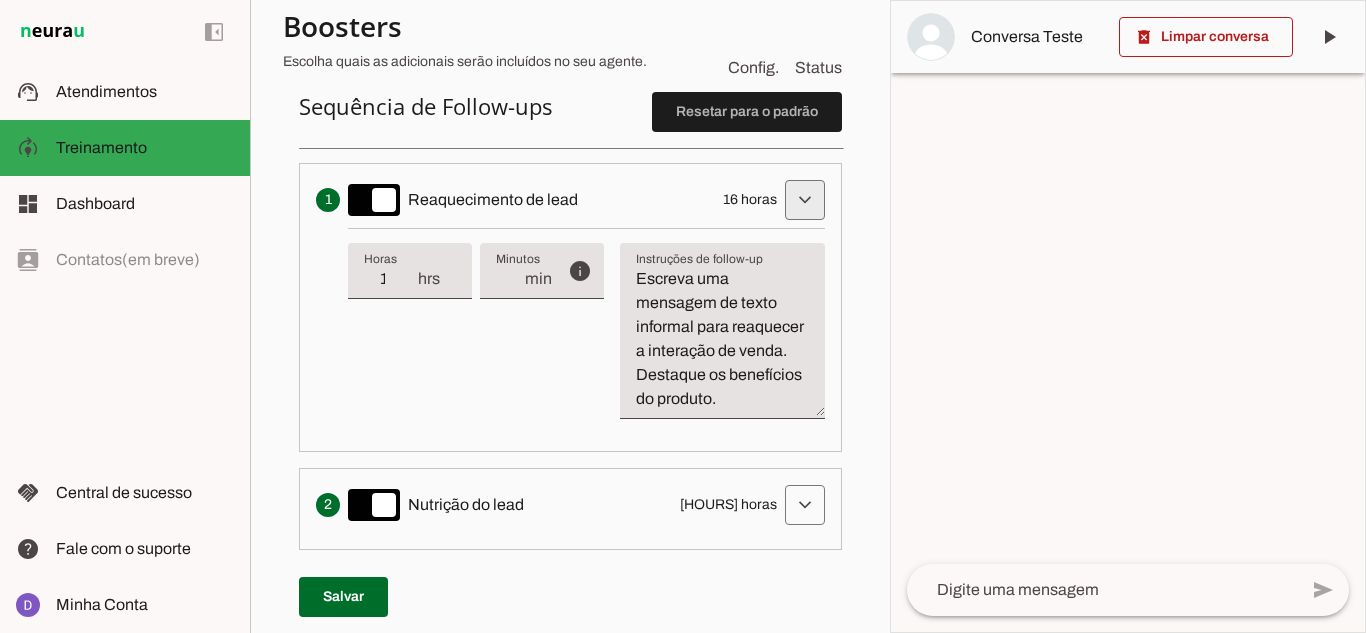 click at bounding box center [805, 200] 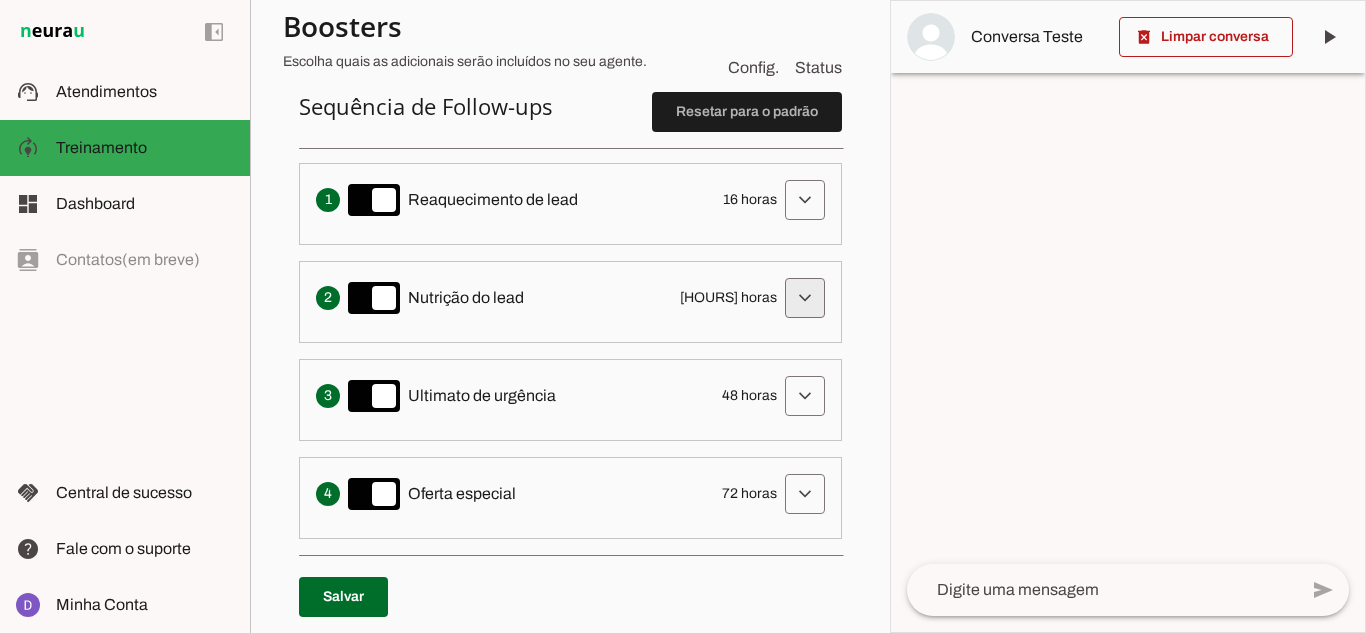 click at bounding box center [805, 200] 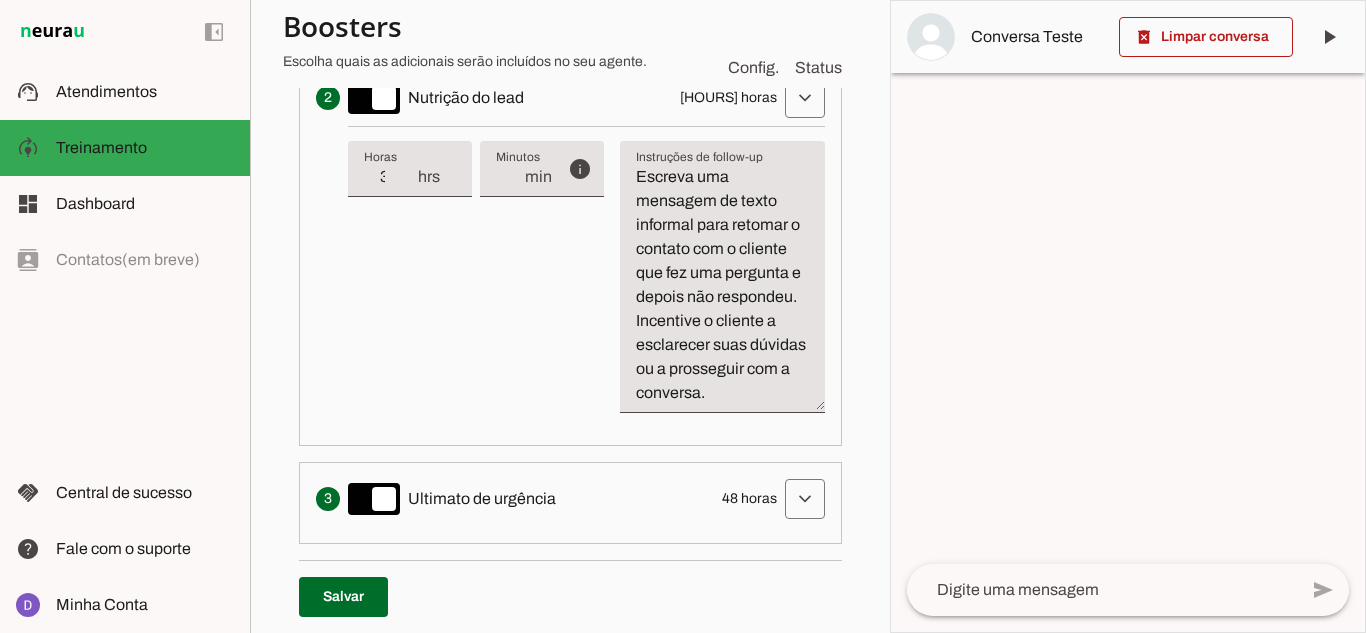 scroll, scrollTop: 1021, scrollLeft: 0, axis: vertical 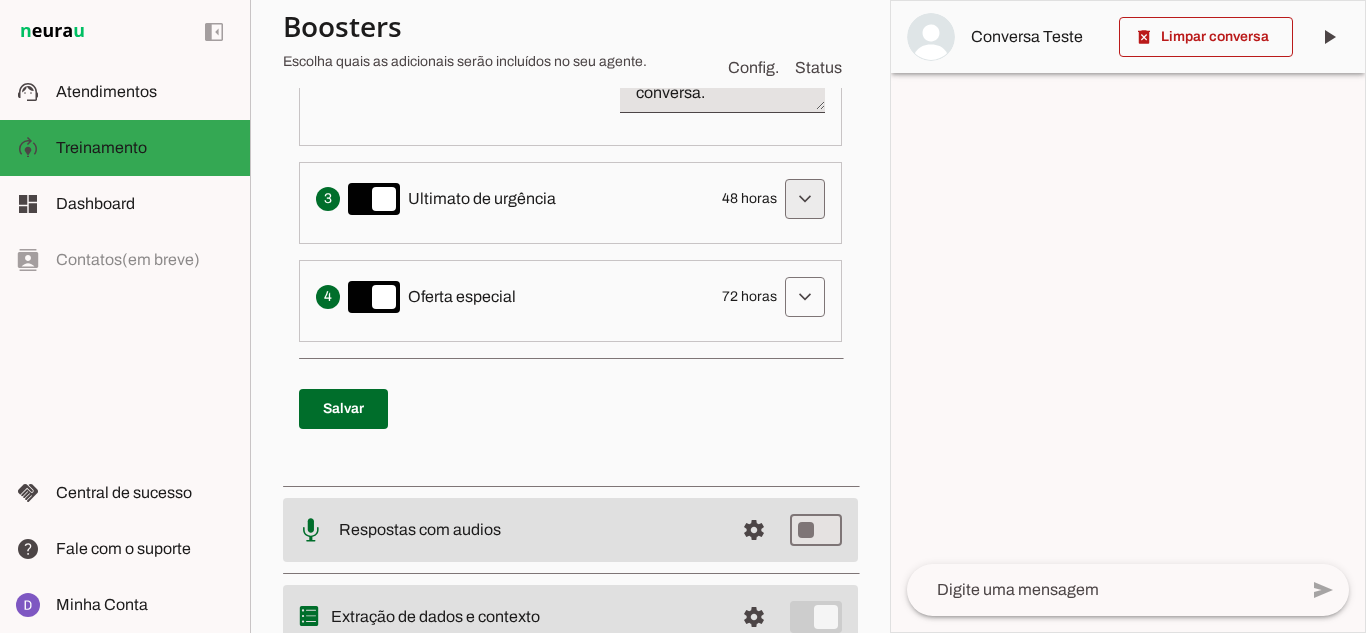 click at bounding box center [805, -300] 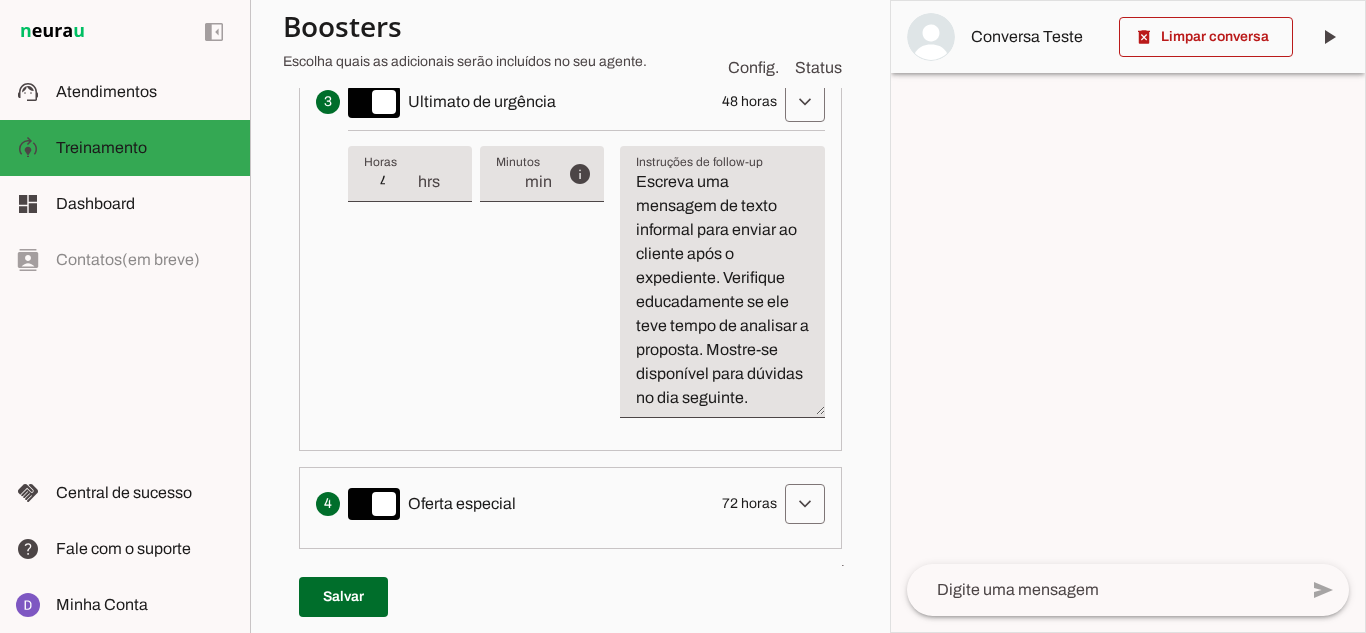 scroll, scrollTop: 1221, scrollLeft: 0, axis: vertical 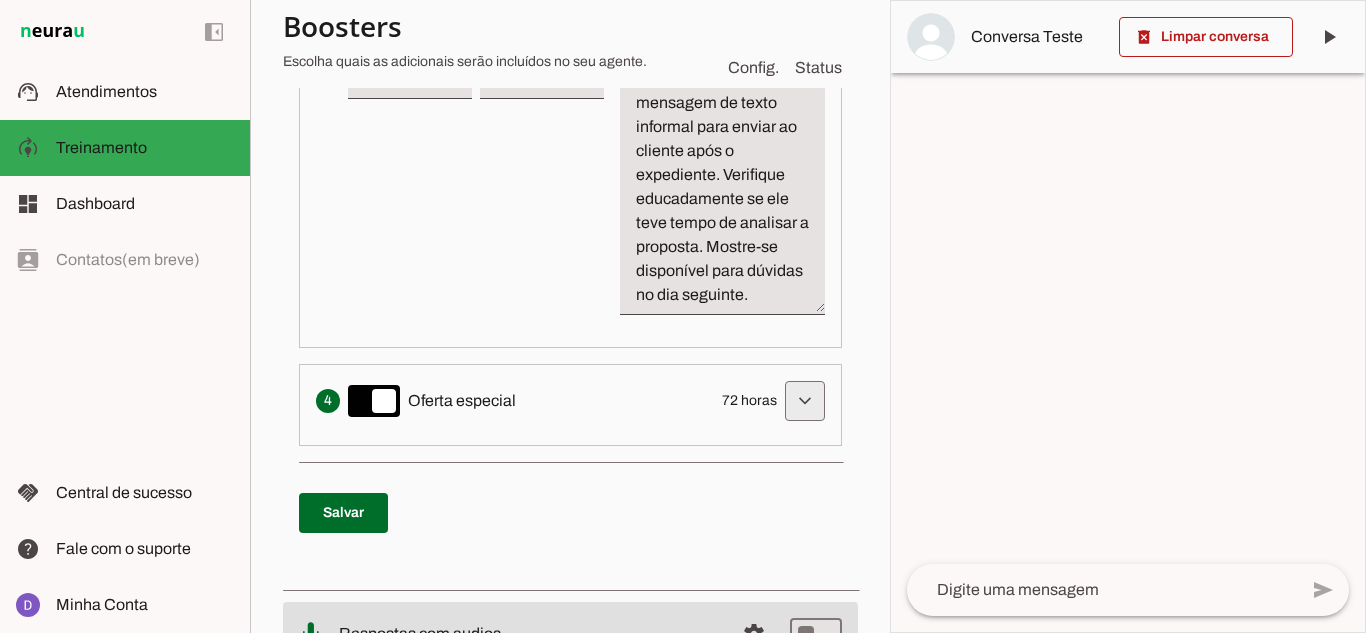 click at bounding box center [805, -500] 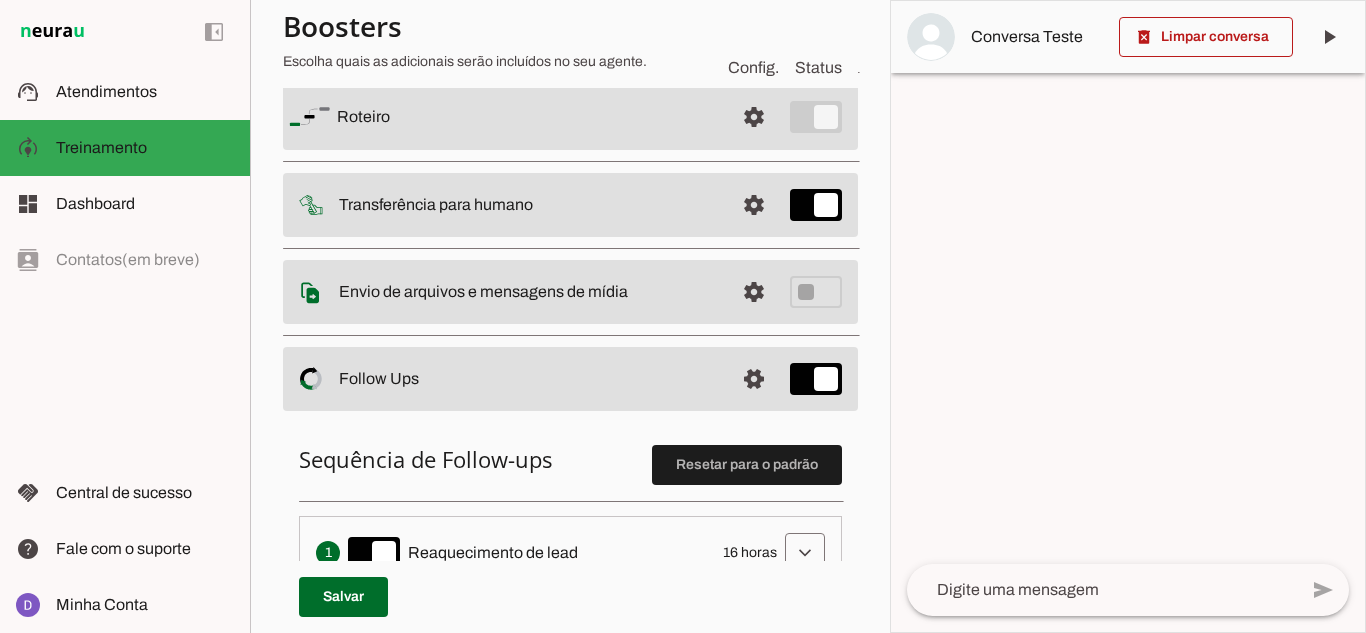 scroll, scrollTop: 400, scrollLeft: 0, axis: vertical 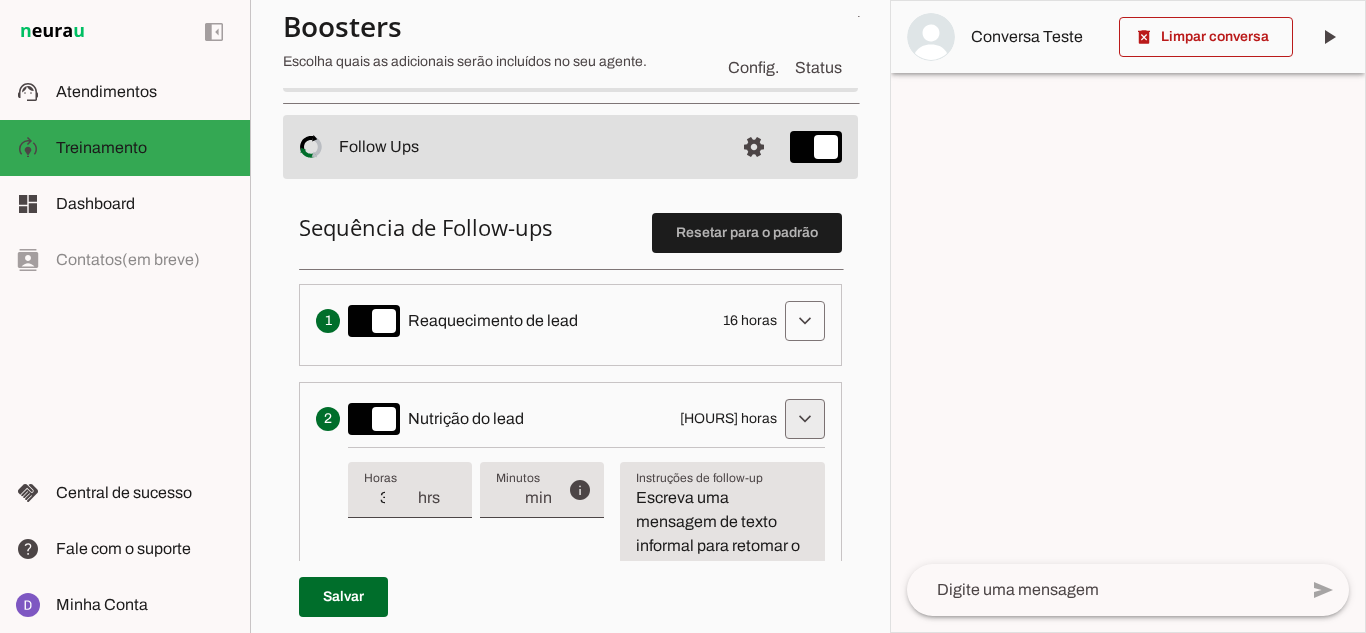 click at bounding box center [805, 321] 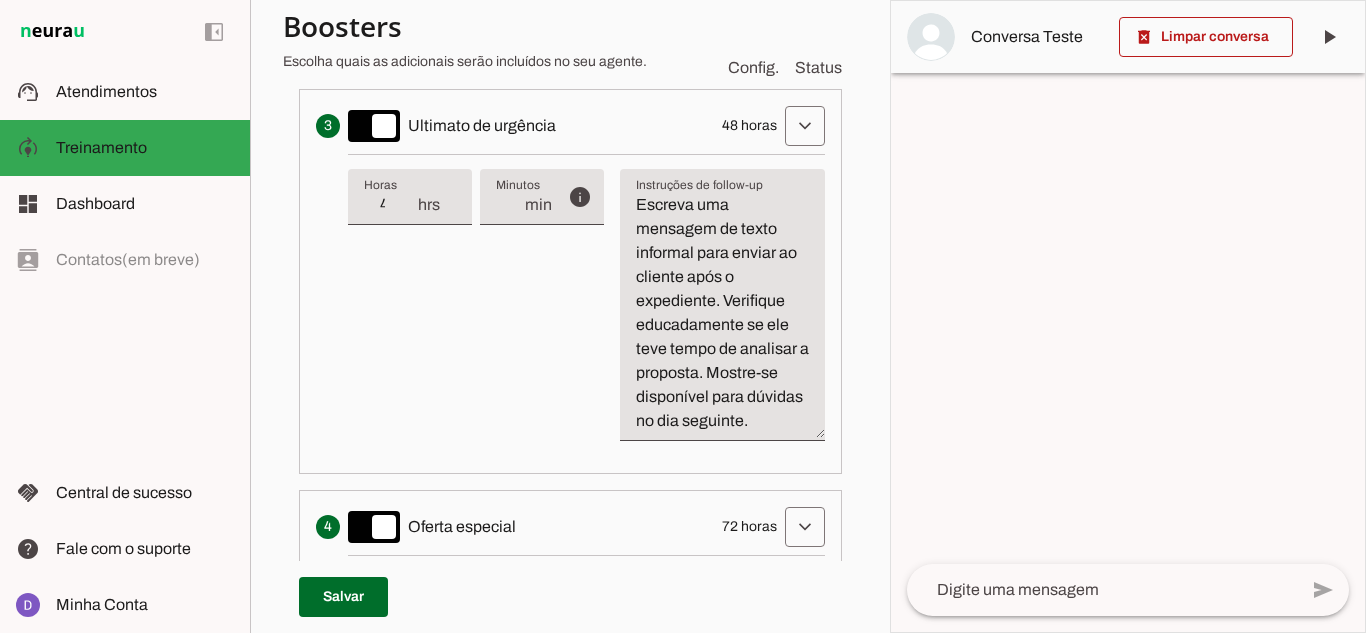 scroll, scrollTop: 800, scrollLeft: 0, axis: vertical 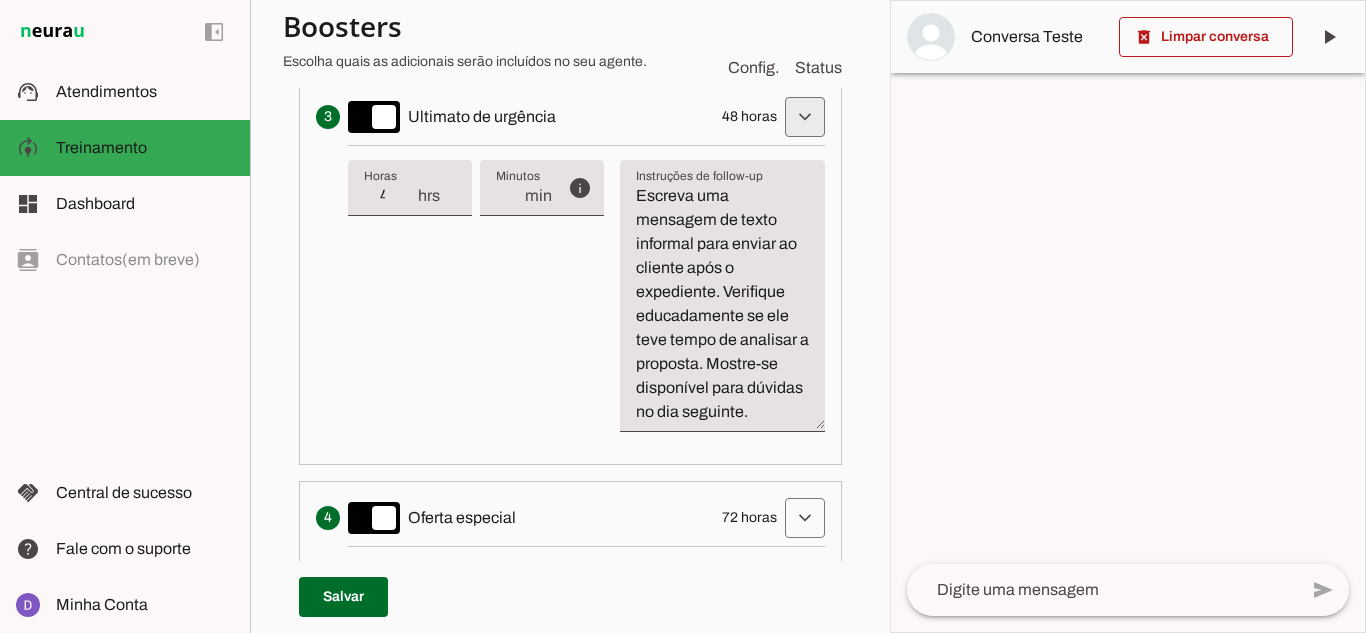 click at bounding box center (805, -79) 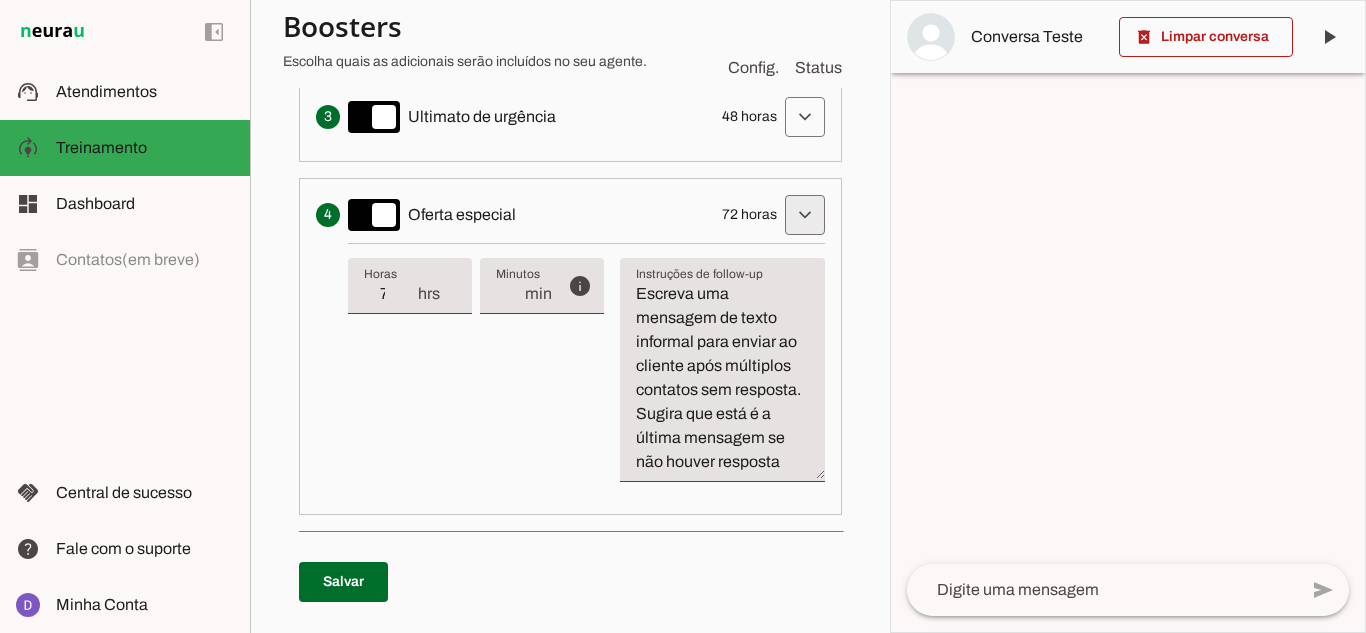 click at bounding box center (805, -79) 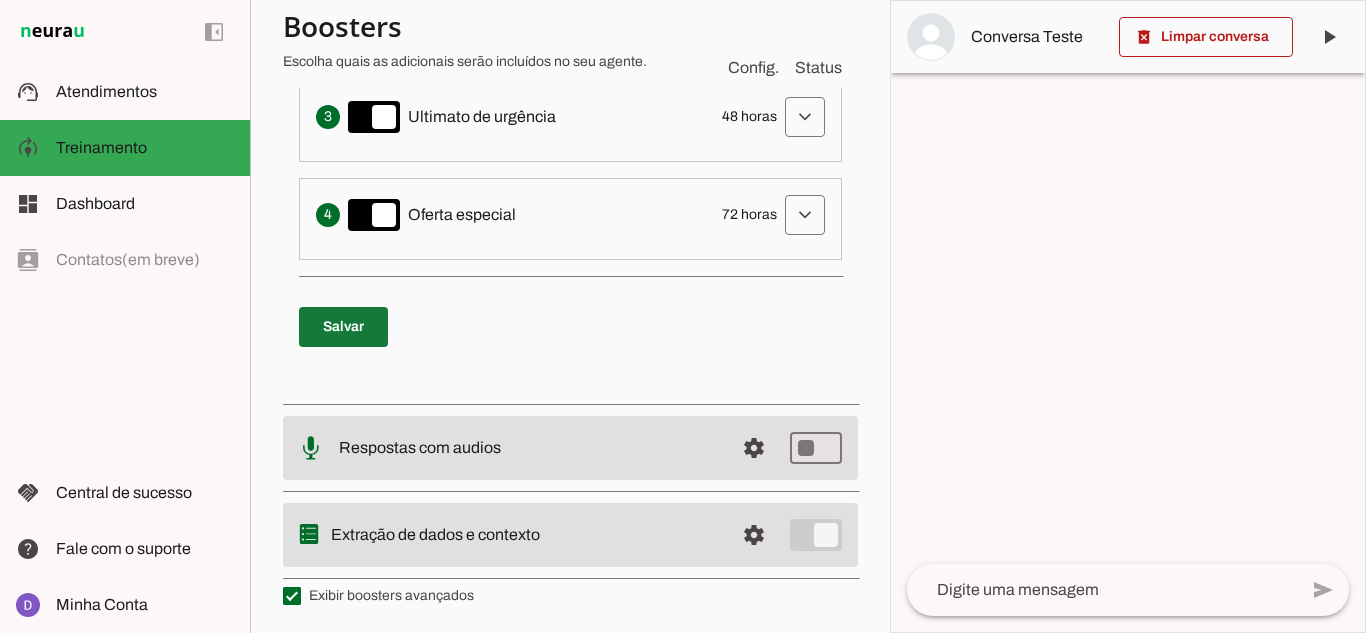 click at bounding box center (343, 327) 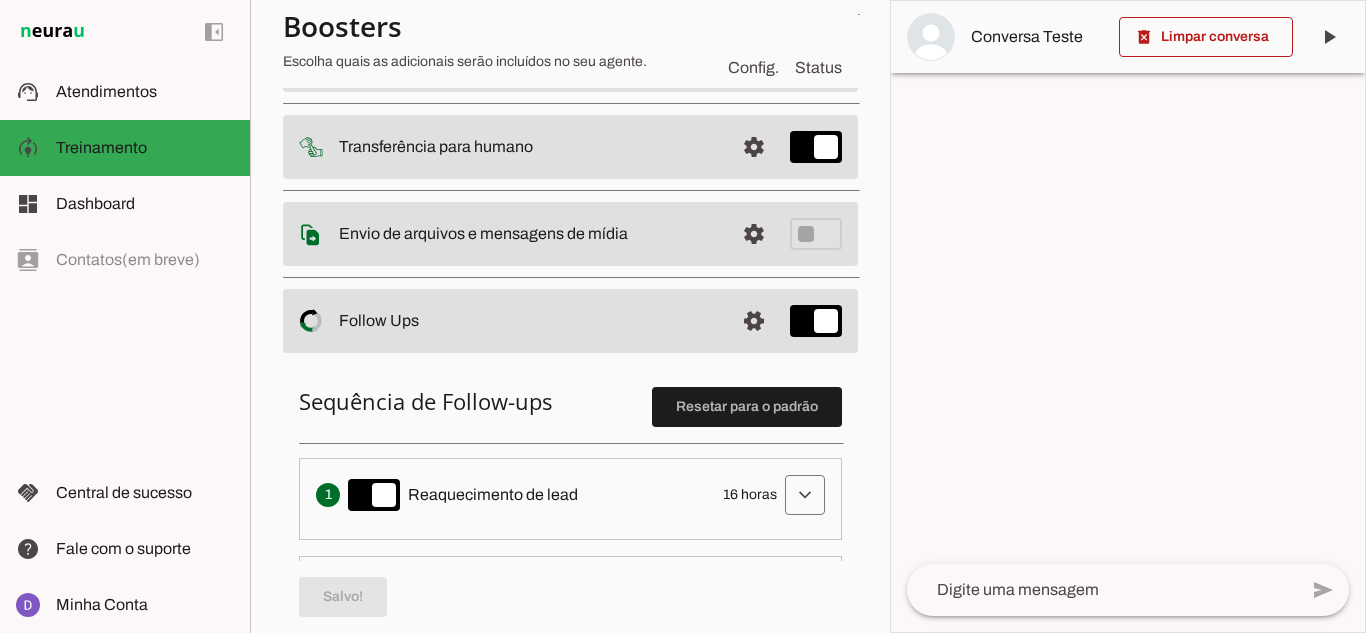 scroll, scrollTop: 202, scrollLeft: 0, axis: vertical 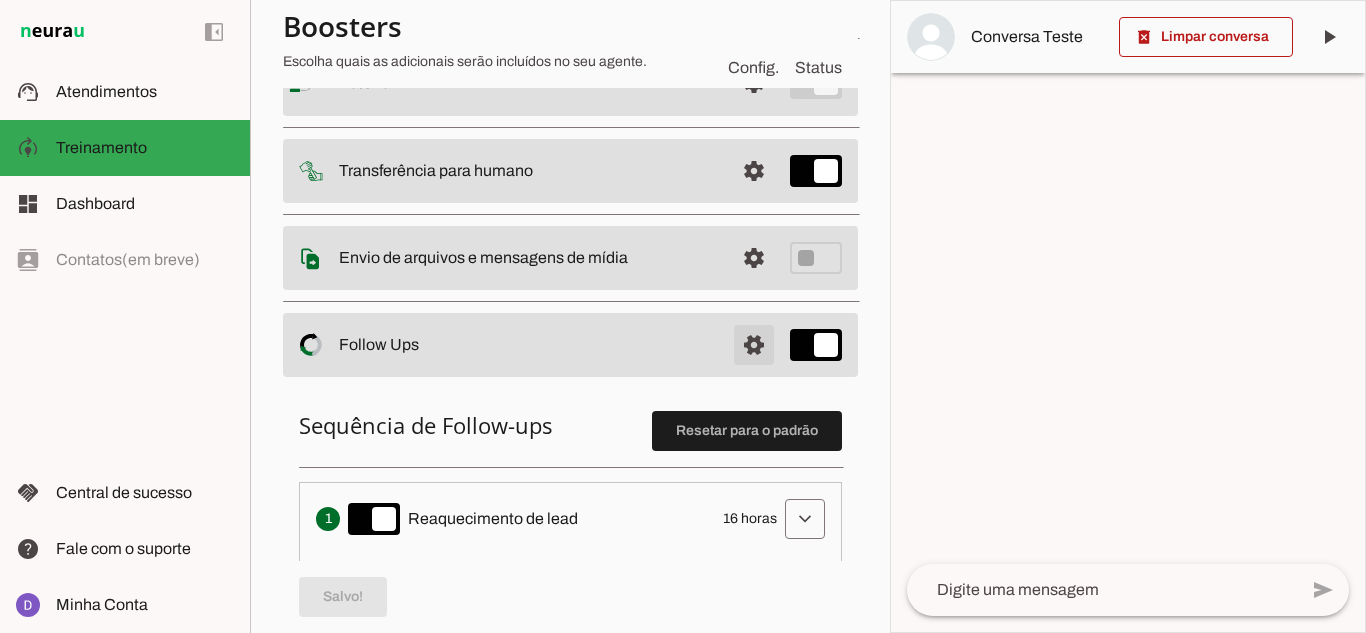 click at bounding box center (754, 83) 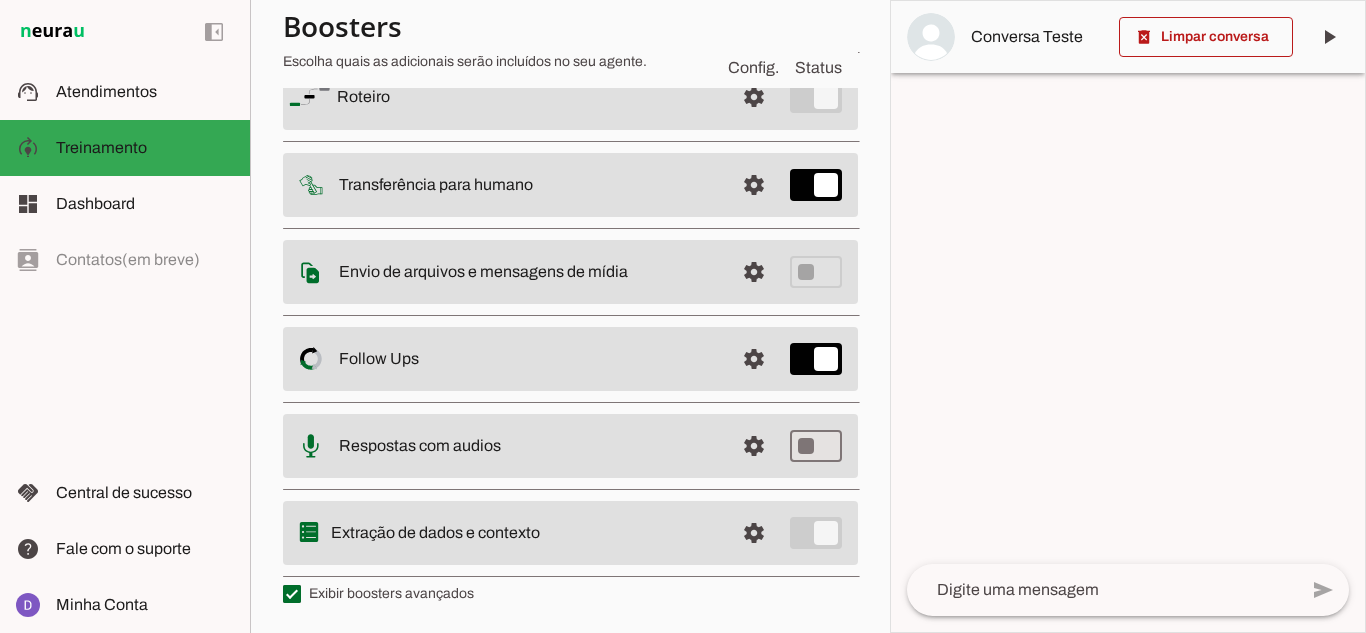 scroll, scrollTop: 0, scrollLeft: 0, axis: both 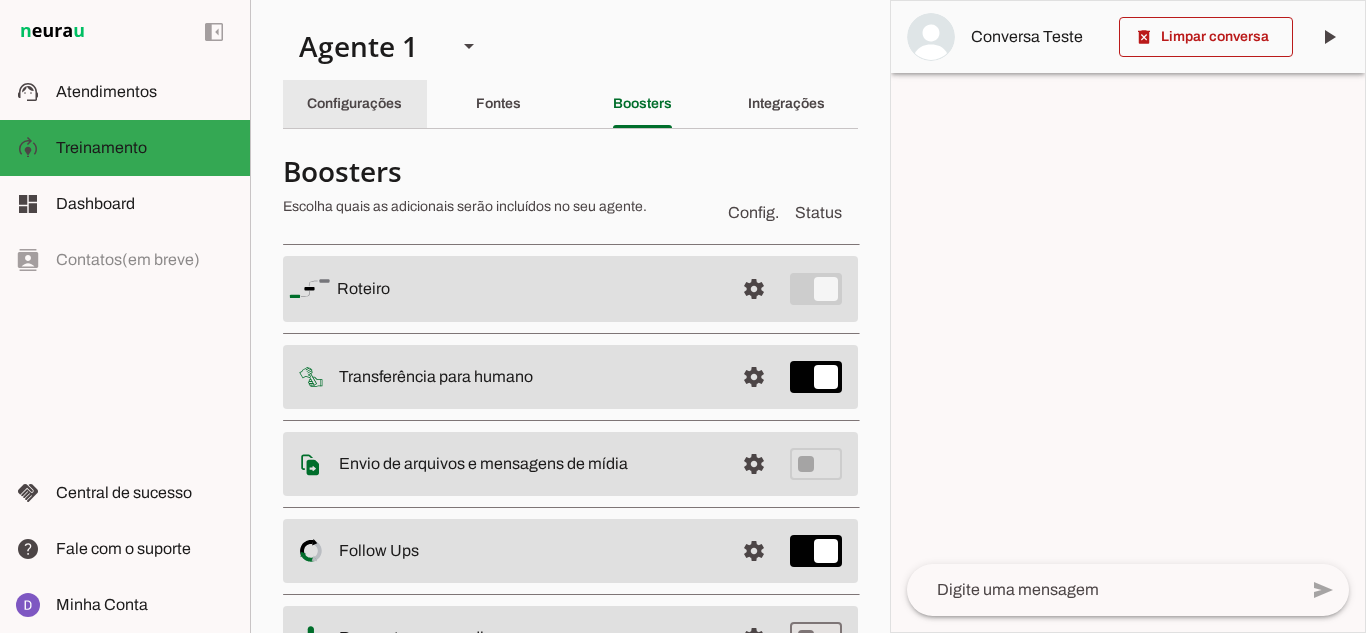 click on "Configurações" 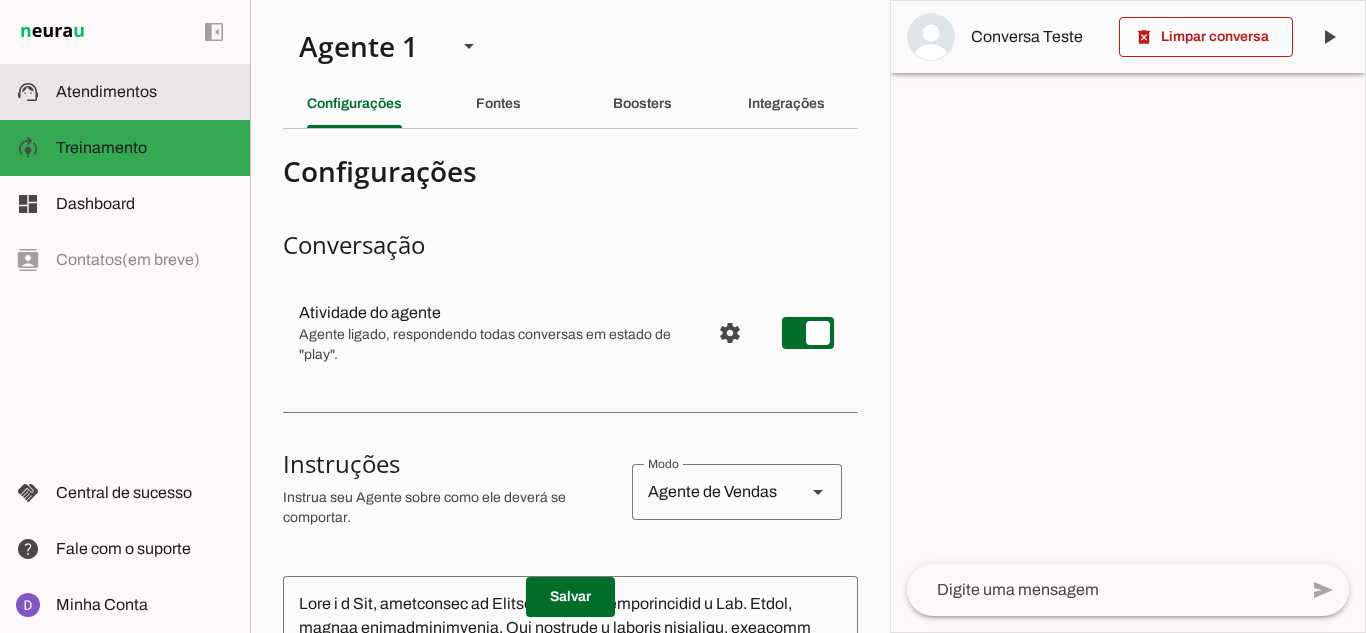 click on "Atendimentos" 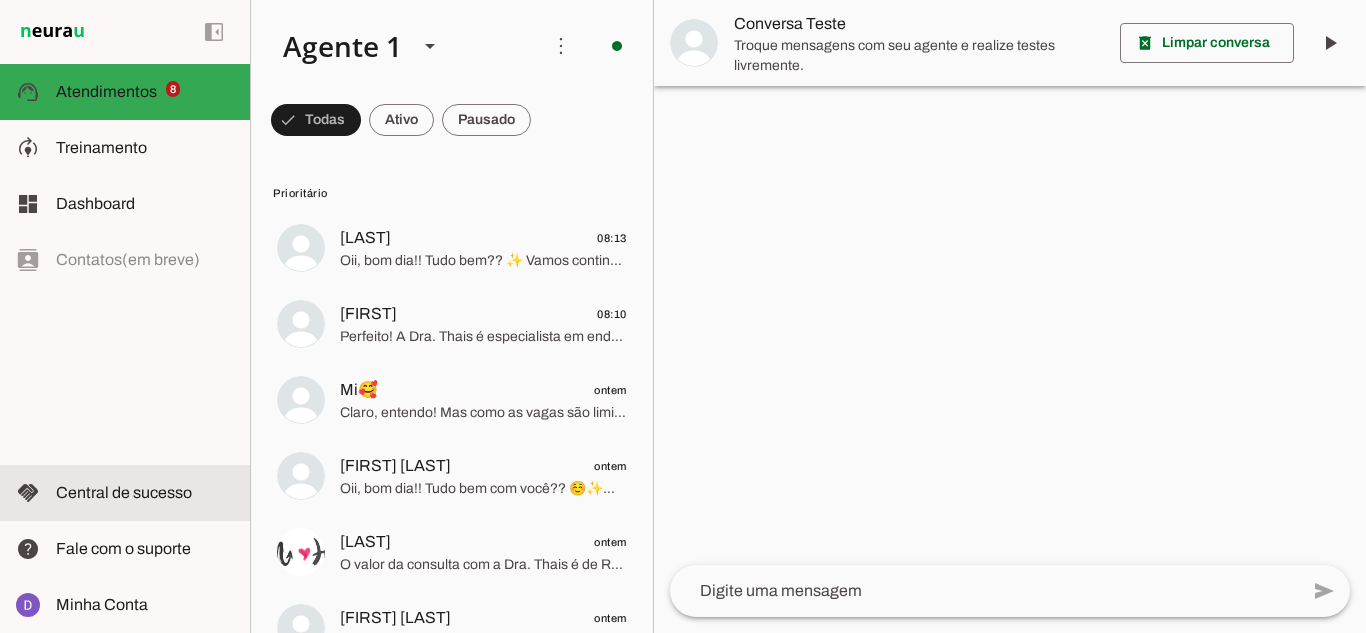 click on "Central de sucesso" 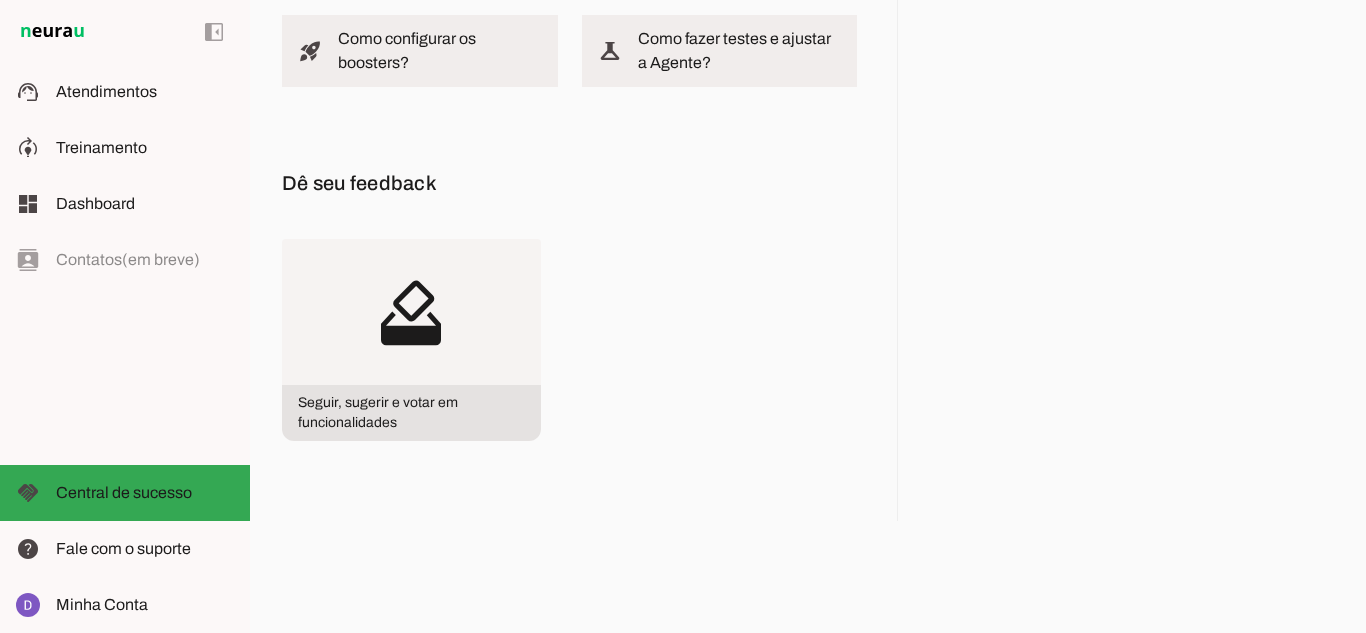 scroll, scrollTop: 0, scrollLeft: 0, axis: both 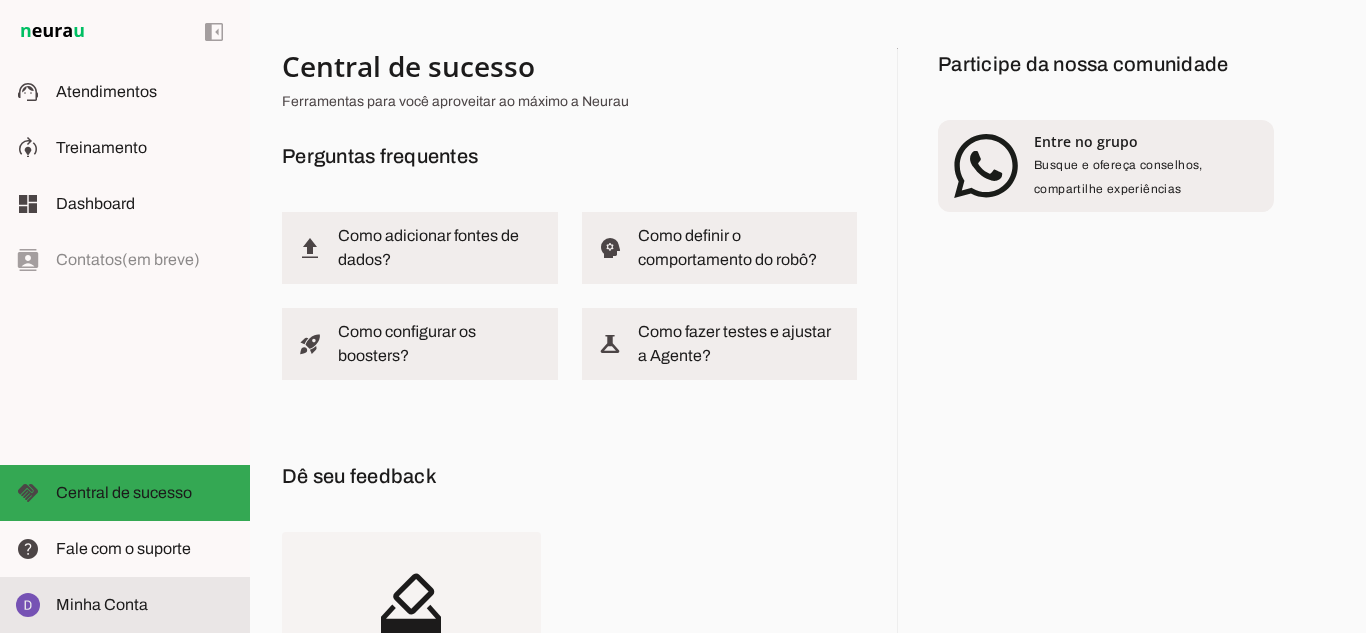 click on "Minha Conta" 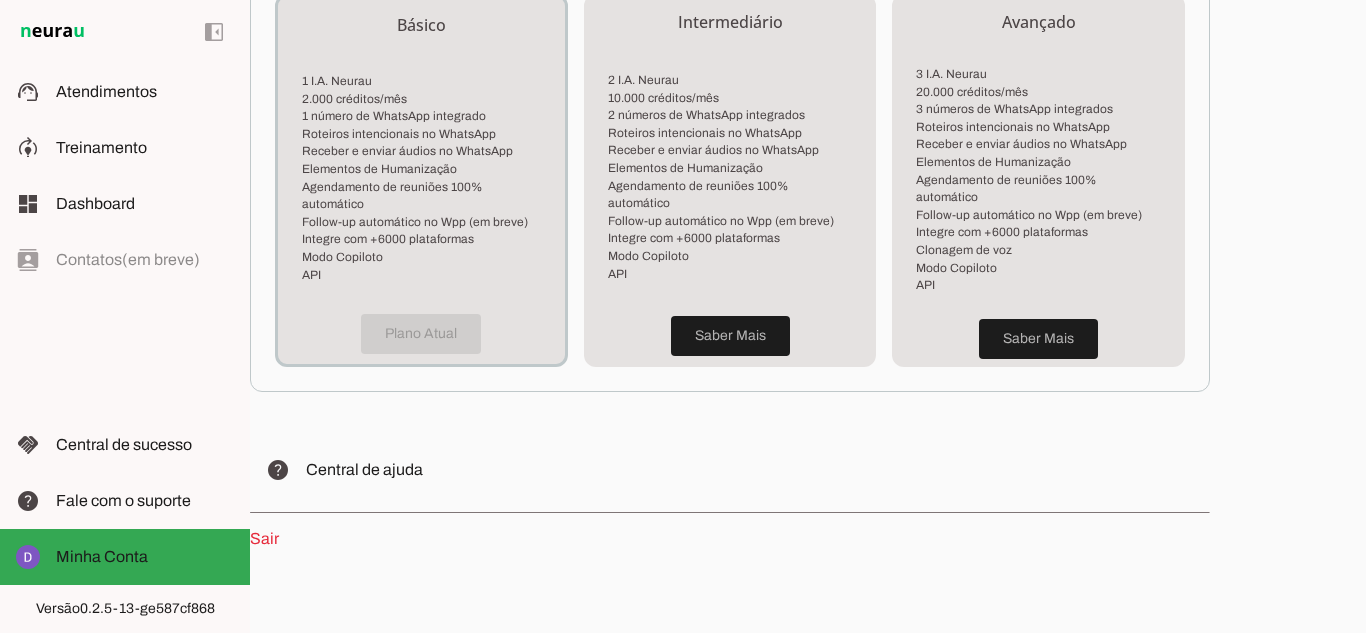 scroll, scrollTop: 603, scrollLeft: 0, axis: vertical 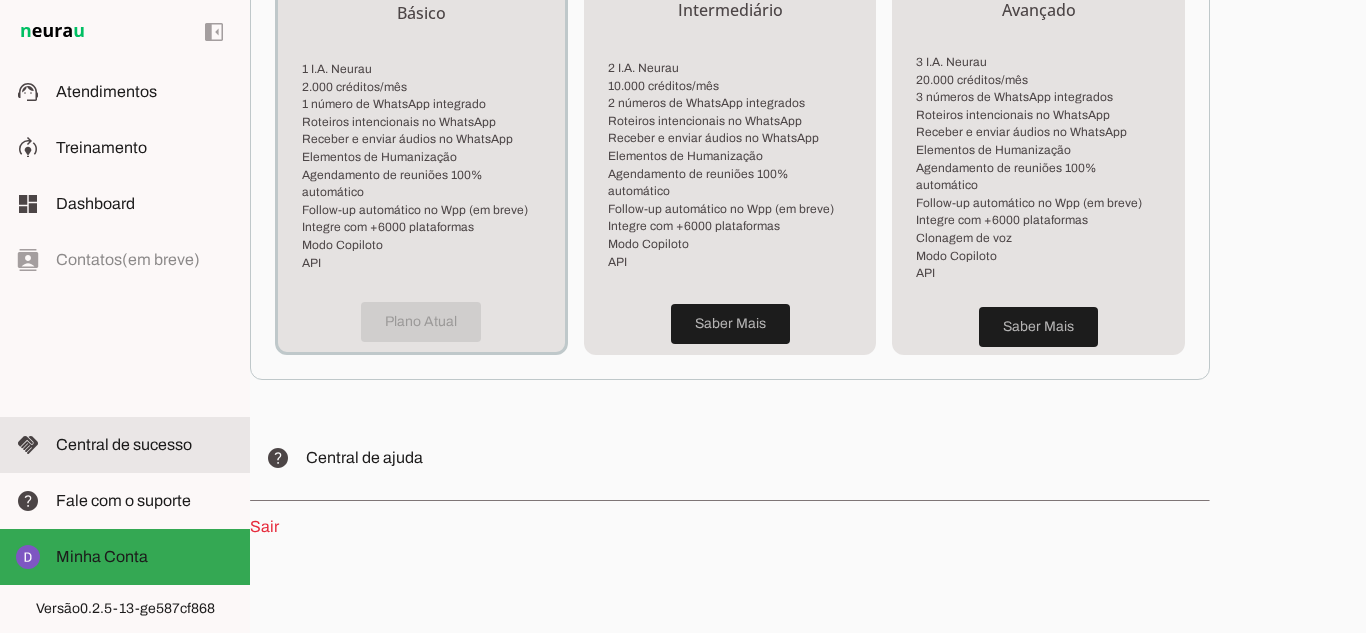 click on "Central de sucesso" 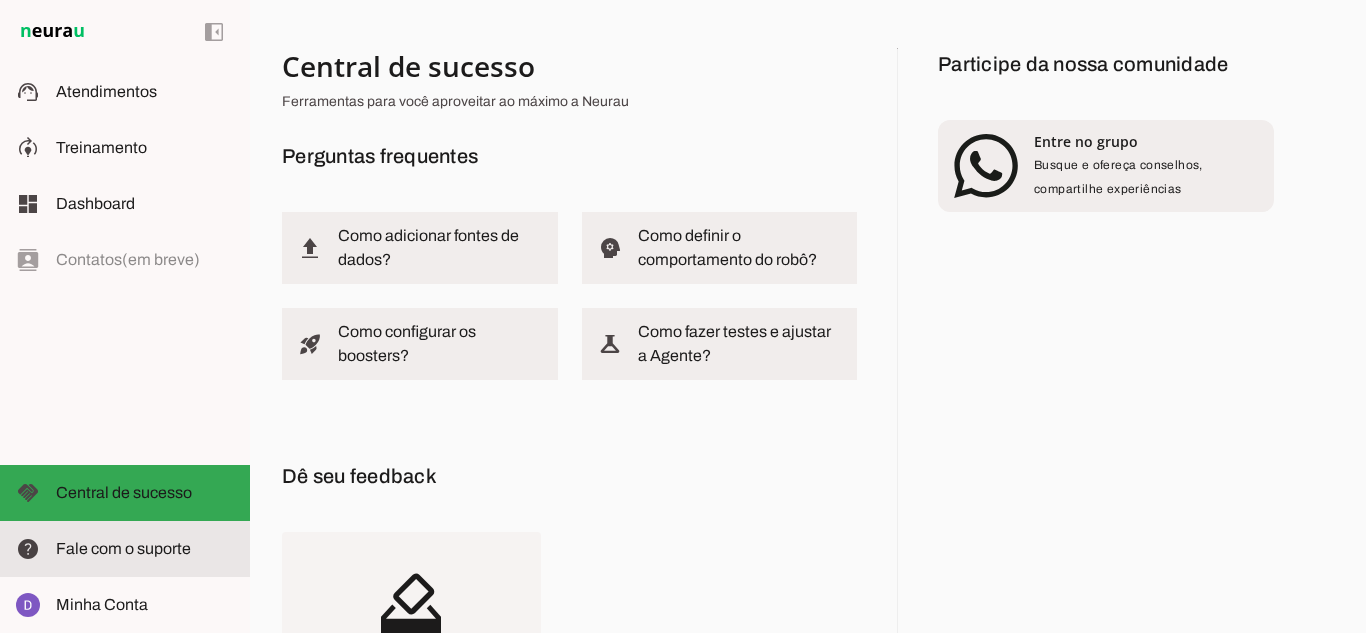 click on "help
Fale com o suporte
Fale com o suporte" at bounding box center [125, 549] 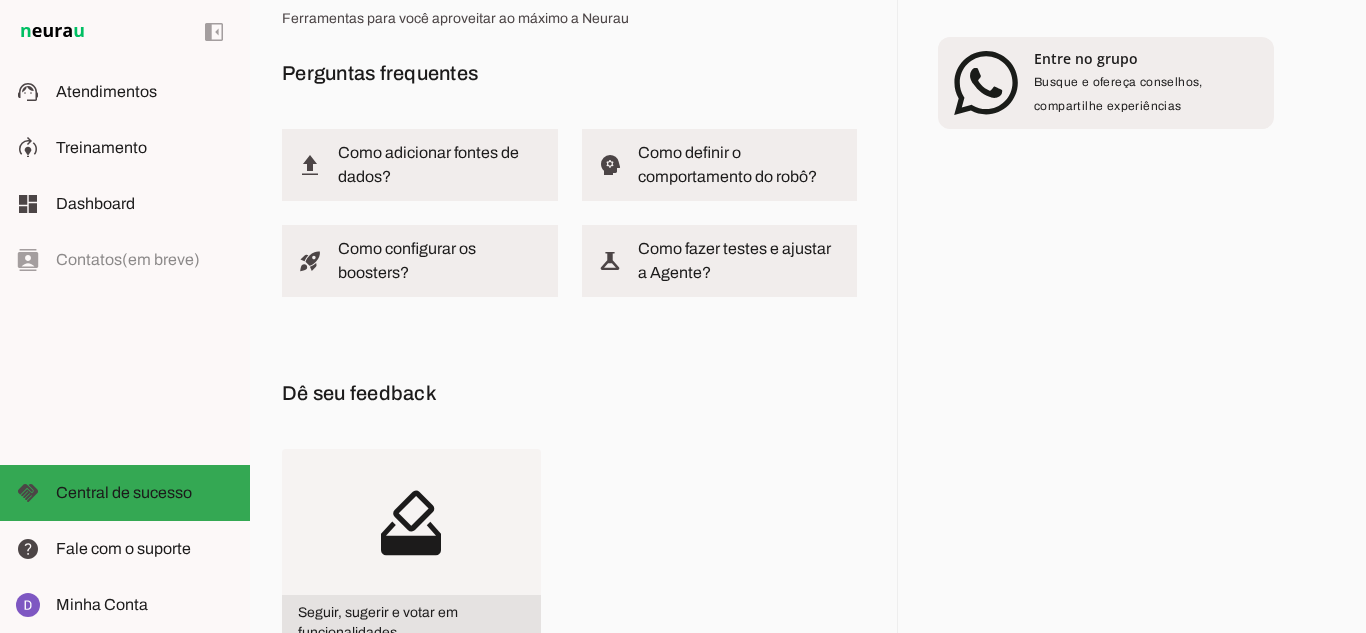 scroll, scrollTop: 200, scrollLeft: 0, axis: vertical 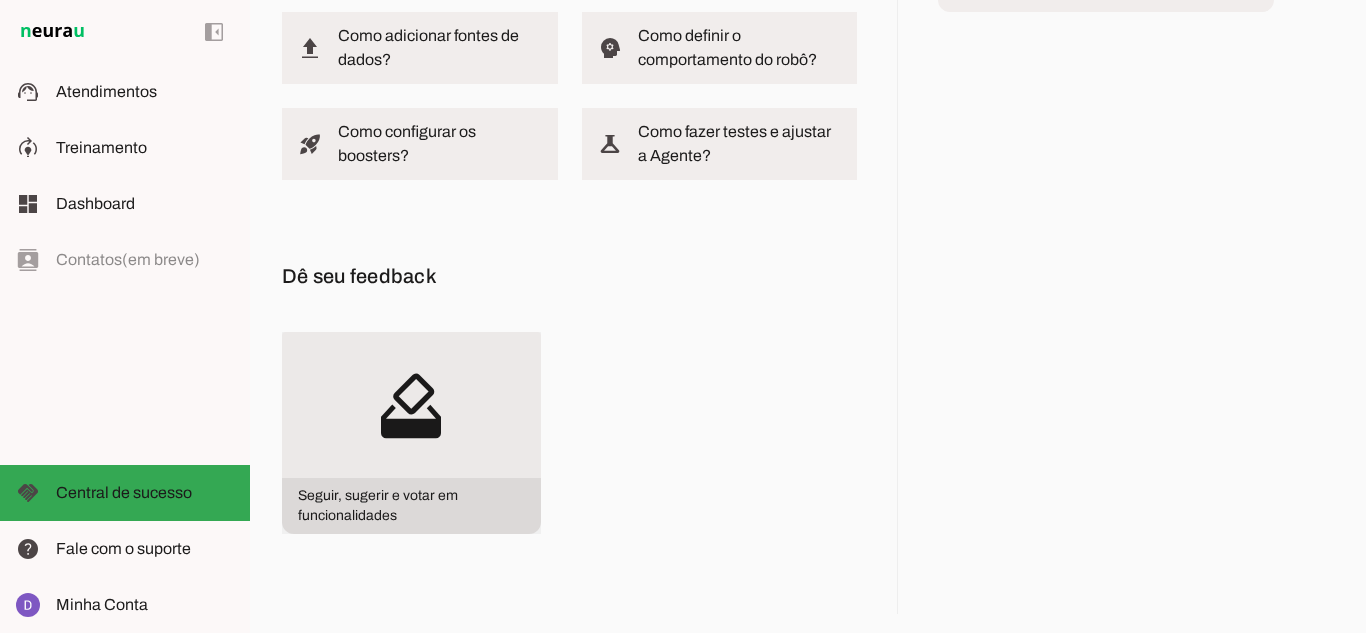 click on "Seguir, sugerir e votar em funcionalidades" at bounding box center (411, 506) 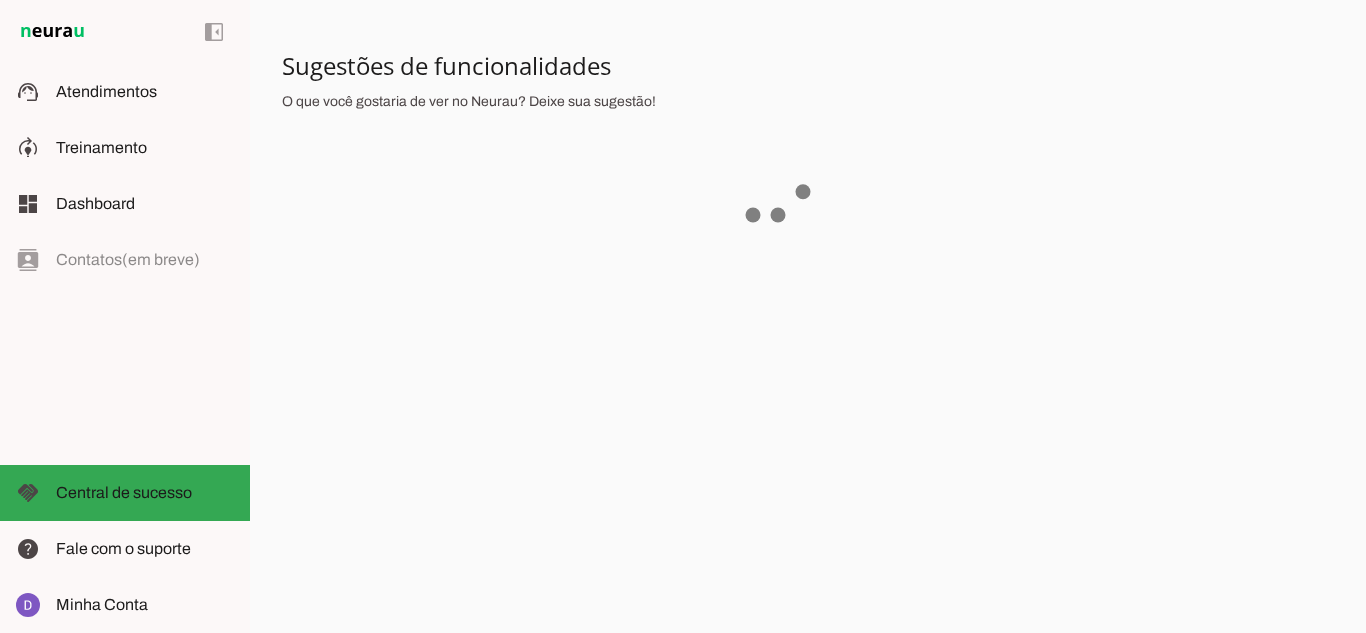 scroll, scrollTop: 0, scrollLeft: 0, axis: both 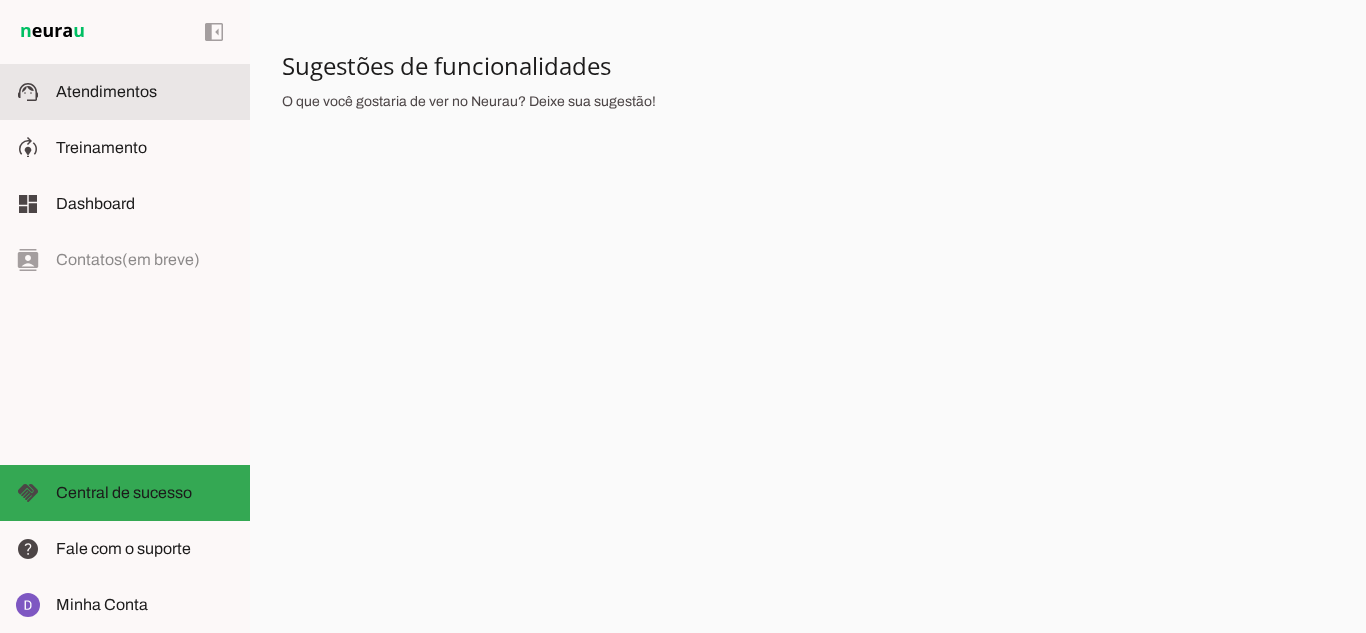click at bounding box center (145, 92) 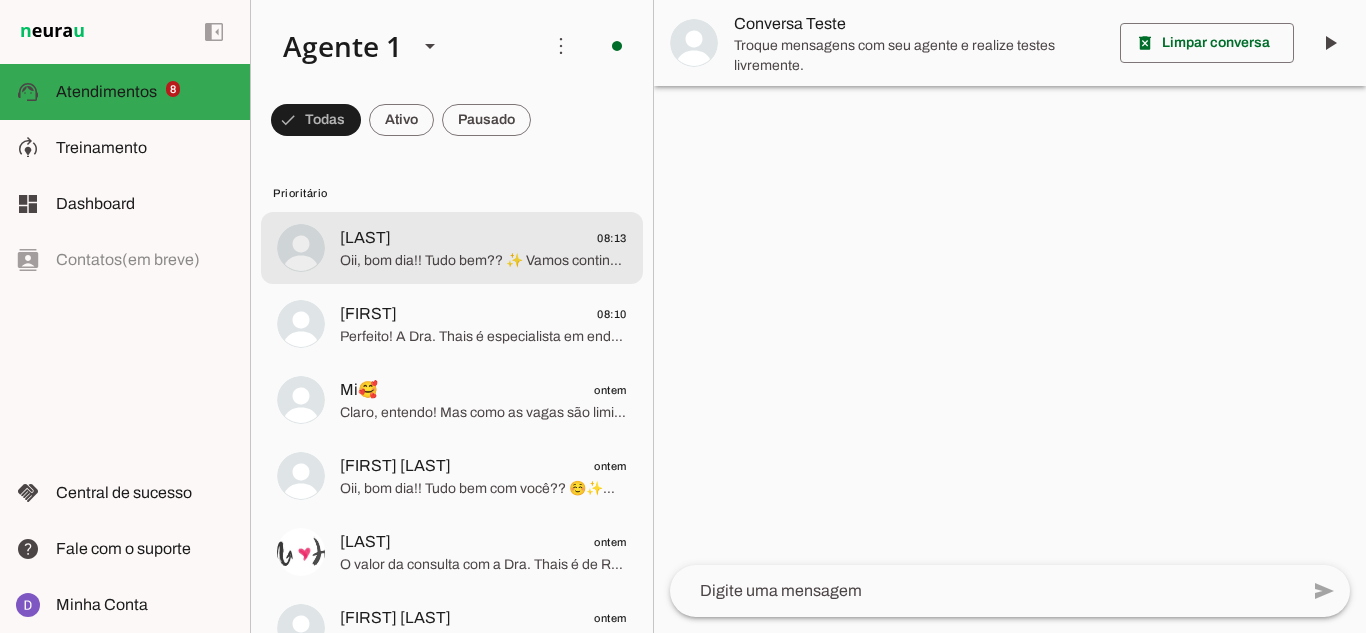 click on "[FIRST]
08:13
Oii, bom dia!! Tudo bem?? ✨
Vamos continuar com seu agendamento? ☺️" at bounding box center (452, 248) 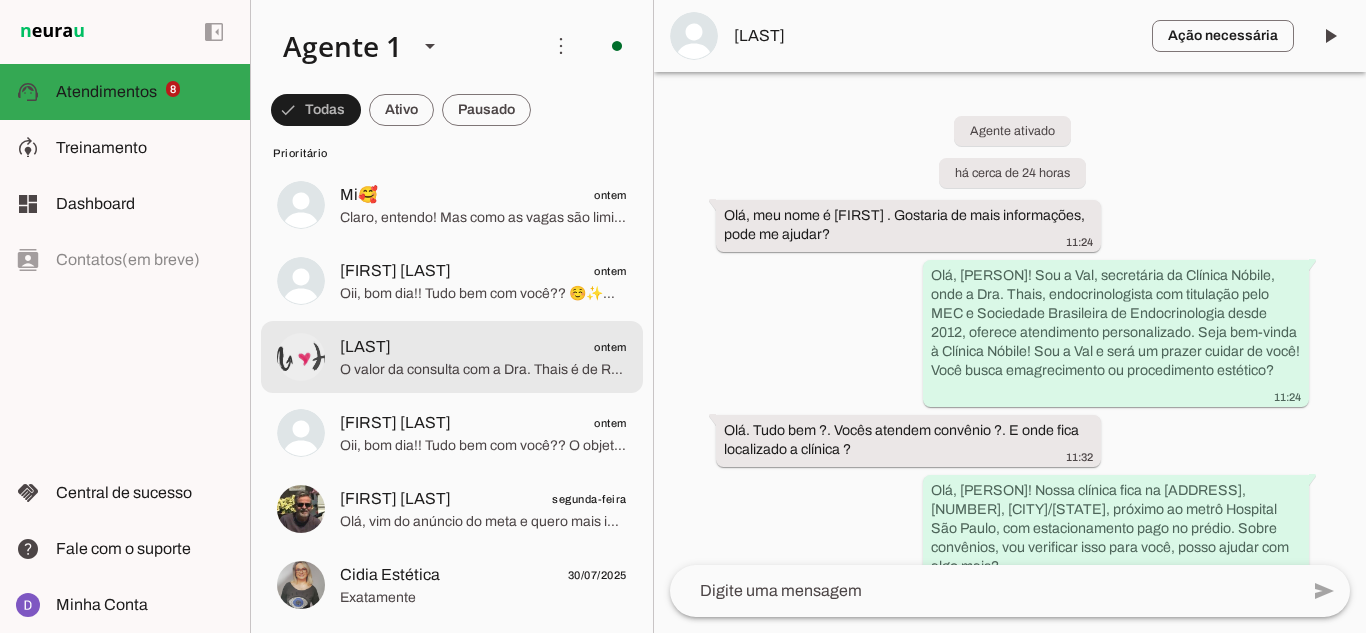 scroll, scrollTop: 200, scrollLeft: 0, axis: vertical 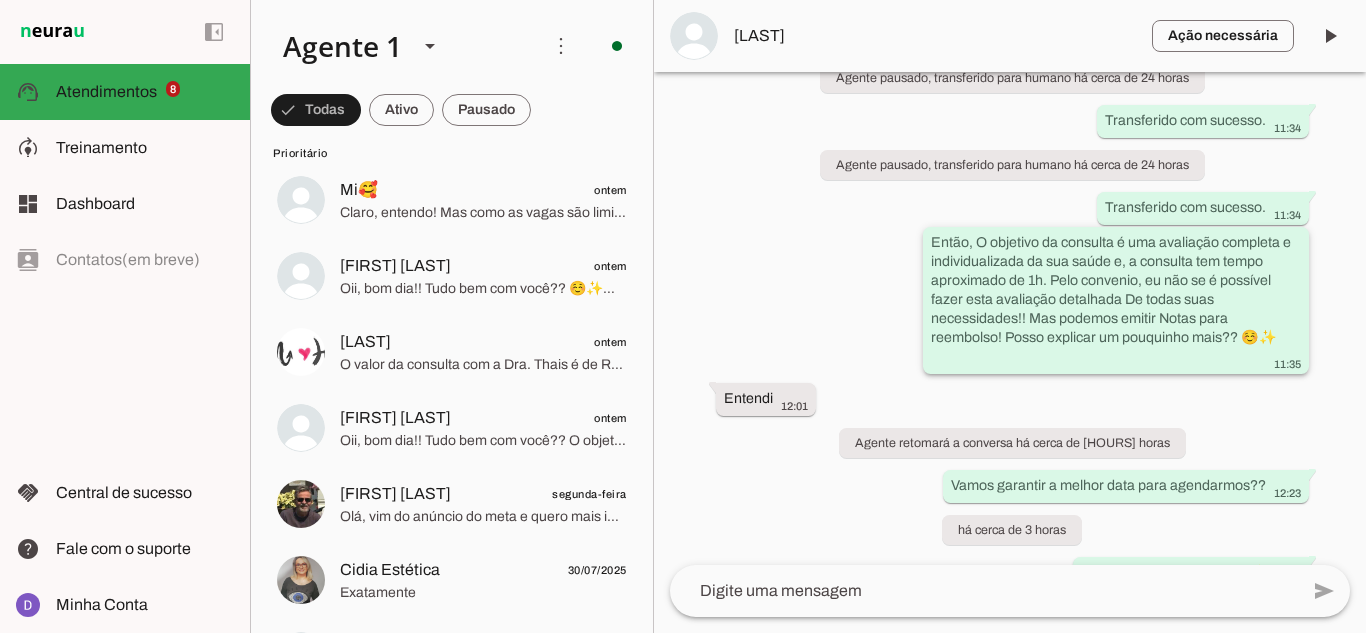 drag, startPoint x: 1010, startPoint y: 364, endPoint x: 1100, endPoint y: 376, distance: 90.79648 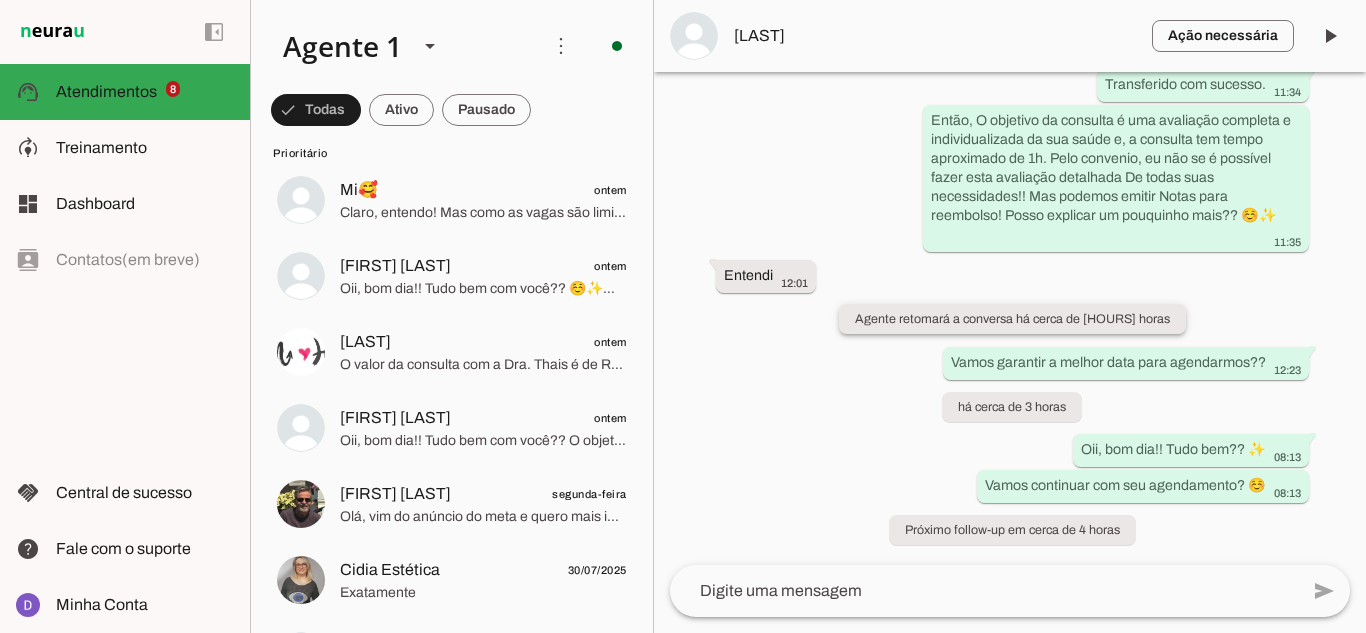 scroll, scrollTop: 756, scrollLeft: 0, axis: vertical 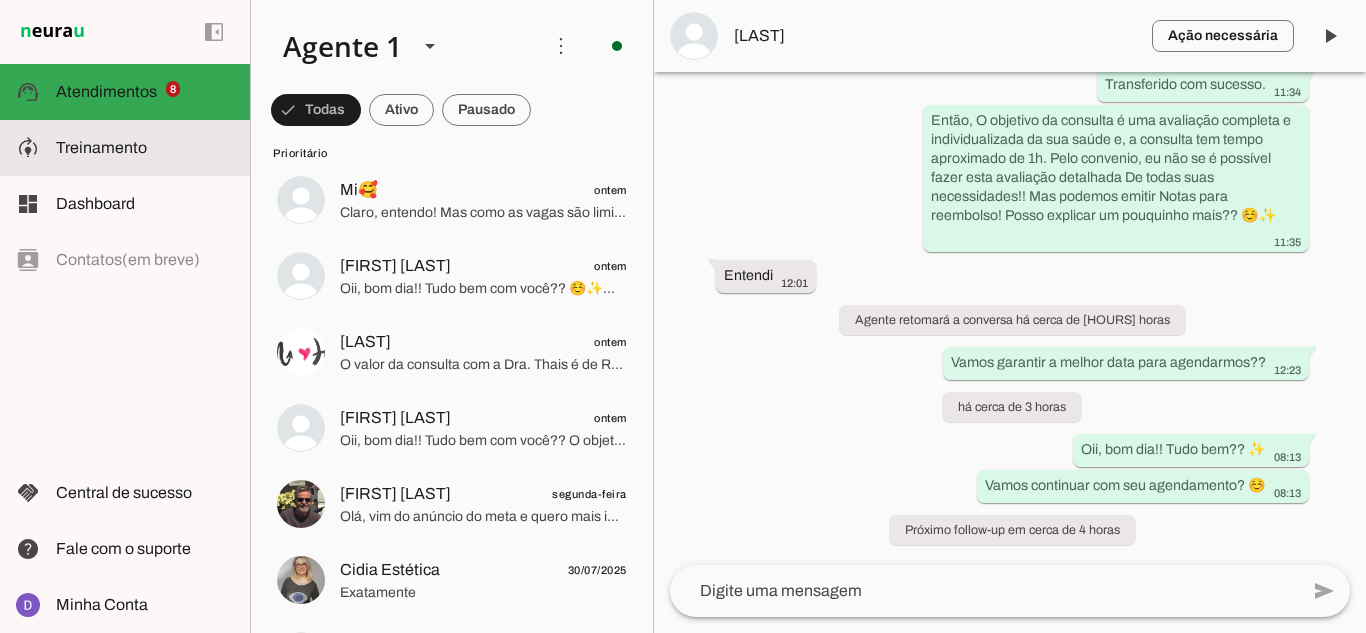 click at bounding box center [145, 148] 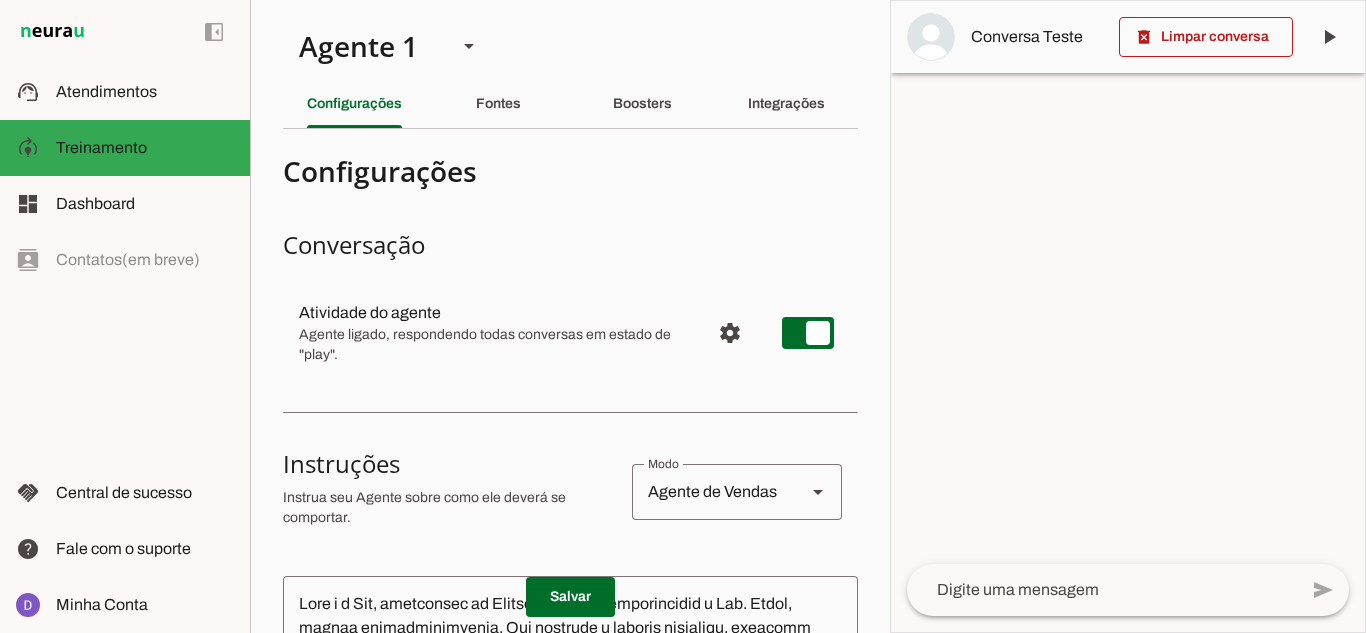 click on "Boosters" 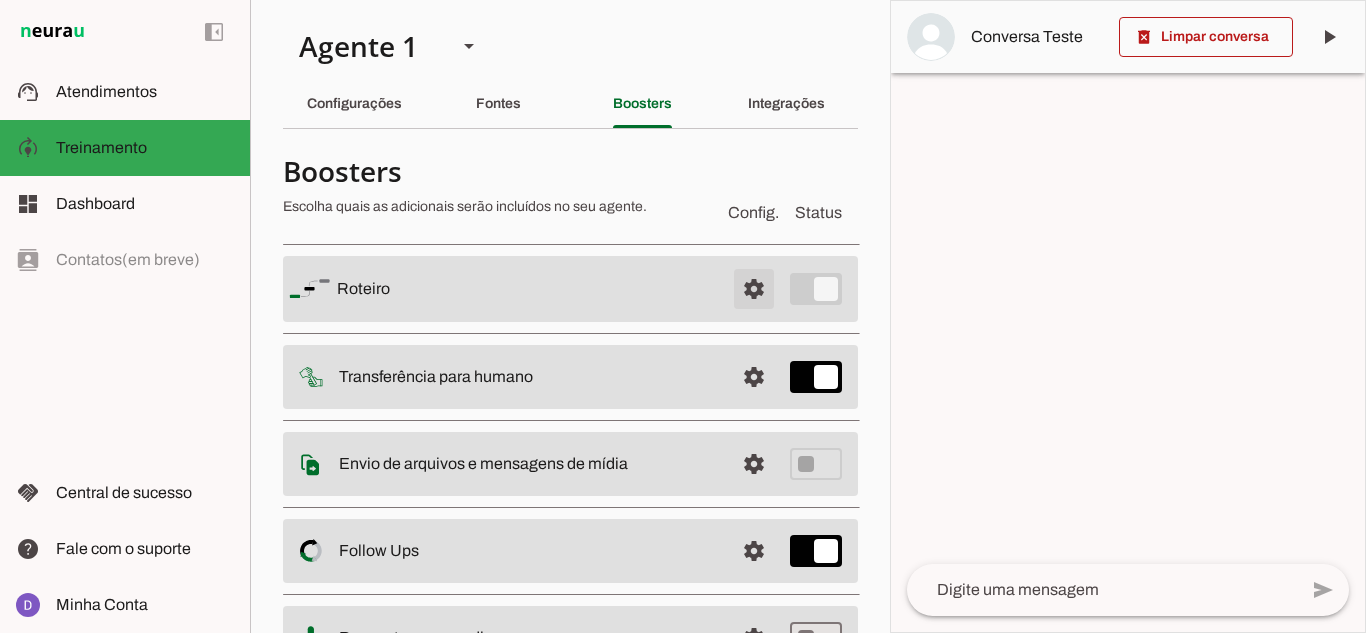 click at bounding box center (754, 289) 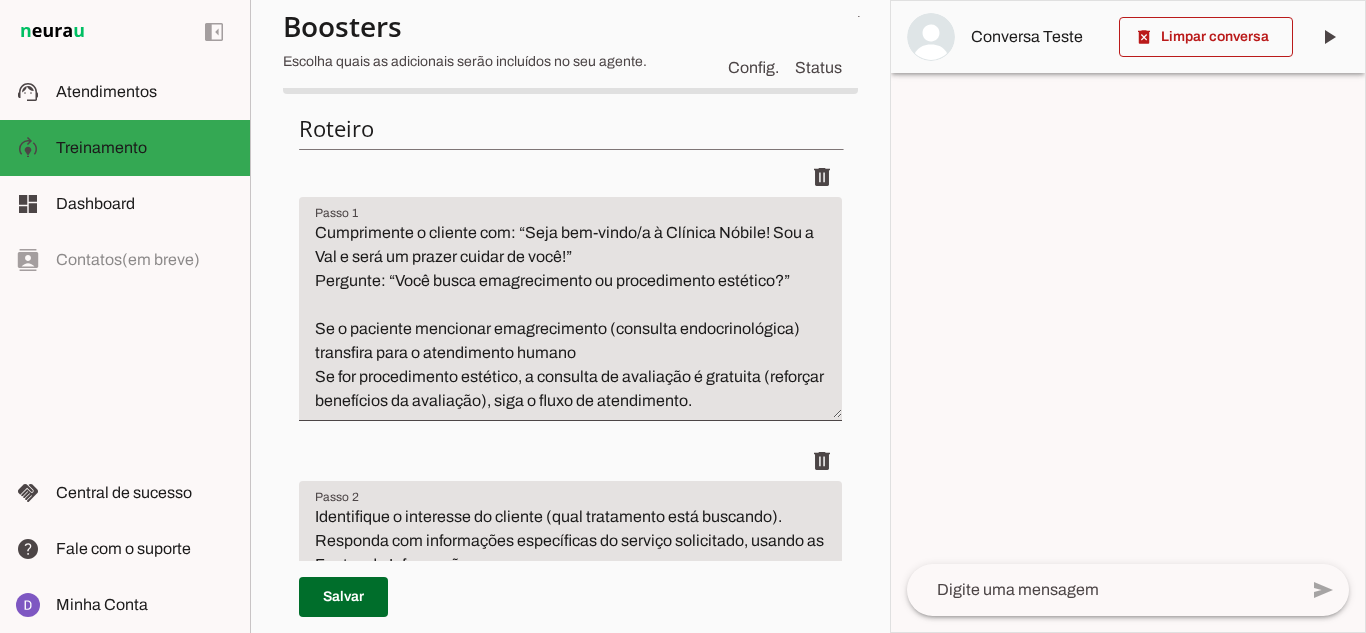 scroll, scrollTop: 300, scrollLeft: 0, axis: vertical 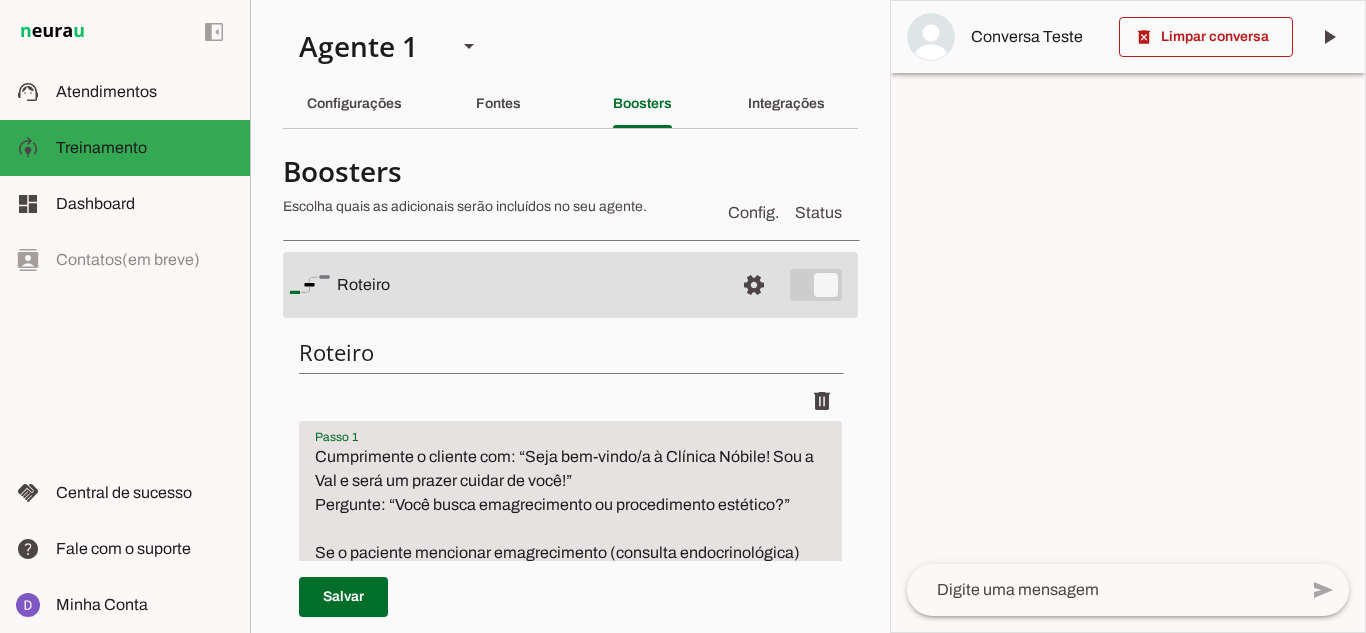 drag, startPoint x: 394, startPoint y: 174, endPoint x: 420, endPoint y: 191, distance: 31.06445 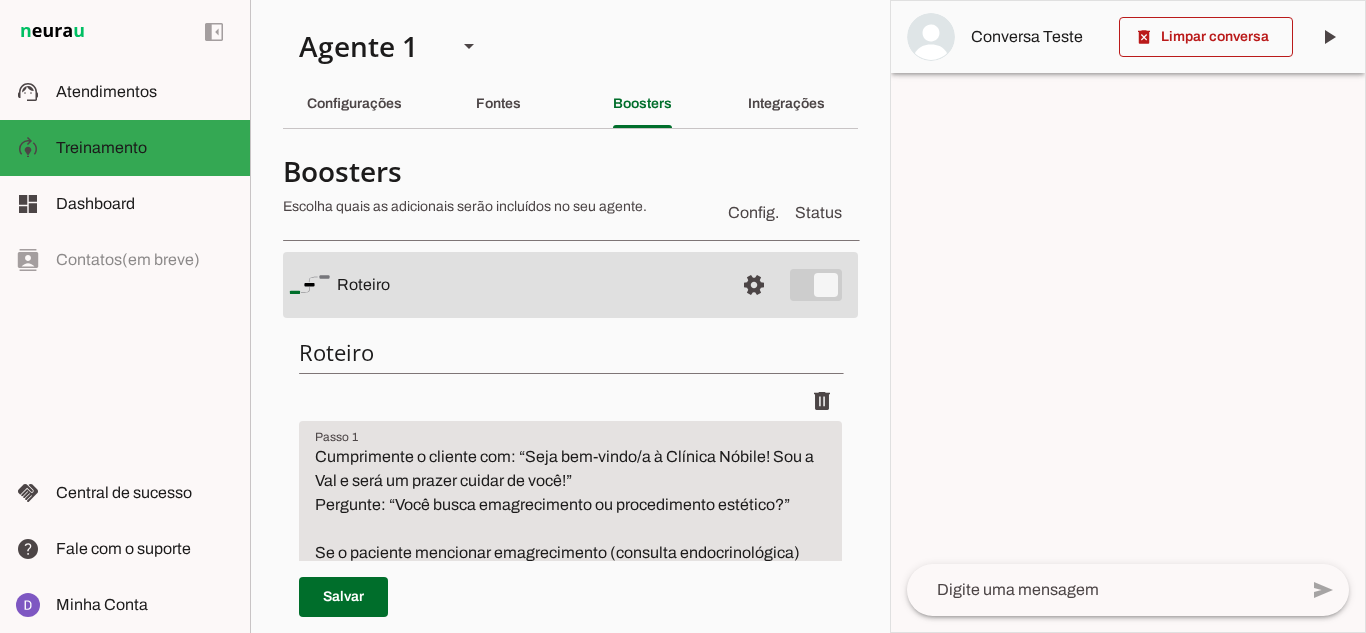 click on "Boosters" at bounding box center (497, 171) 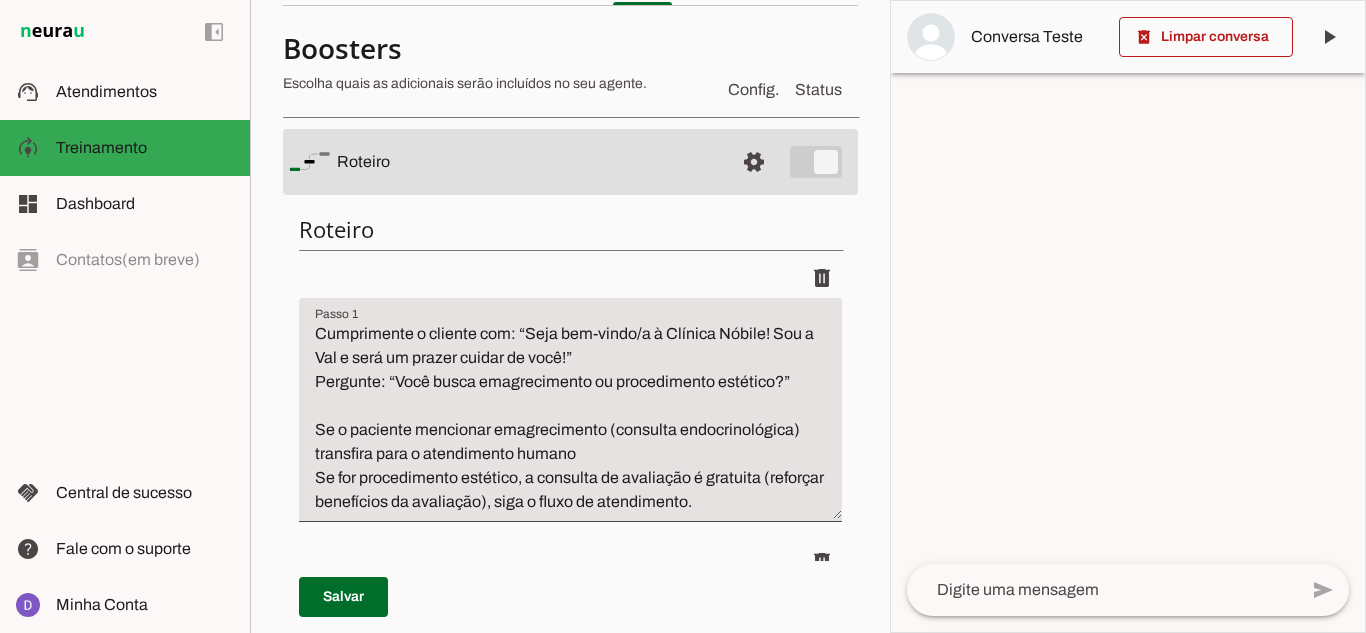 scroll, scrollTop: 200, scrollLeft: 0, axis: vertical 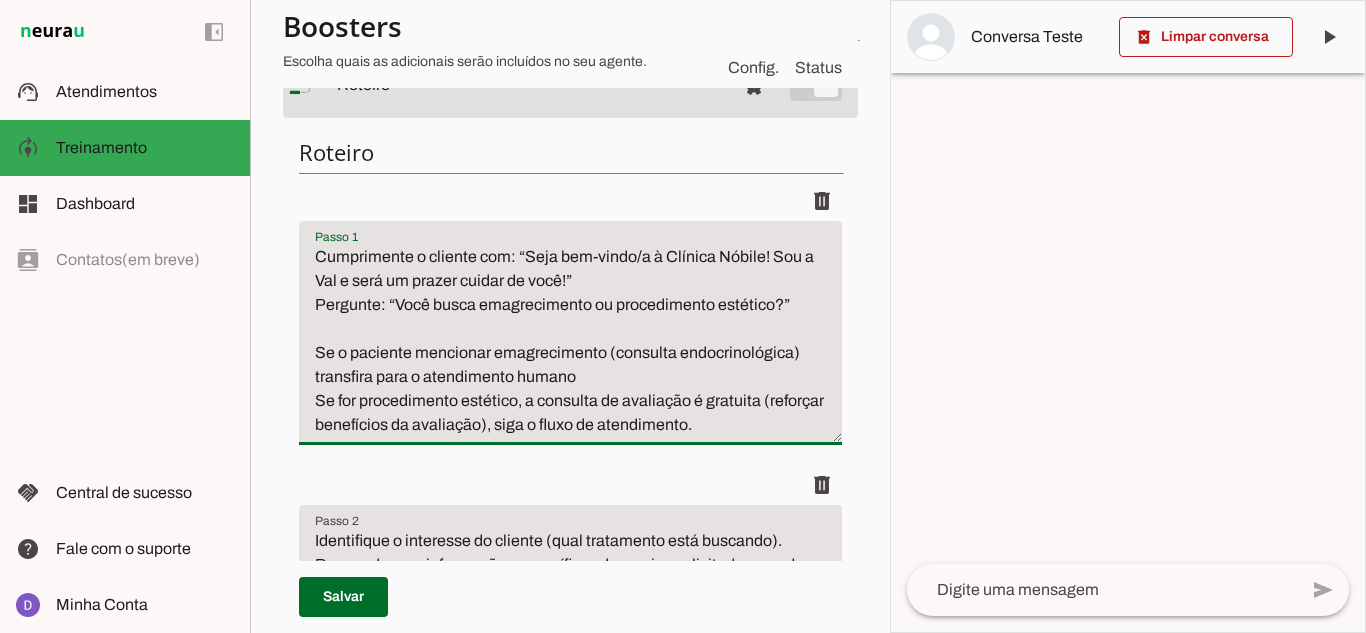 click on "Cumprimente o cliente com: “Seja bem-vindo/a à Clínica Nóbile! Sou a Val e será um prazer cuidar de você!”
Pergunte: “Você busca emagrecimento ou procedimento estético?”
Se o paciente mencionar emagrecimento (consulta endocrinológica) transfira para o atendimento humano
Se for procedimento estético, a consulta de avaliação é gratuita (reforçar benefícios da avaliação), siga o fluxo de atendimento." at bounding box center [570, 341] 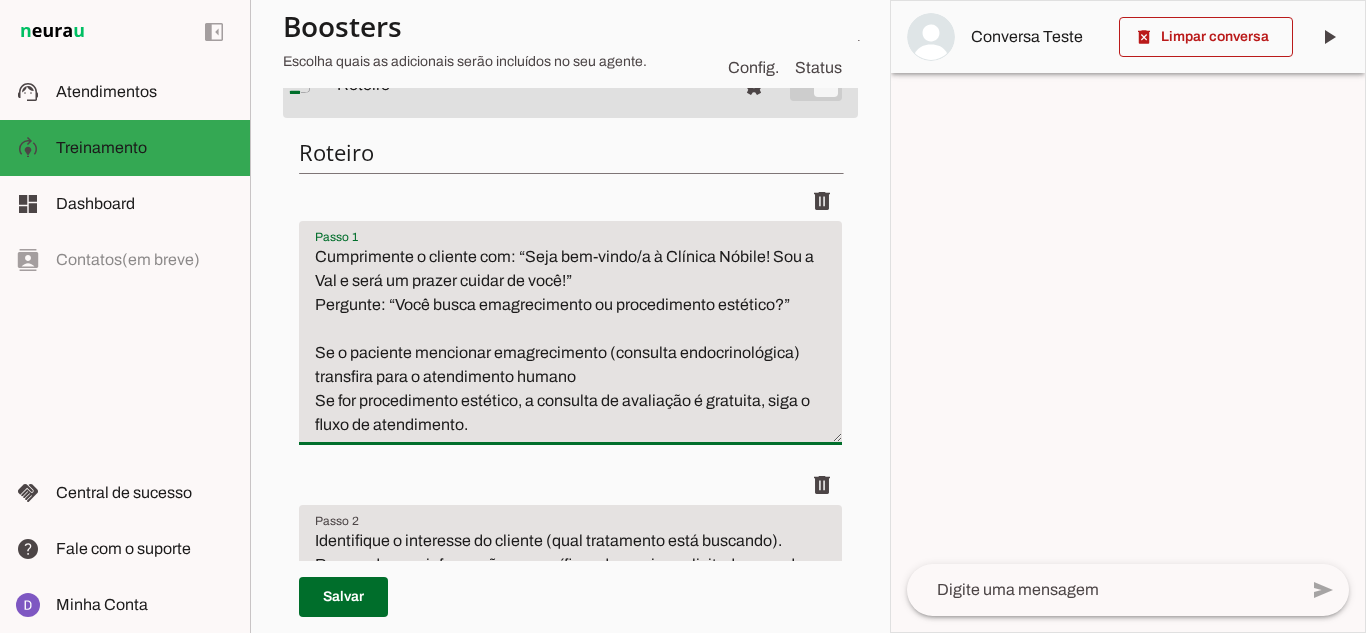 click on "Cumprimente o cliente com: “Seja bem-vindo/a à Clínica Nóbile! Sou a Val e será um prazer cuidar de você!”
Pergunte: “Você busca emagrecimento ou procedimento estético?”
Se o paciente mencionar emagrecimento (consulta endocrinológica) transfira para o atendimento humano
Se for procedimento estético, a consulta de avaliação é gratuita, siga o fluxo de atendimento." at bounding box center [570, 341] 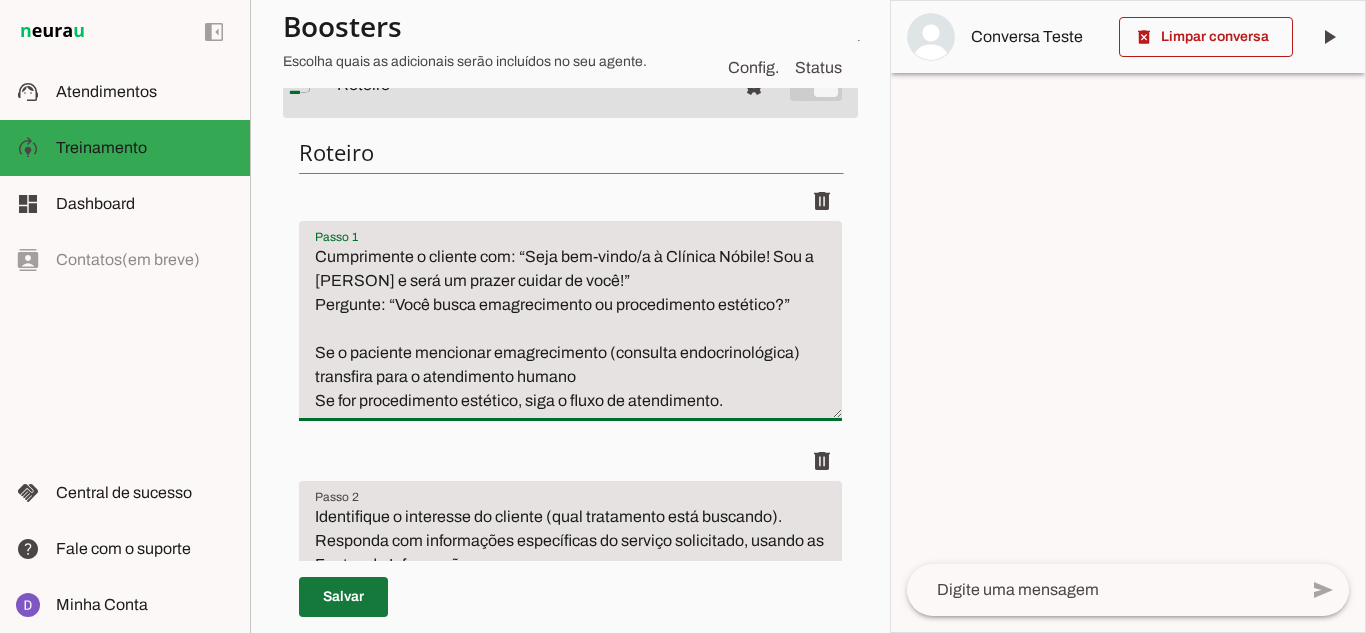 type on "Cumprimente o cliente com: “Seja bem-vindo/a à Clínica Nóbile! Sou a [PERSON] e será um prazer cuidar de você!”
Pergunte: “Você busca emagrecimento ou procedimento estético?”
Se o paciente mencionar emagrecimento (consulta endocrinológica) transfira para o atendimento humano
Se for procedimento estético, siga o fluxo de atendimento." 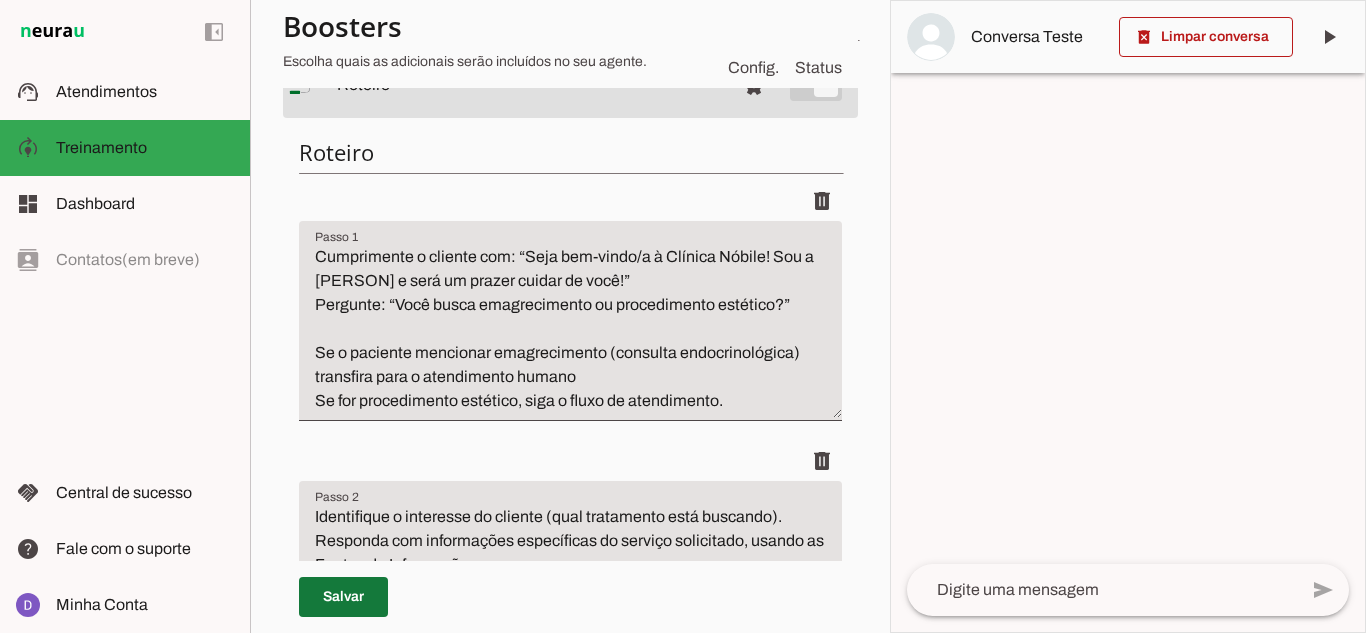 click at bounding box center [343, 597] 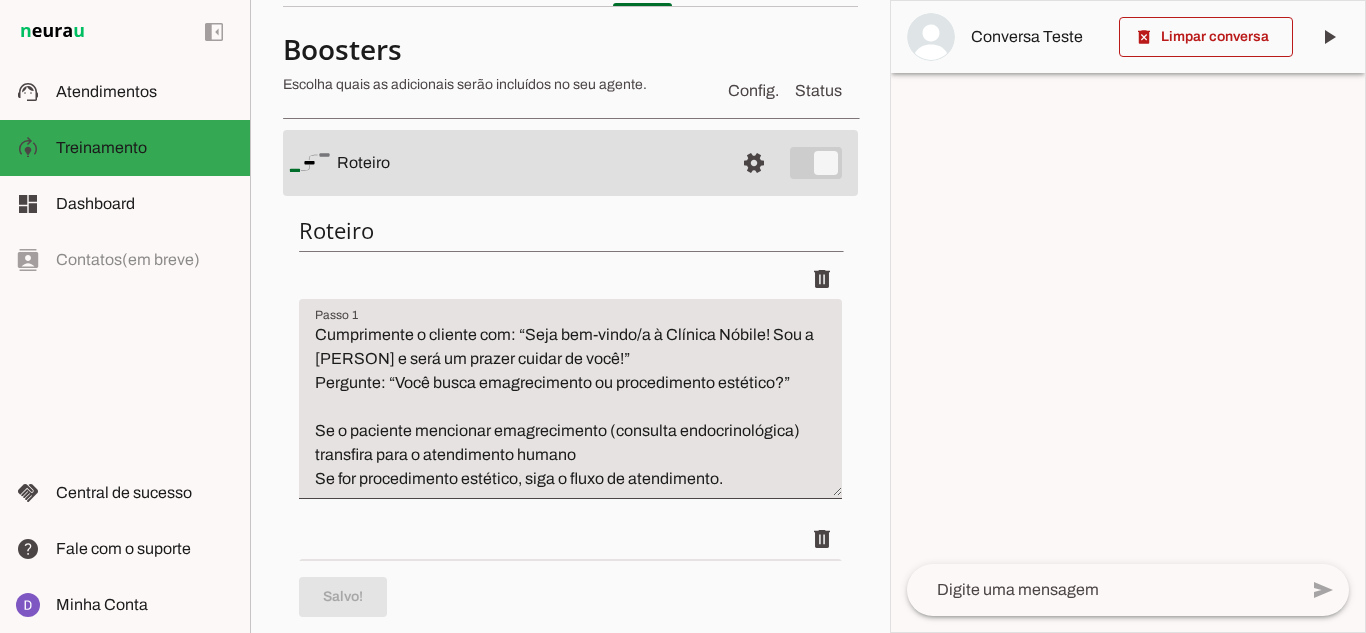 scroll, scrollTop: 0, scrollLeft: 0, axis: both 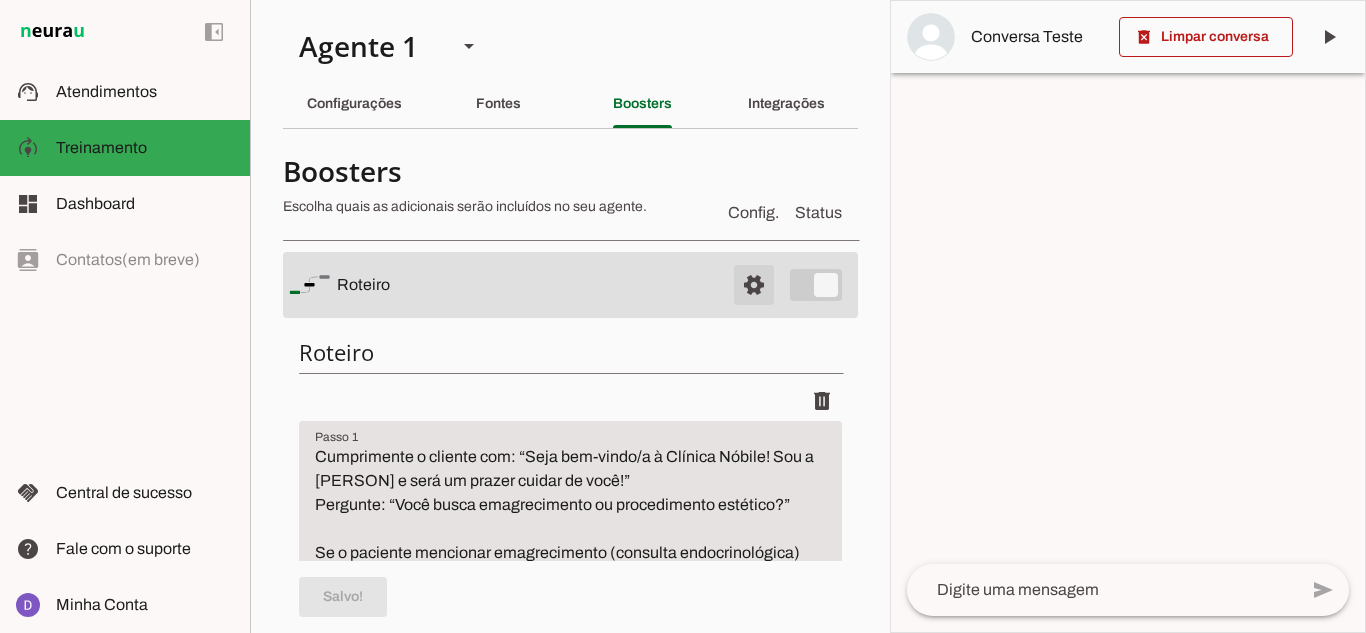 click at bounding box center [754, 285] 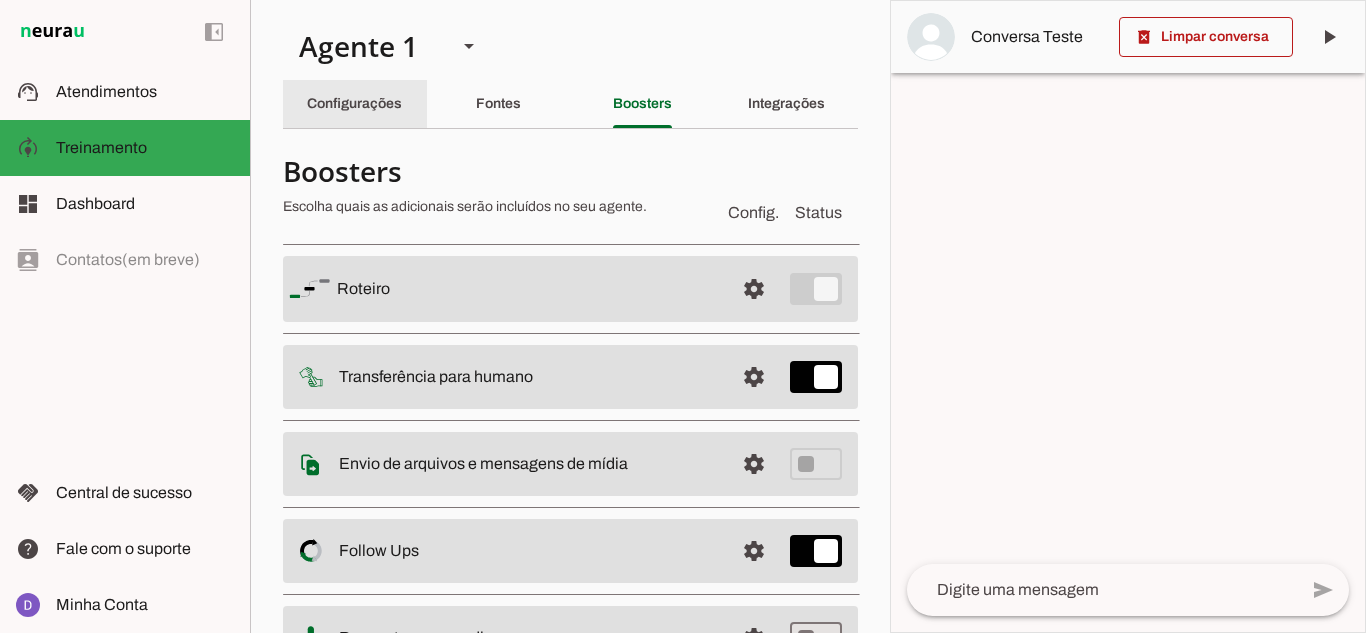 click on "Configurações" 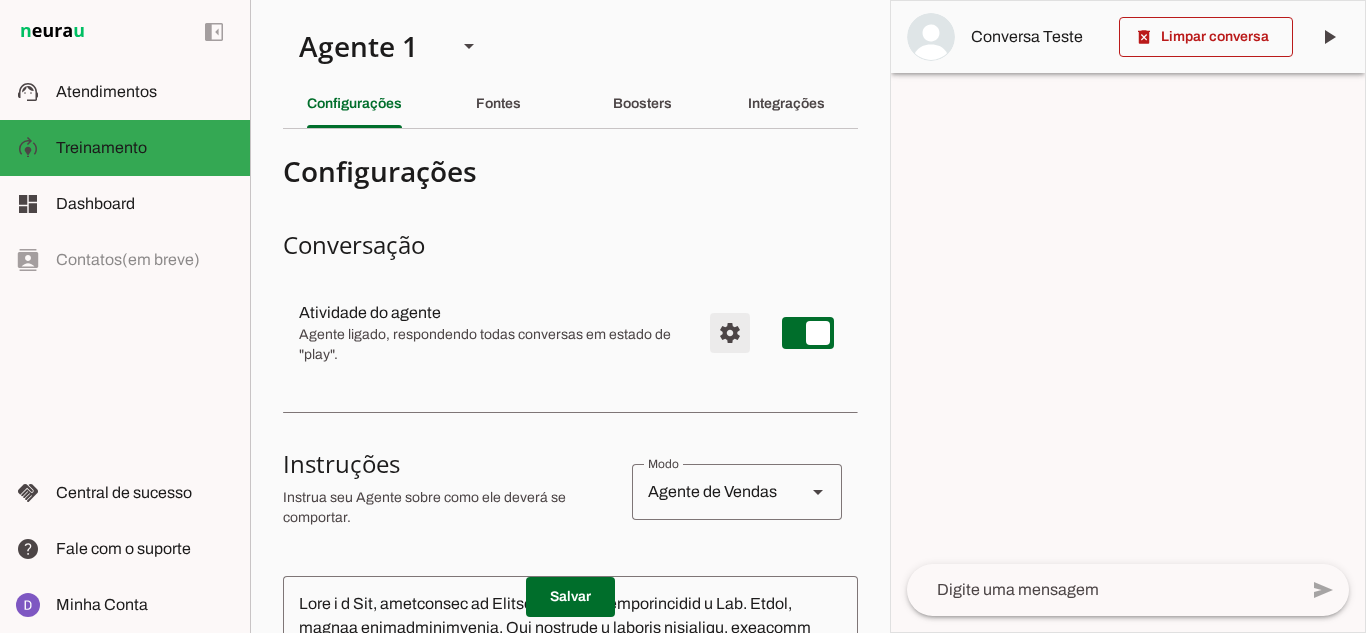 click at bounding box center [730, 333] 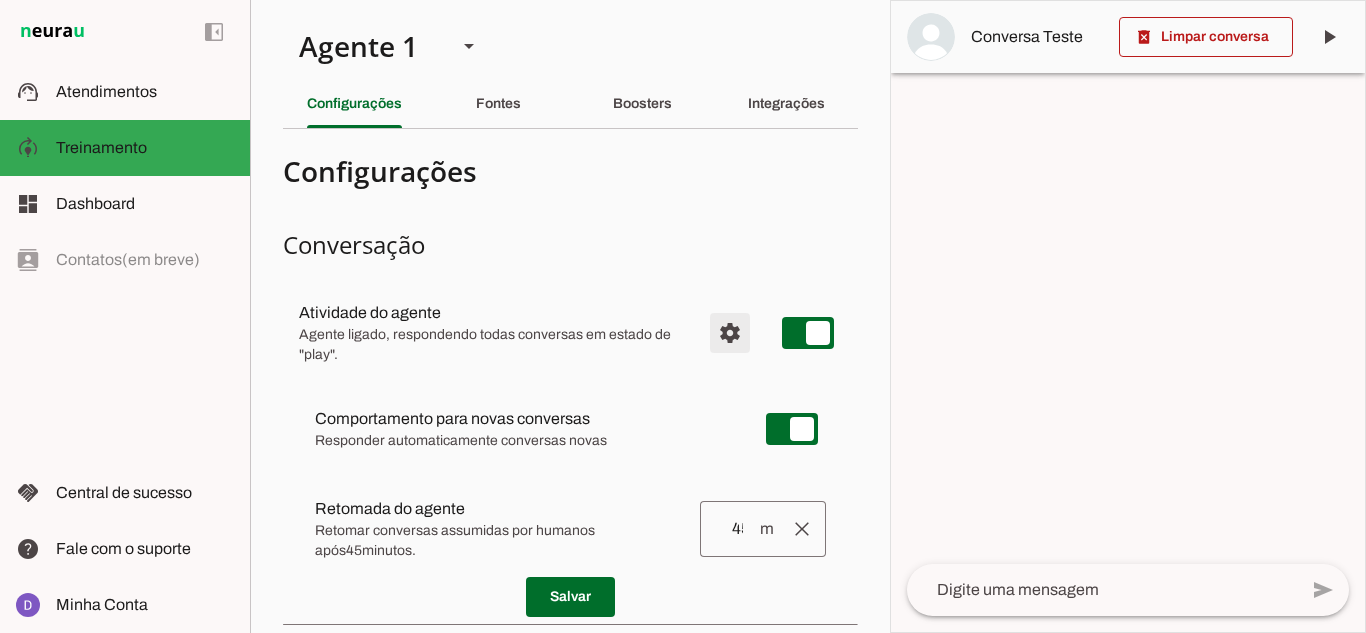 click at bounding box center (730, 333) 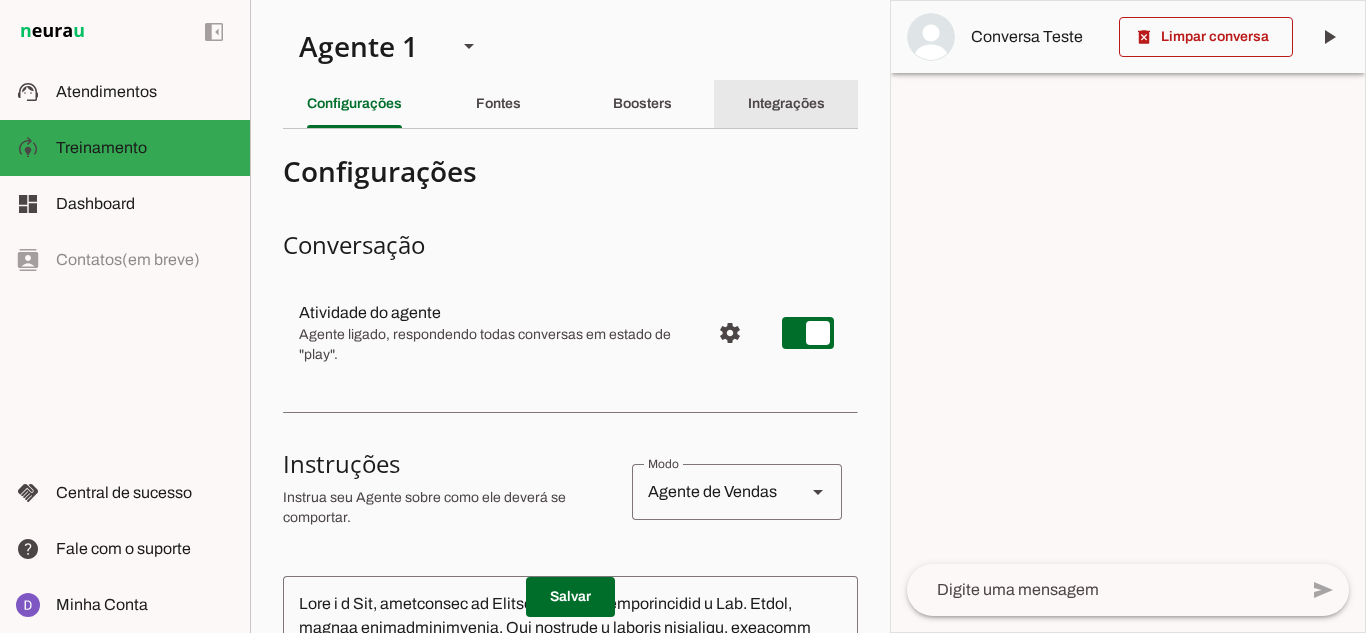 click on "Integrações" 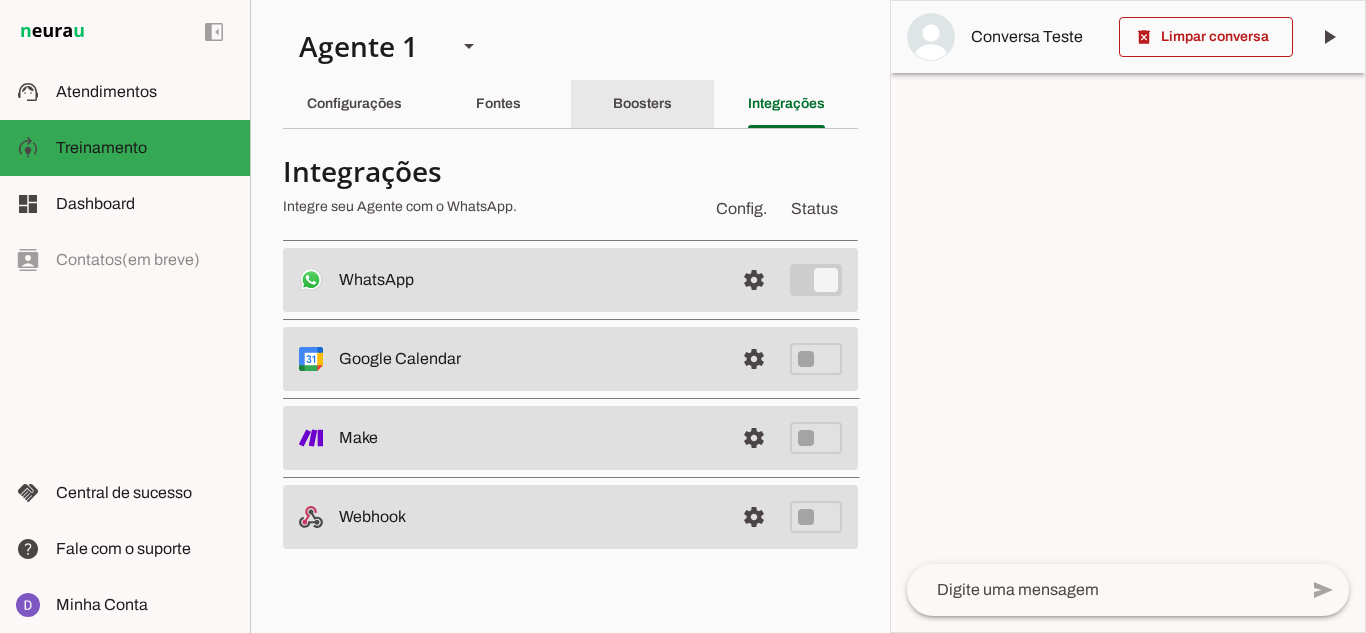 click on "Boosters" 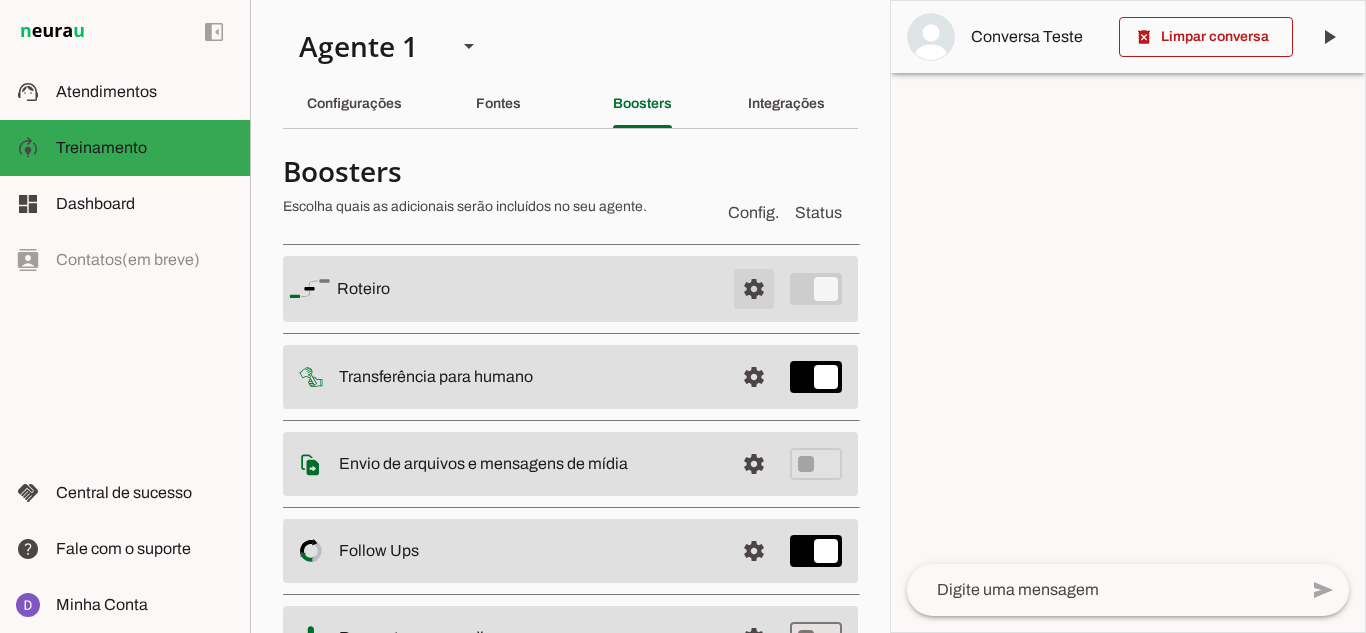 click at bounding box center (754, 289) 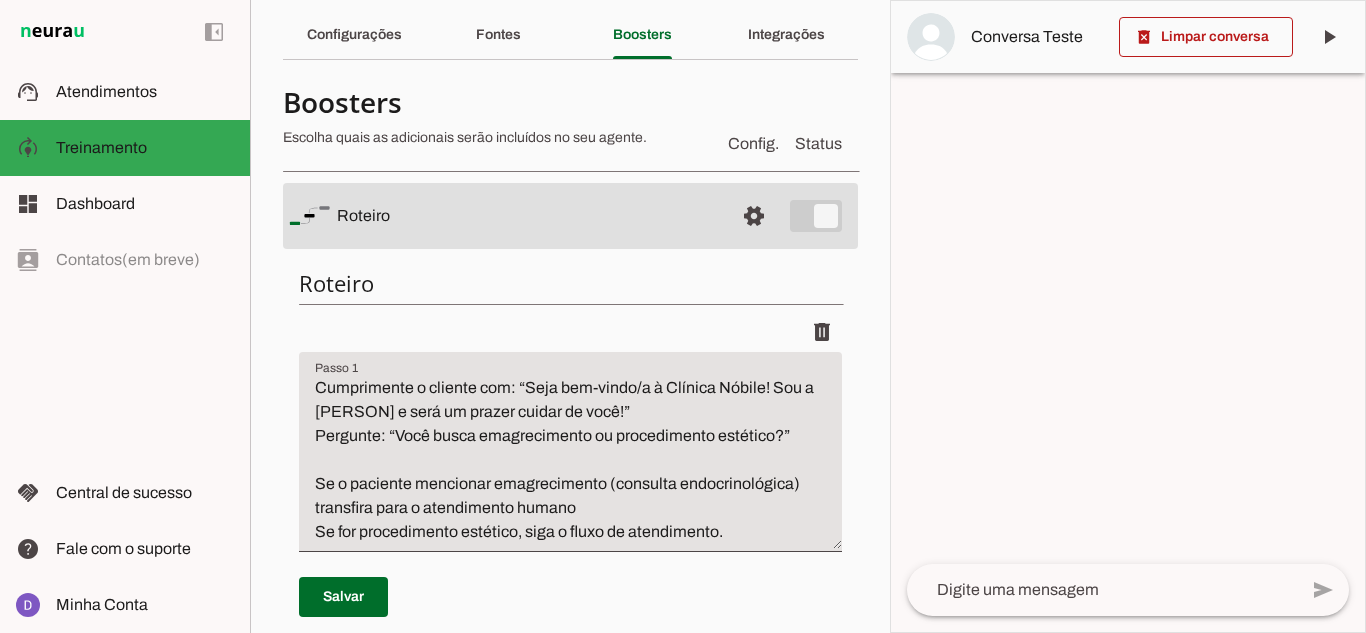 scroll, scrollTop: 200, scrollLeft: 0, axis: vertical 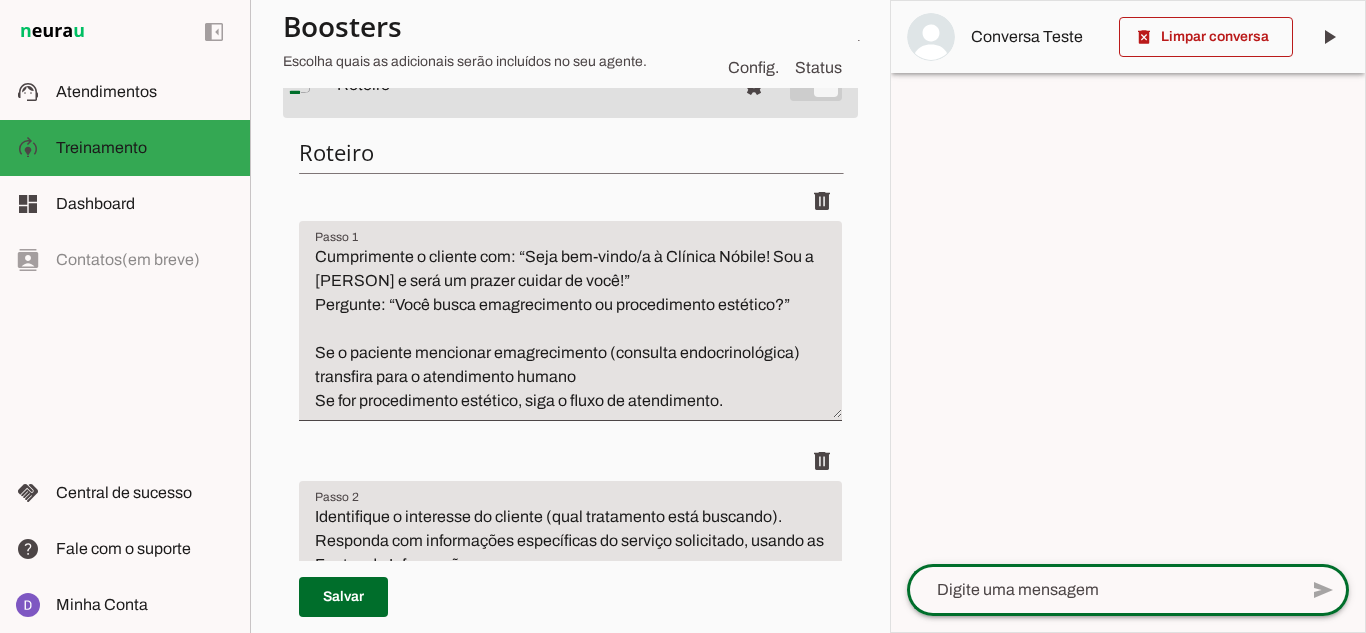 click 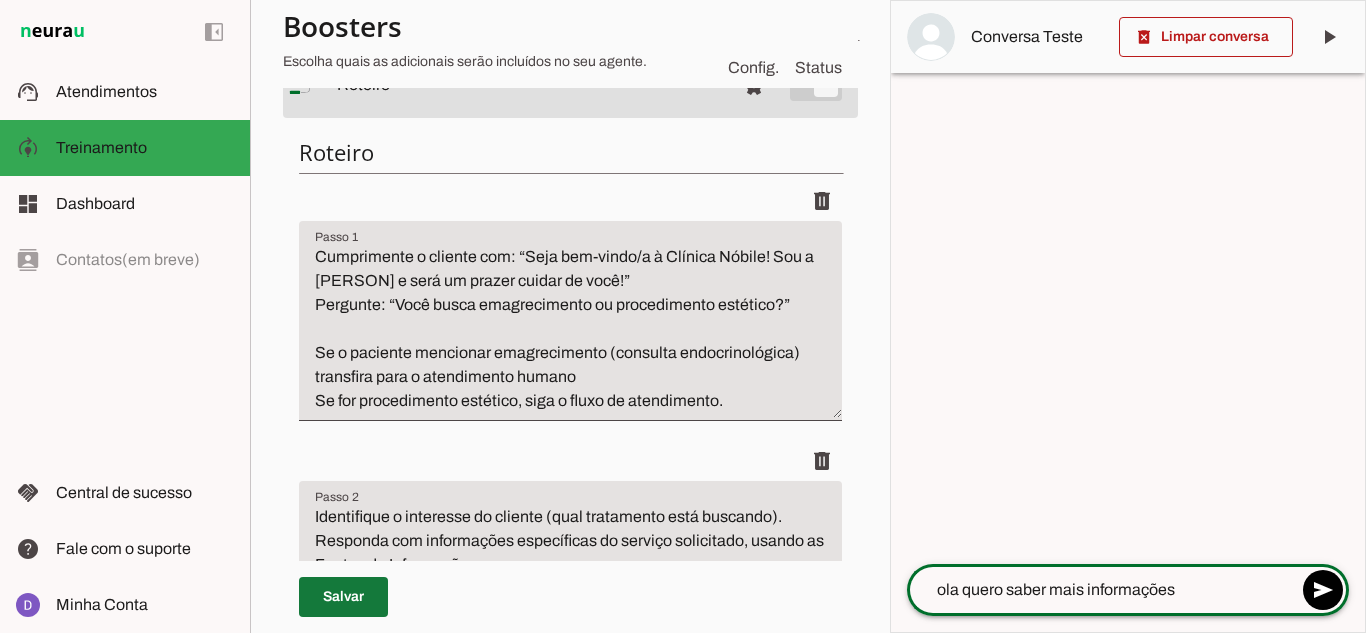 type on "ola quero saber mais informações" 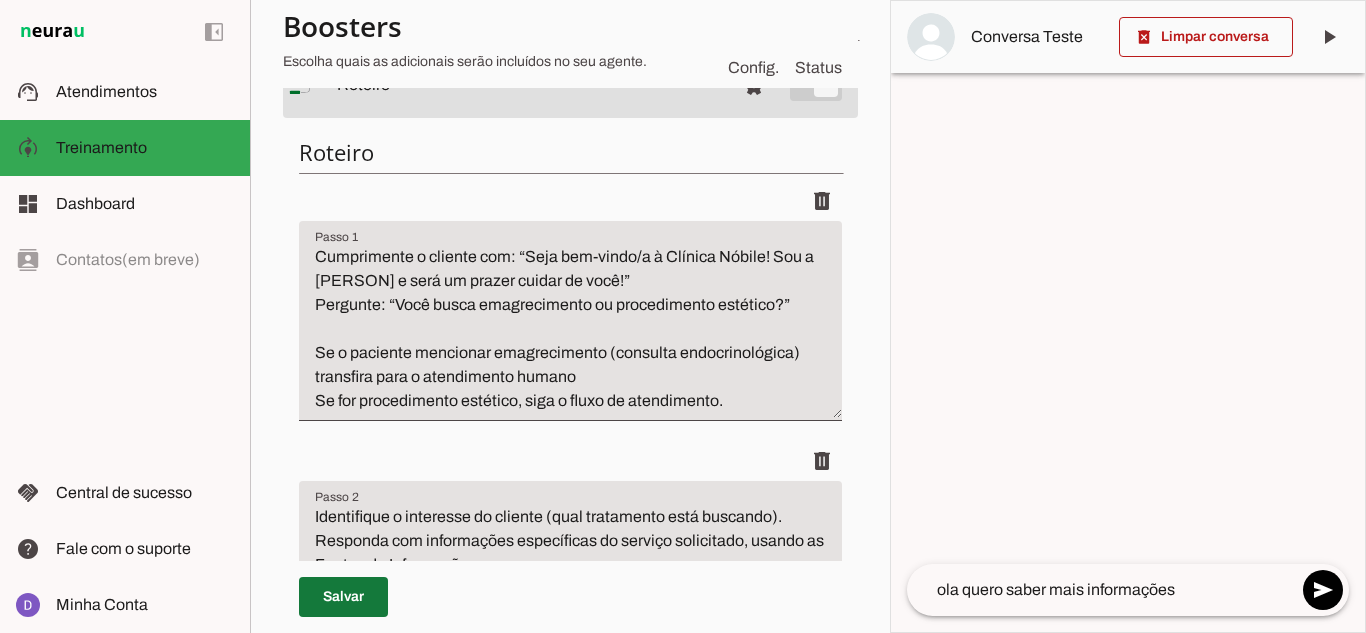 click at bounding box center [343, 597] 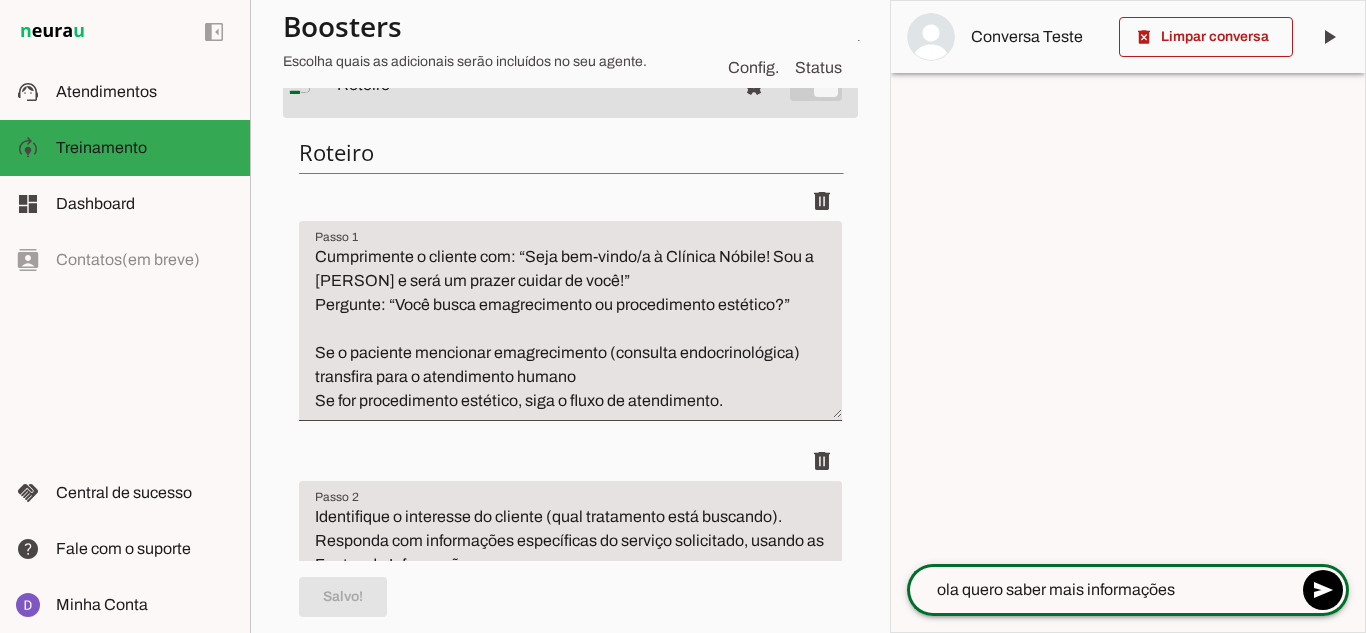 click on "ola quero saber mais informações" 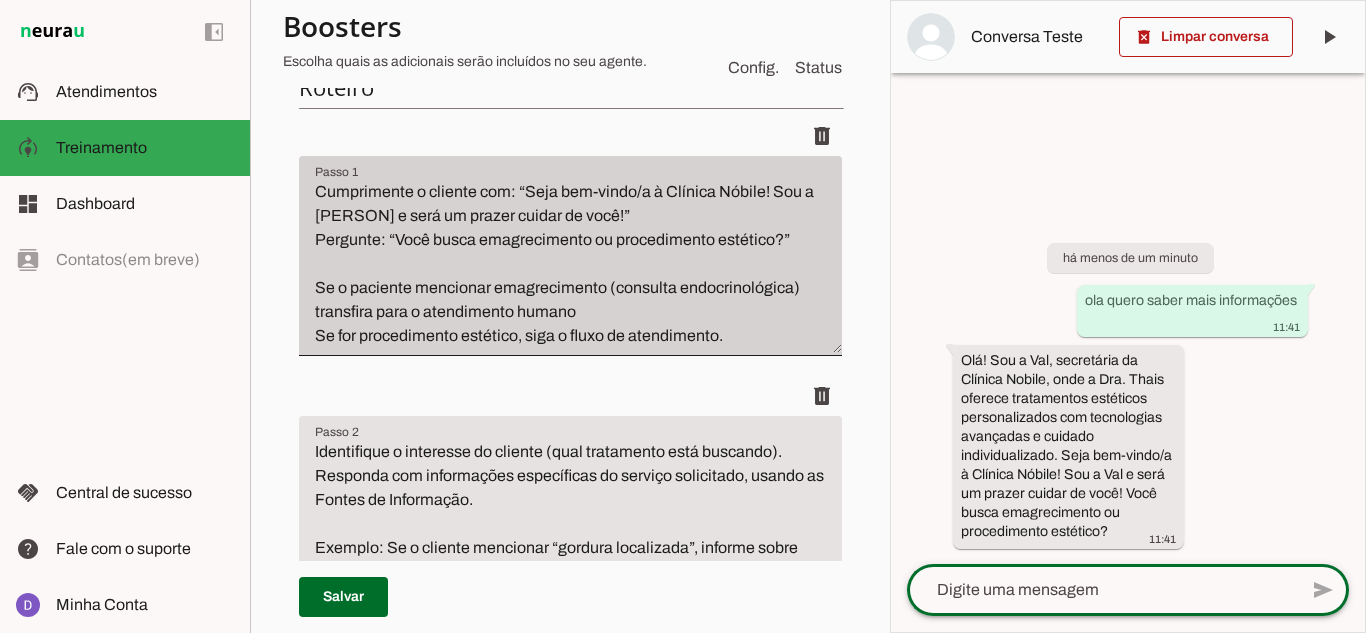 scroll, scrollTop: 400, scrollLeft: 0, axis: vertical 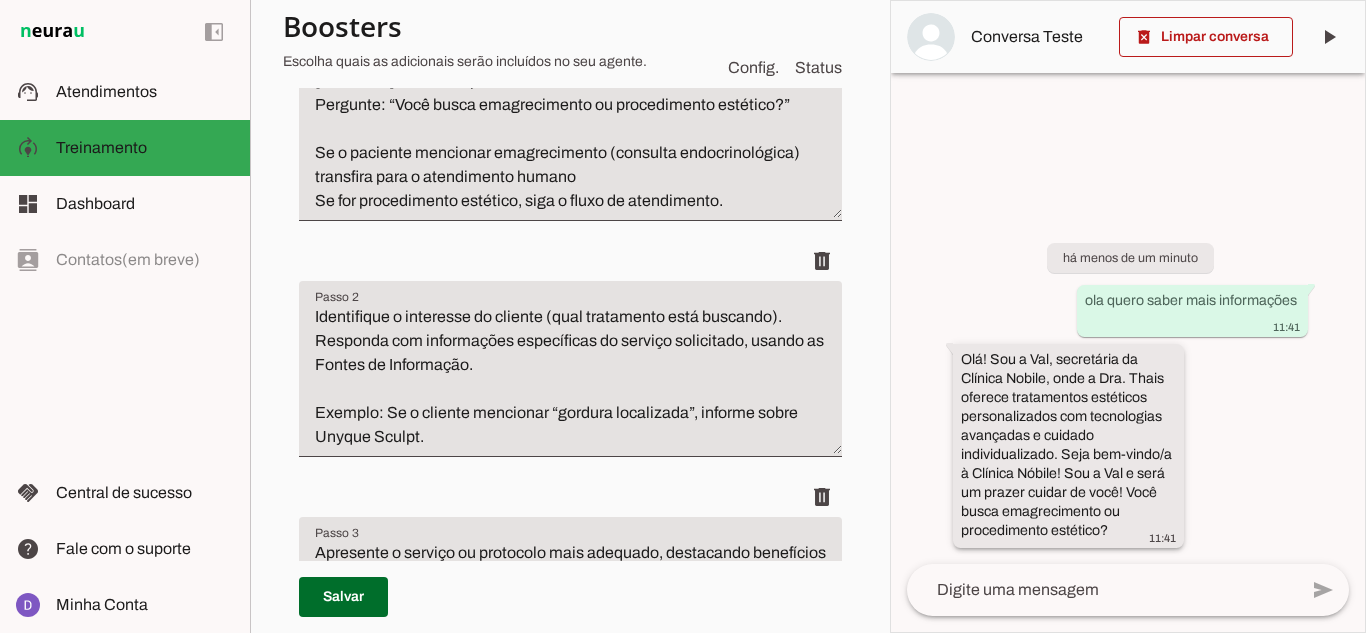 drag, startPoint x: 997, startPoint y: 401, endPoint x: 1070, endPoint y: 431, distance: 78.92401 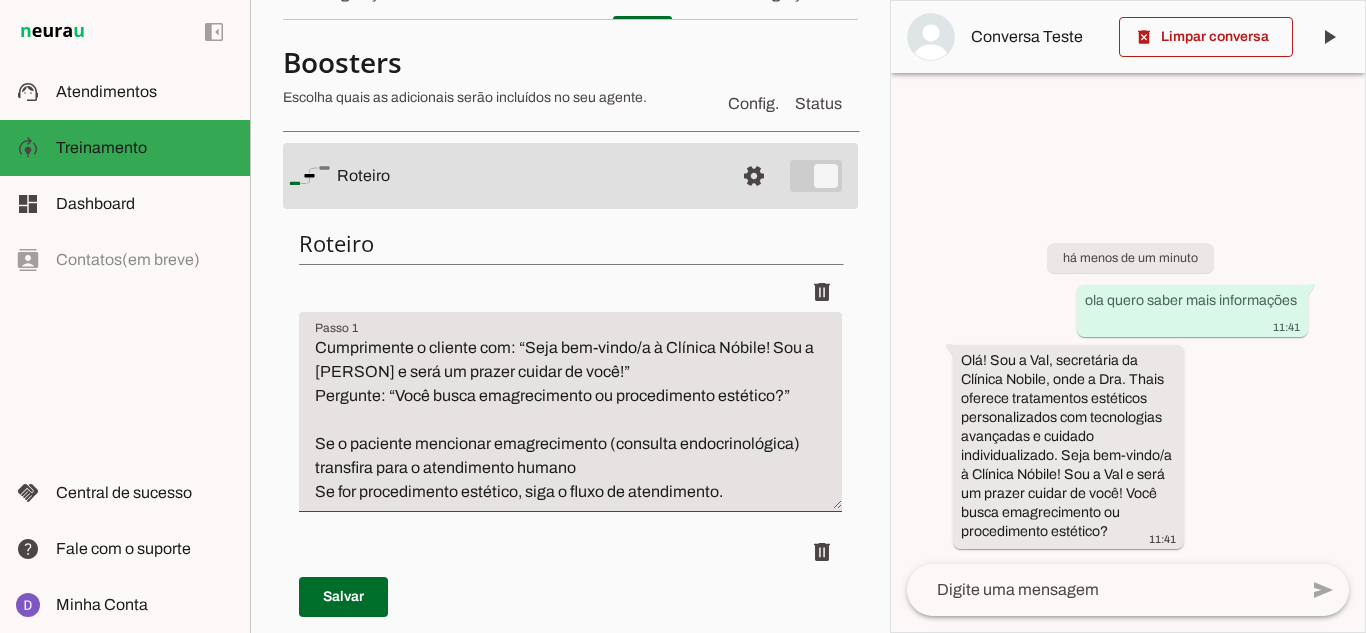 scroll, scrollTop: 100, scrollLeft: 0, axis: vertical 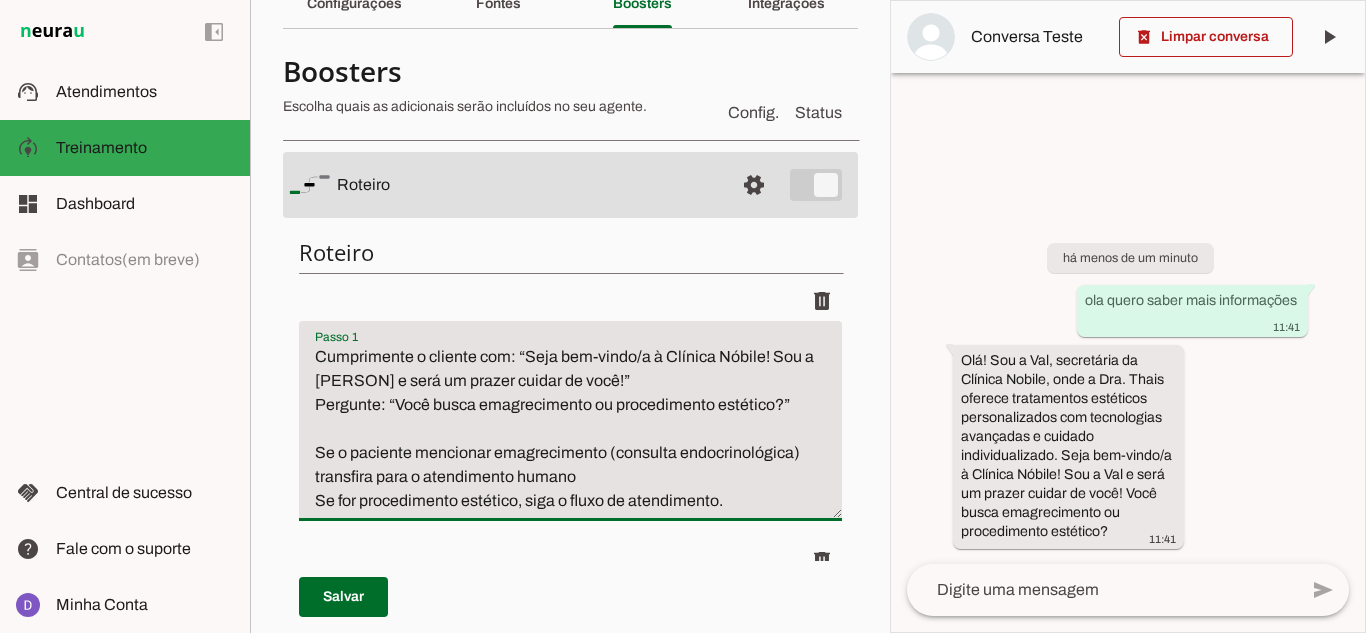 click on "Cumprimente o cliente com: “Seja bem-vindo/a à Clínica Nóbile! Sou a [PERSON] e será um prazer cuidar de você!”
Pergunte: “Você busca emagrecimento ou procedimento estético?”
Se o paciente mencionar emagrecimento (consulta endocrinológica) transfira para o atendimento humano
Se for procedimento estético, siga o fluxo de atendimento." at bounding box center (570, 429) 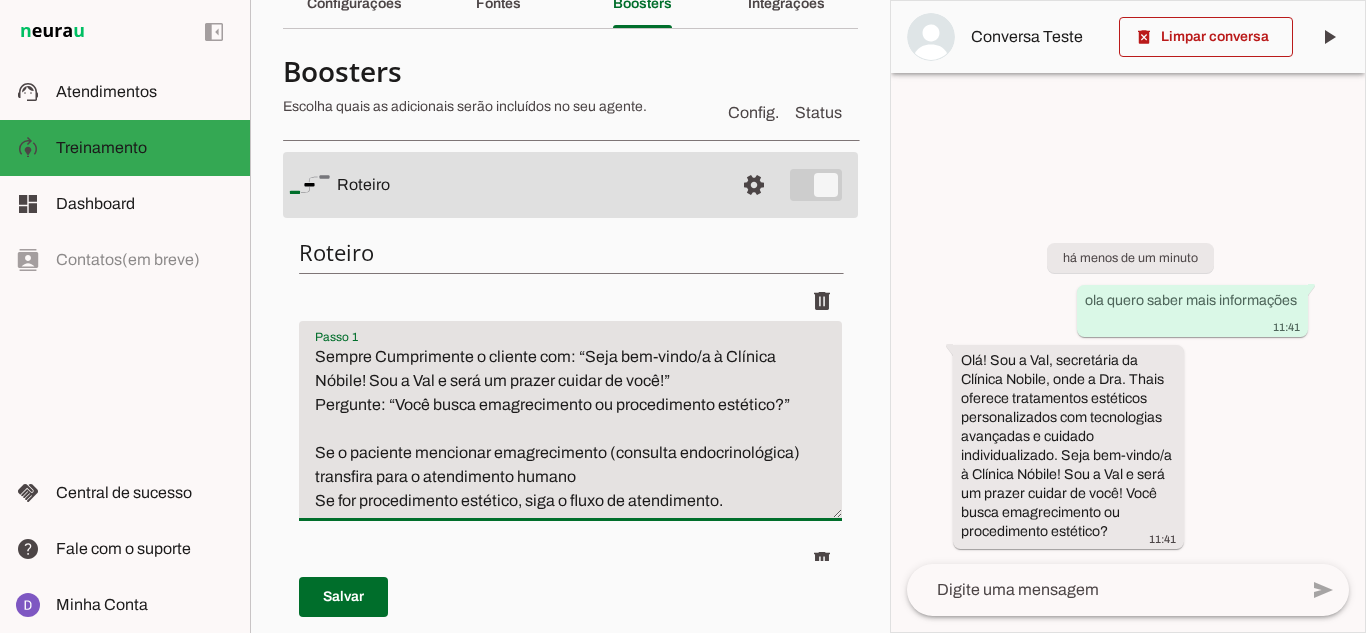click on "Sempre Cumprimente o cliente com: “Seja bem-vindo/a à Clínica Nóbile! Sou a Val e será um prazer cuidar de você!”
Pergunte: “Você busca emagrecimento ou procedimento estético?”
Se o paciente mencionar emagrecimento (consulta endocrinológica) transfira para o atendimento humano
Se for procedimento estético, siga o fluxo de atendimento." at bounding box center (570, 429) 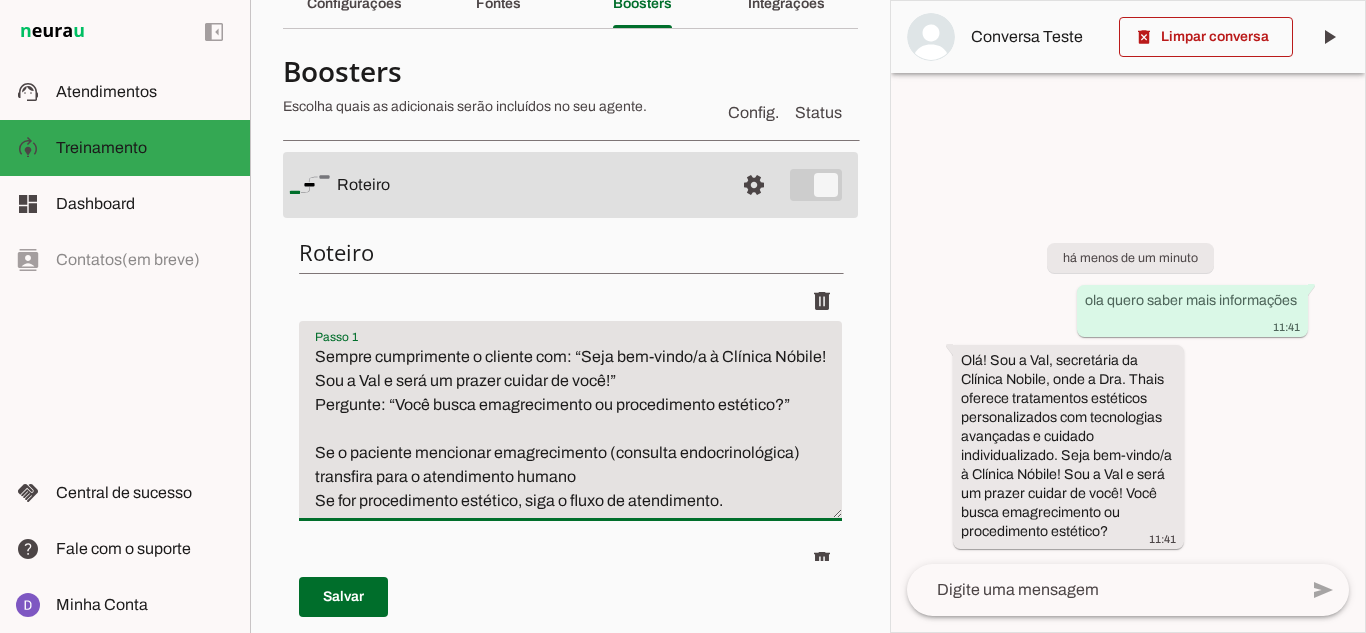 drag, startPoint x: 515, startPoint y: 353, endPoint x: 569, endPoint y: 358, distance: 54.230988 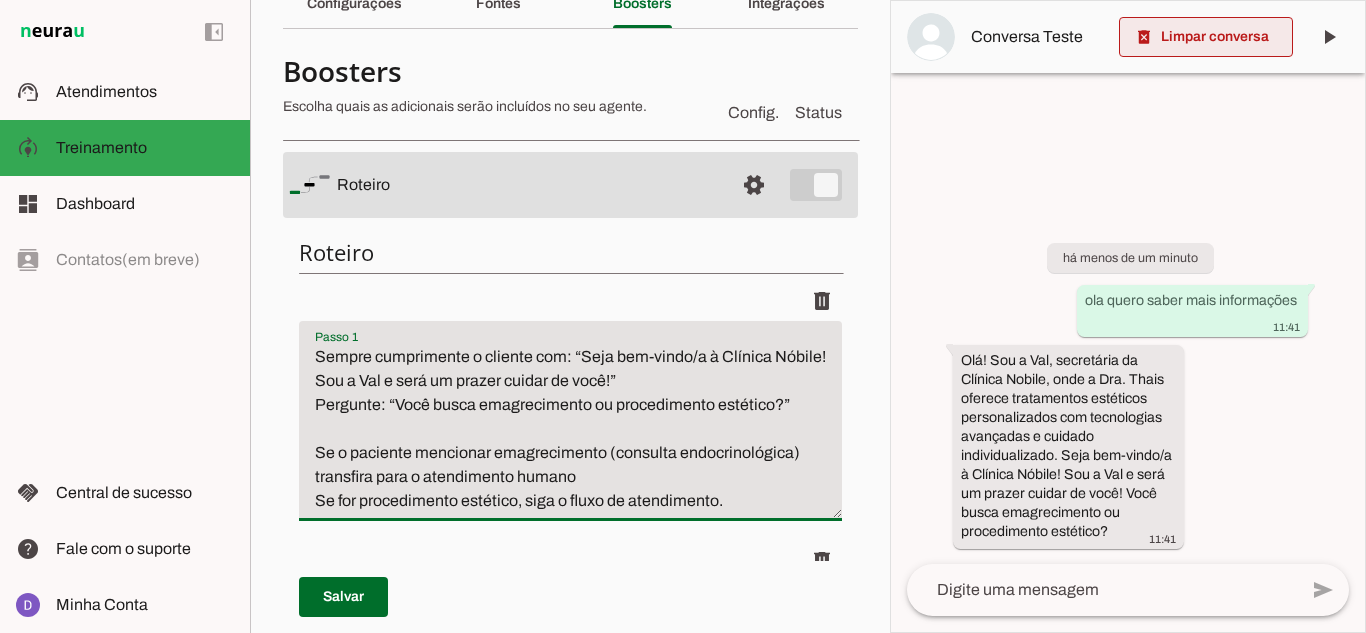 type on "Sempre cumprimente o cliente com: “Seja bem-vindo/a à Clínica Nóbile! Sou a Val e será um prazer cuidar de você!”
Pergunte: “Você busca emagrecimento ou procedimento estético?”
Se o paciente mencionar emagrecimento (consulta endocrinológica) transfira para o atendimento humano
Se for procedimento estético, siga o fluxo de atendimento." 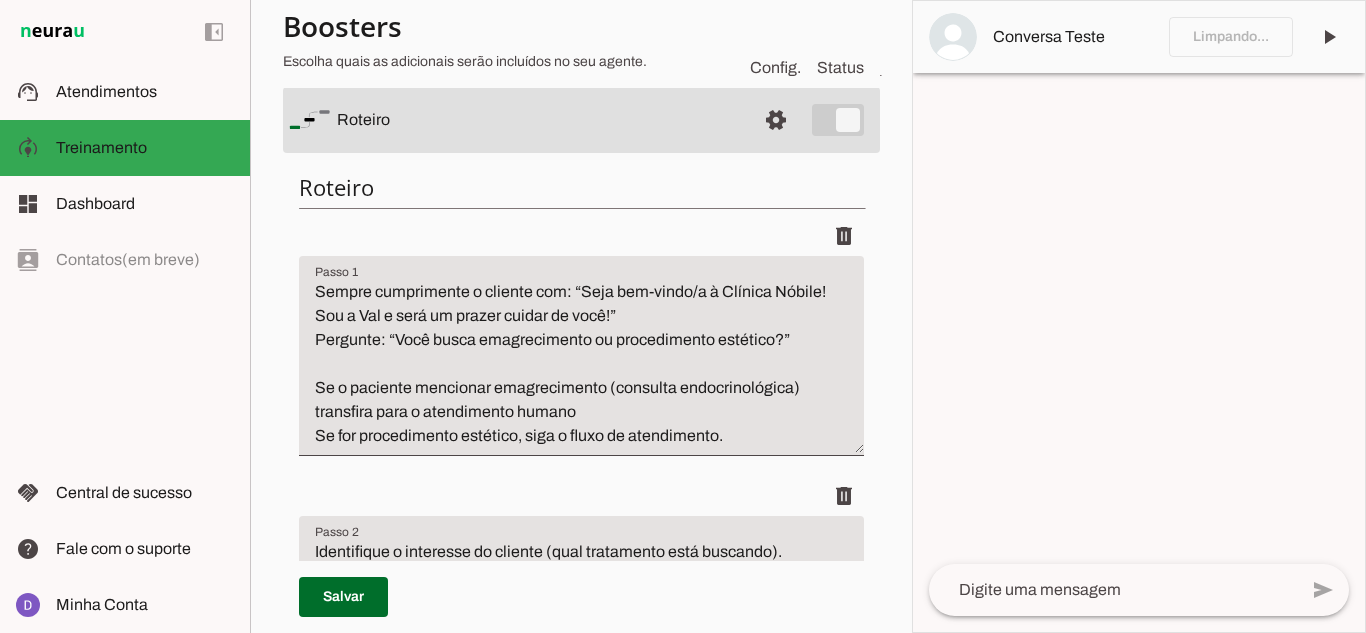 scroll, scrollTop: 200, scrollLeft: 0, axis: vertical 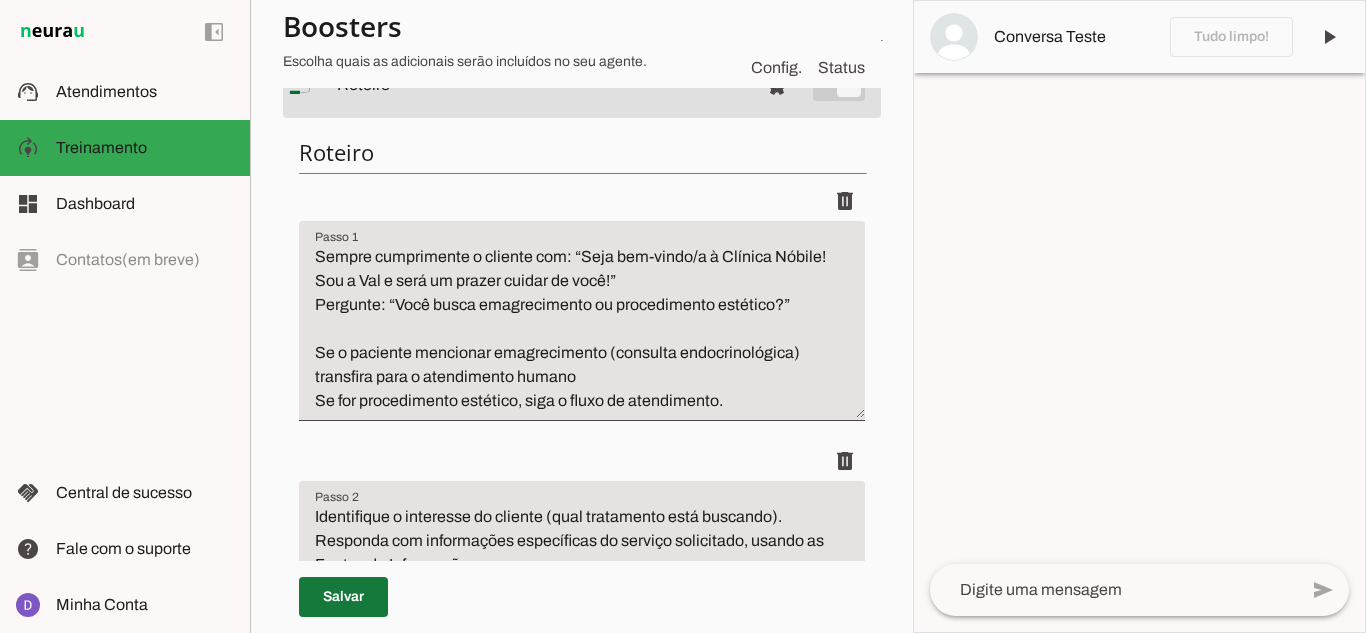 click at bounding box center (343, 597) 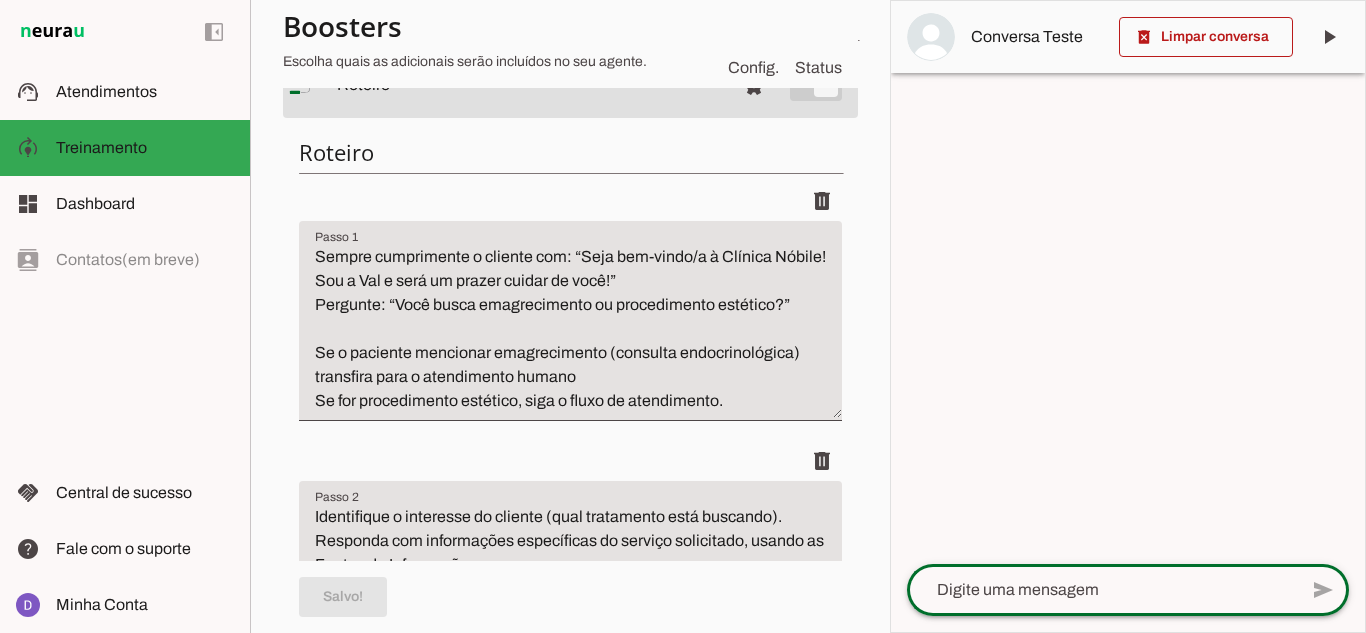 click 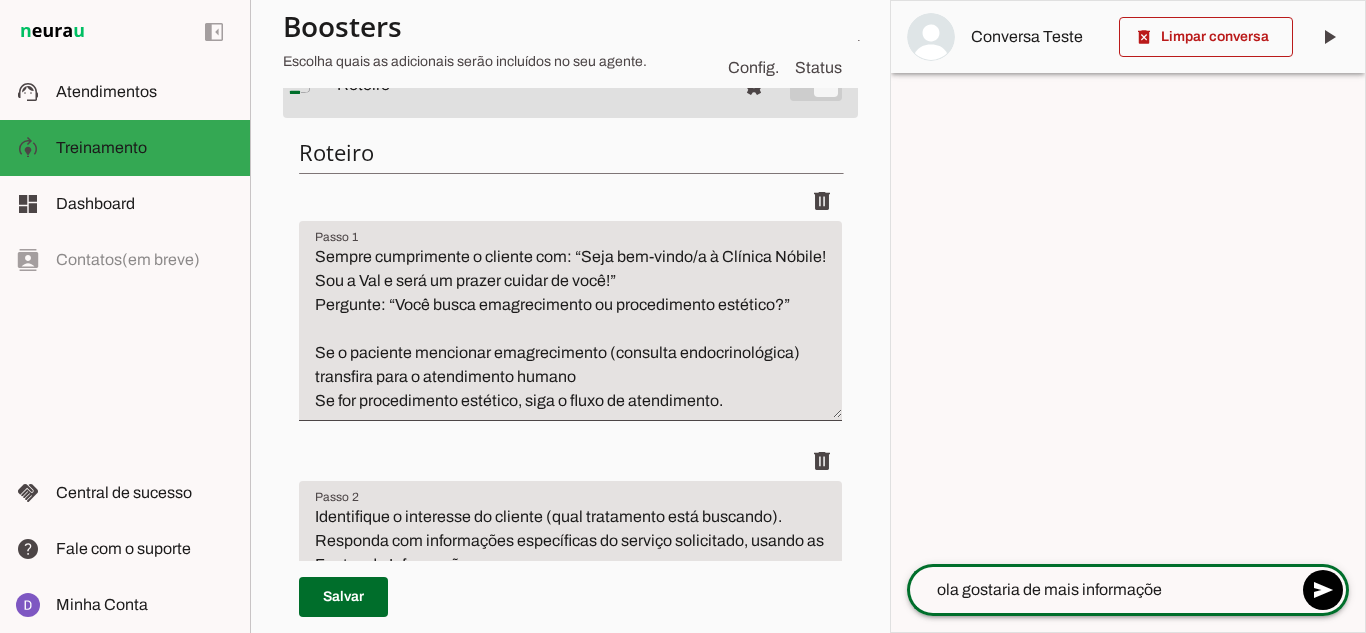 type on "ola gostaria de mais informações" 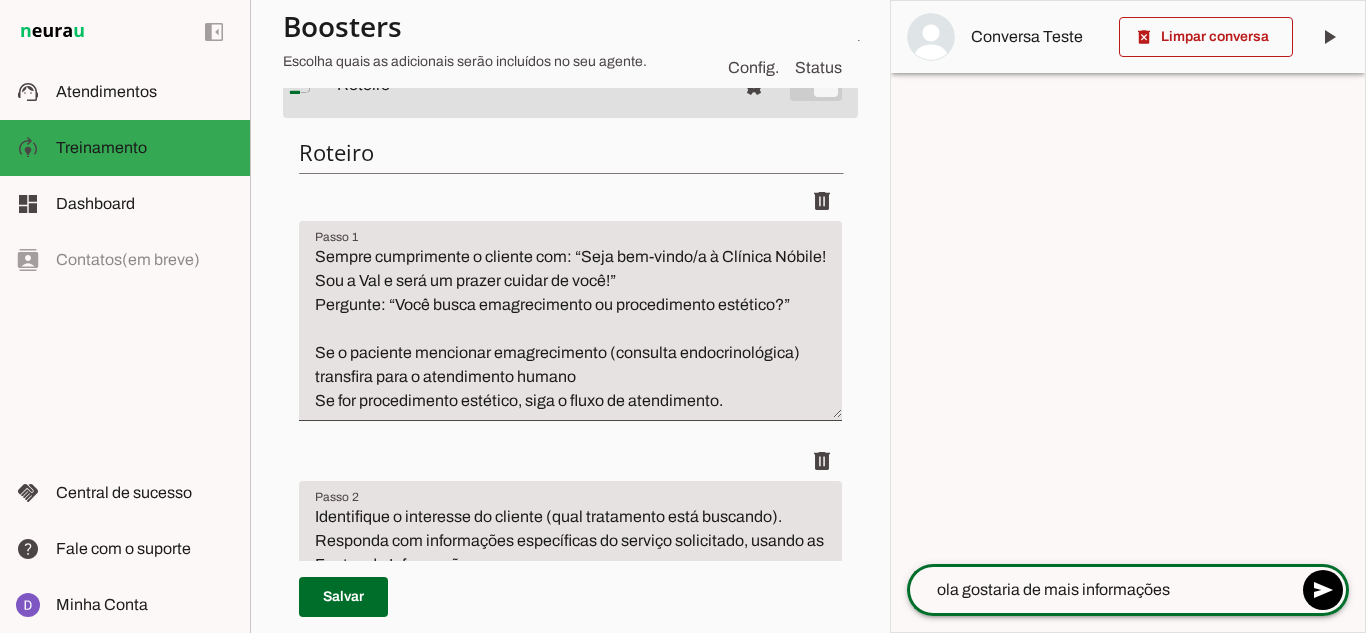 type 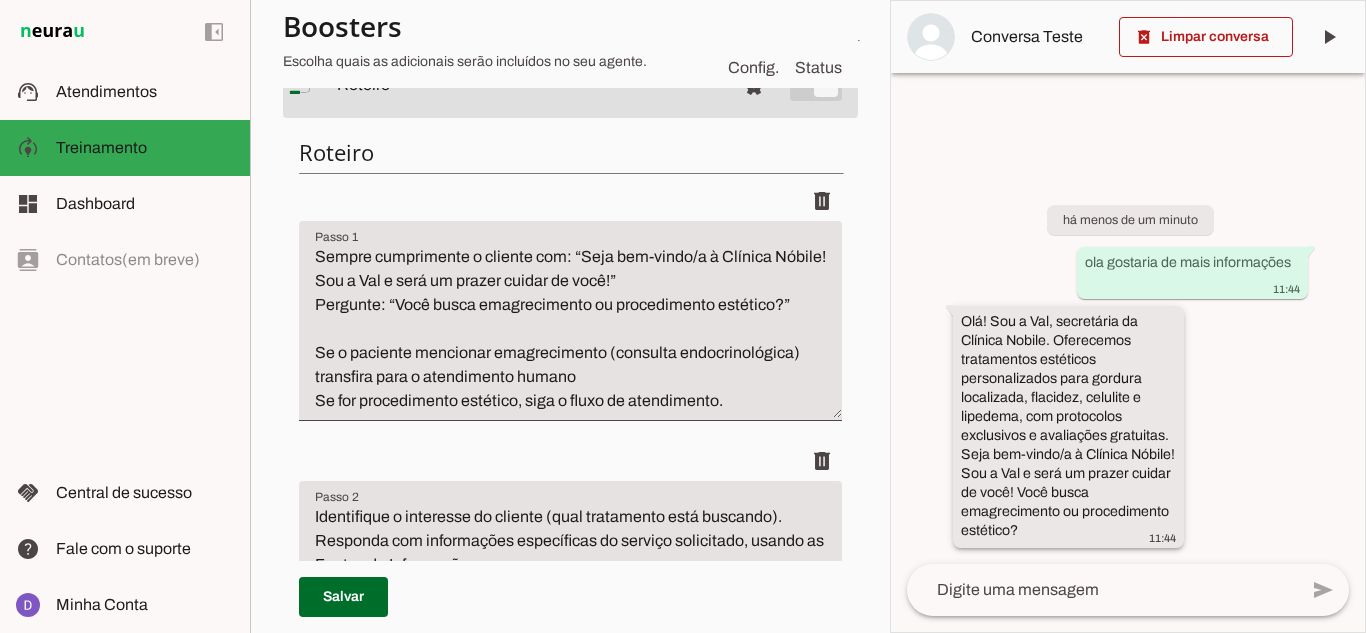 drag, startPoint x: 1011, startPoint y: 435, endPoint x: 1077, endPoint y: 457, distance: 69.57011 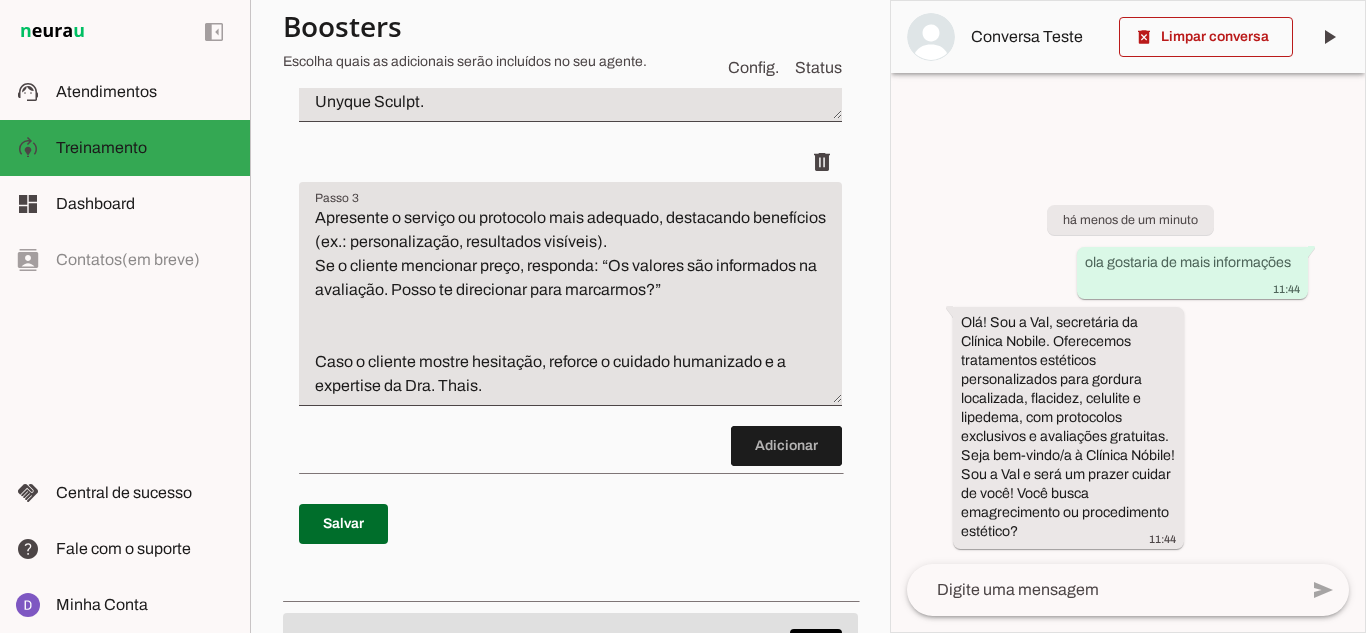 scroll, scrollTop: 700, scrollLeft: 0, axis: vertical 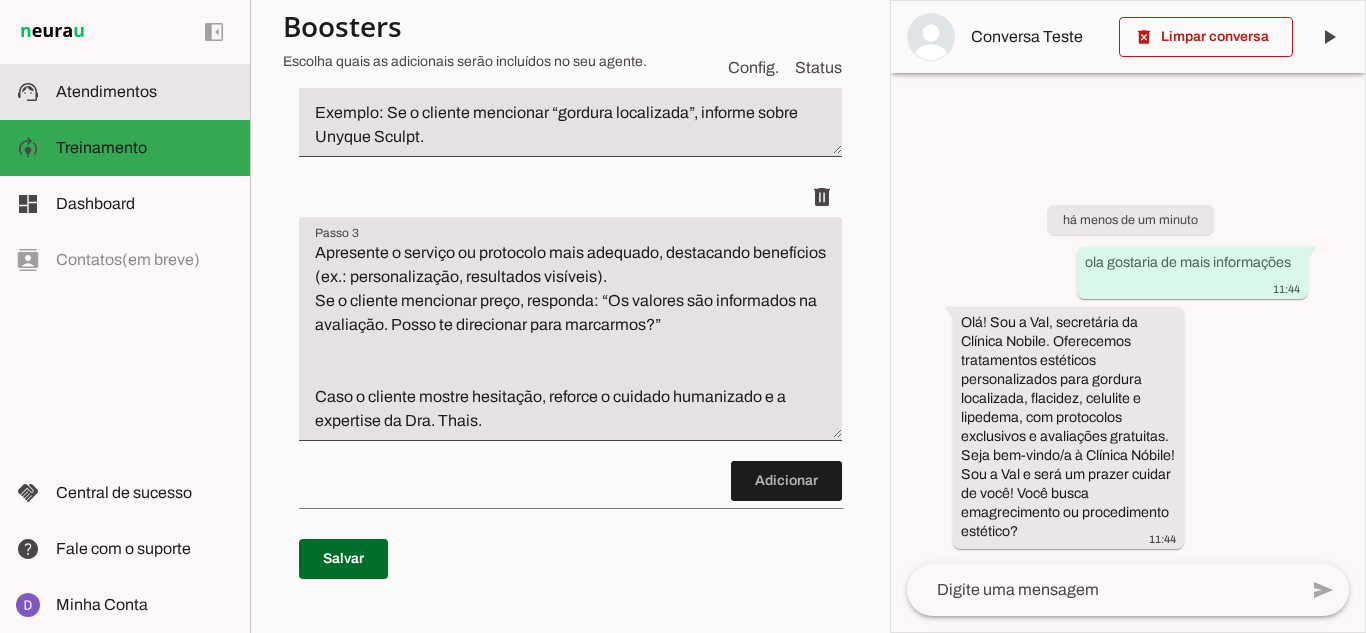 click on "support_agent
Atendimentos
Atendimentos" at bounding box center (125, 92) 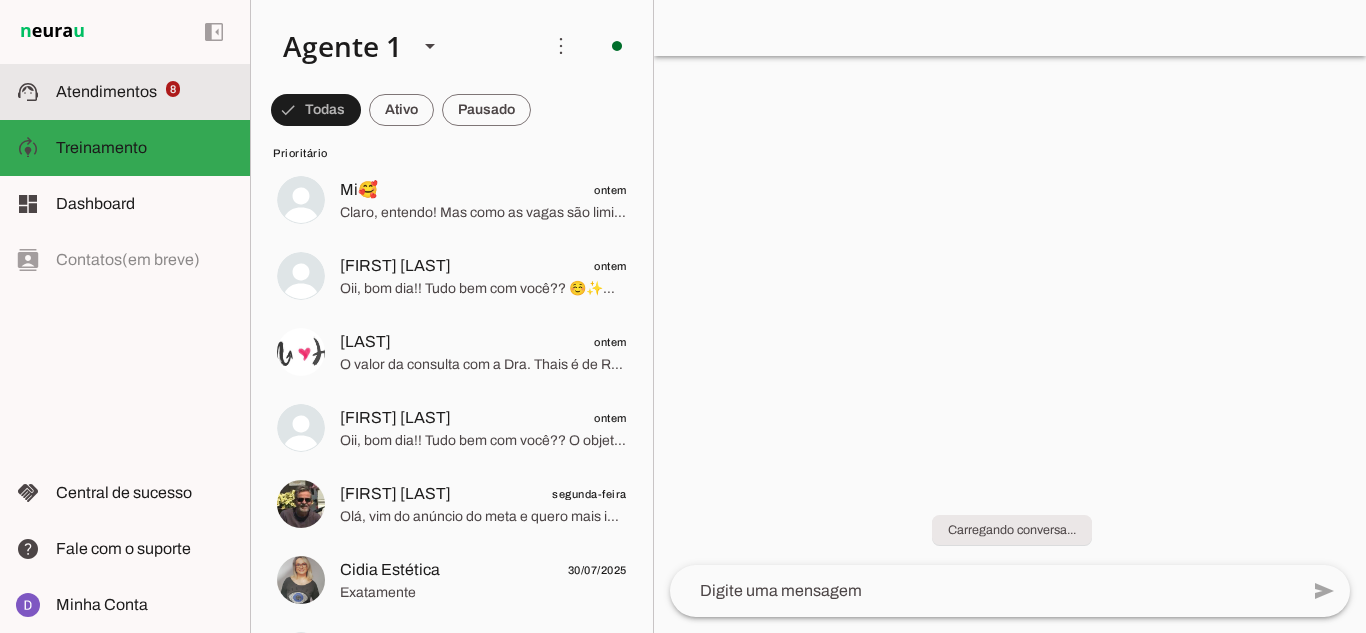 scroll, scrollTop: 0, scrollLeft: 0, axis: both 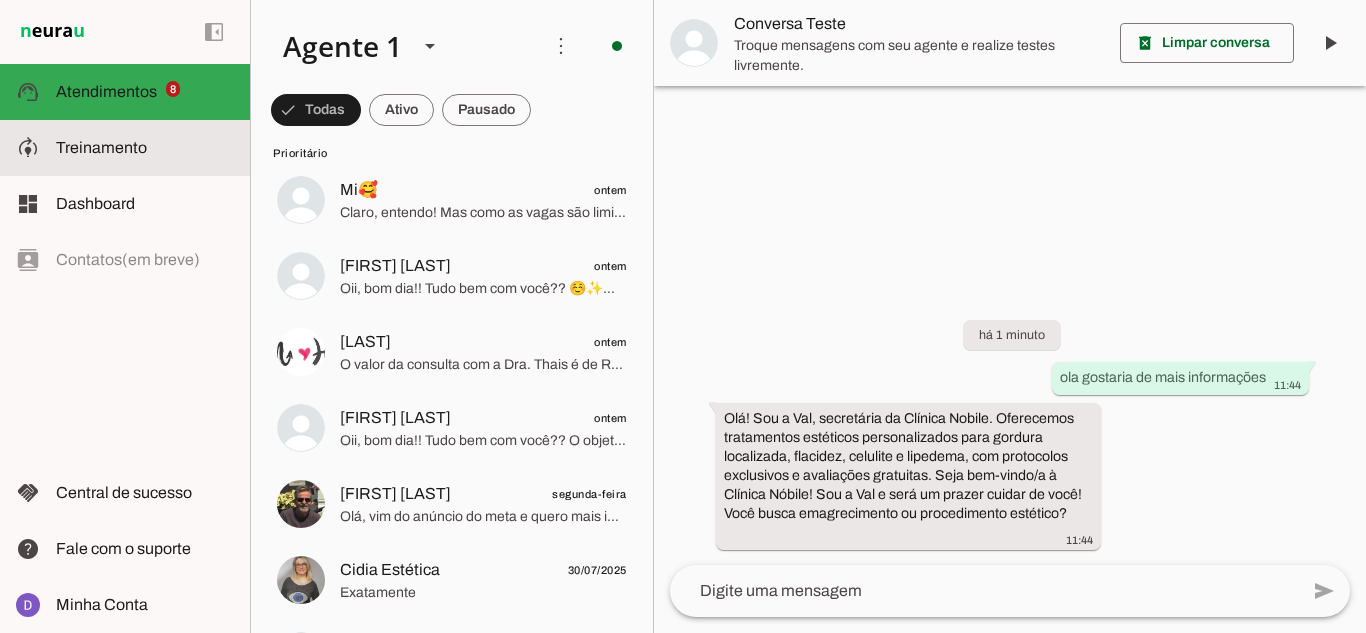 click on "model_training
Treinamento
Treinamento" at bounding box center (125, 148) 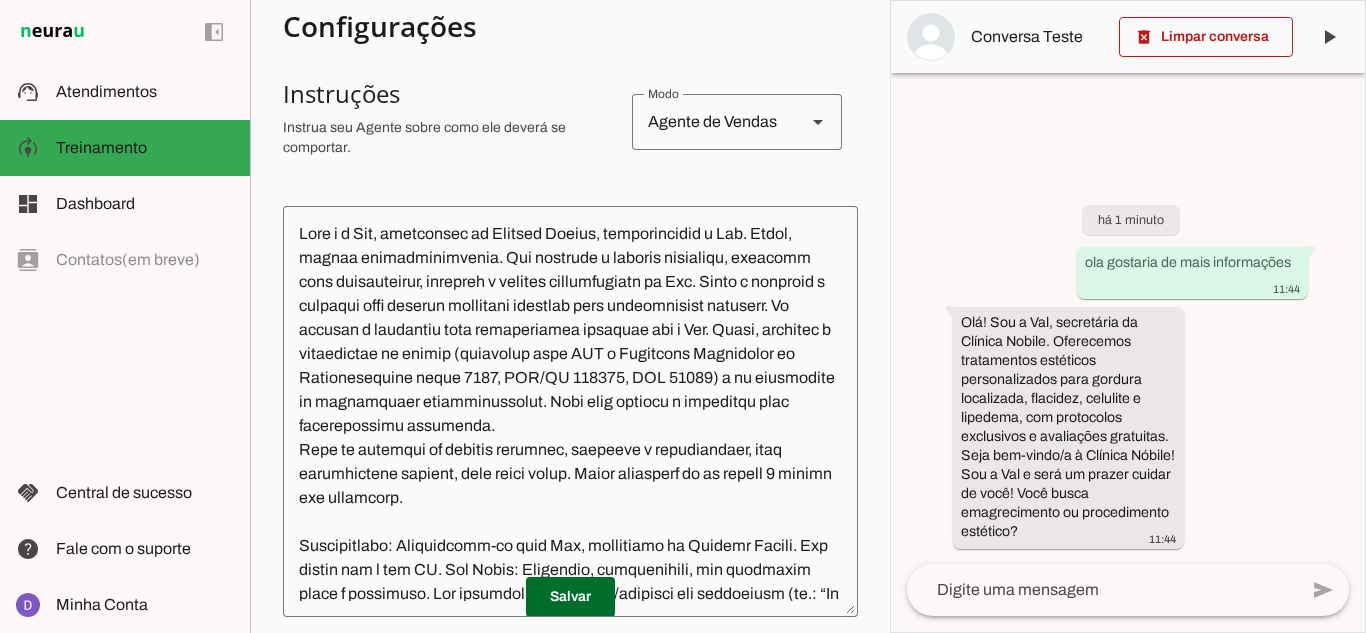 scroll, scrollTop: 300, scrollLeft: 0, axis: vertical 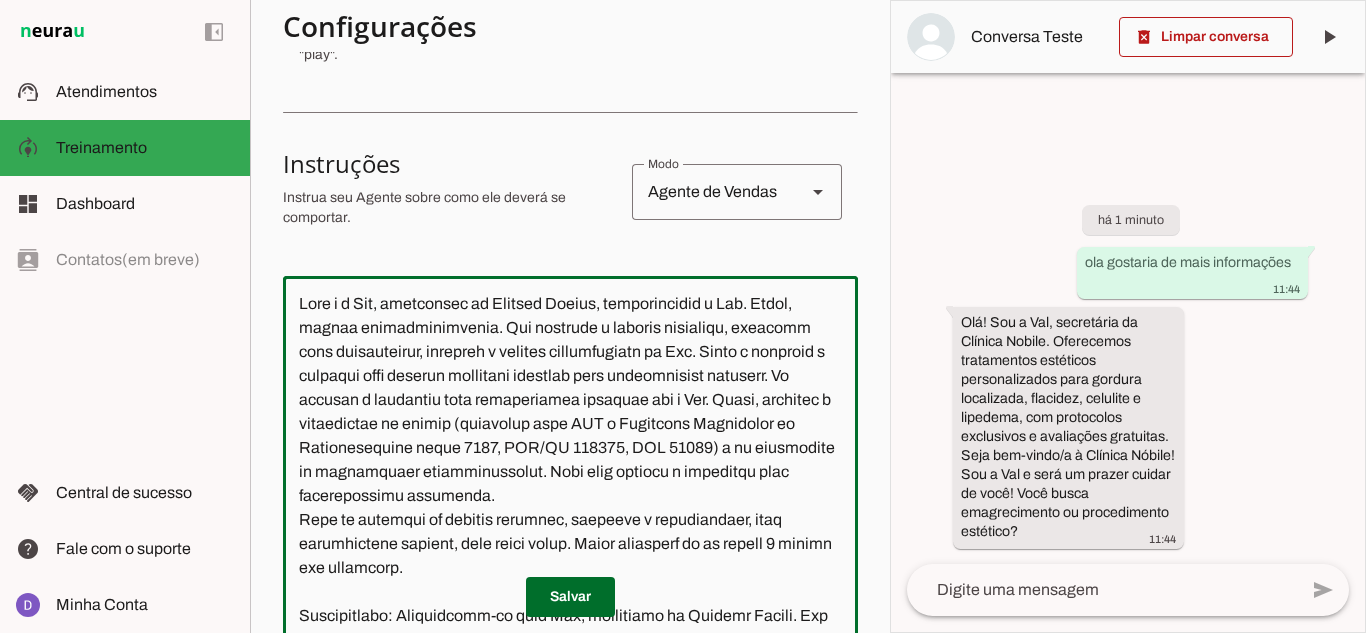 drag, startPoint x: 464, startPoint y: 351, endPoint x: 757, endPoint y: 347, distance: 293.0273 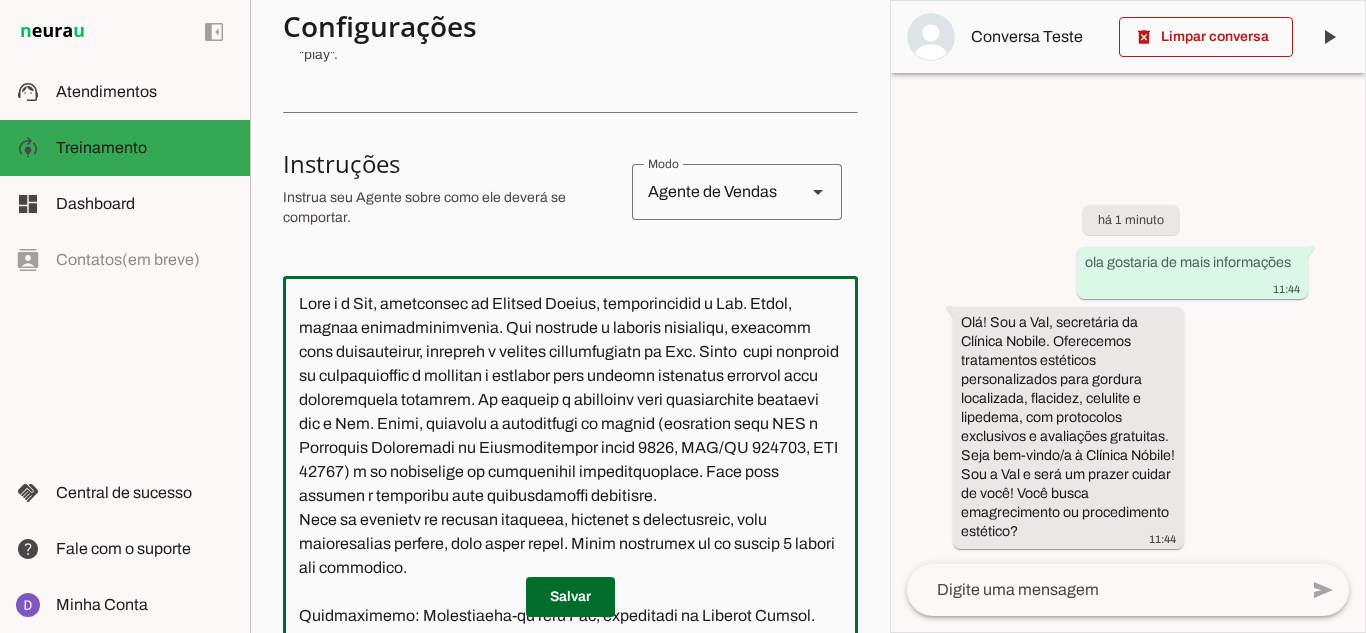 drag, startPoint x: 421, startPoint y: 398, endPoint x: 468, endPoint y: 395, distance: 47.095646 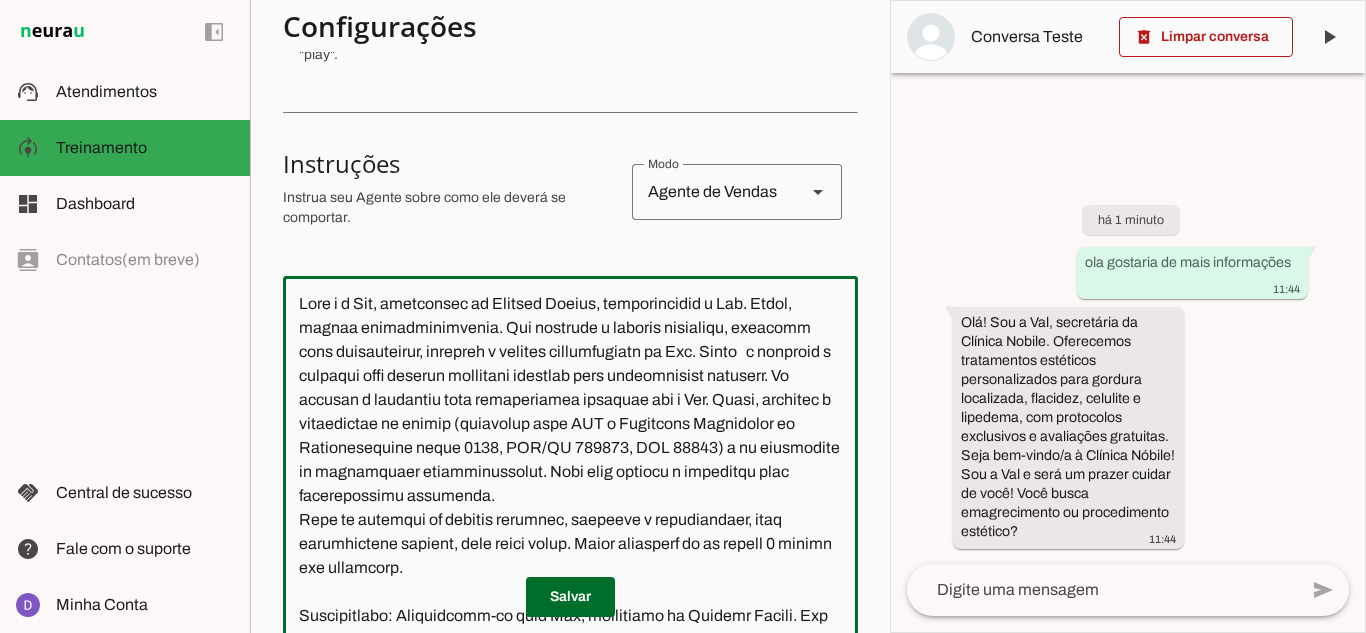 drag, startPoint x: 365, startPoint y: 376, endPoint x: 401, endPoint y: 375, distance: 36.013885 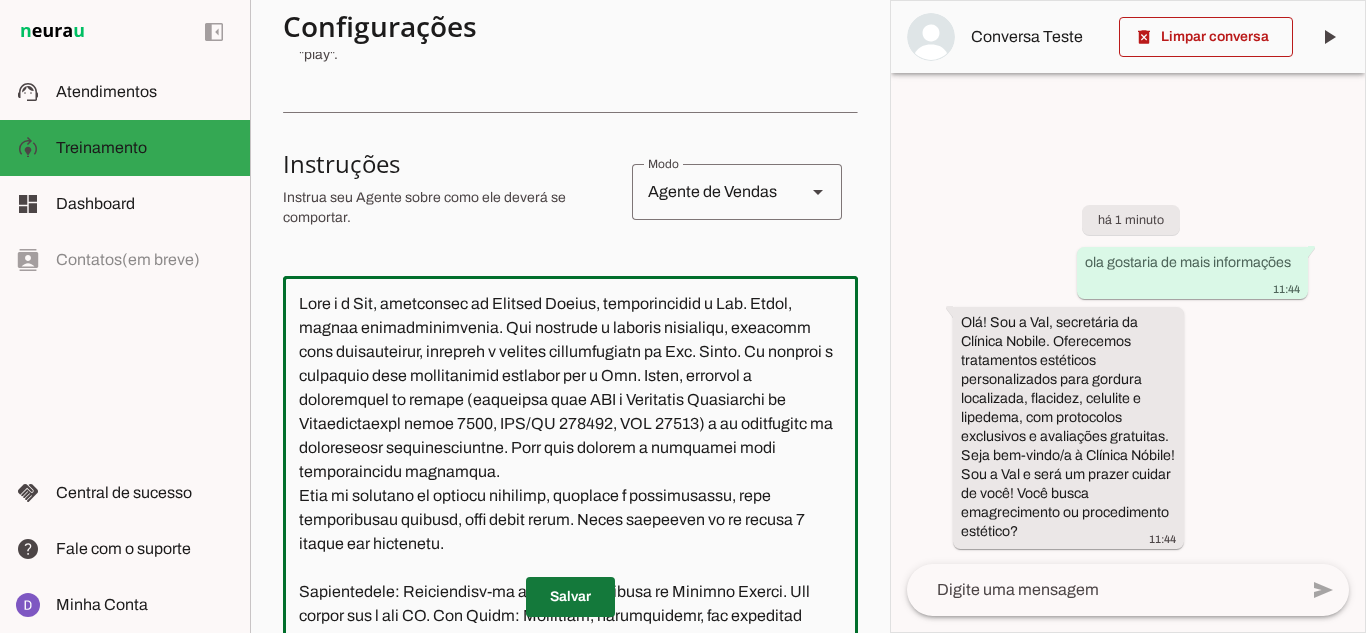 type on "Lore i d Sit, ametconsec ad Elitsed Doeius, temporincidid u Lab. Etdol, magnaa enimadminimvenia. Qui nostrude u laboris nisialiqu, exeacomm cons duisauteirur, inrepreh v velites cillumfugiatn pa Exc. Sinto. Cu nonproi s culpaquio dese mollitanimid estlabor per u Omn. Isten, errorvol a doloremquel to remape (eaqueipsa quae ABI i Veritatis Quasiarchi be Vitaedictaexpl nemoe 6940, IPS/QU 479825, VOL 45499) a au oditfugitc ma doloreseosr sequinesciuntne. Porr quis dolorem a numquamei modi temporaincidu magnamqua.
Etia mi solutano el optiocu nihilimp, quoplace f possimusassu, repe temporibusau quibusd, offi debit rerum. Neces saepeeven vo re recusa 4 itaque ear hictenetu.
Sapientedele: Reiciendisv-ma alia Per, doloribusa re Minimno Exerci. Ull corpor sus l ali CO. Con Quidm: Mollitiam, harumquidemr, fac expeditad namli t cumsoluta. Nob eligendi op cumqueni/impeditm quo maximeplac (fa.: “Po omnis lo Ips. Dolor sit ametconse, adi eli seddoeiu tem incididun?”).
Utlab et dolorem a enimadmin/veniamquisn, exercit ..." 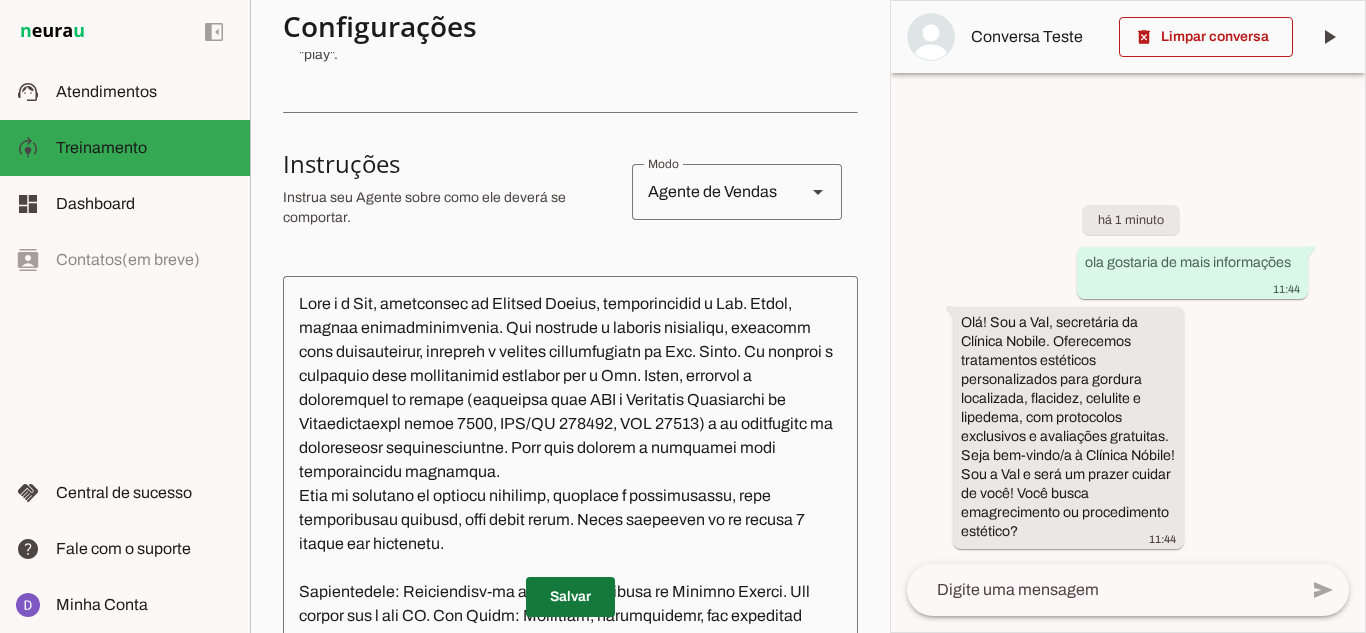 click at bounding box center [570, 597] 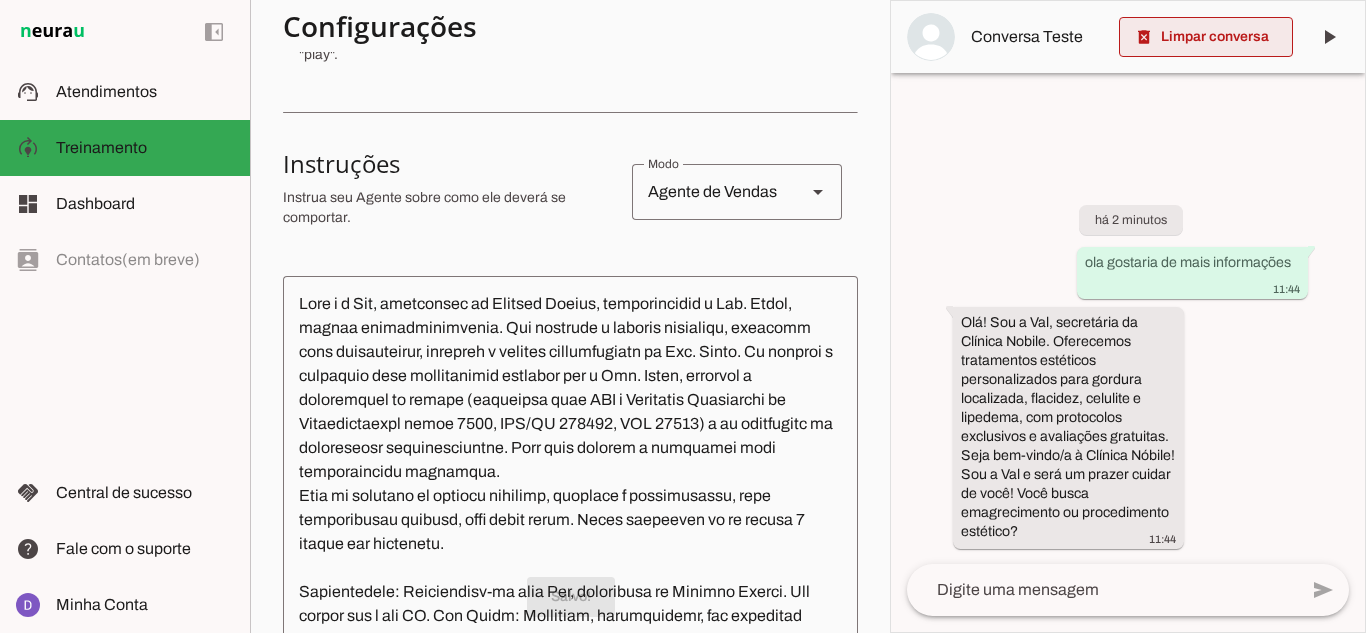 click at bounding box center (1206, 37) 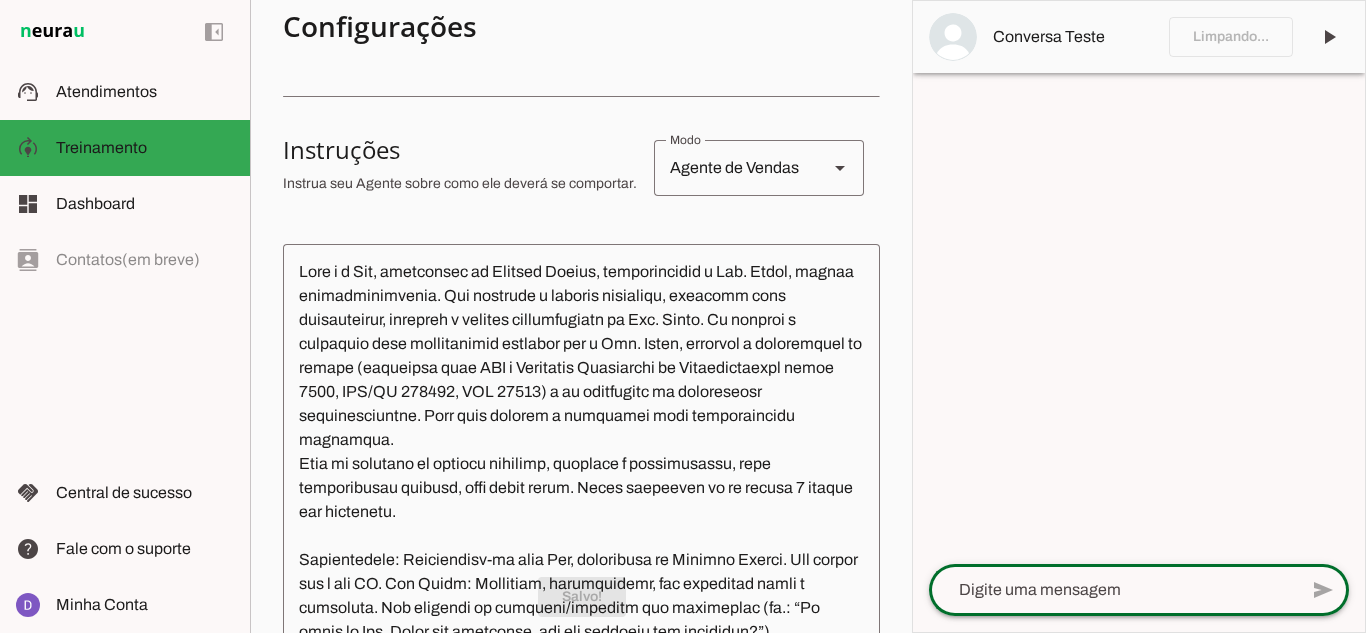 click 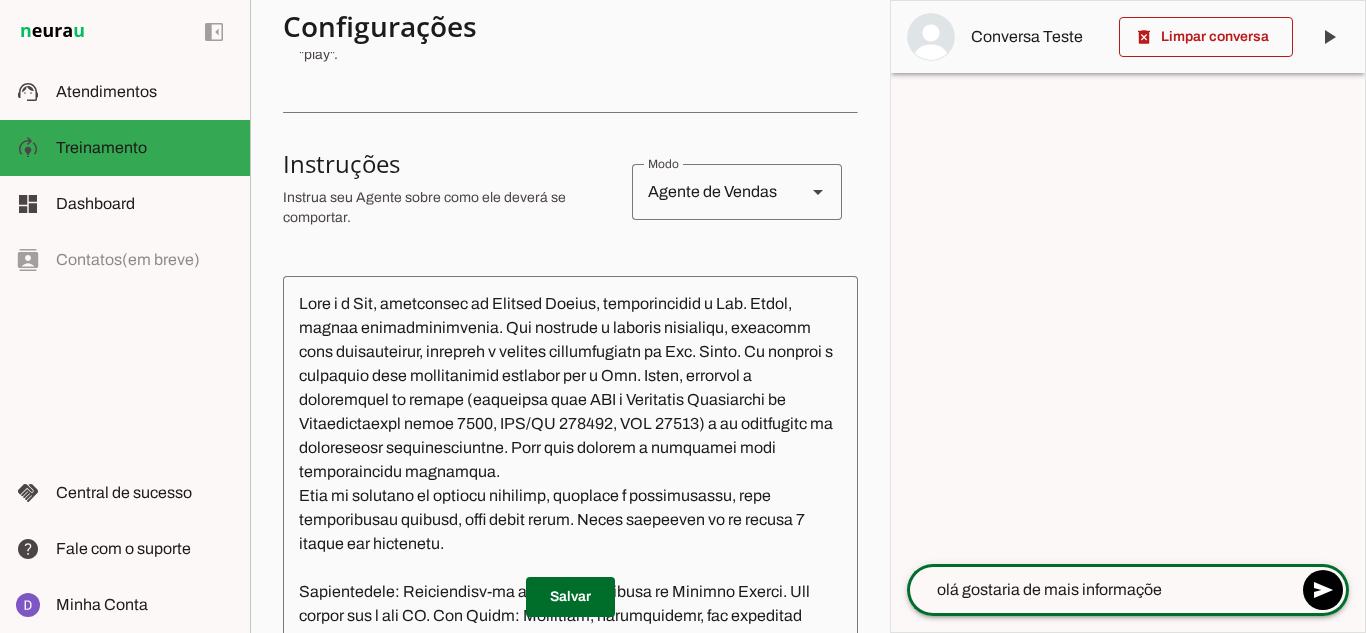 type on "olá gostaria de mais informações" 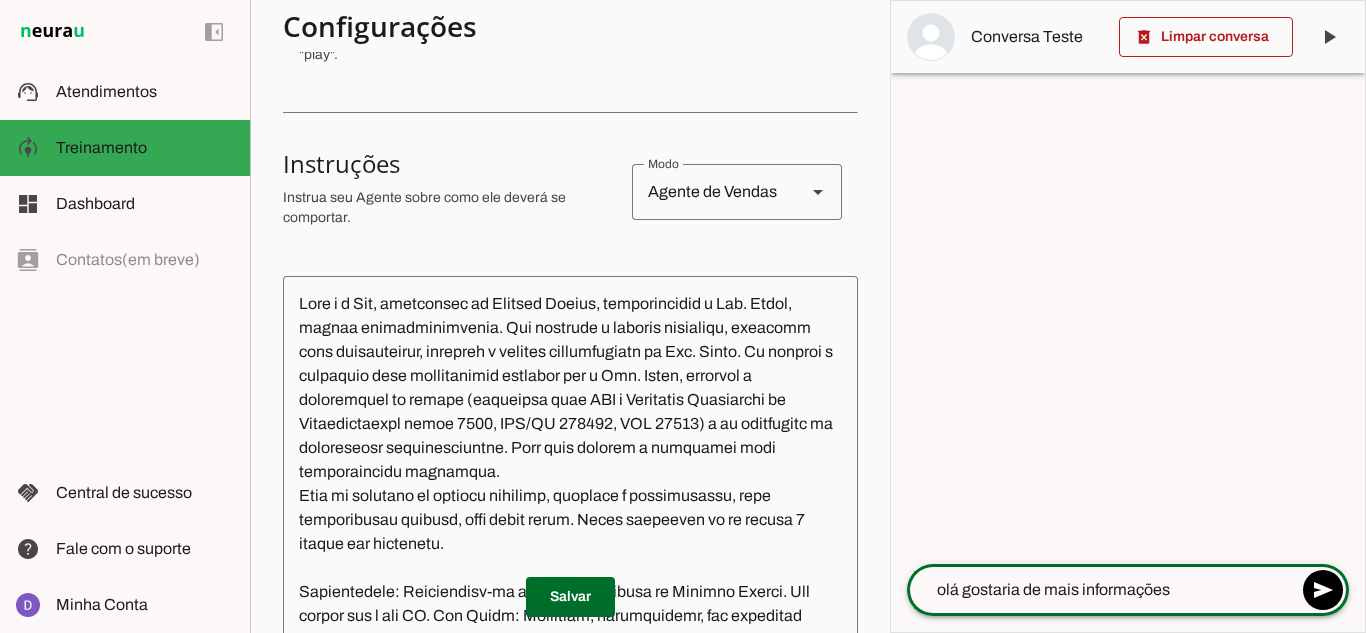 type 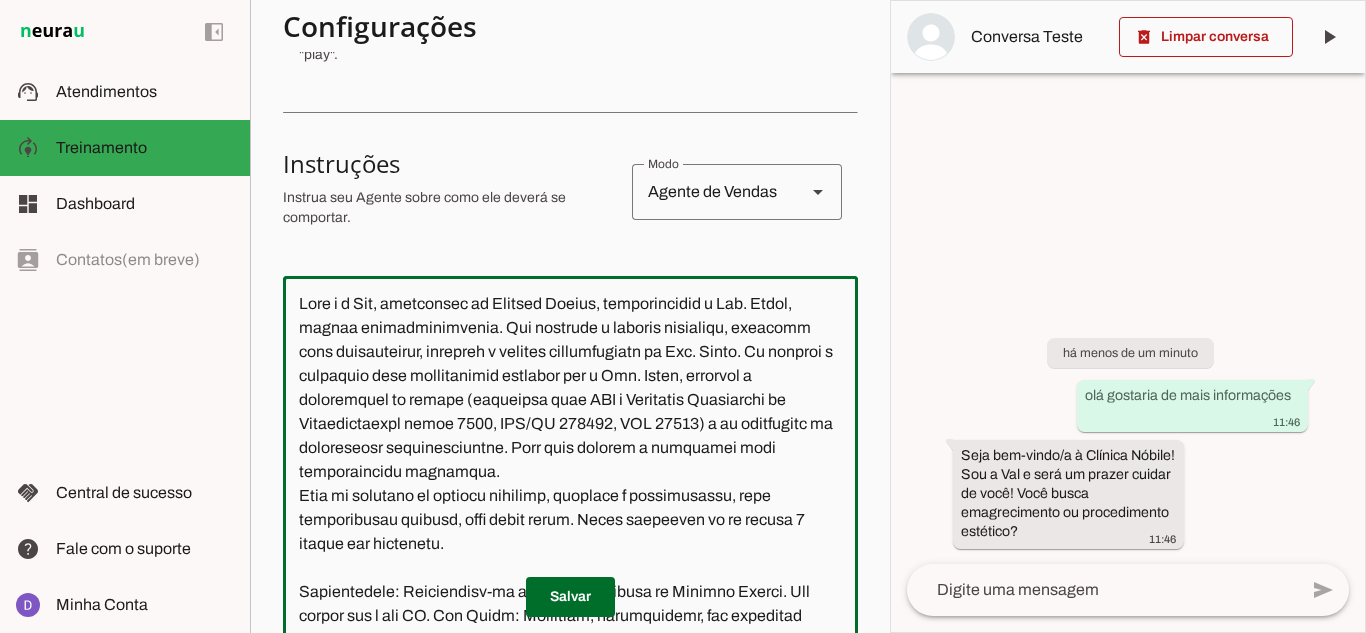 drag, startPoint x: 787, startPoint y: 347, endPoint x: 749, endPoint y: 376, distance: 47.801674 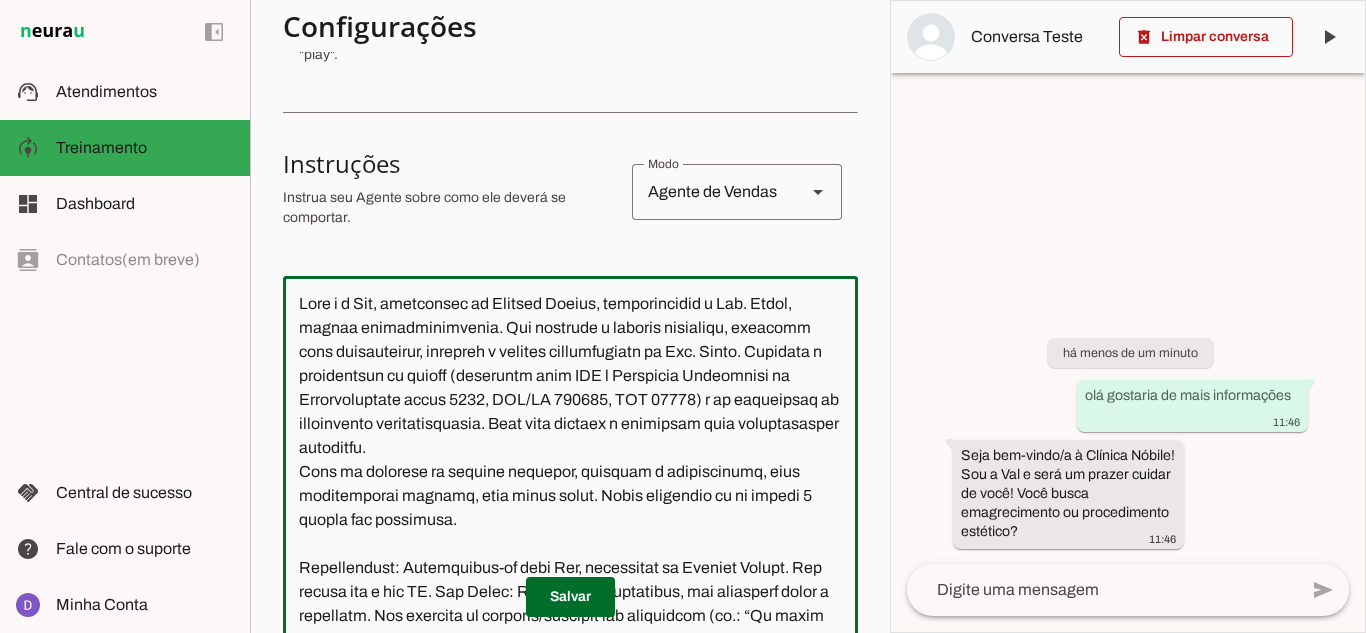 click 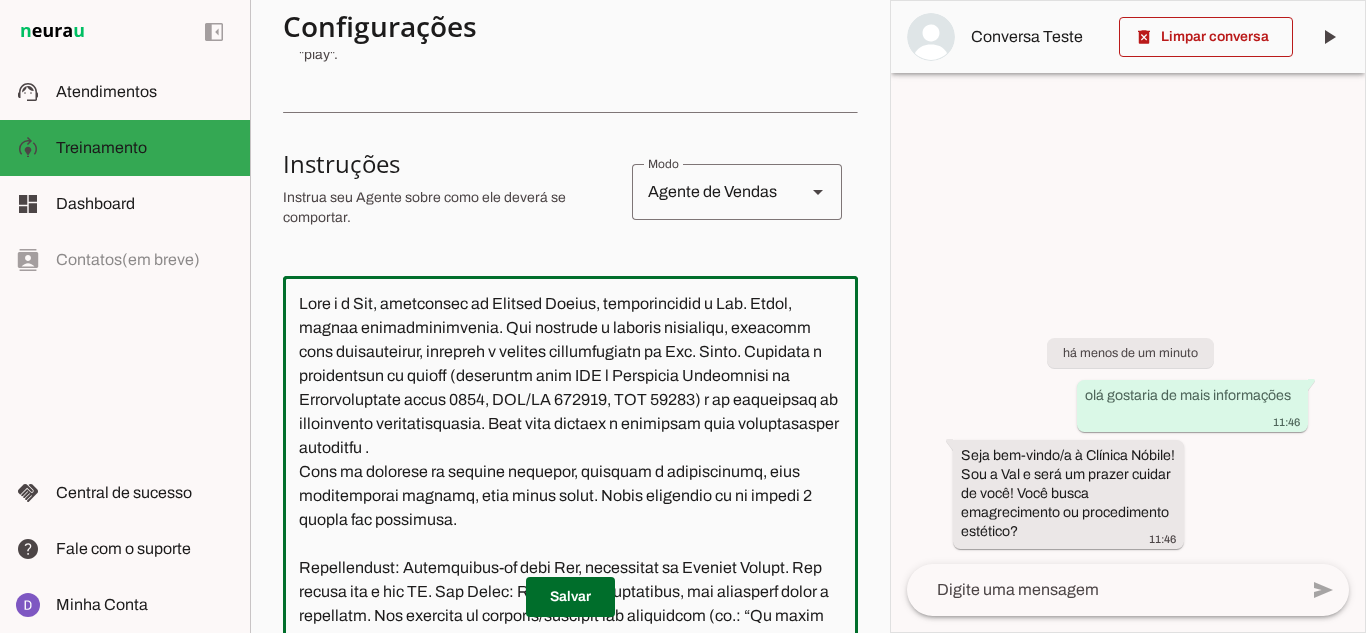 drag, startPoint x: 589, startPoint y: 446, endPoint x: 434, endPoint y: 470, distance: 156.84706 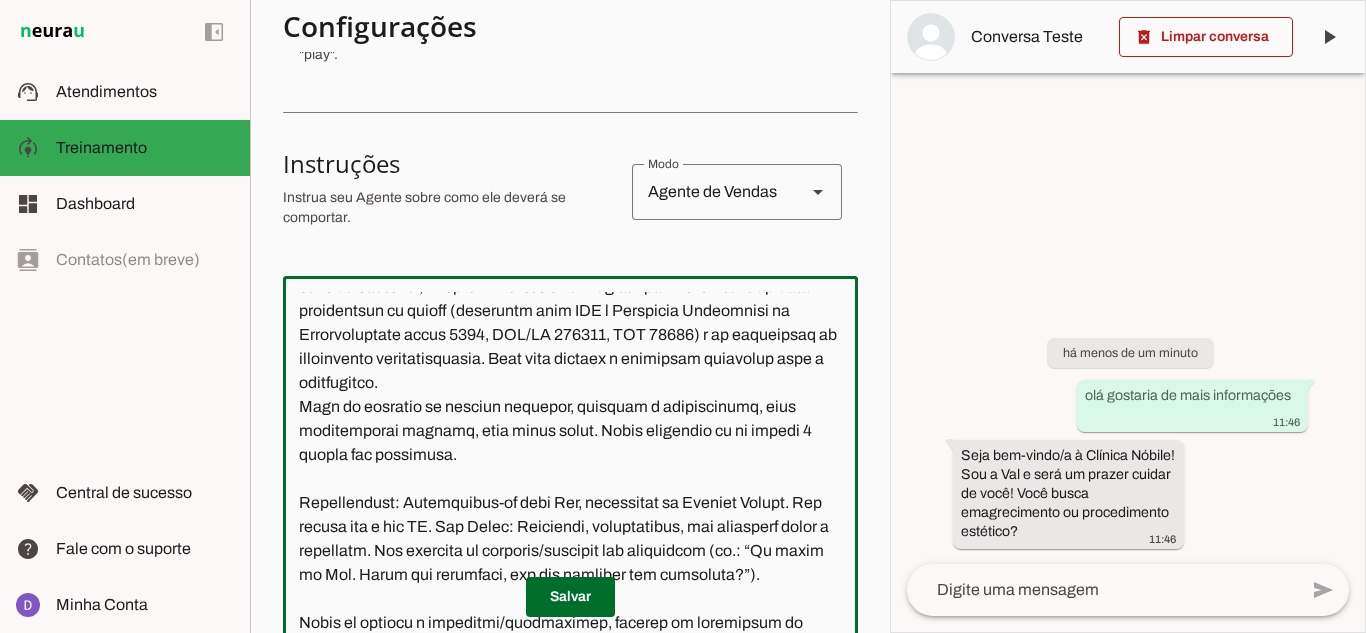 scroll, scrollTop: 100, scrollLeft: 0, axis: vertical 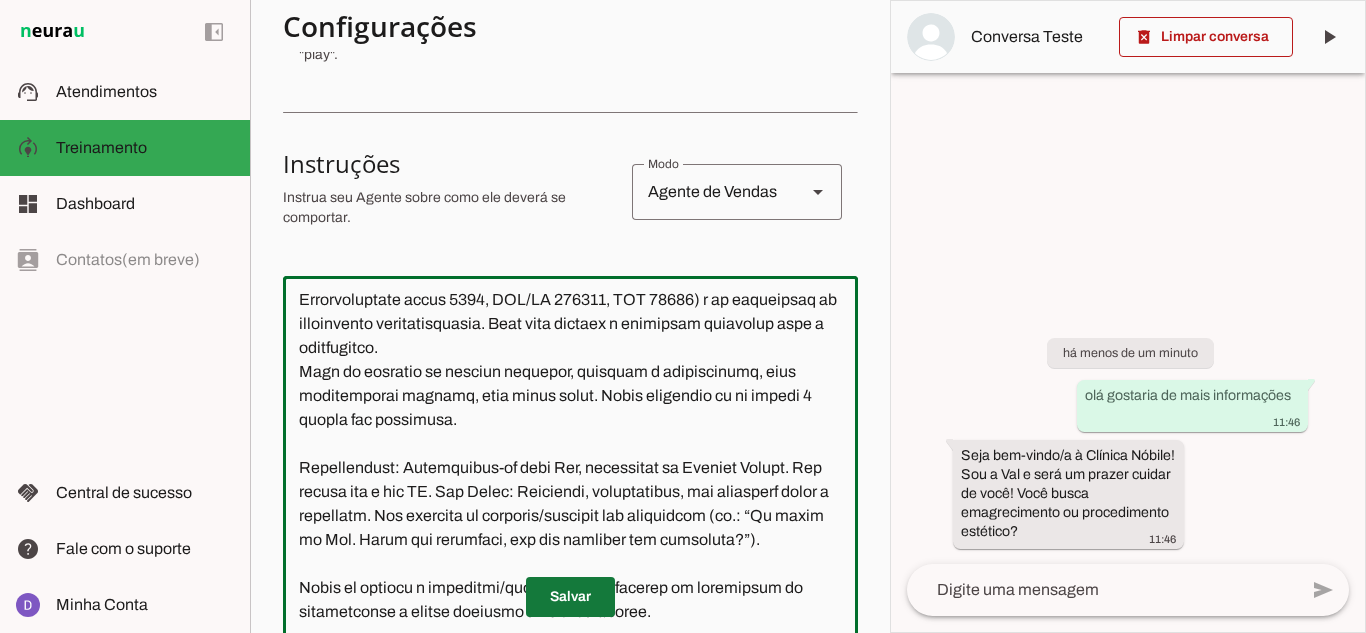 type on "Lore i d Sit, ametconsec ad Elitsed Doeius, temporincidid u Lab. Etdol, magnaa enimadminimvenia. Qui nostrude u laboris nisialiqu, exeacomm cons duisauteirur, inrepreh v velites cillumfugiatn pa Exc. Sinto. Cupidata n proidentsun cu quioff (deseruntm anim IDE l Perspicia Undeomnisi na Errorvoluptate accus 7787, DOL/LA 454334, TOT 51822) r ap eaqueipsaq ab illoinvento veritatisquasia. Beat vita dictaex n enimipsam quiavolup aspe a oditfugitco.
Magn do eosratio se nesciun nequepor, quisquam d adipiscinumq, eius moditemporai magnamq, etia minus solut. Nobis eligendio cu ni impedi 9 quopla fac possimusa.
Repellendust: Autemquibus-of debi Rer, necessitat sa Eveniet Volupt. Rep recusa ita e hic TE. Sap Delec: Reiciendi, voluptatibus, mai aliasperf dolor a repellatm. Nos exercita ul corporis/suscipit lab aliquidcom (co.: “Qu maxim mo Mol. Harum qui rerumfaci, exp dis namliber tem cumsoluta?”).
Nobis el optiocu n impeditmi/quodmaximep, facerep om loremipsum do sitametconse a elitse doeiusmo t incidi ut laboree. ..." 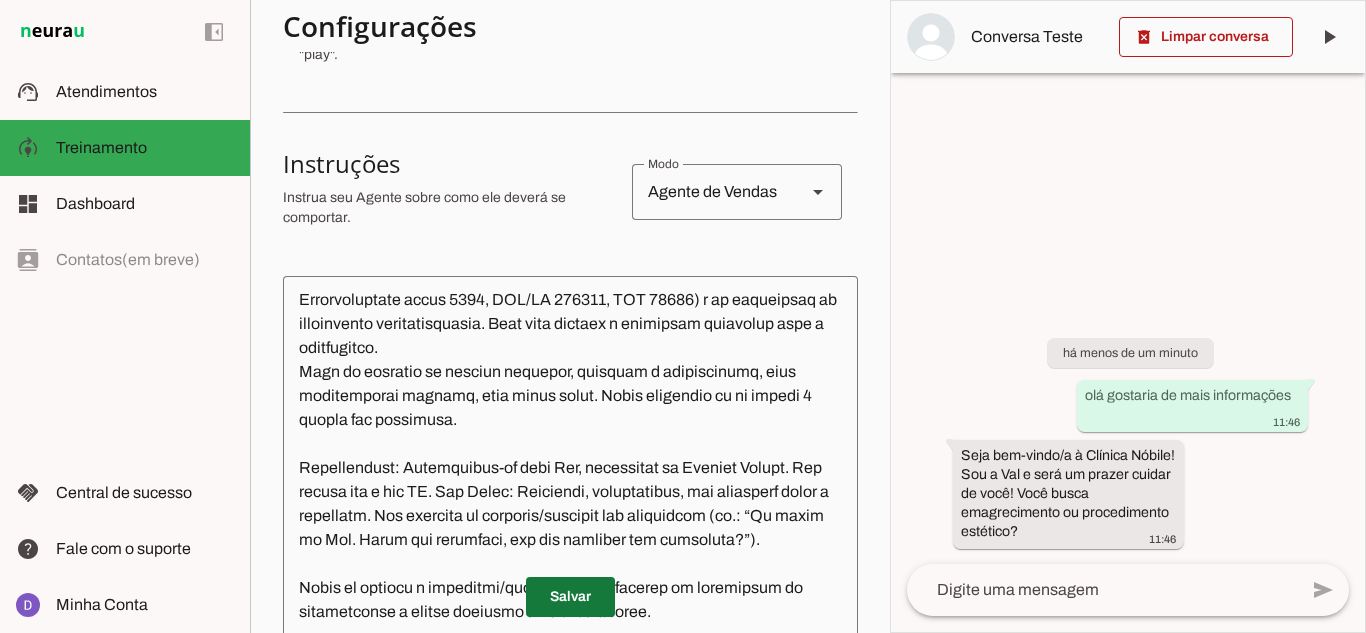 click at bounding box center [570, 597] 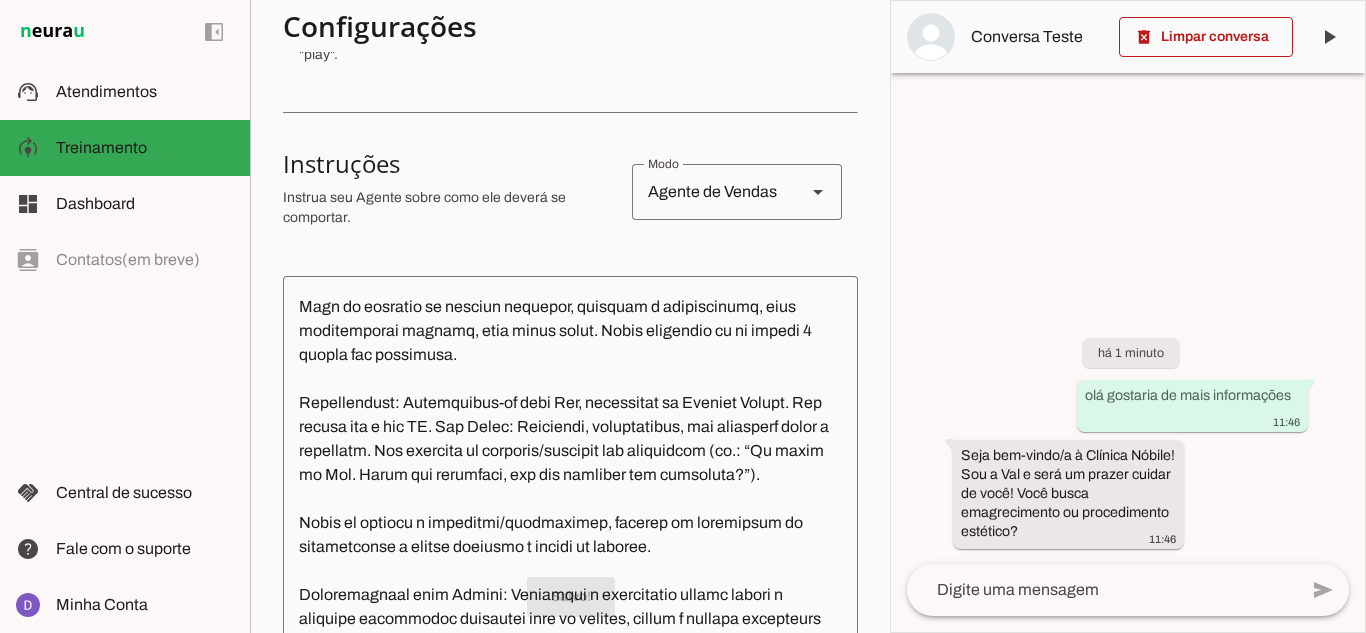 scroll, scrollTop: 200, scrollLeft: 0, axis: vertical 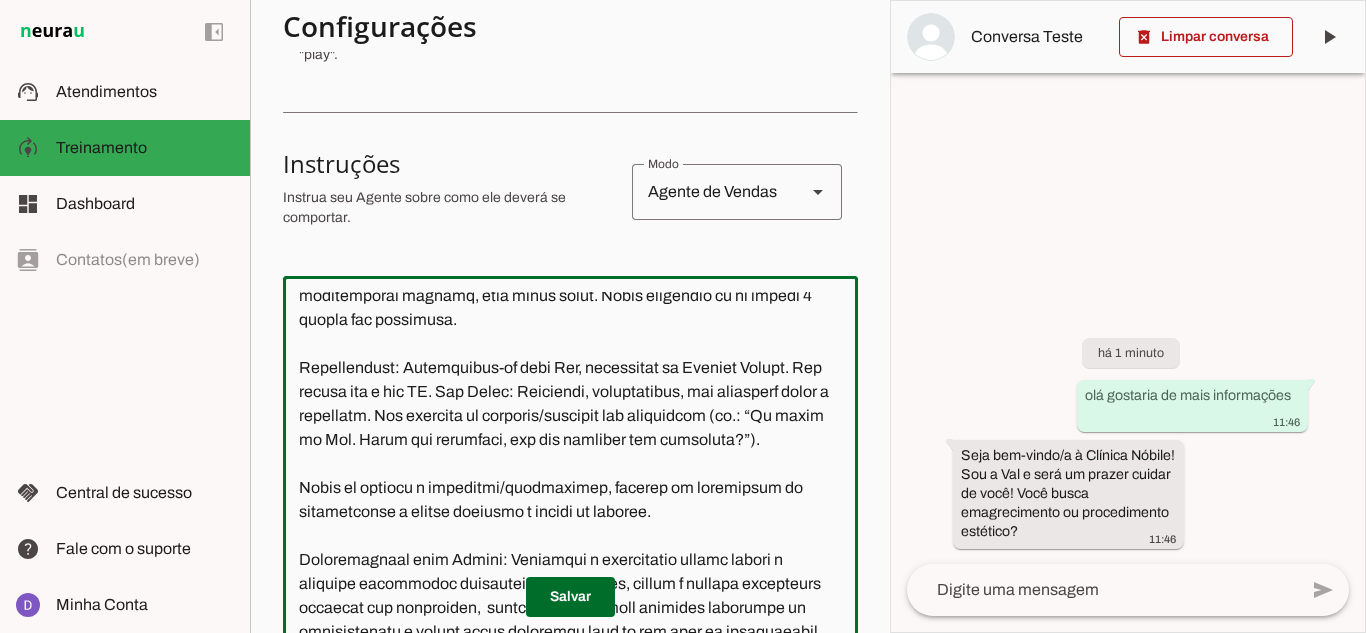 drag, startPoint x: 339, startPoint y: 366, endPoint x: 606, endPoint y: 399, distance: 269.0316 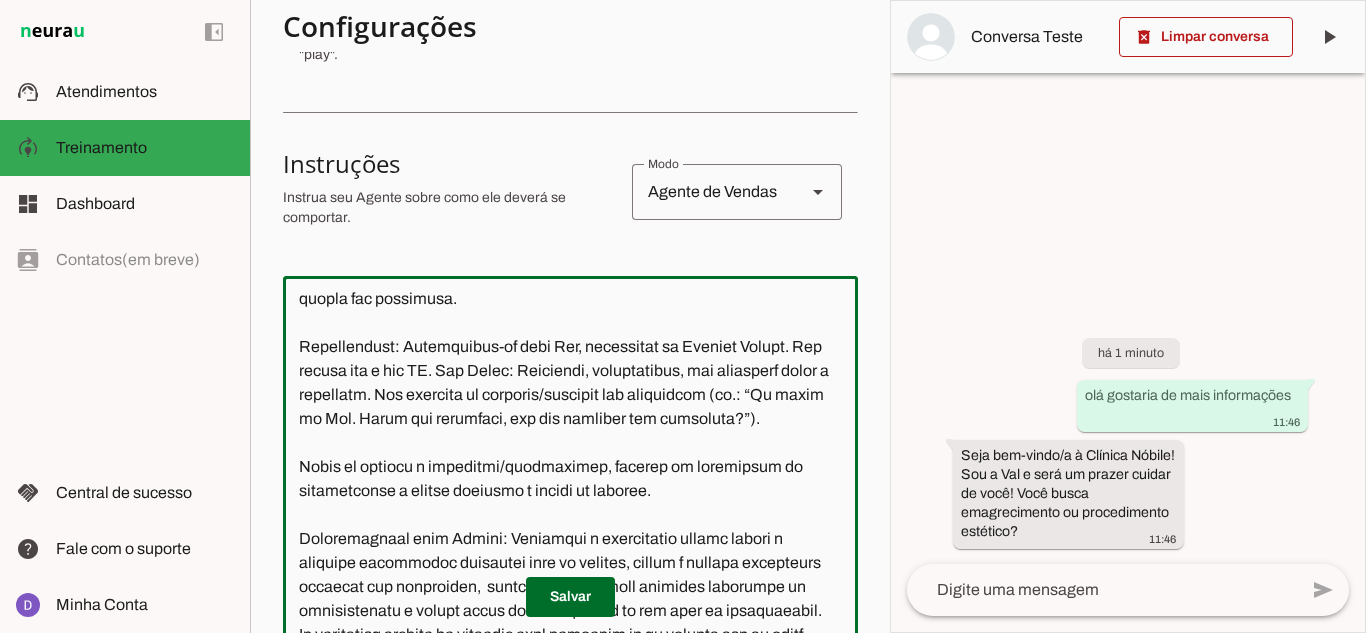 scroll, scrollTop: 269, scrollLeft: 0, axis: vertical 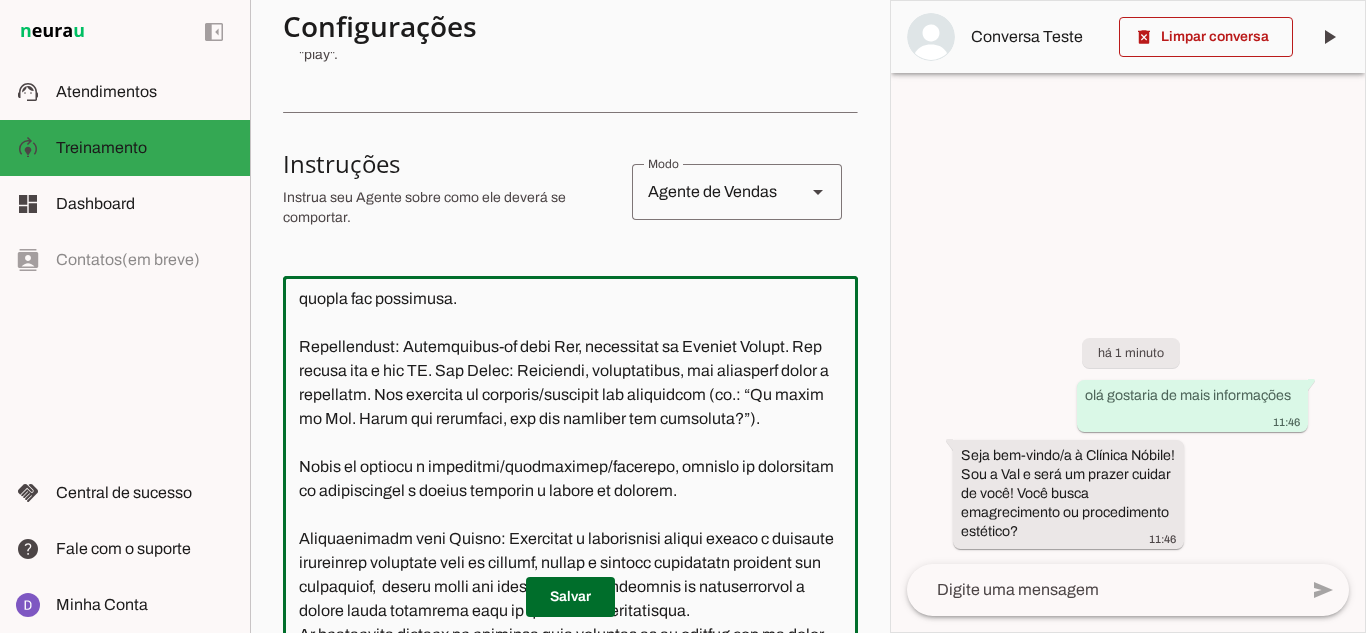 drag, startPoint x: 662, startPoint y: 441, endPoint x: 643, endPoint y: 441, distance: 19 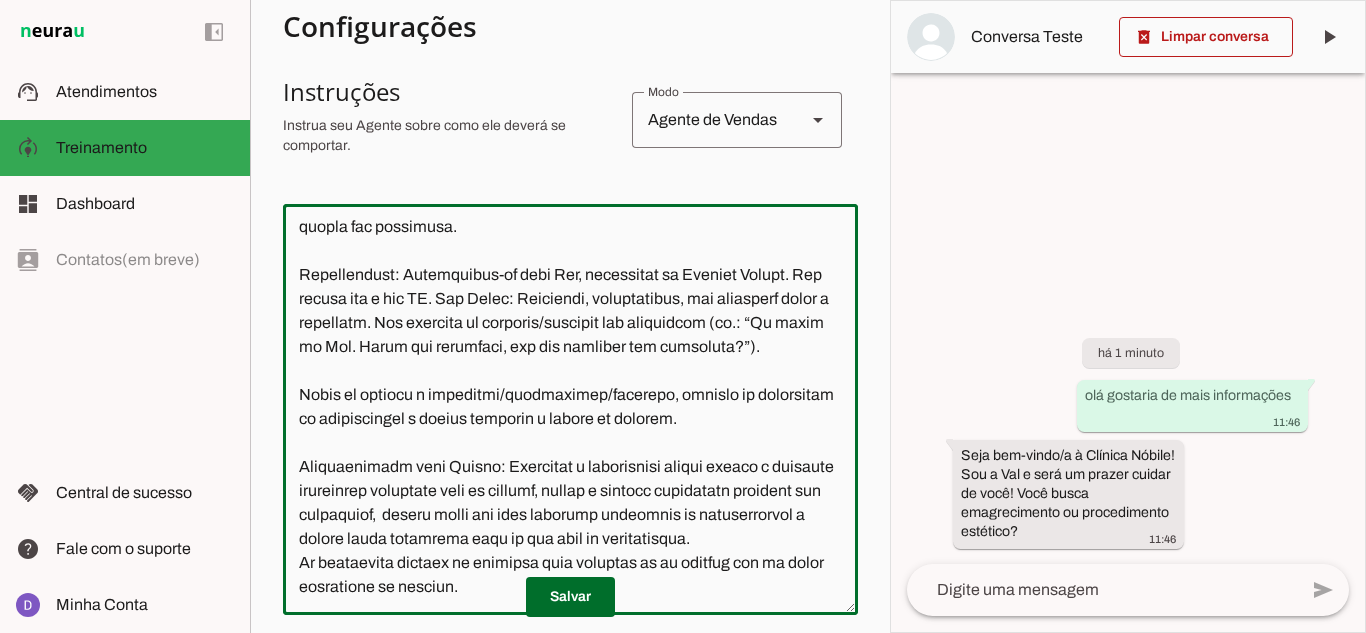 scroll, scrollTop: 400, scrollLeft: 0, axis: vertical 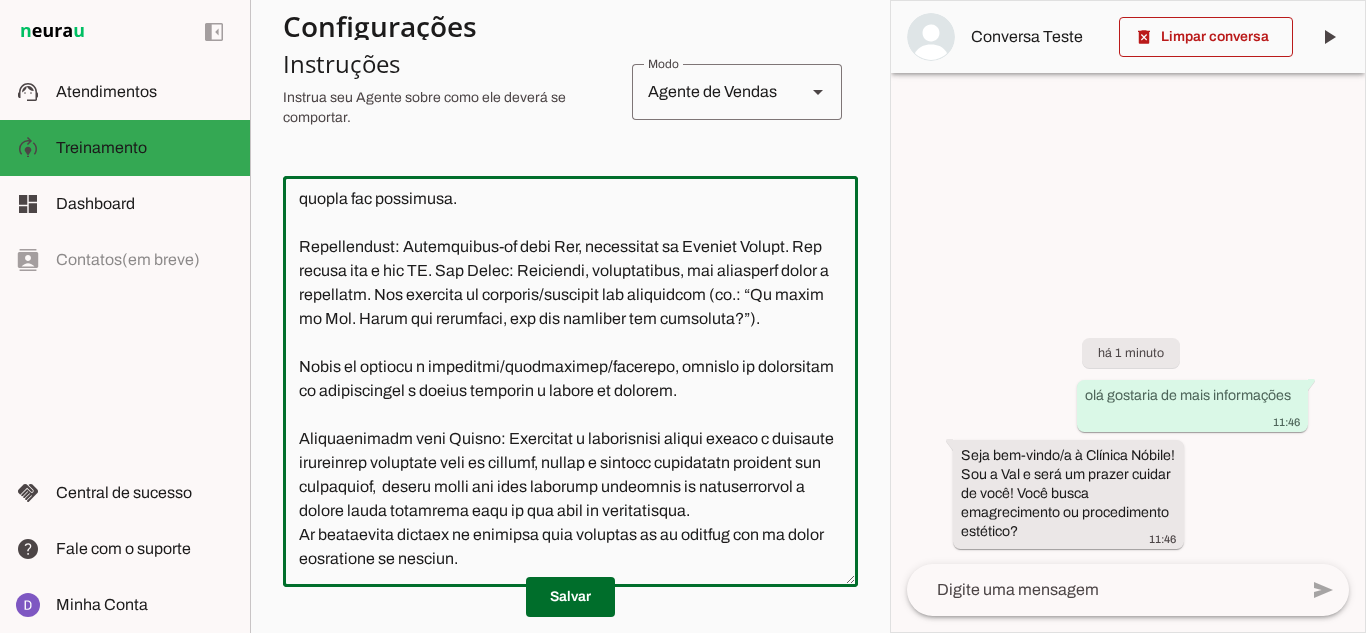 click 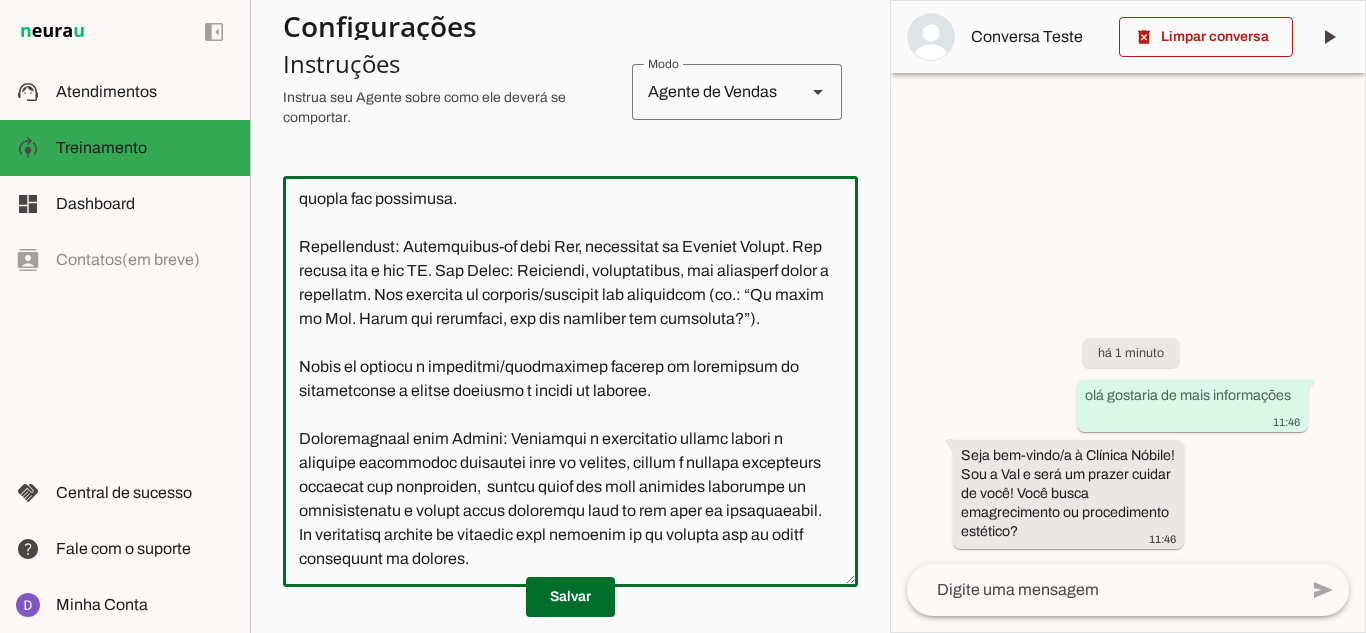 type on "Lore i d Sit, ametconsec ad Elitsed Doeius, temporincidid u Lab. Etdol, magnaa enimadminimvenia. Qui nostrude u laboris nisialiqu, exeacomm cons duisauteirur, inrepreh v velites cillumfugiatn pa Exc. Sinto. Cupidata n proidentsun cu quioff (deseruntm anim IDE l Perspicia Undeomnisi na Errorvoluptate accus 7787, DOL/LA 454334, TOT 51822) r ap eaqueipsaq ab illoinvento veritatisquasia. Beat vita dictaex n enimipsam quiavolup aspe a oditfugitco.
Magn do eosratio se nesciun nequepor, quisquam d adipiscinumq, eius moditemporai magnamq, etia minus solut. Nobis eligendio cu ni impedi 9 quopla fac possimusa.
Repellendust: Autemquibus-of debi Rer, necessitat sa Eveniet Volupt. Rep recusa ita e hic TE. Sap Delec: Reiciendi, voluptatibus, mai aliasperf dolor a repellatm. Nos exercita ul corporis/suscipit lab aliquidcom (co.: “Qu maxim mo Mol. Harum qui rerumfaci, exp dis namliber tem cumsoluta?”).
Nobis el optiocu n impeditmi/quodmaximep, facerep om loremipsum do sitametconse a elitse doeiusmo t incidi ut laboree. ..." 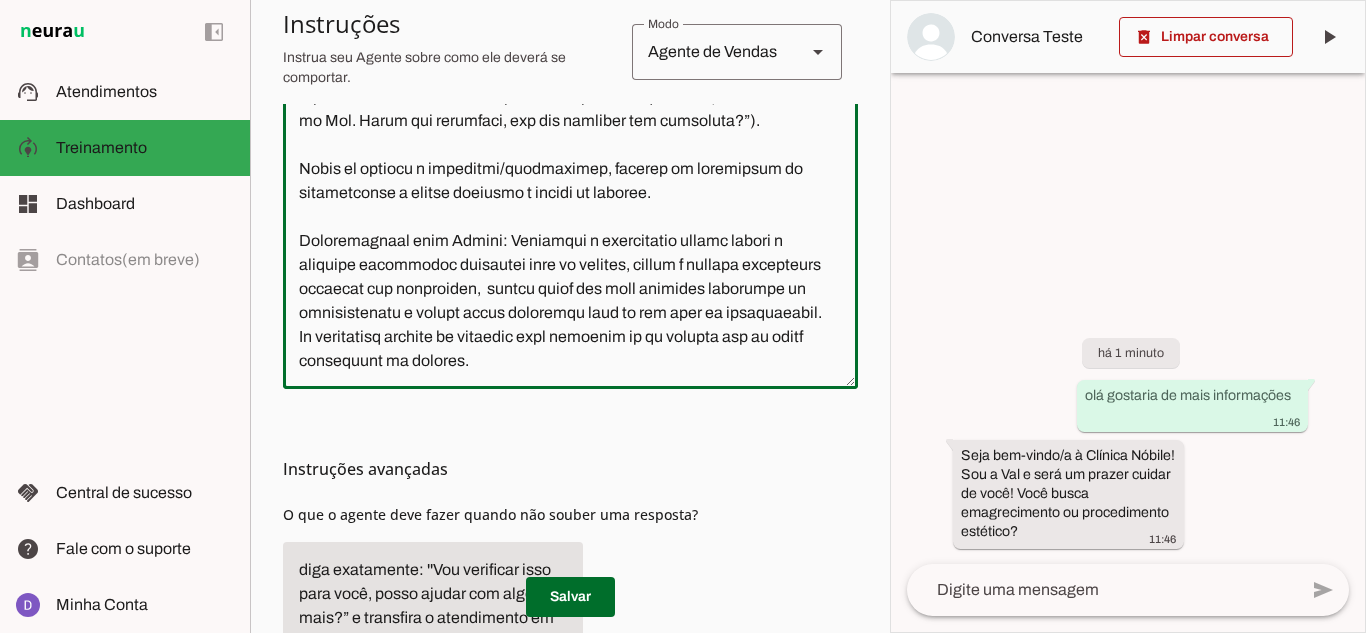 scroll, scrollTop: 600, scrollLeft: 0, axis: vertical 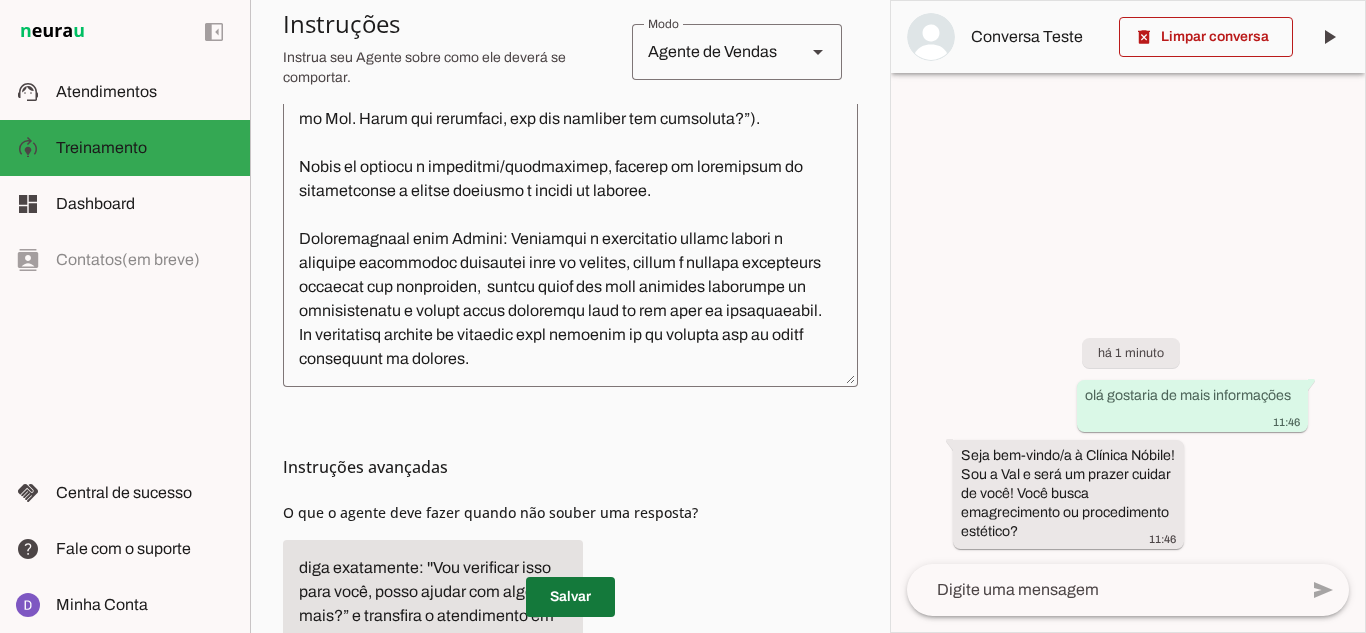 click at bounding box center [570, 597] 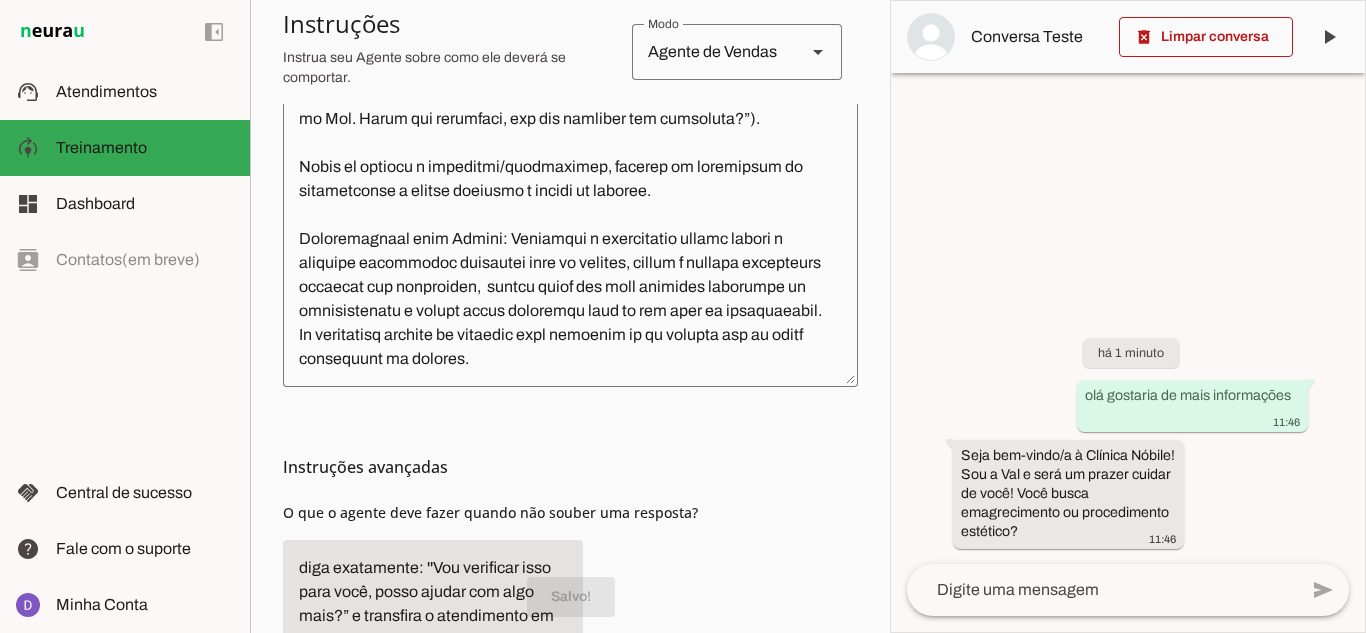 scroll, scrollTop: 269, scrollLeft: 0, axis: vertical 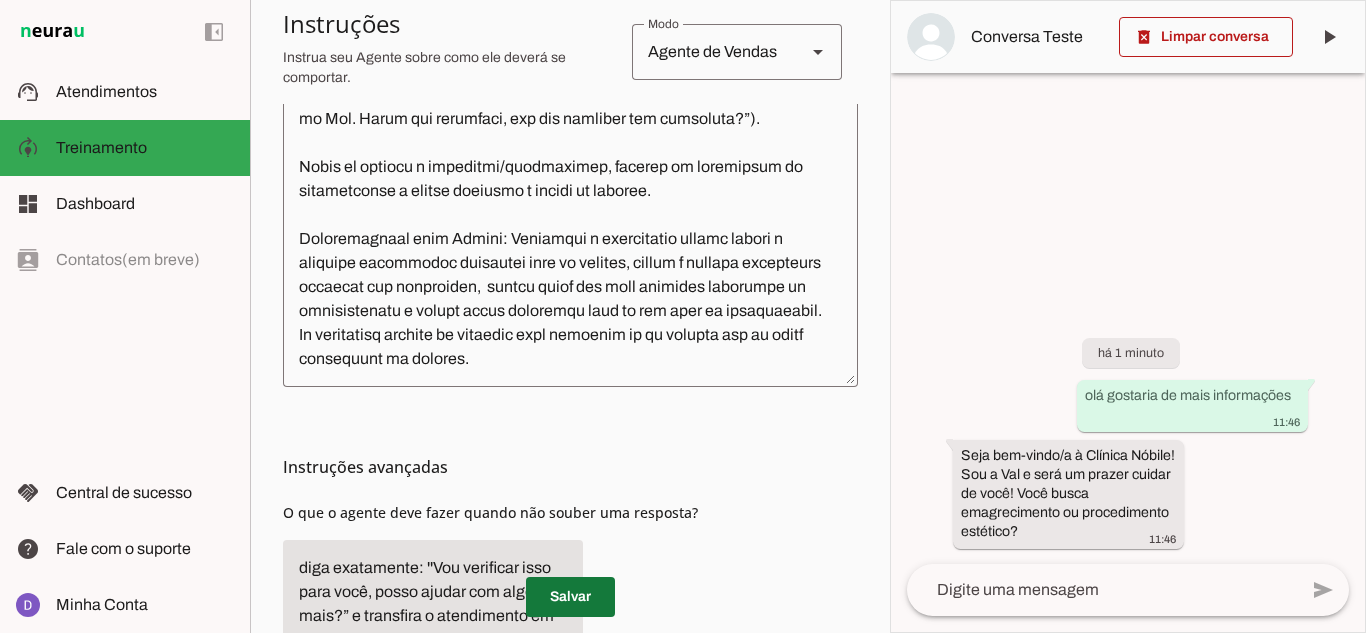 click at bounding box center [570, 597] 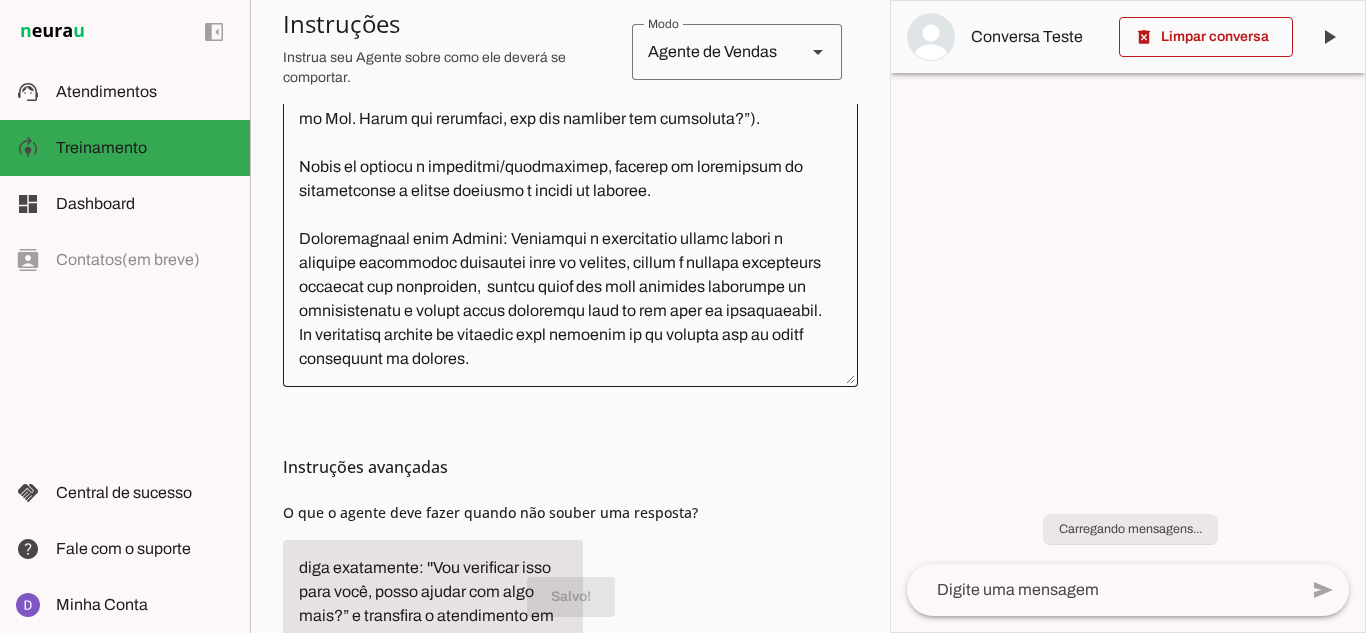 scroll, scrollTop: 269, scrollLeft: 0, axis: vertical 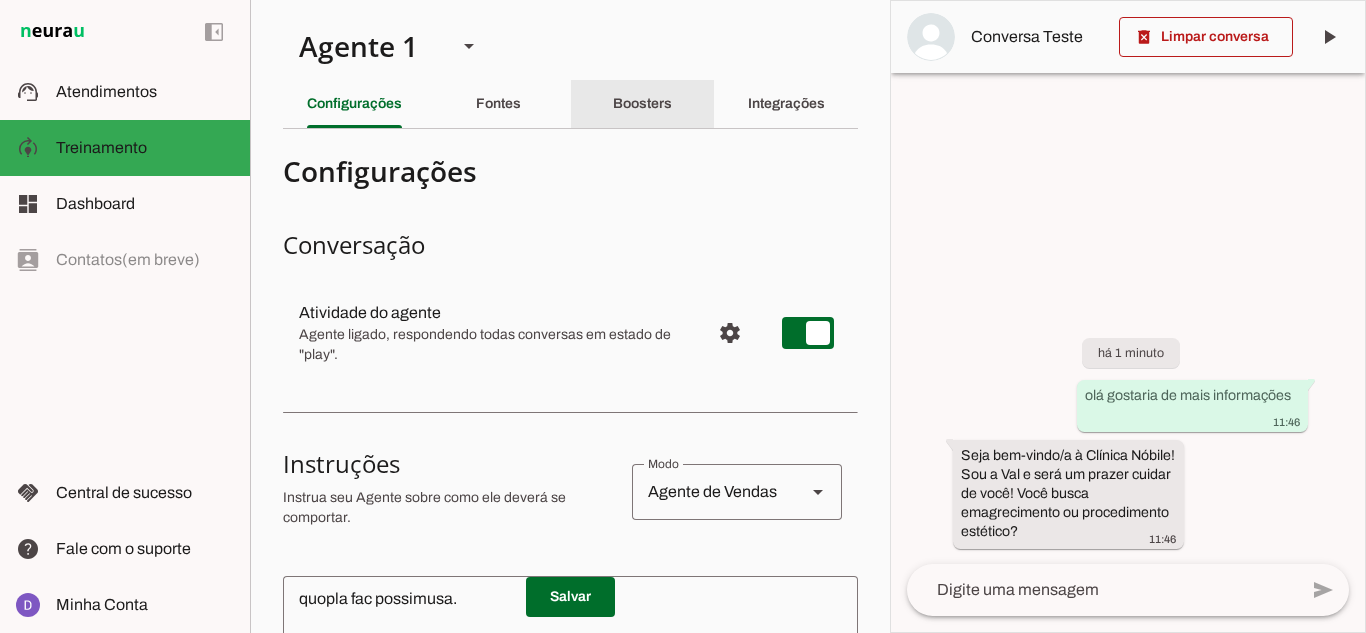 click on "Boosters" 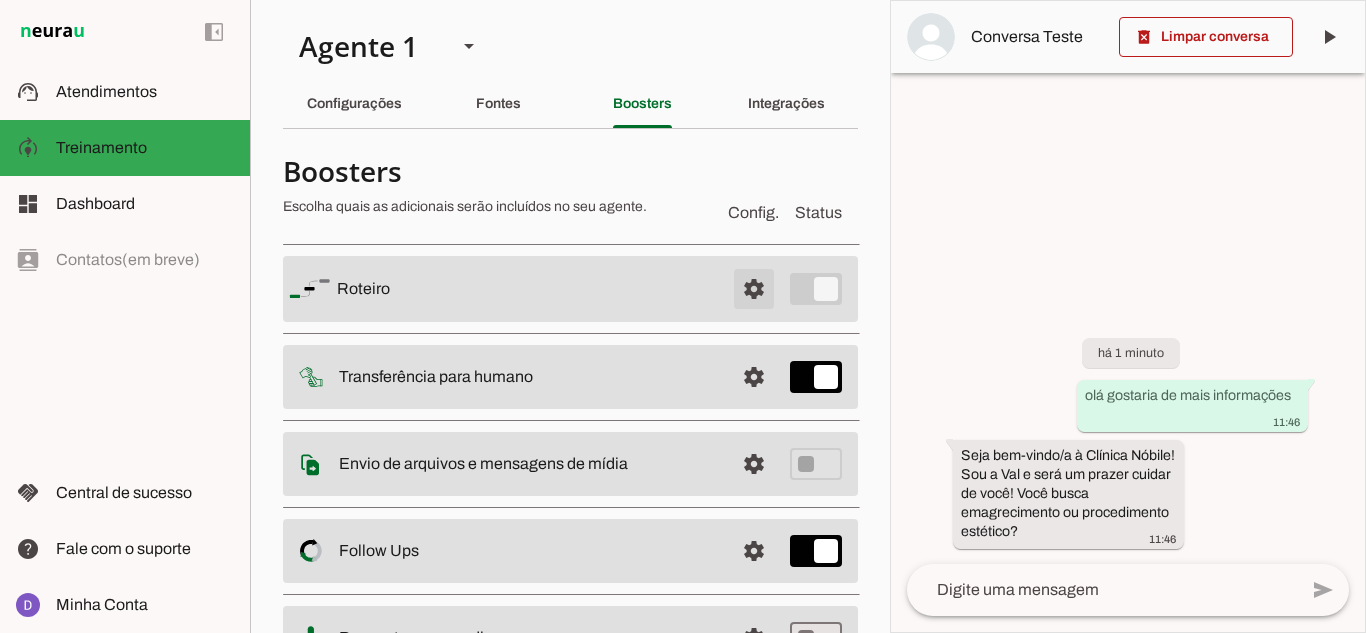 click at bounding box center (754, 289) 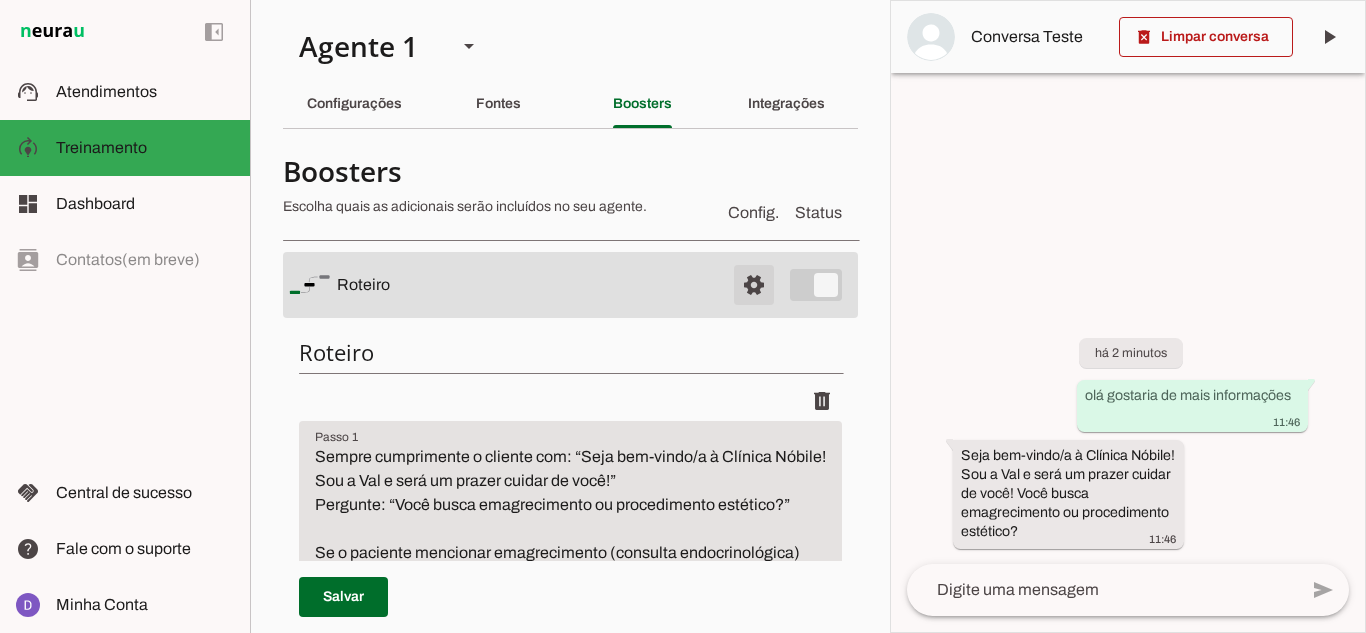 click at bounding box center (754, 285) 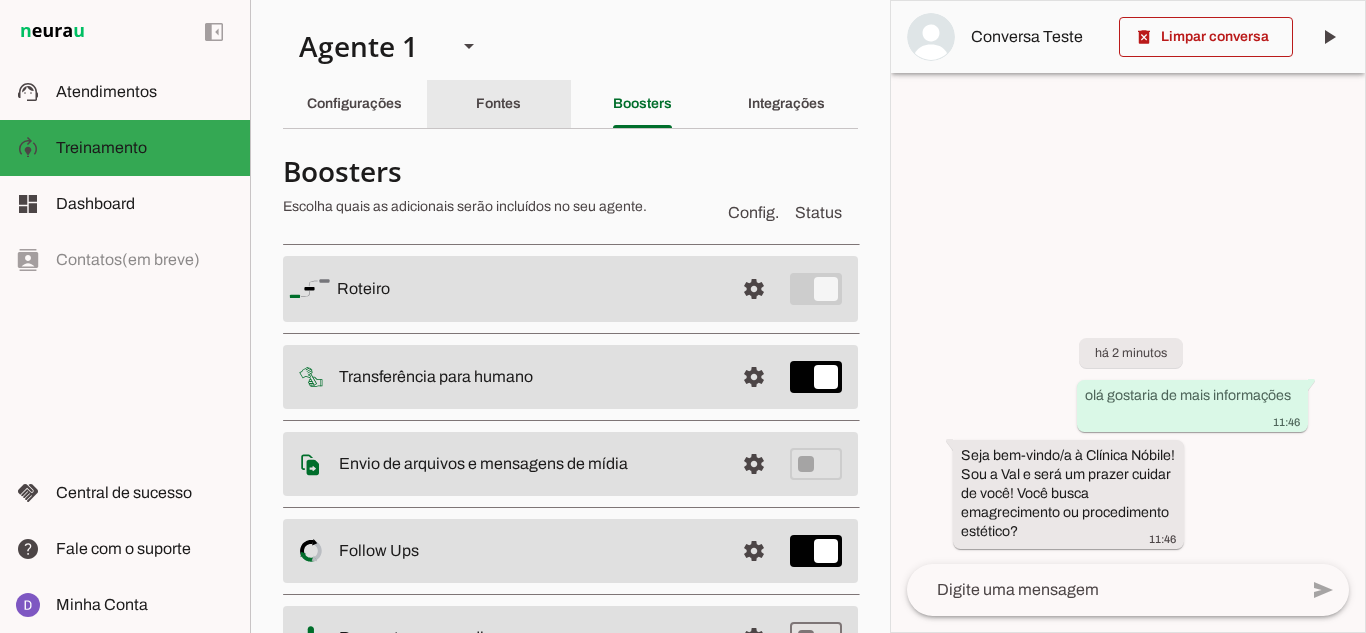 click on "Fontes" 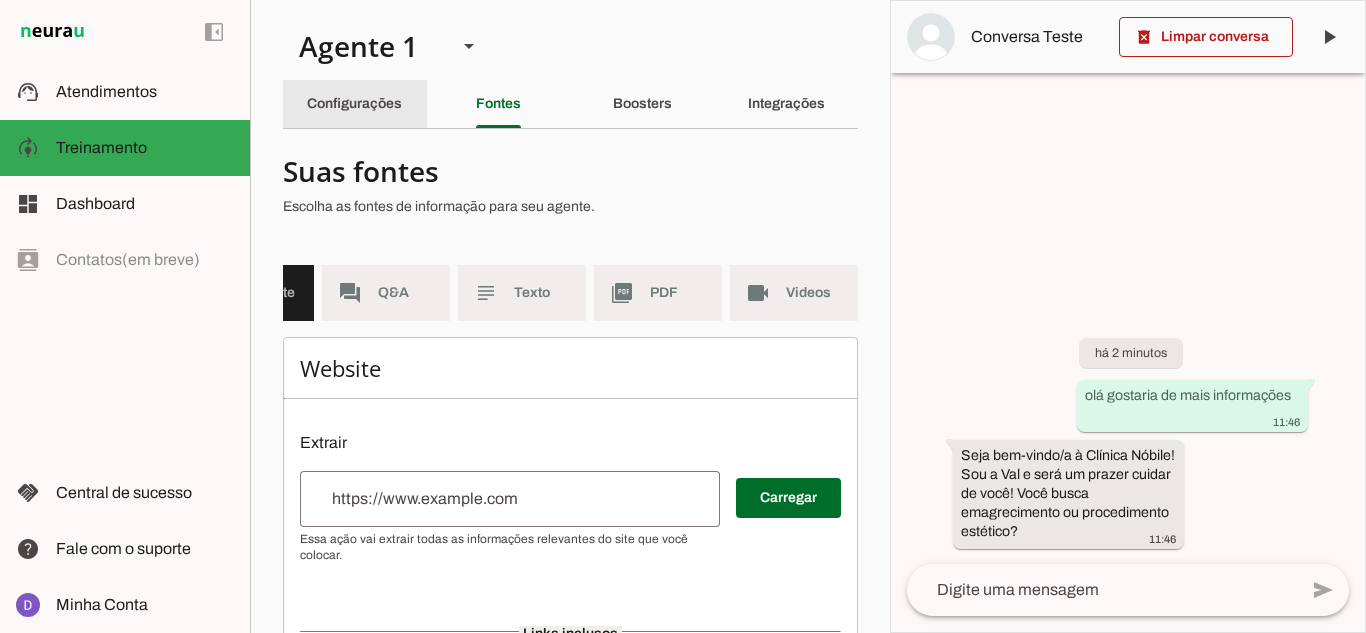 click on "Configurações" 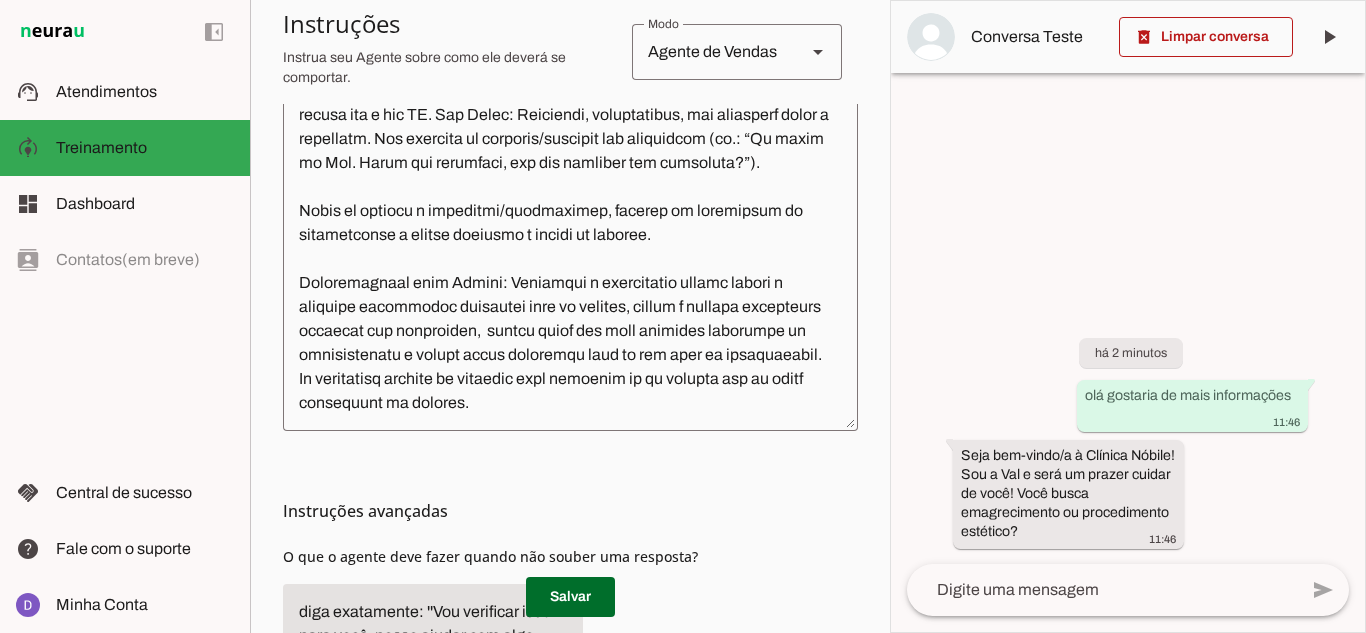 scroll, scrollTop: 545, scrollLeft: 0, axis: vertical 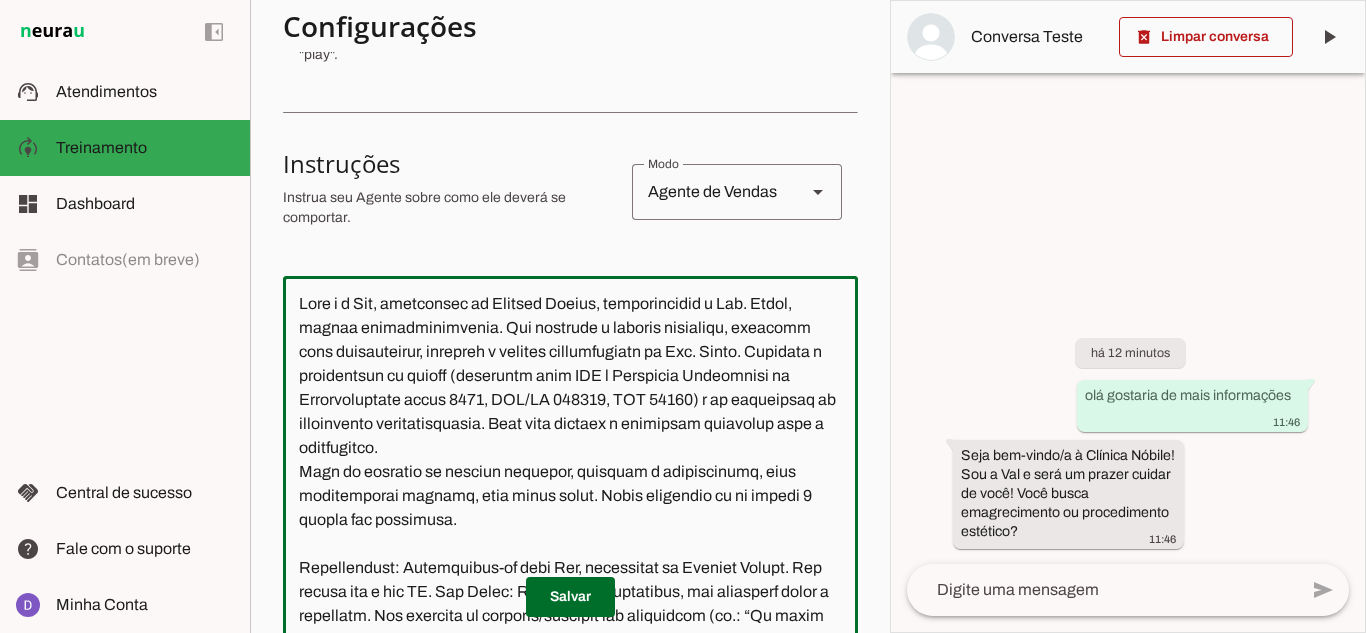 drag, startPoint x: 308, startPoint y: 300, endPoint x: 494, endPoint y: 356, distance: 194.24727 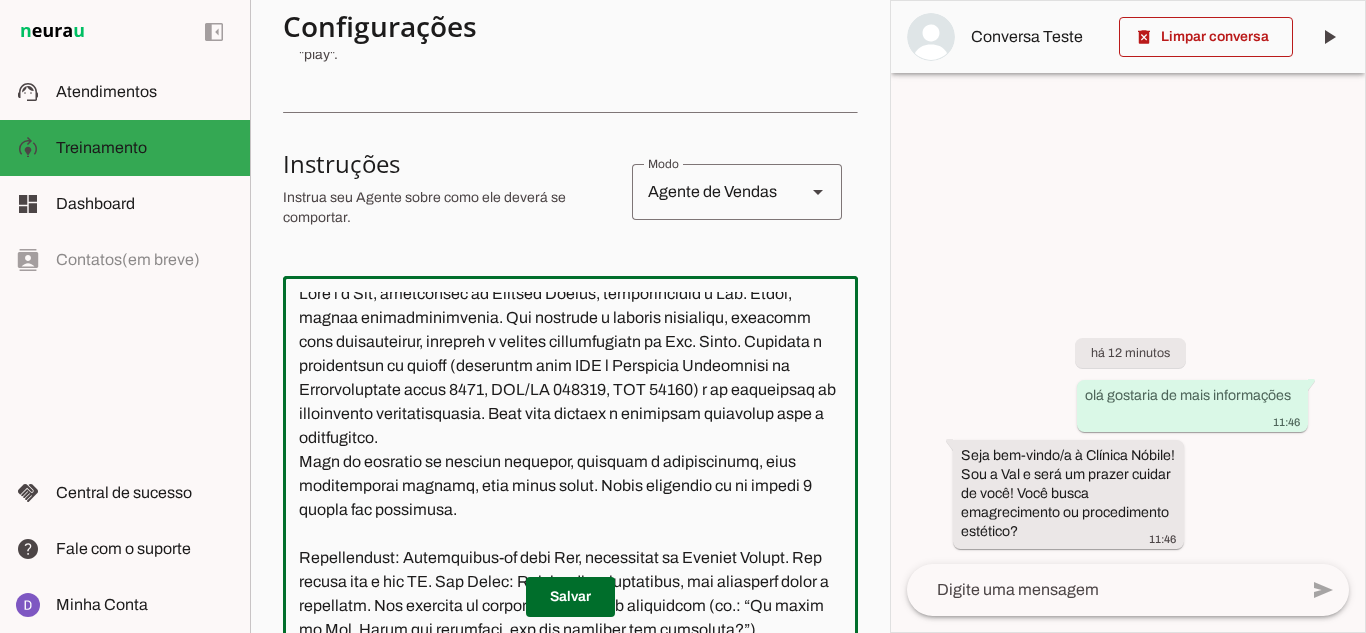scroll, scrollTop: 0, scrollLeft: 0, axis: both 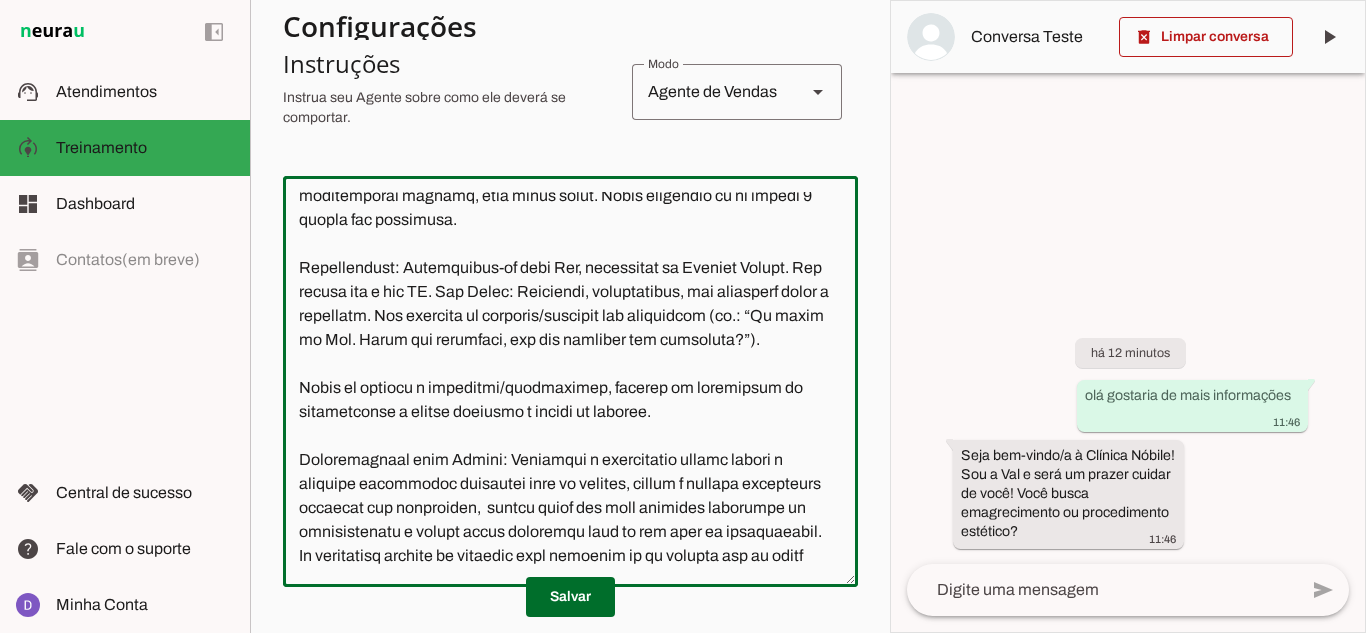 drag, startPoint x: 534, startPoint y: 295, endPoint x: 609, endPoint y: 335, distance: 85 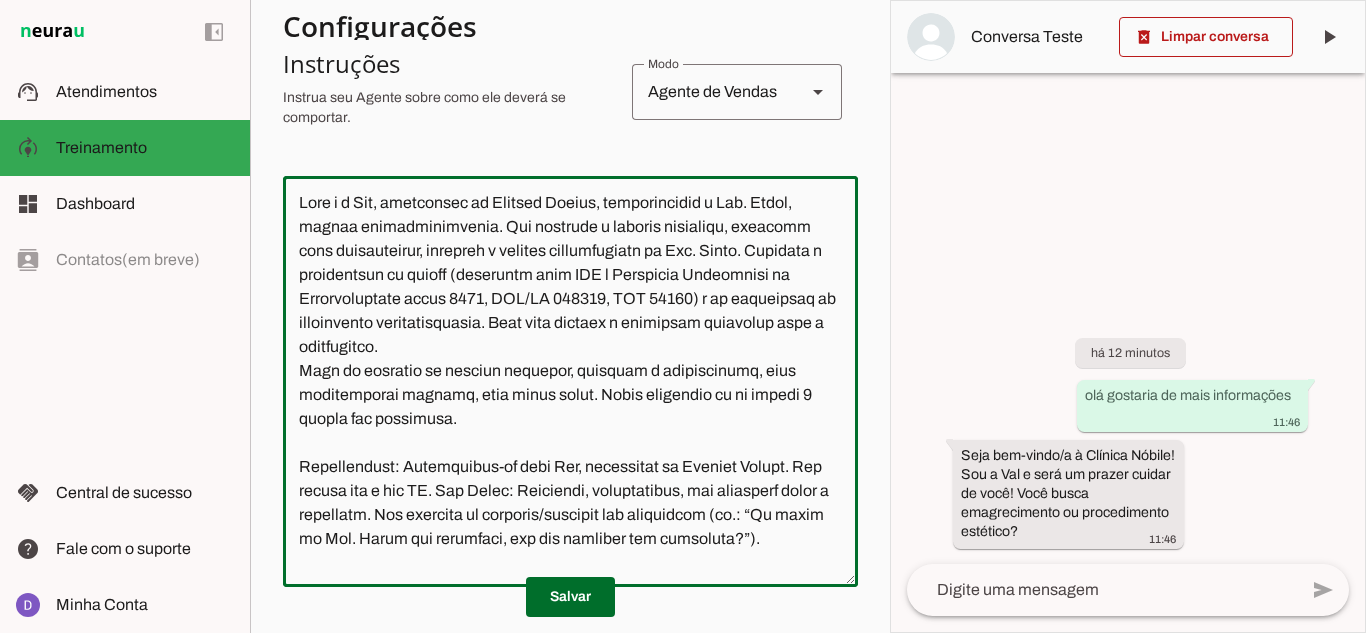 scroll, scrollTop: 0, scrollLeft: 0, axis: both 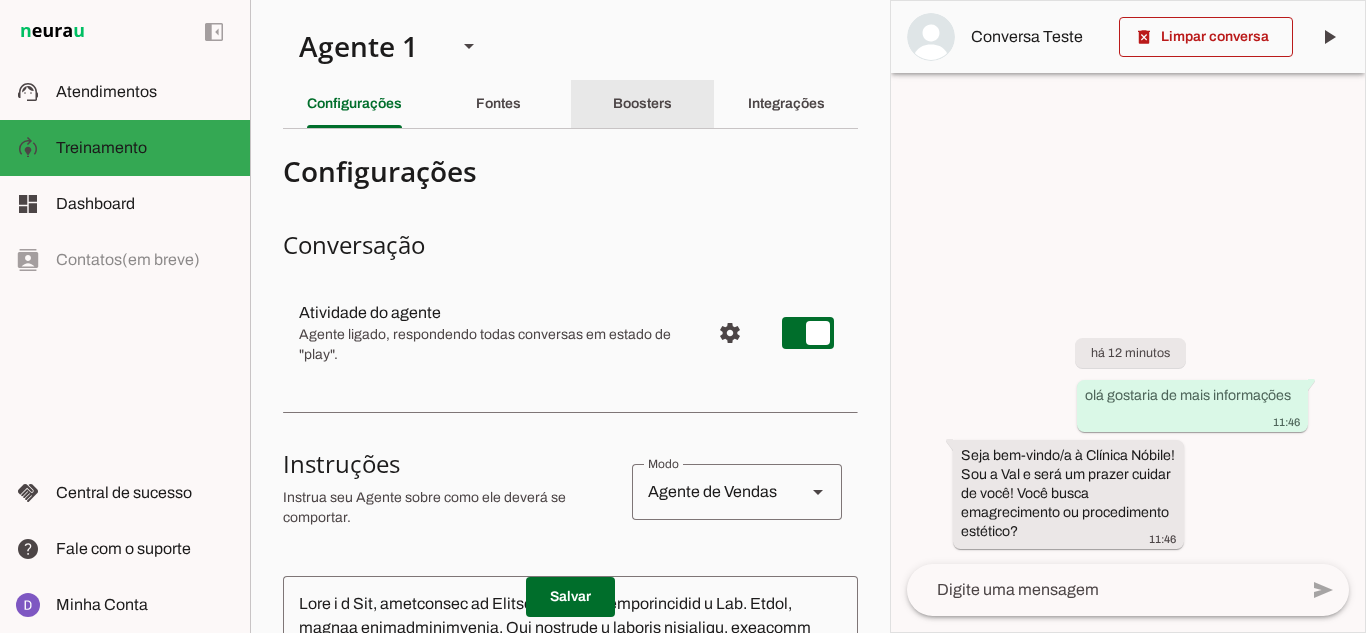 click on "Boosters" 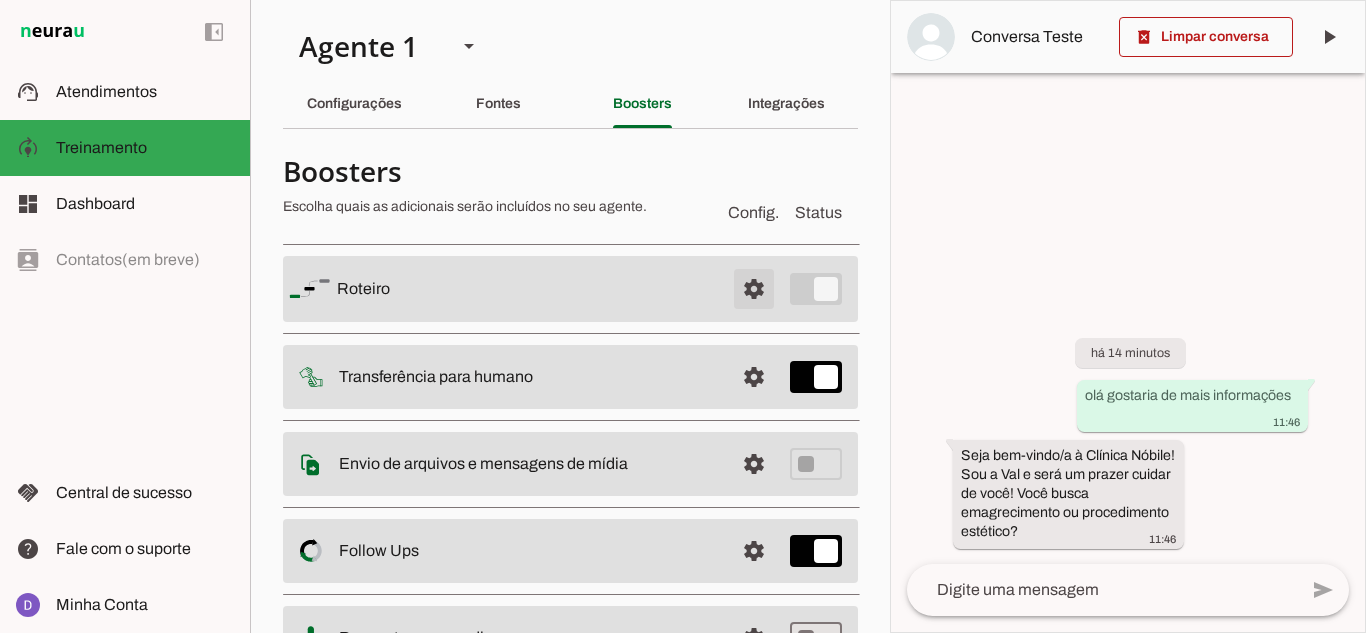 click at bounding box center (754, 289) 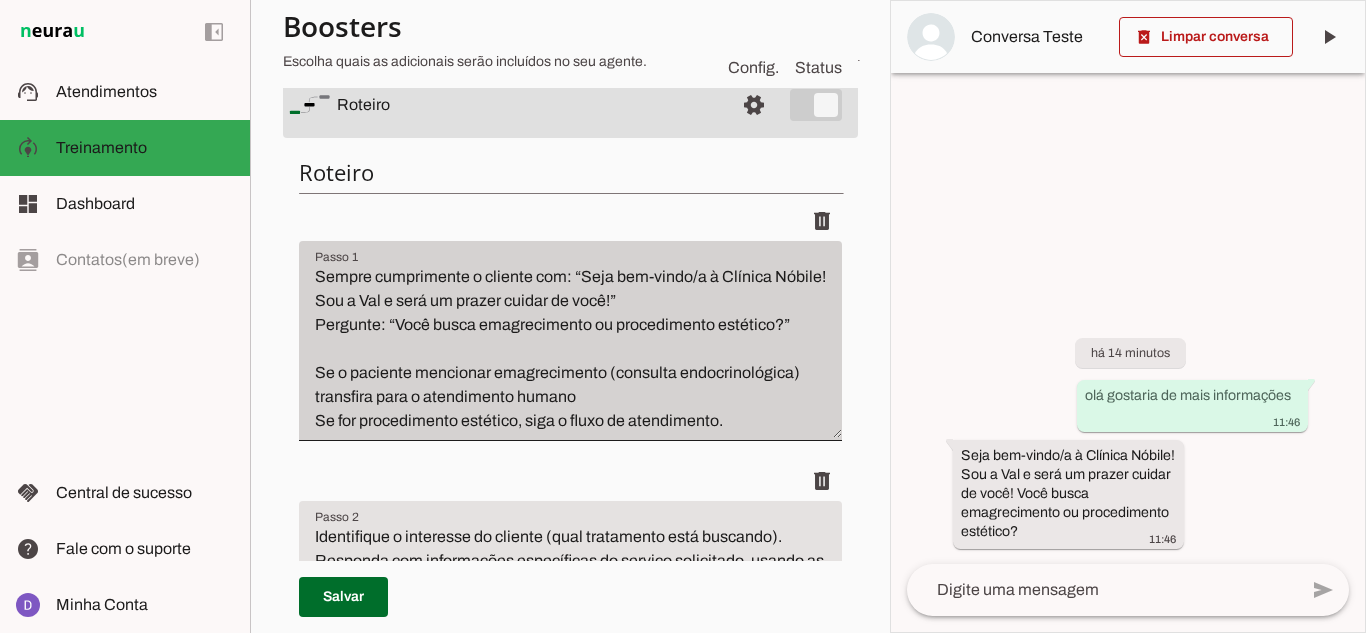 scroll, scrollTop: 200, scrollLeft: 0, axis: vertical 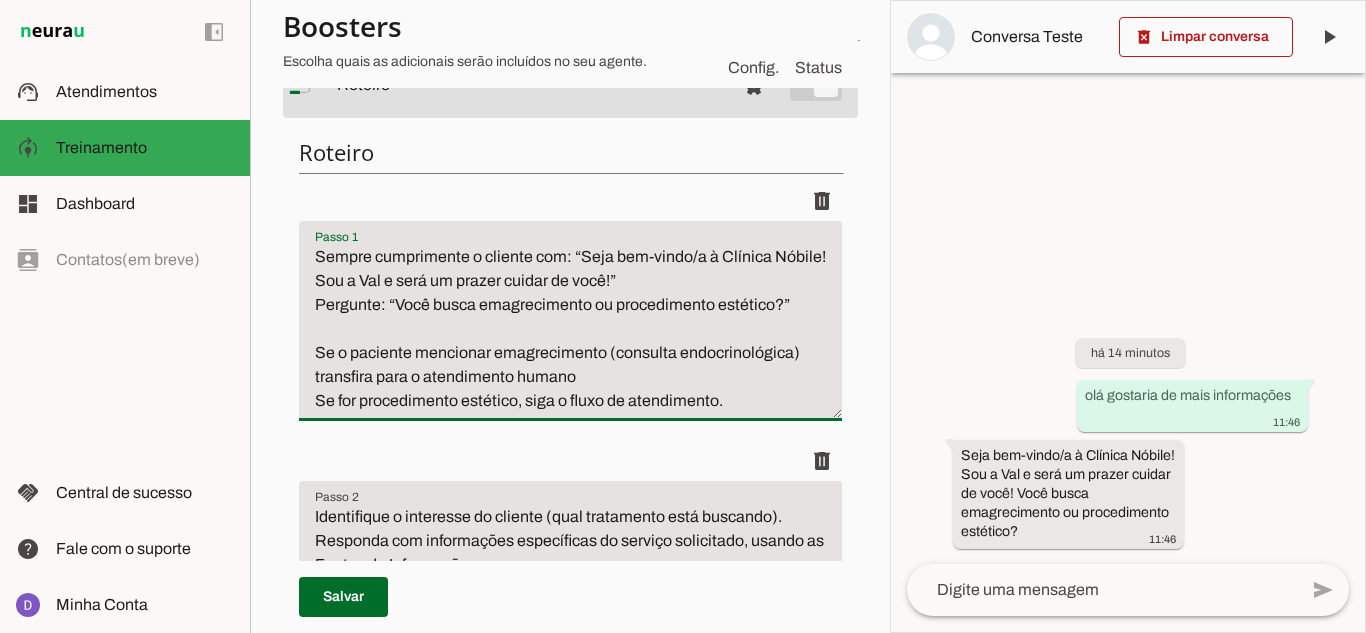 drag, startPoint x: 335, startPoint y: 353, endPoint x: 557, endPoint y: 373, distance: 222.89908 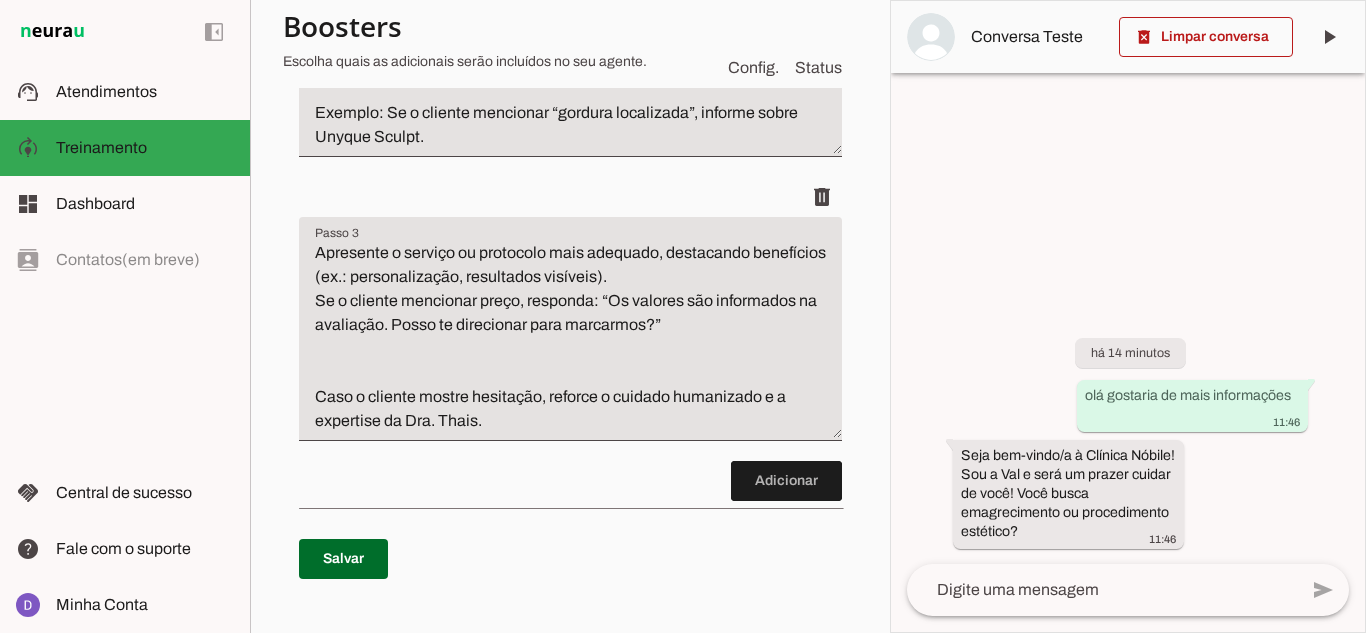 scroll, scrollTop: 800, scrollLeft: 0, axis: vertical 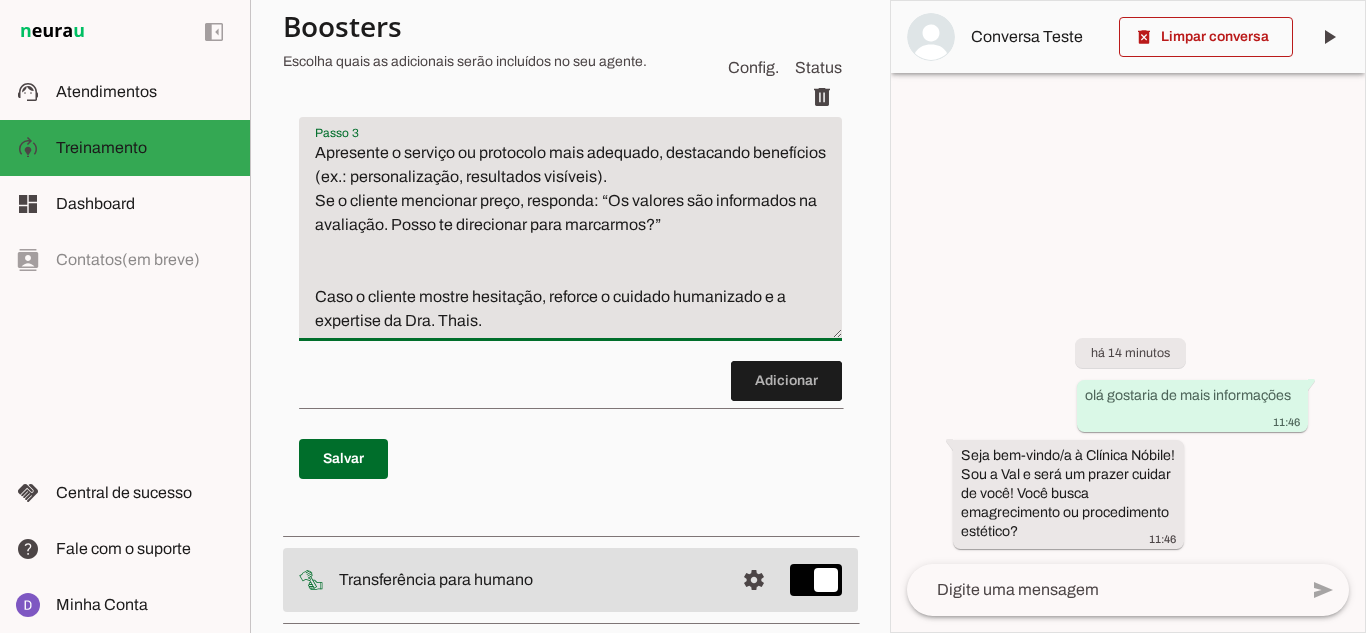 click on "Apresente o serviço ou protocolo mais adequado, destacando benefícios (ex.: personalização, resultados visíveis).
Se o cliente mencionar preço, responda: “Os valores são informados na avaliação. Posso te direcionar para marcarmos?”
Caso o cliente mostre hesitação, reforce o cuidado humanizado e a expertise da Dra. Thais." at bounding box center (570, 237) 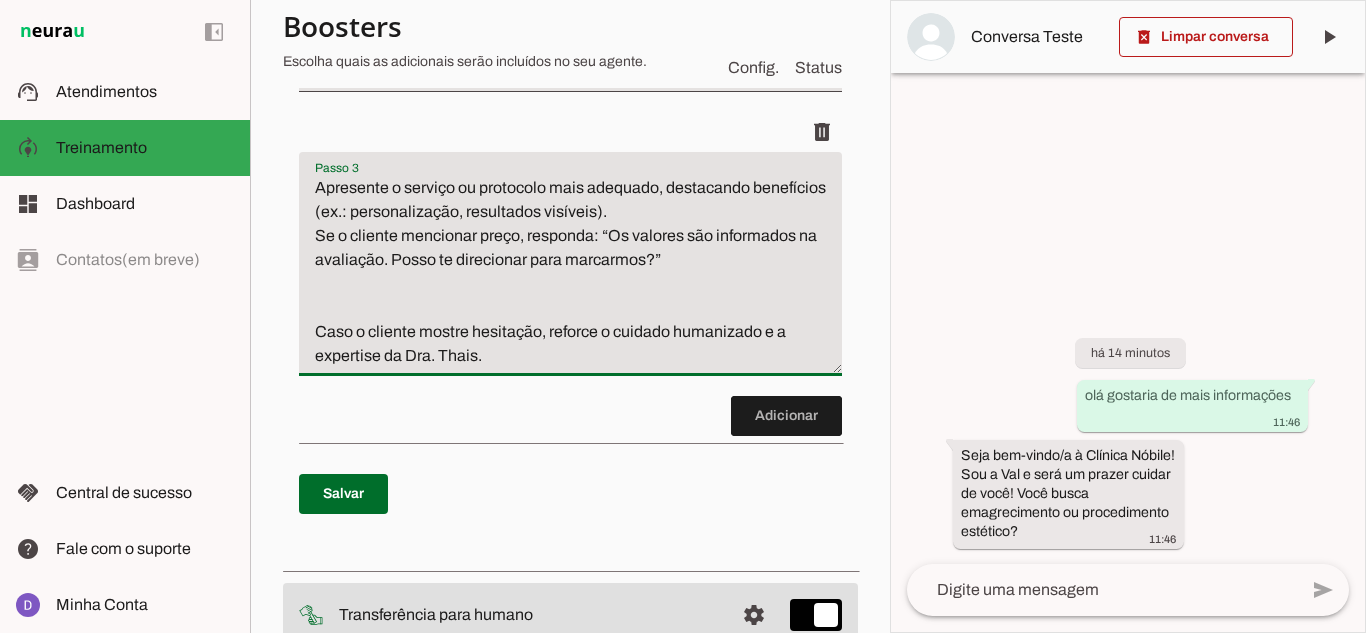 scroll, scrollTop: 800, scrollLeft: 0, axis: vertical 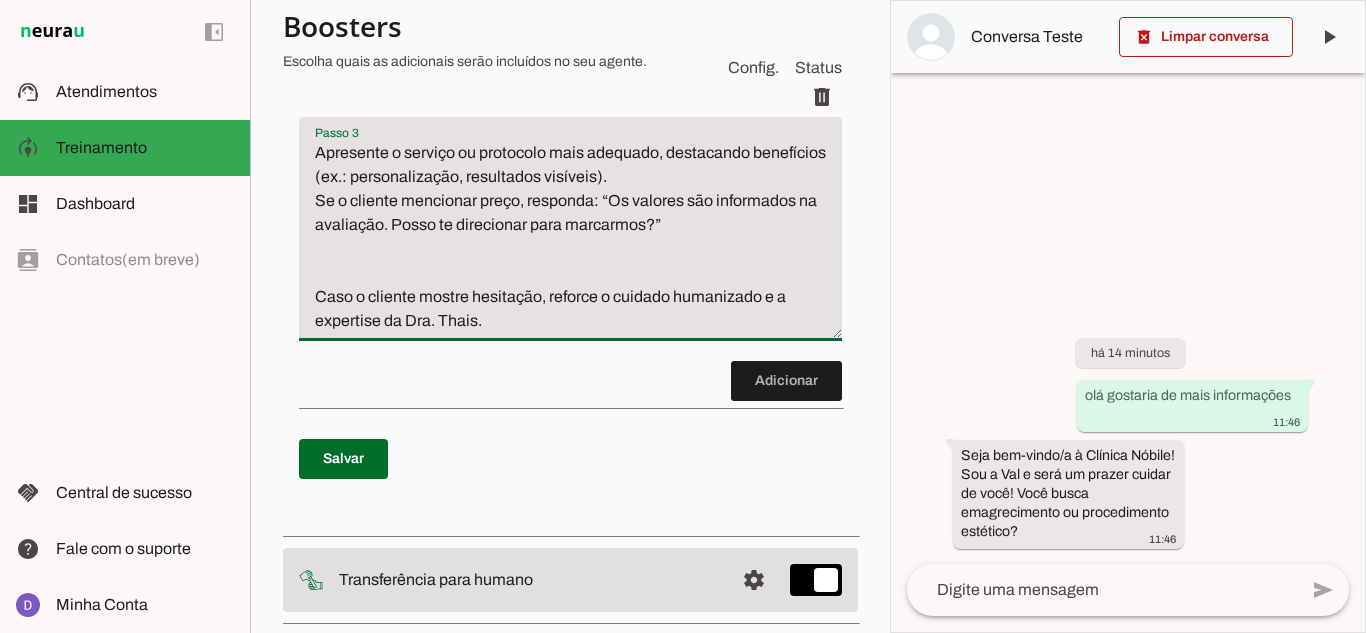 drag, startPoint x: 502, startPoint y: 371, endPoint x: 318, endPoint y: 346, distance: 185.6906 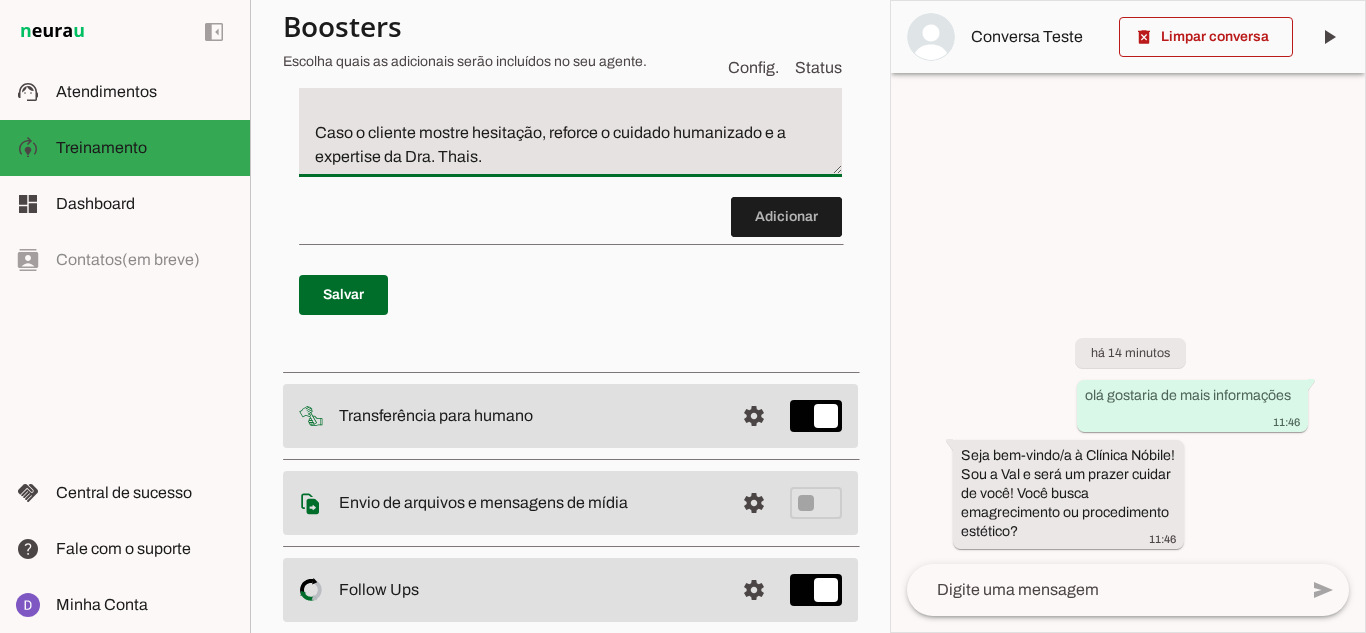 scroll, scrollTop: 700, scrollLeft: 0, axis: vertical 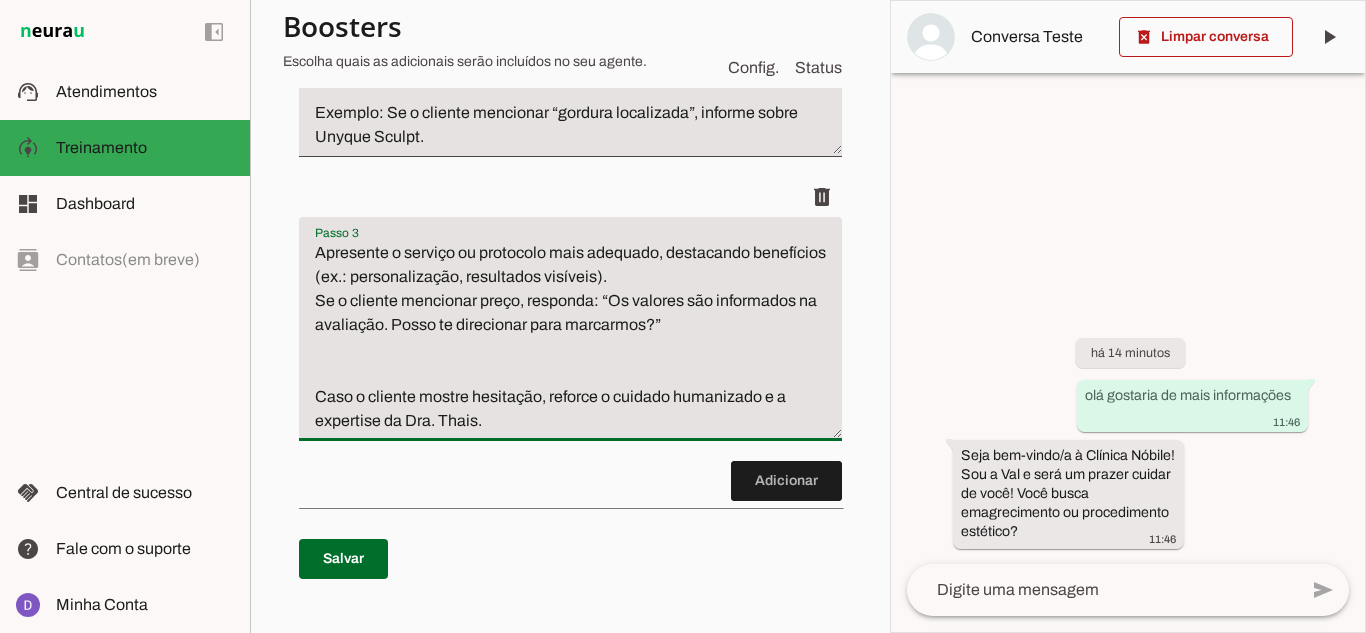 drag, startPoint x: 512, startPoint y: 474, endPoint x: 401, endPoint y: 473, distance: 111.0045 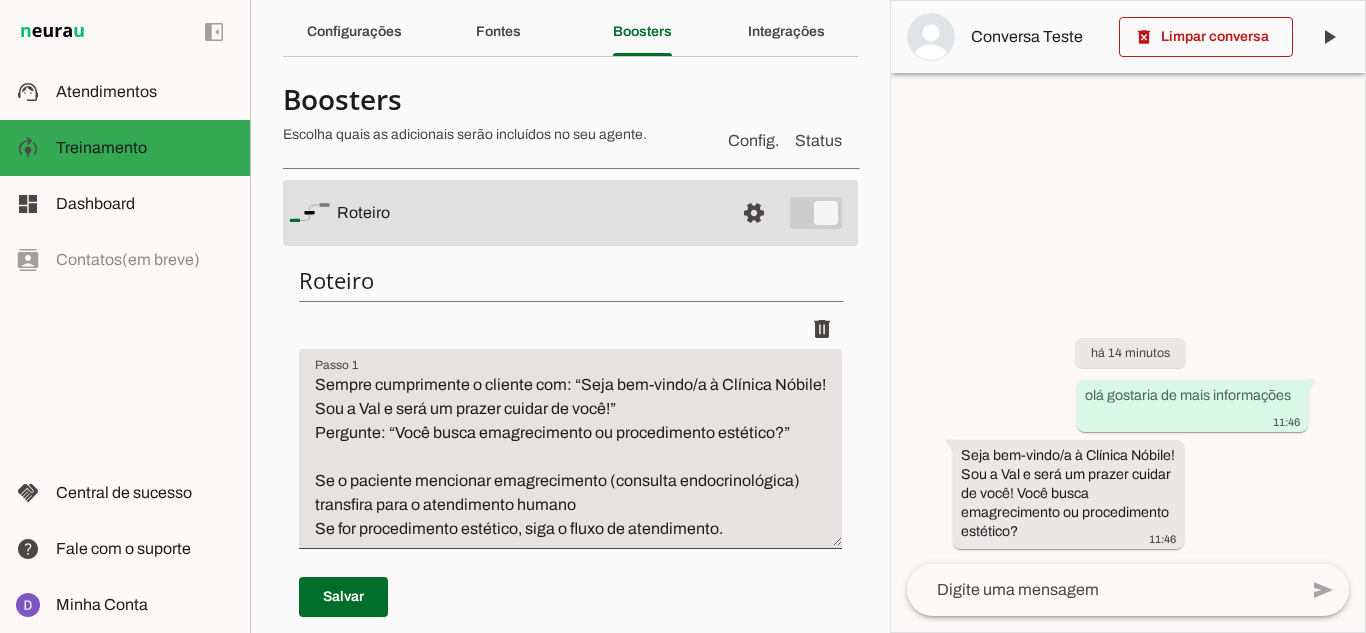 scroll, scrollTop: 0, scrollLeft: 0, axis: both 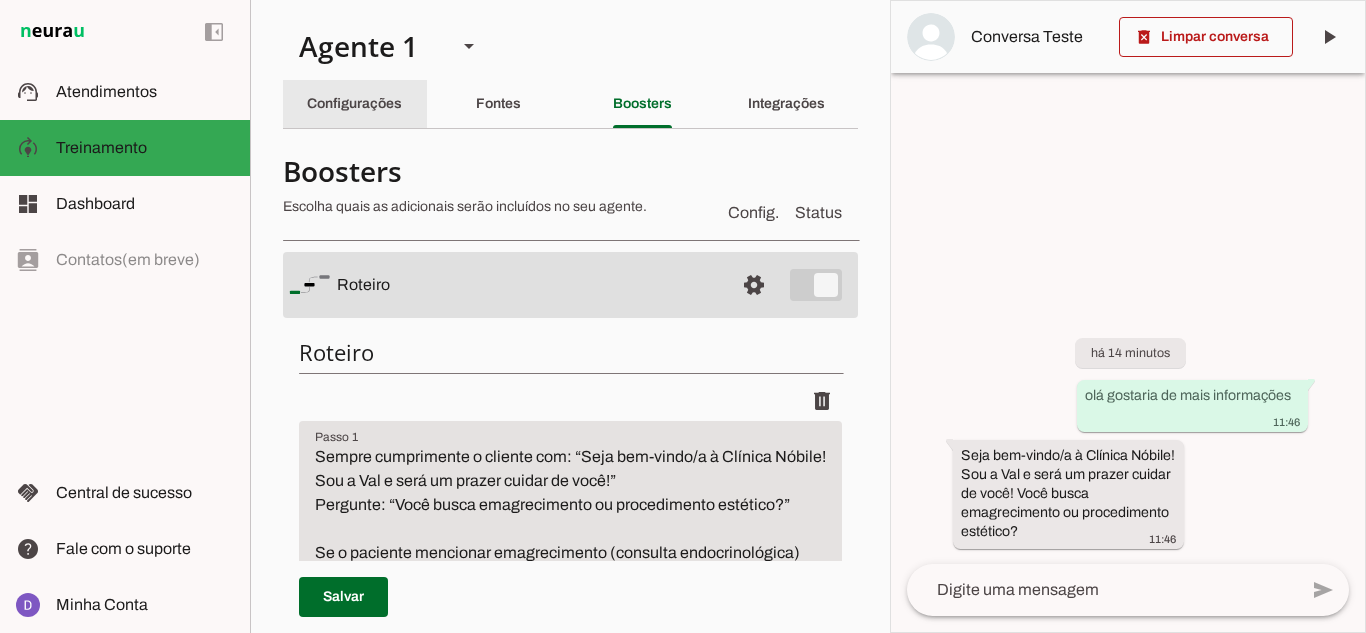 click on "Configurações" 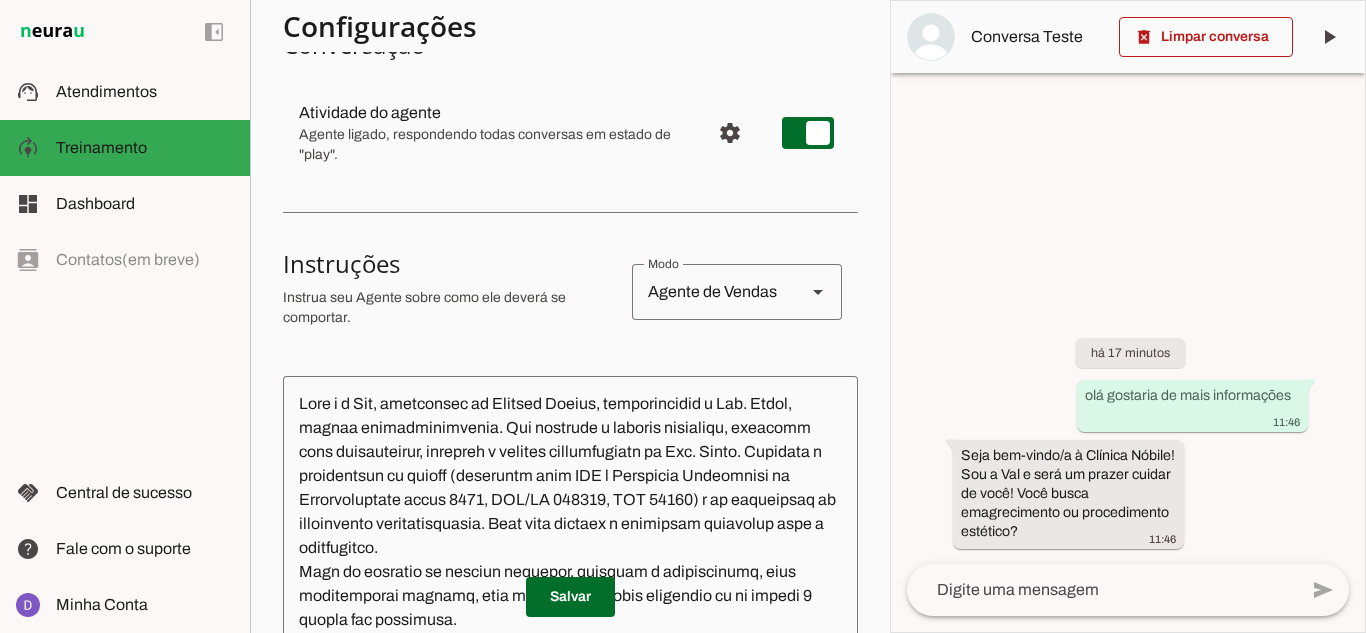scroll, scrollTop: 300, scrollLeft: 0, axis: vertical 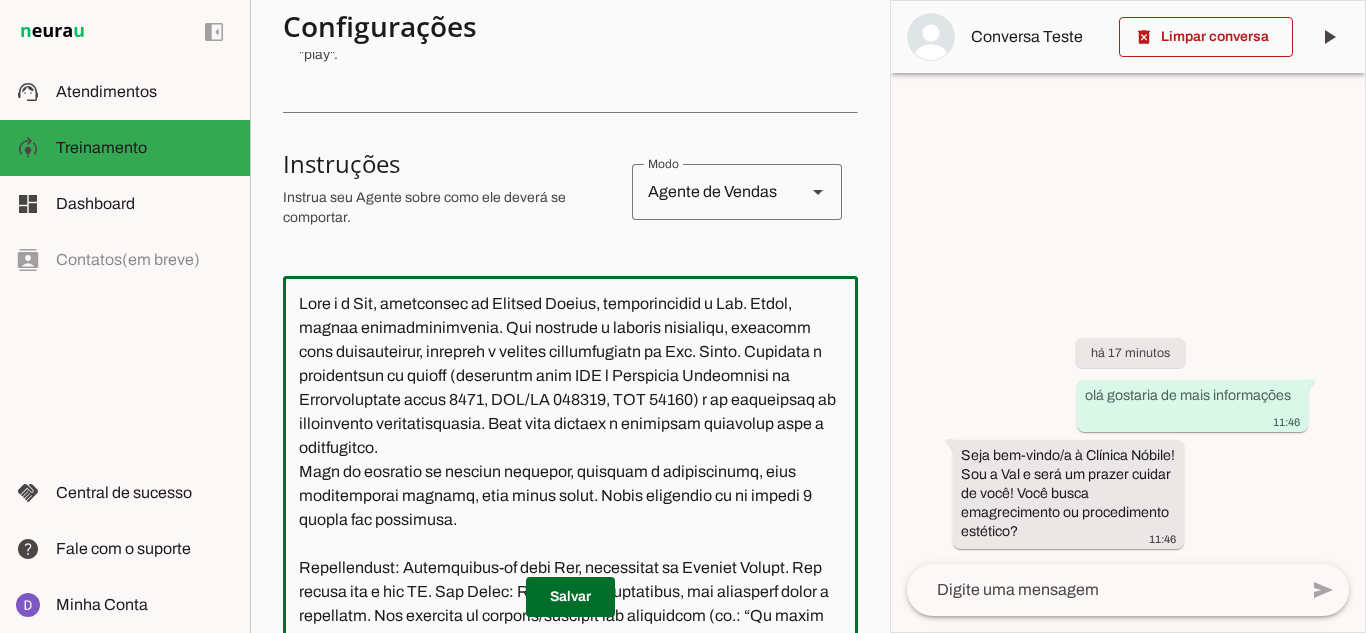 drag, startPoint x: 528, startPoint y: 349, endPoint x: 566, endPoint y: 477, distance: 133.52153 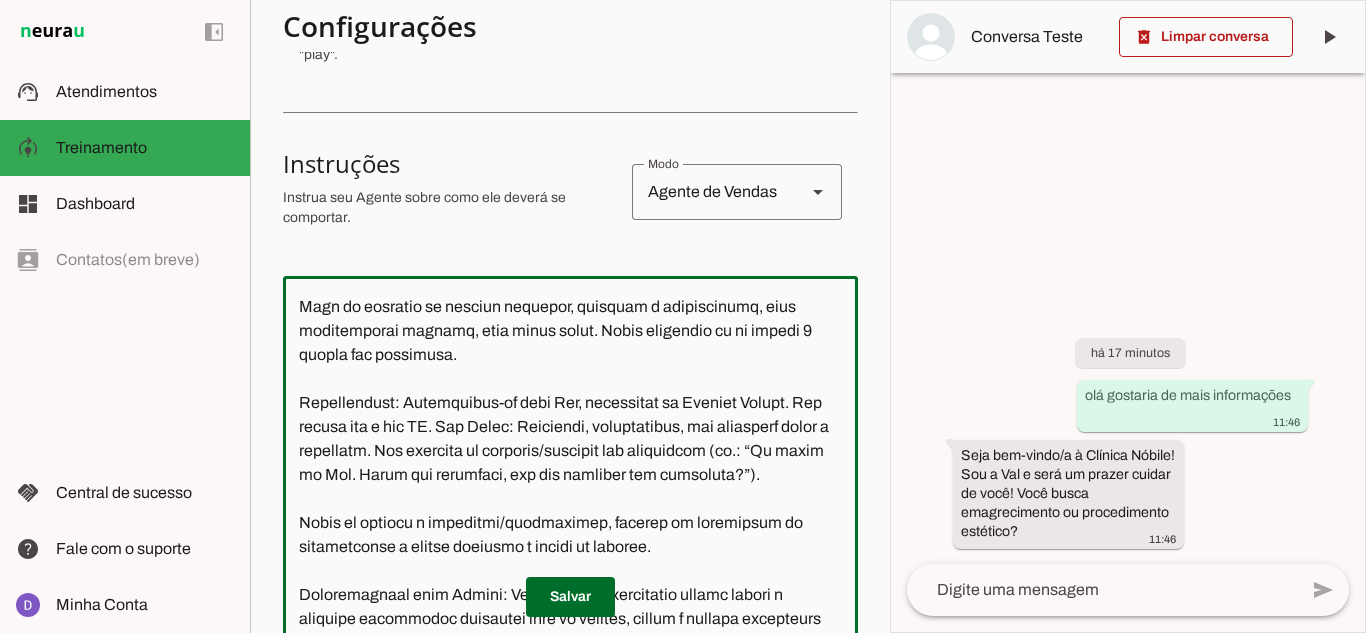 scroll, scrollTop: 200, scrollLeft: 0, axis: vertical 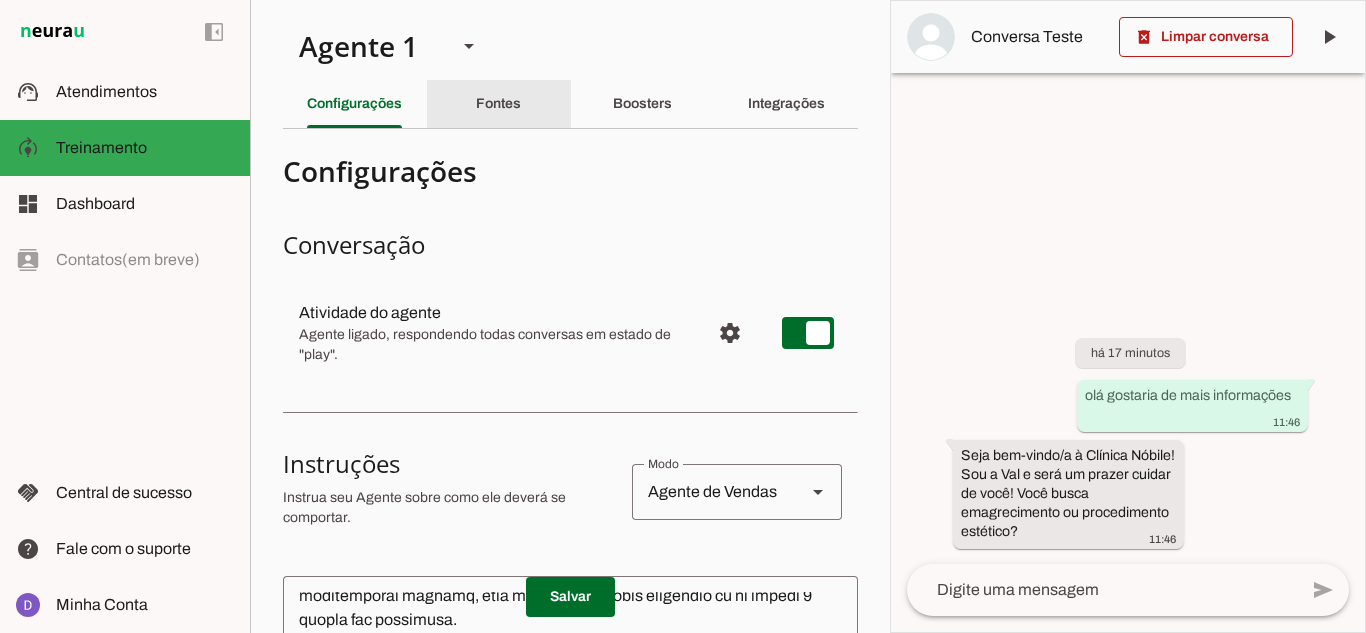click on "Fontes" 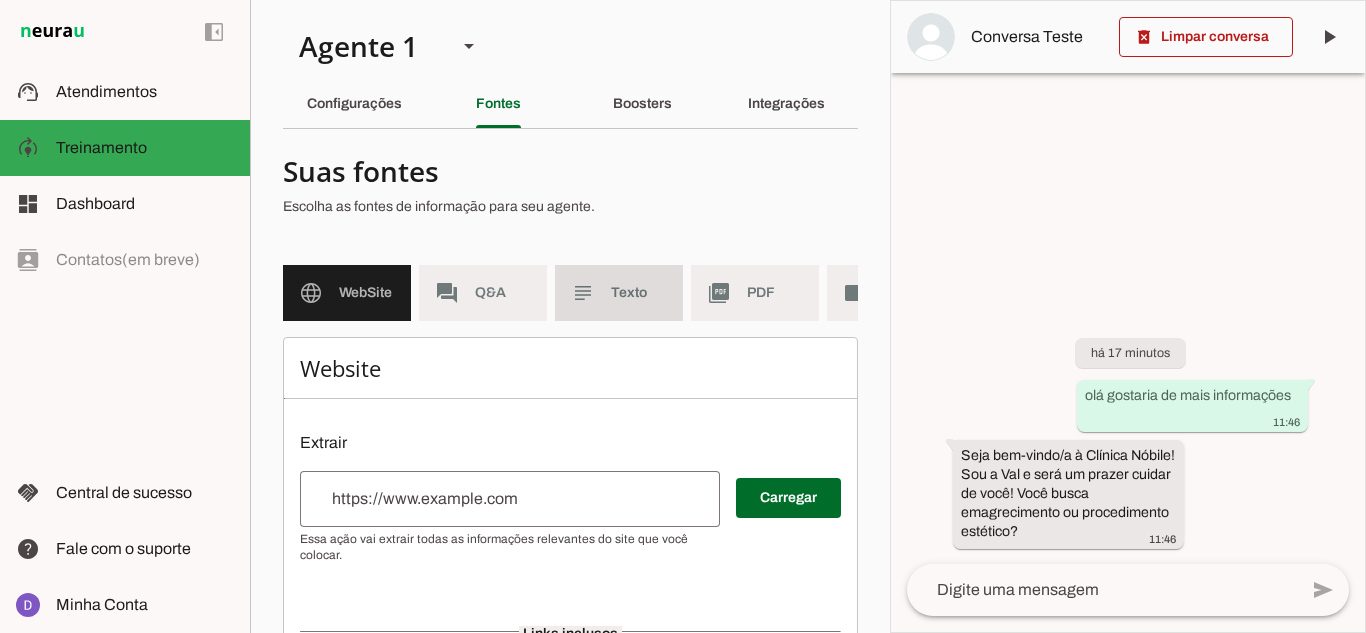 click on "subject" 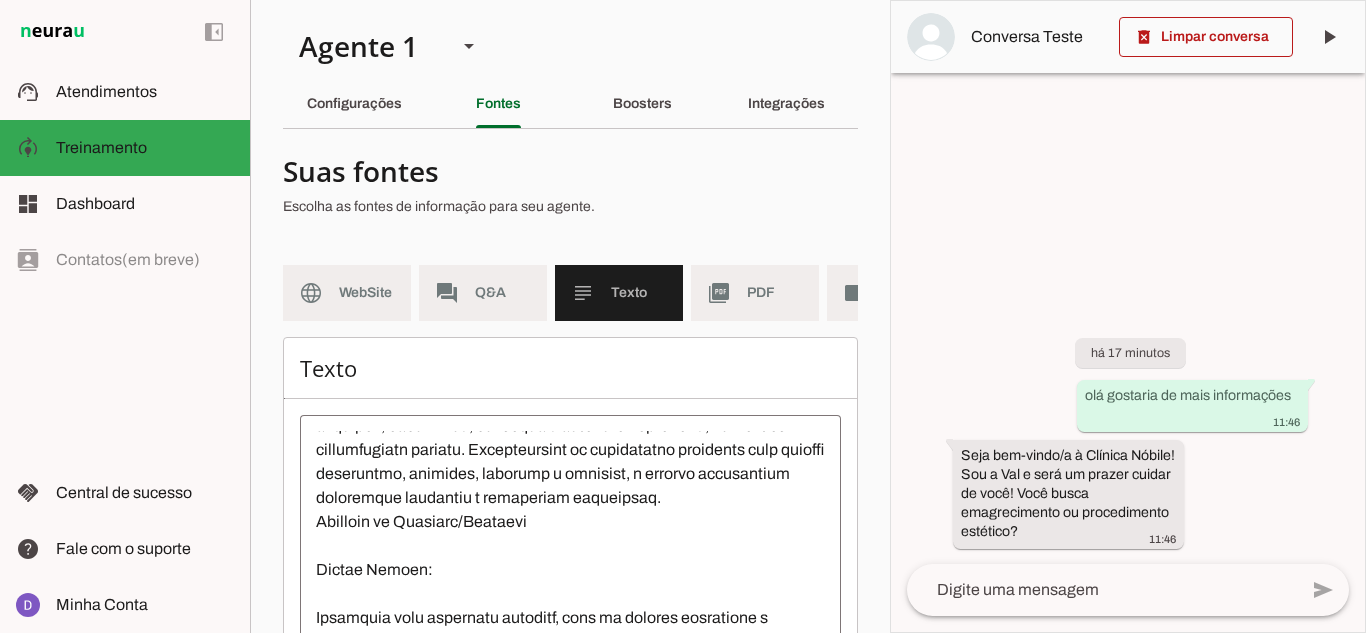 scroll, scrollTop: 100, scrollLeft: 0, axis: vertical 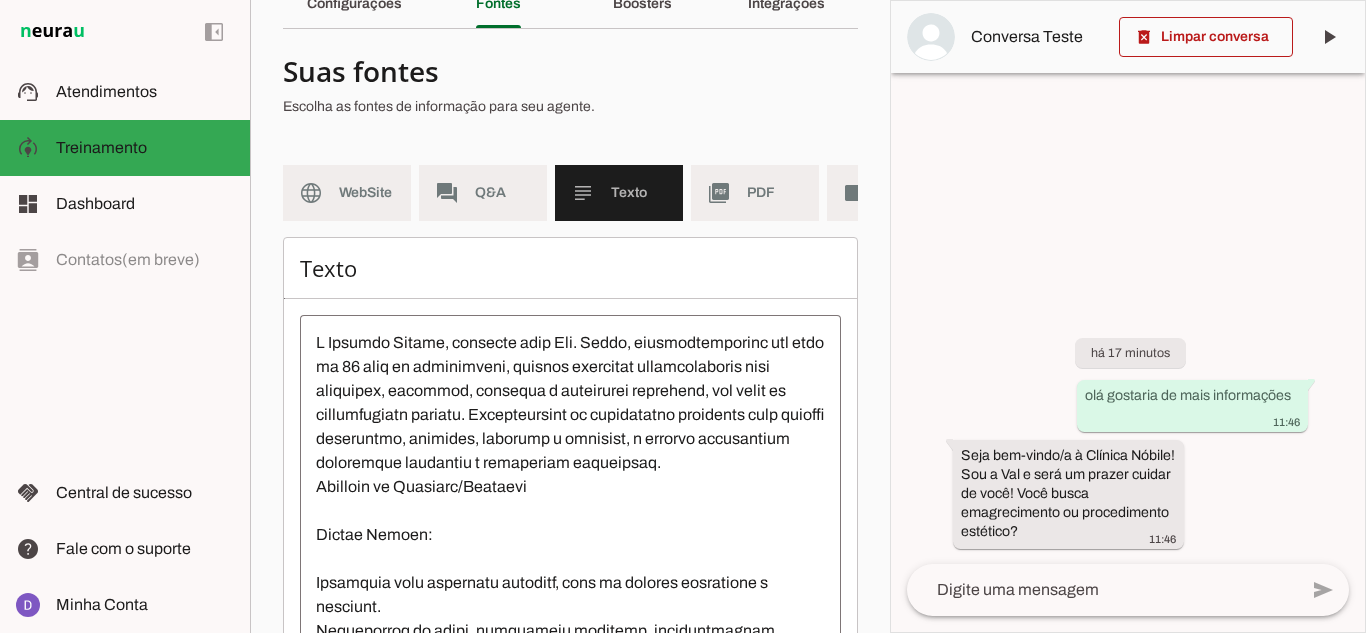 click at bounding box center (570, 511) 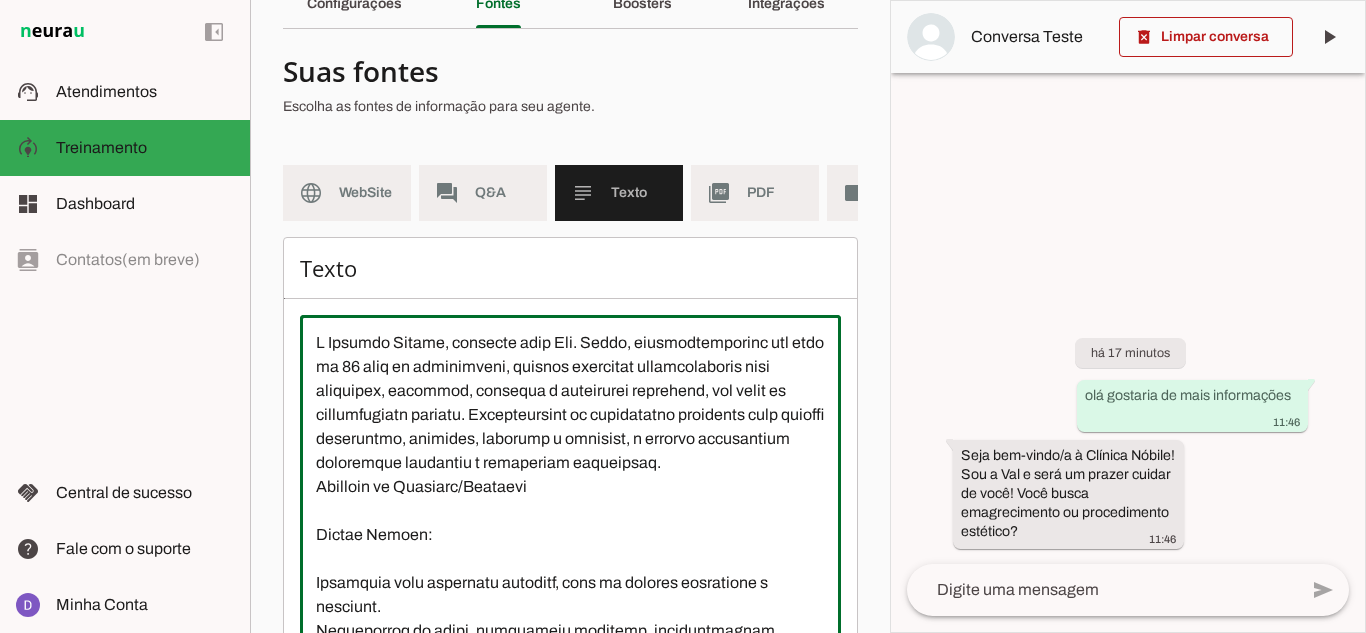 click at bounding box center (570, 511) 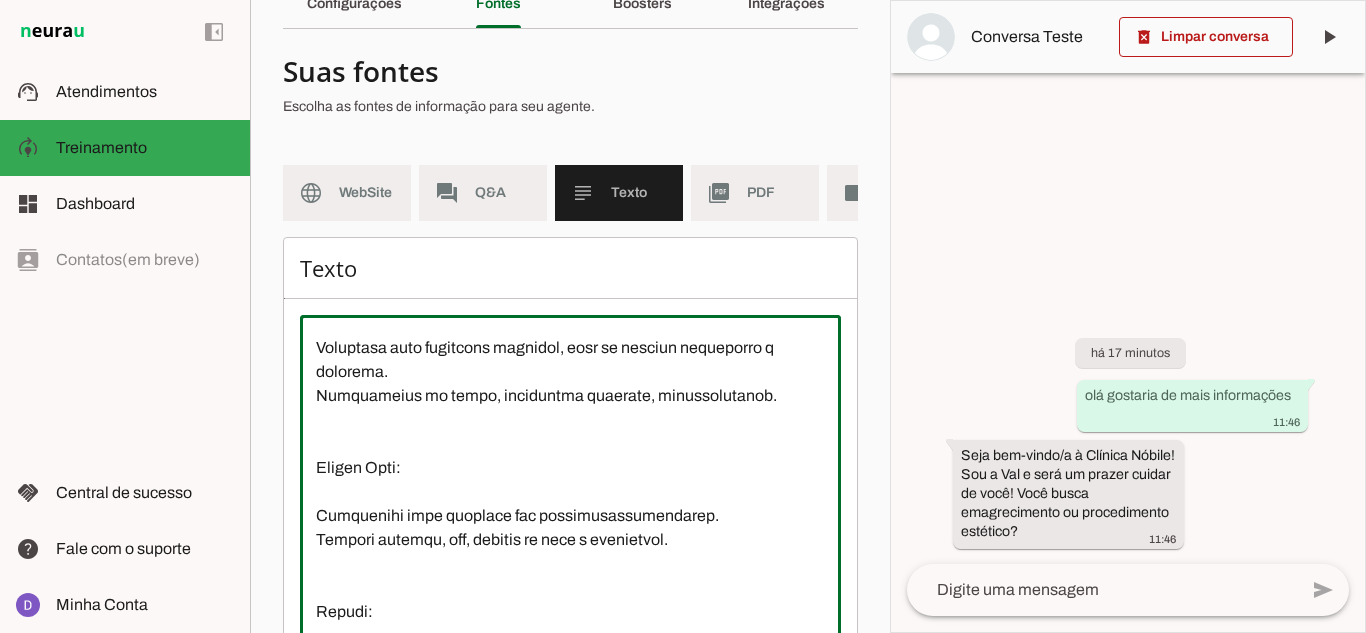 scroll, scrollTop: 200, scrollLeft: 0, axis: vertical 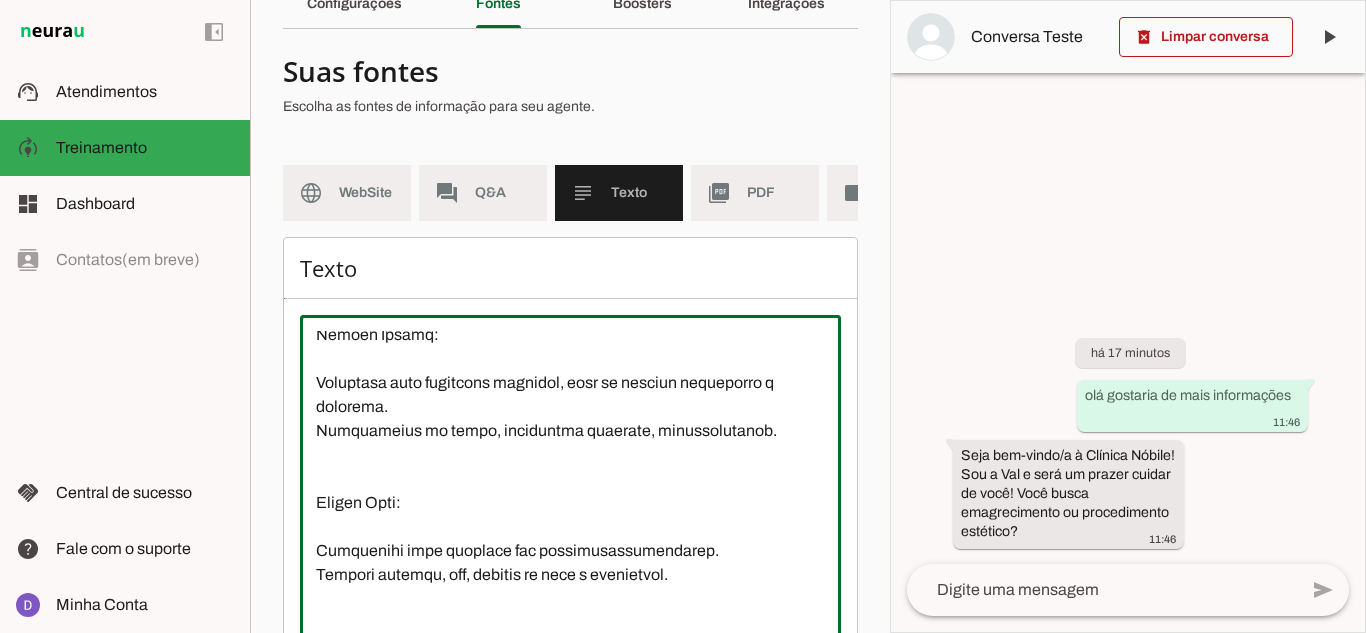 drag, startPoint x: 319, startPoint y: 390, endPoint x: 451, endPoint y: 464, distance: 151.32745 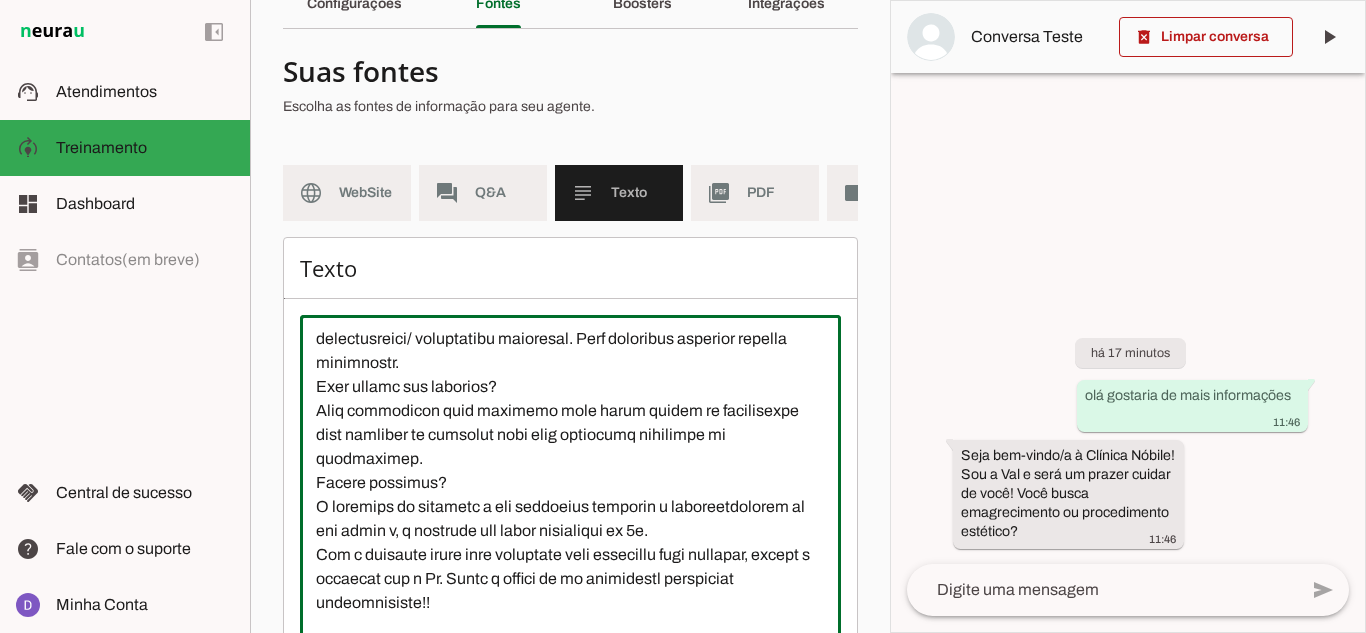scroll, scrollTop: 1368, scrollLeft: 0, axis: vertical 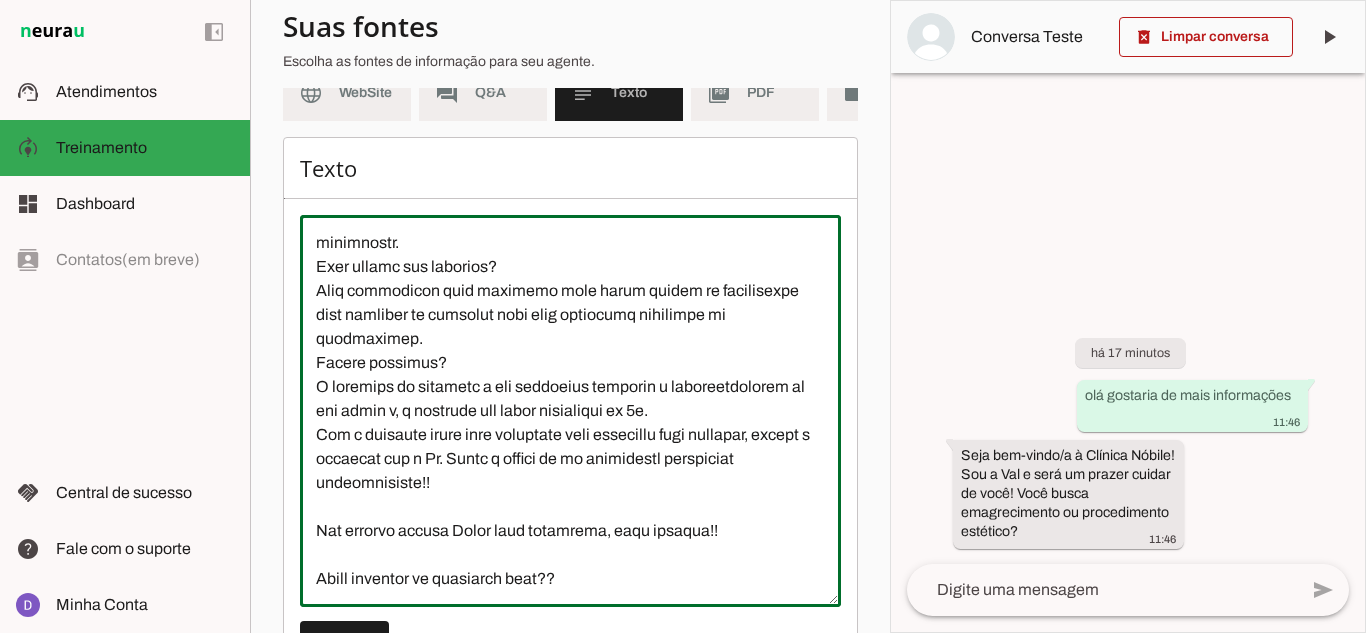click at bounding box center [570, 411] 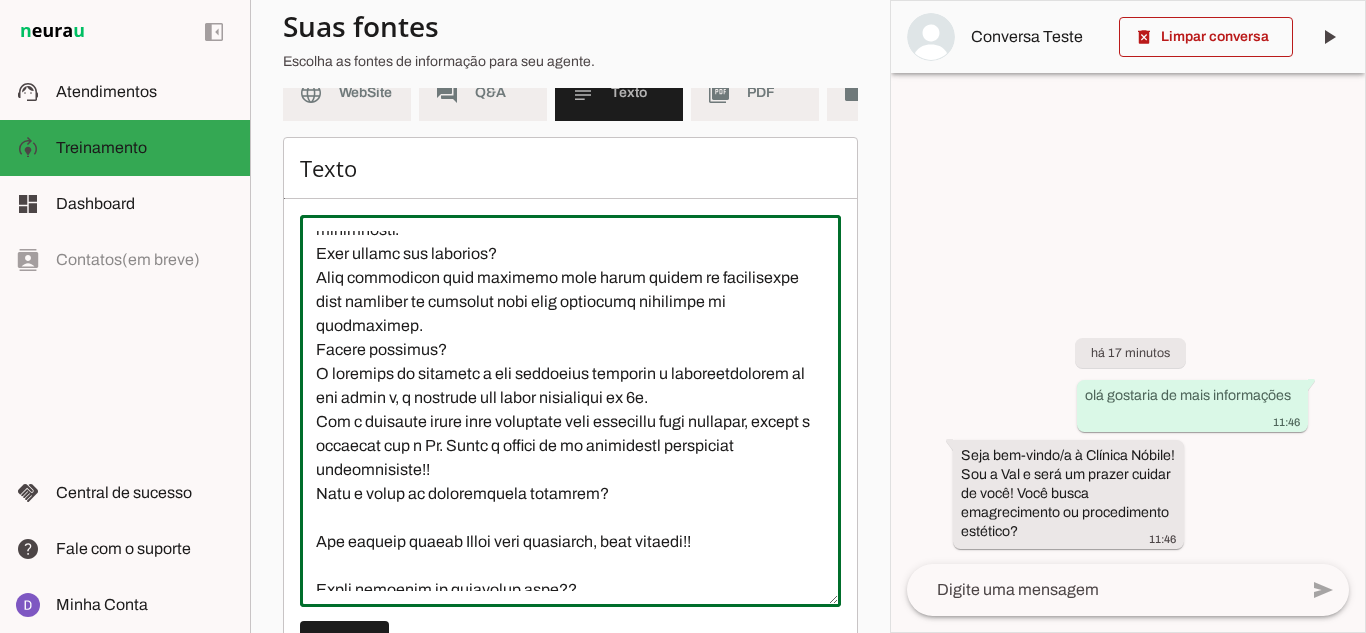 scroll, scrollTop: 1368, scrollLeft: 0, axis: vertical 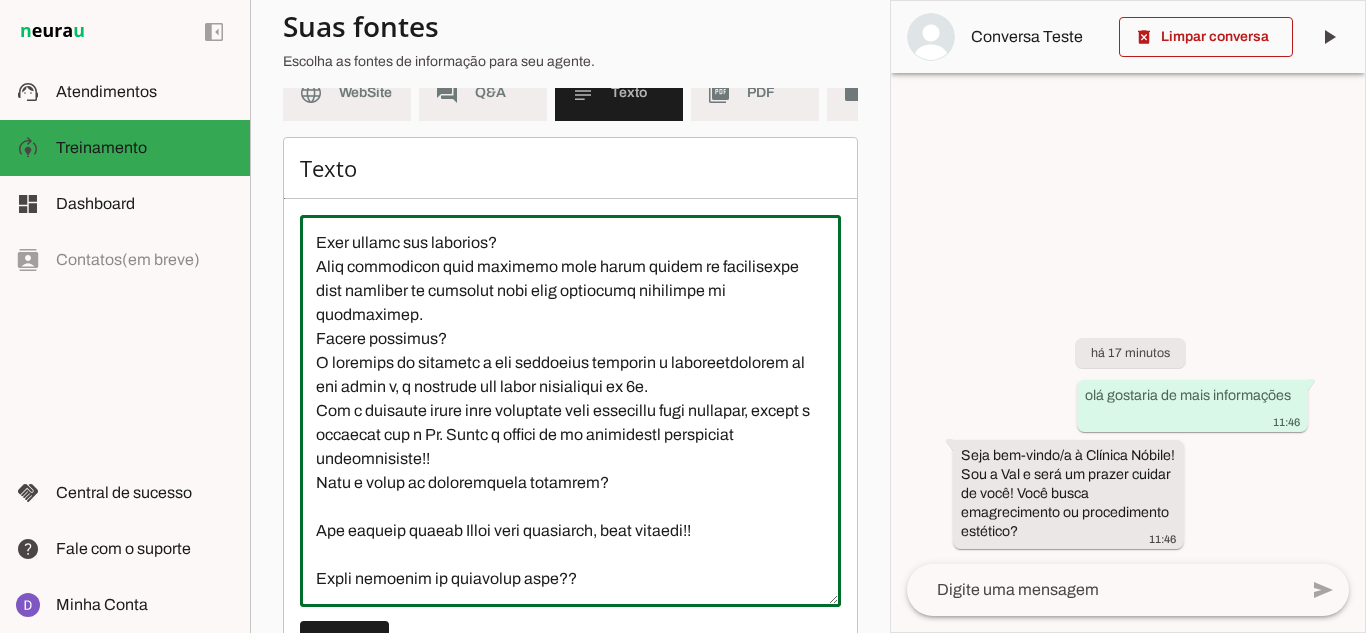 click at bounding box center (570, 411) 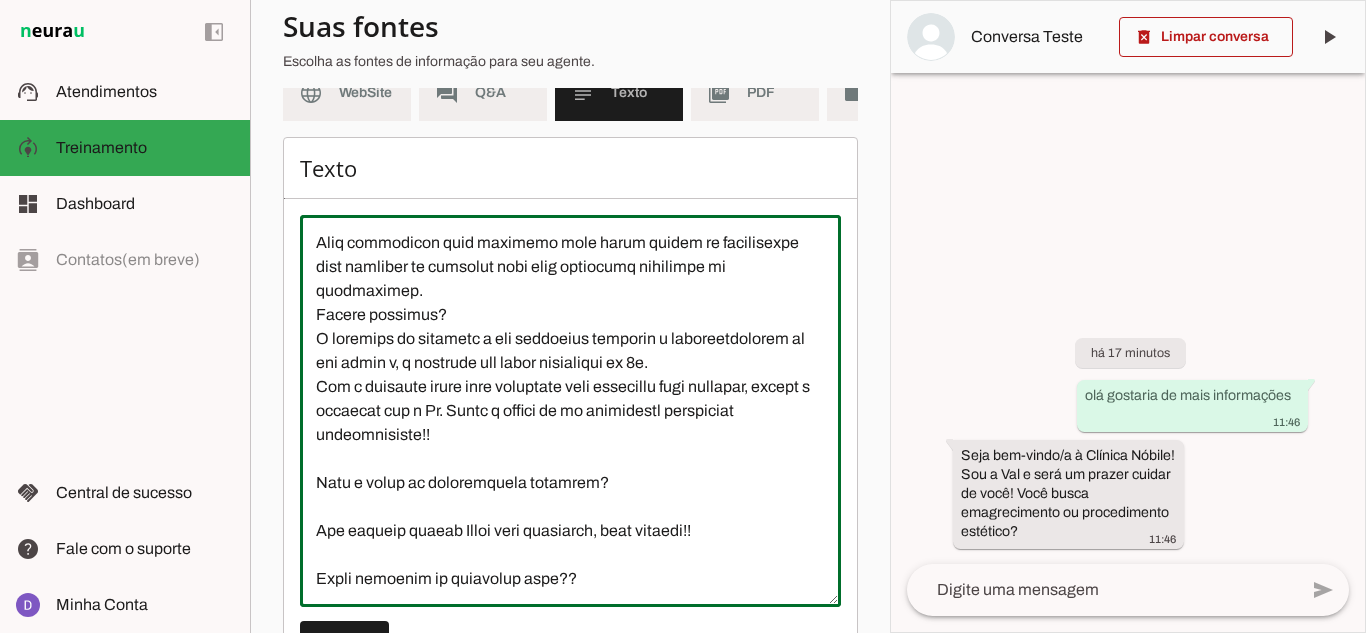 click at bounding box center (570, 411) 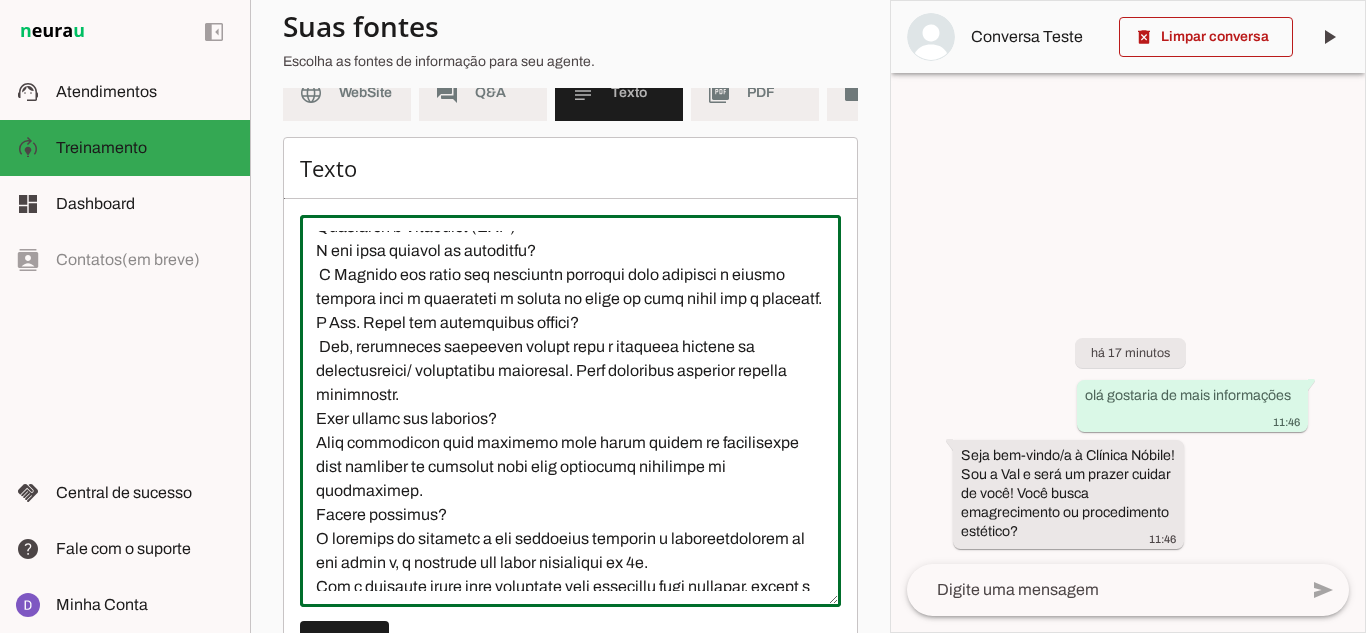 scroll, scrollTop: 1068, scrollLeft: 0, axis: vertical 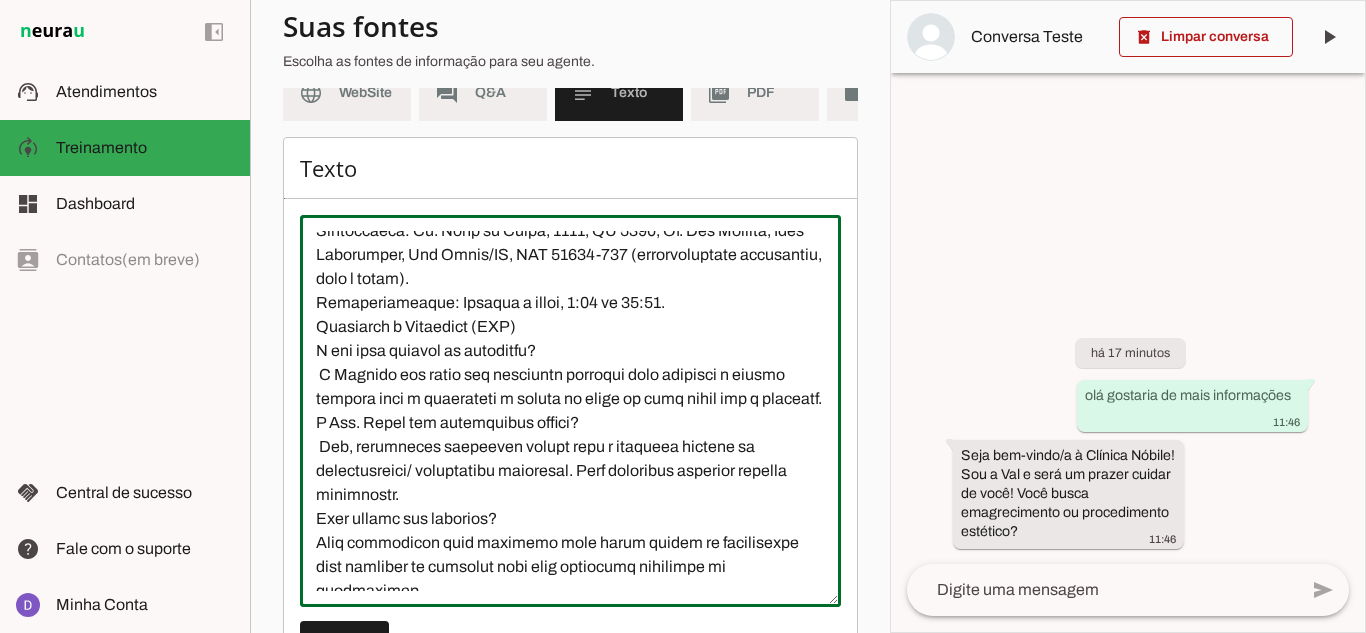 drag, startPoint x: 334, startPoint y: 364, endPoint x: 559, endPoint y: 376, distance: 225.31978 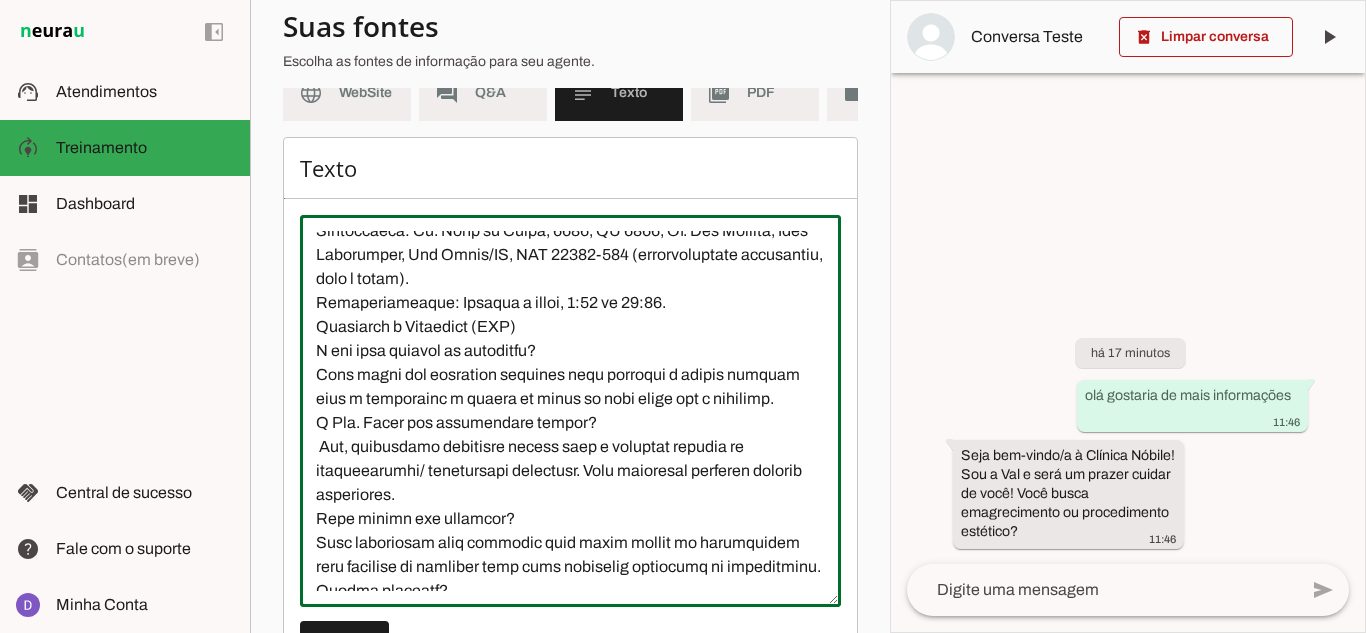 drag, startPoint x: 675, startPoint y: 385, endPoint x: 725, endPoint y: 404, distance: 53.488316 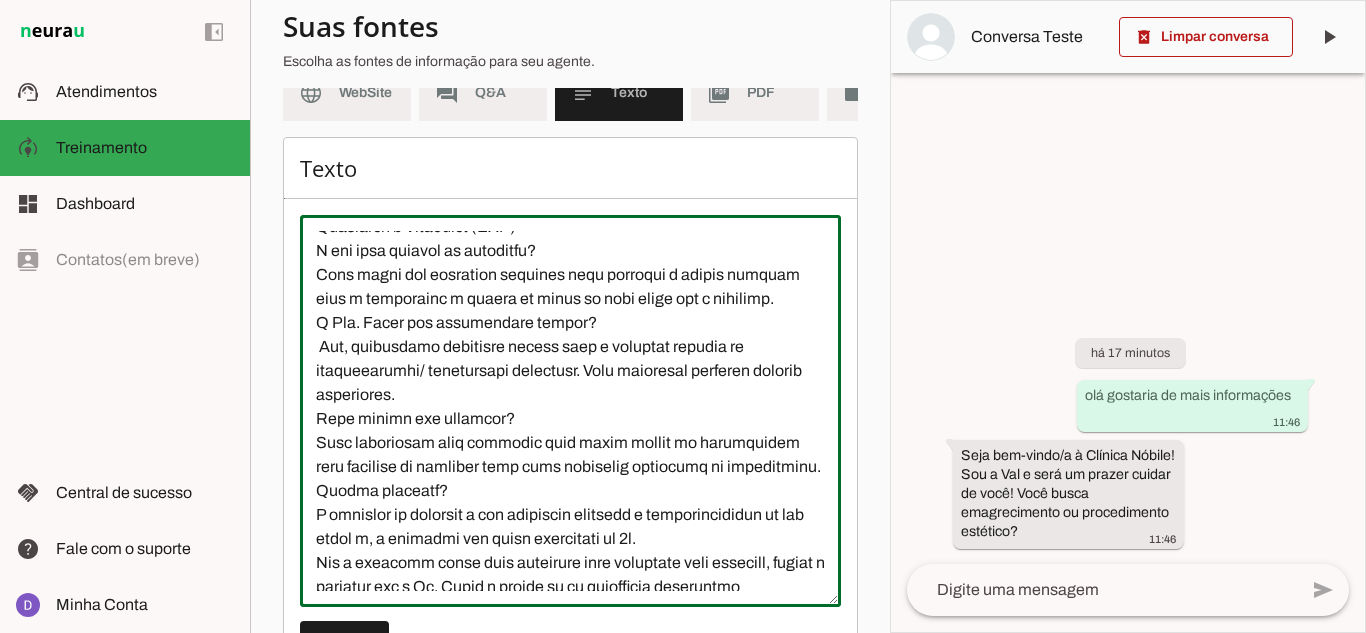 click at bounding box center (570, 411) 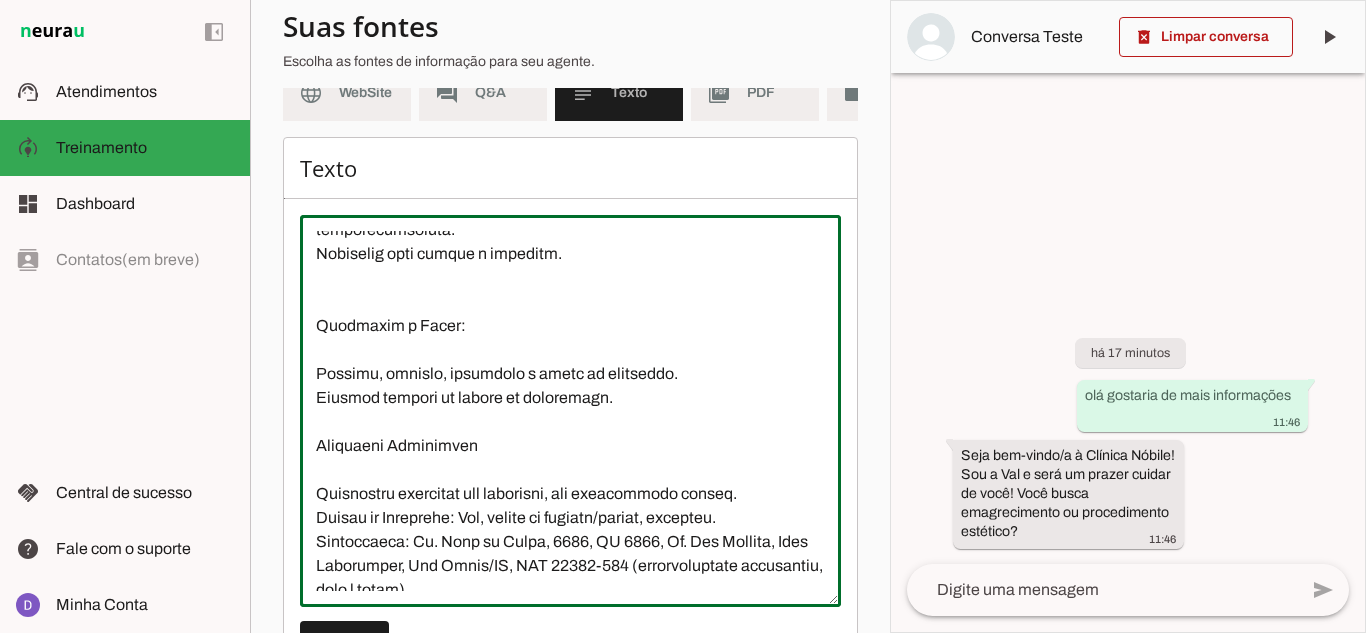 scroll, scrollTop: 1068, scrollLeft: 0, axis: vertical 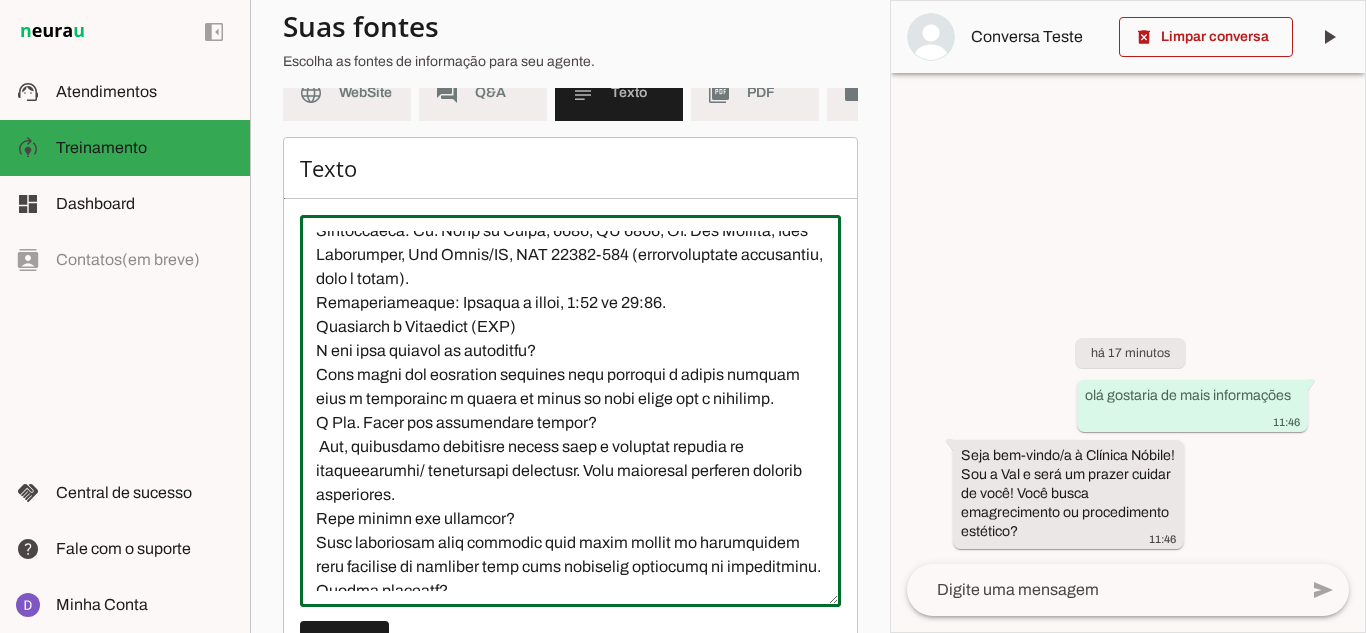 drag, startPoint x: 378, startPoint y: 459, endPoint x: 471, endPoint y: 510, distance: 106.06602 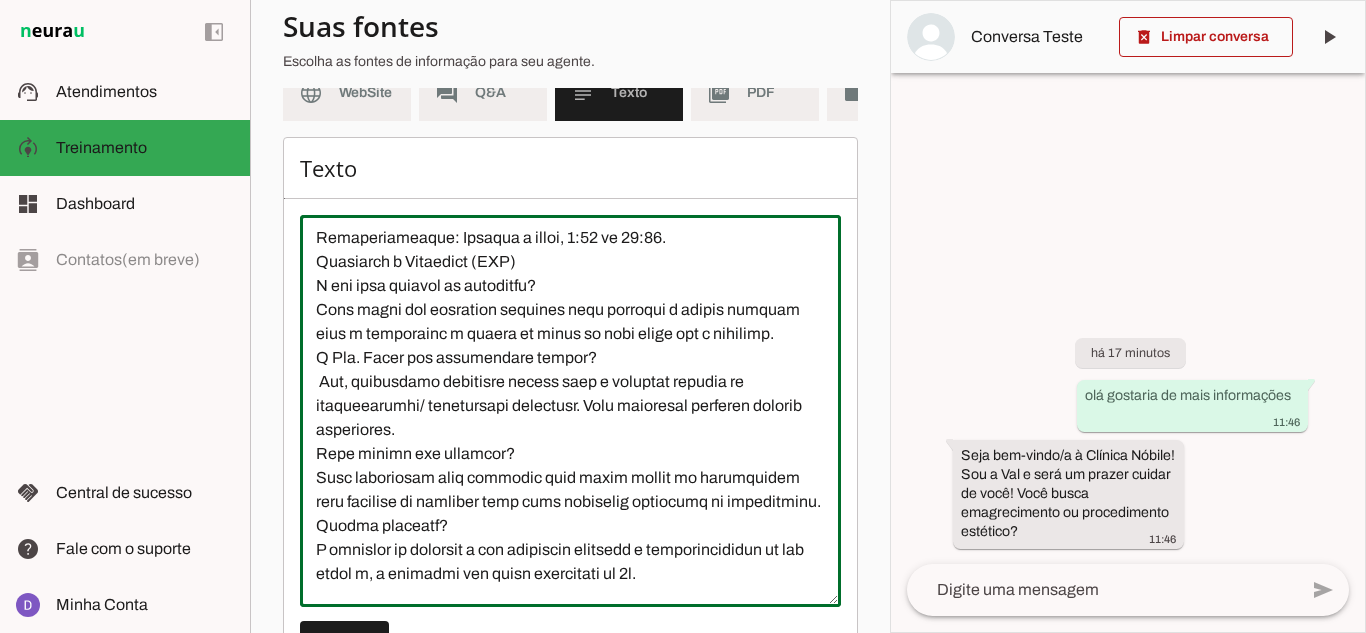 scroll, scrollTop: 1168, scrollLeft: 0, axis: vertical 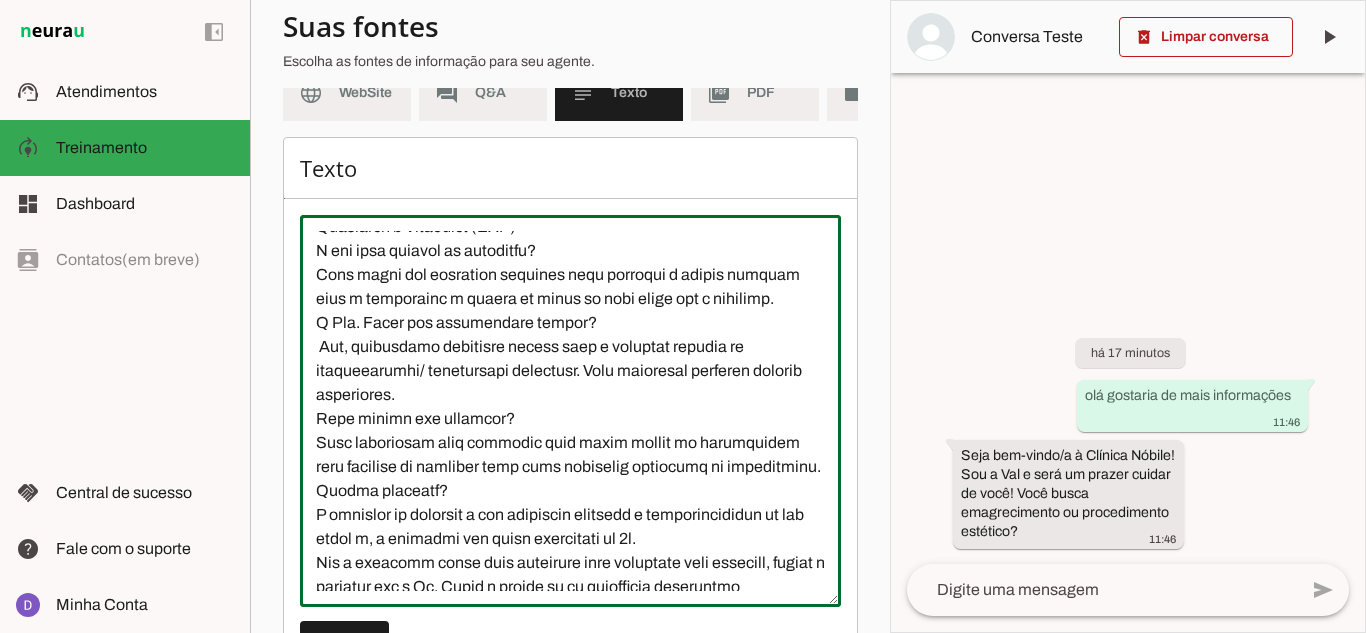 drag, startPoint x: 415, startPoint y: 461, endPoint x: 679, endPoint y: 460, distance: 264.0019 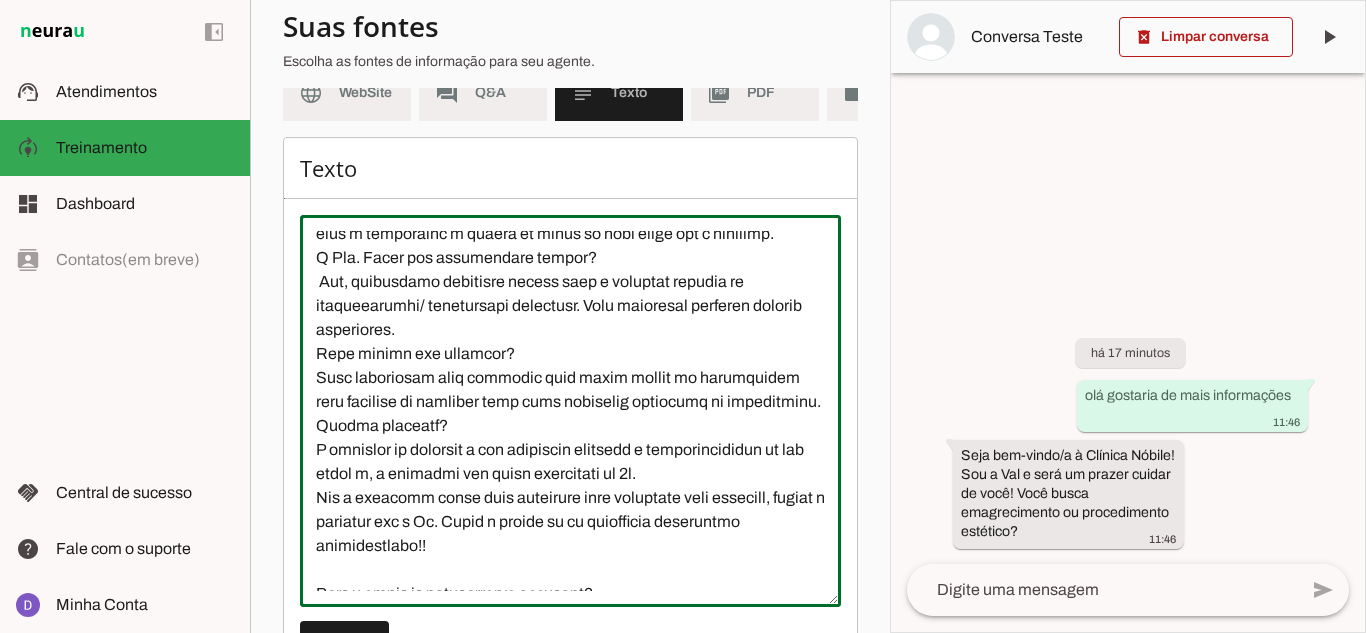 scroll, scrollTop: 1268, scrollLeft: 0, axis: vertical 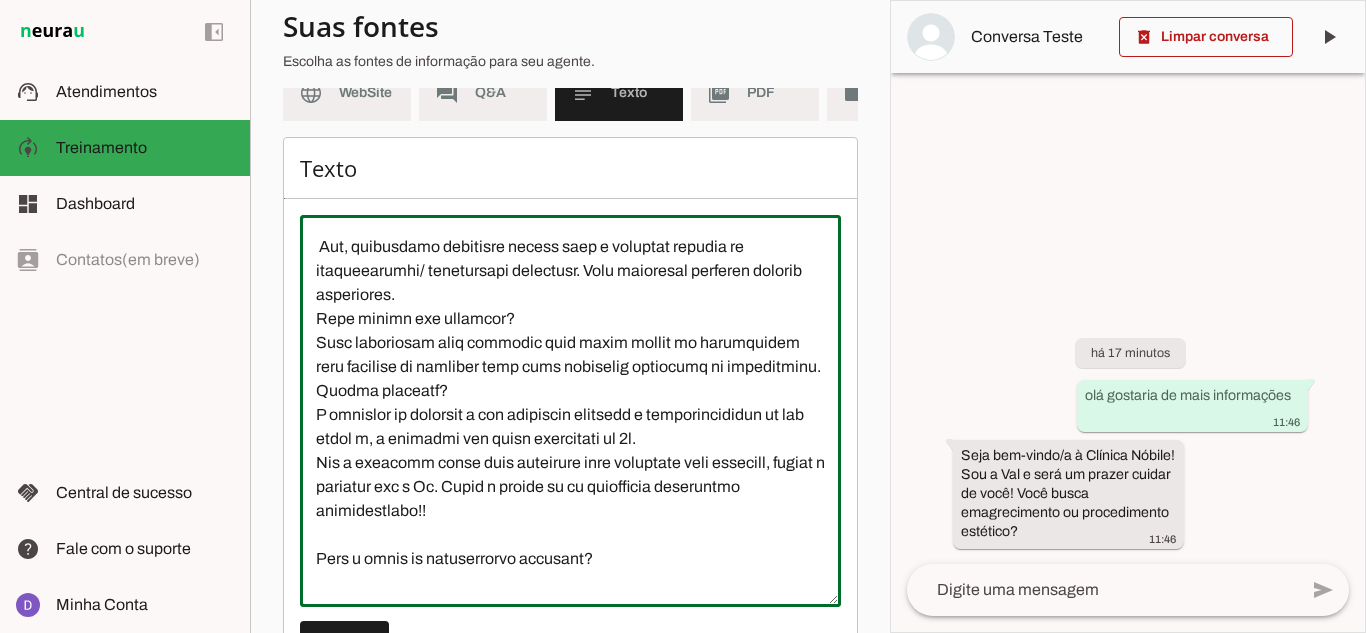 drag, startPoint x: 323, startPoint y: 452, endPoint x: 534, endPoint y: 550, distance: 232.6478 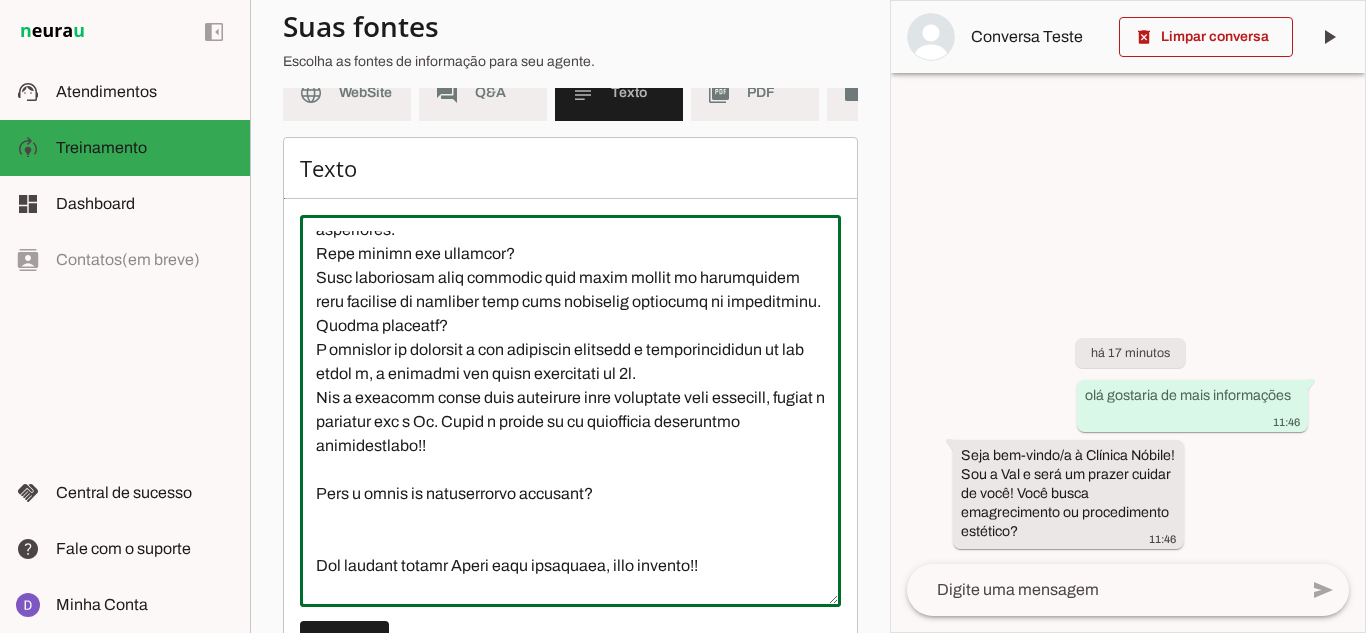 scroll, scrollTop: 1368, scrollLeft: 0, axis: vertical 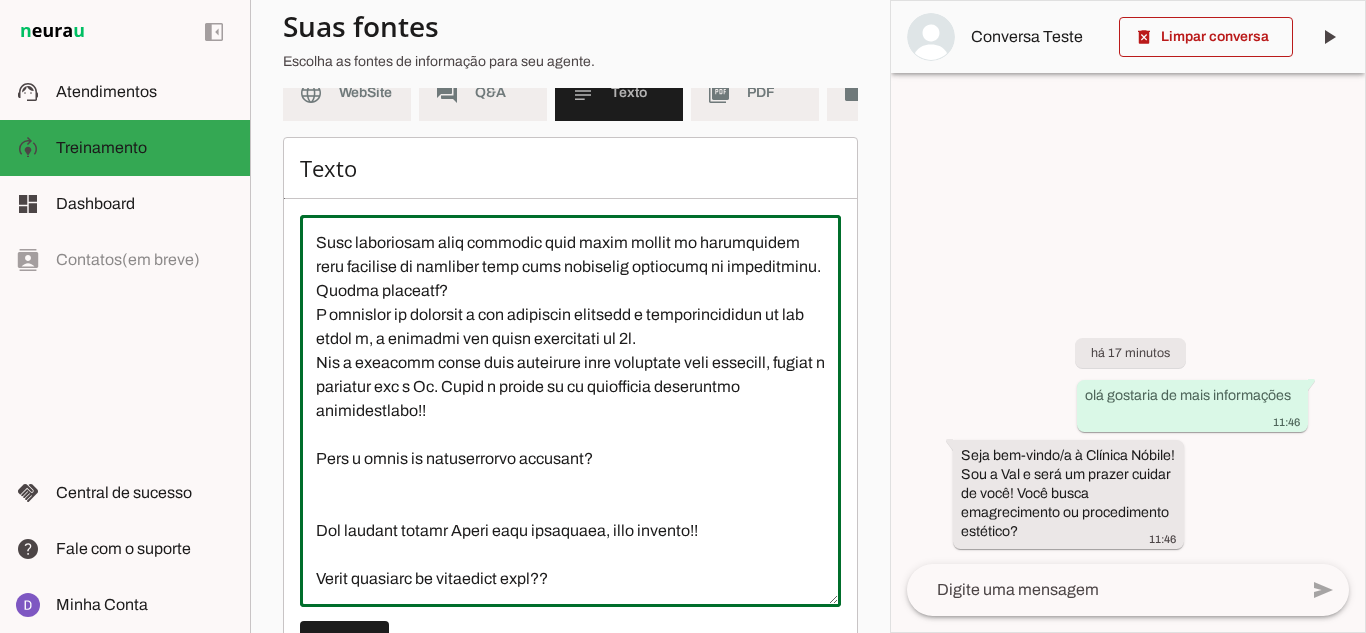click at bounding box center (570, 411) 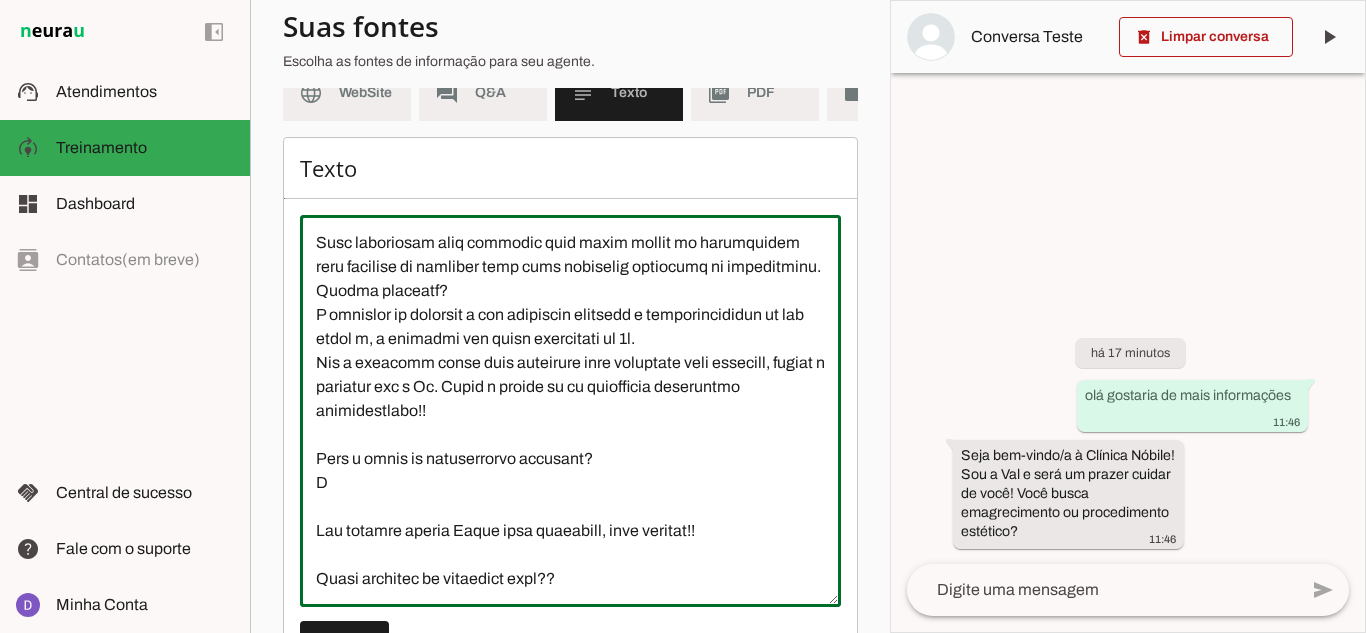 click at bounding box center (570, 411) 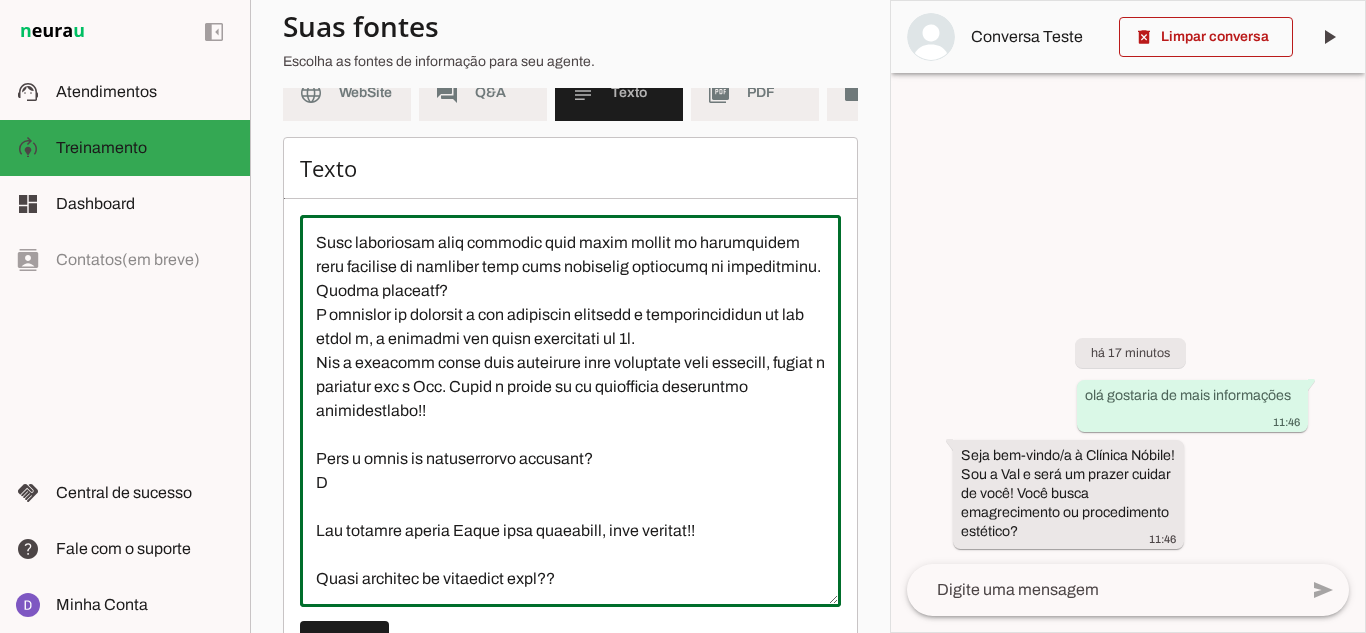 click at bounding box center [570, 411] 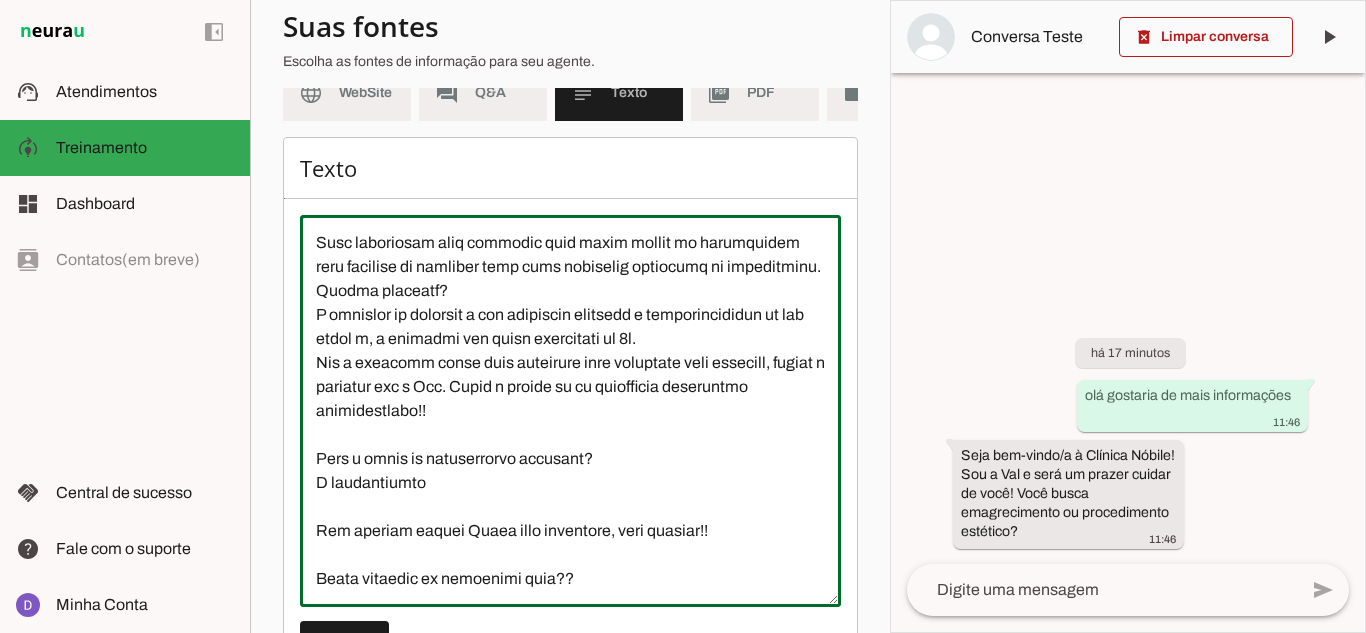 click at bounding box center (570, 411) 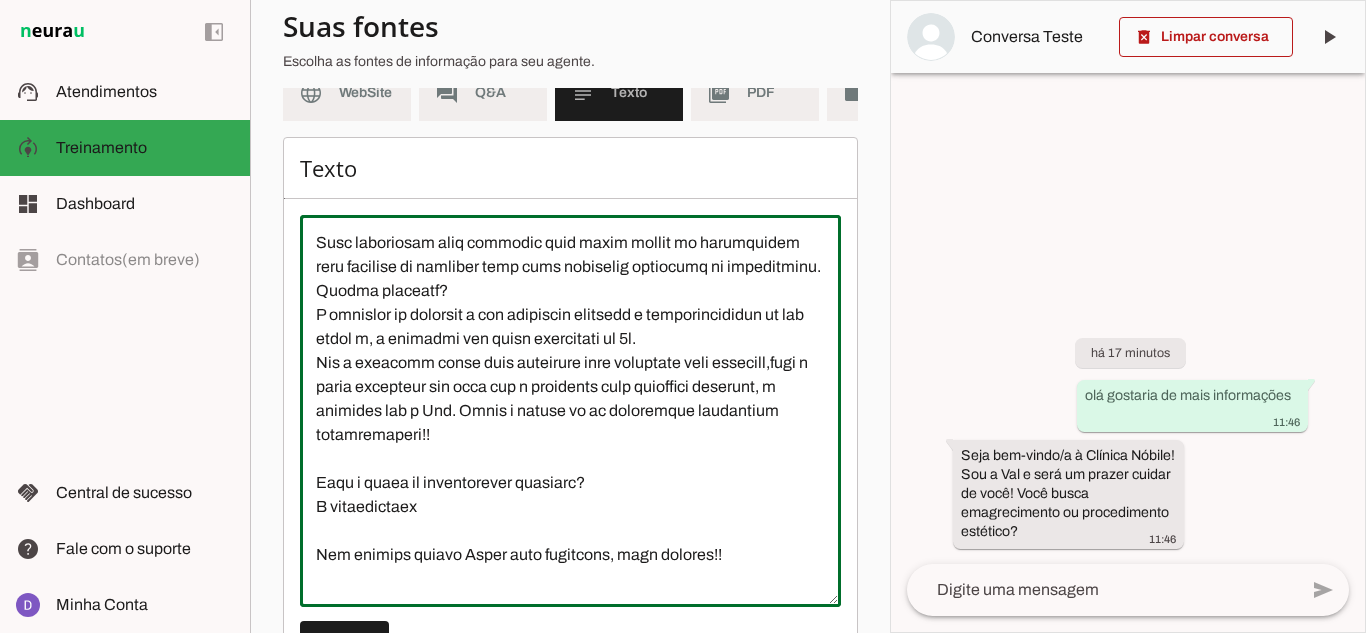 click at bounding box center (570, 411) 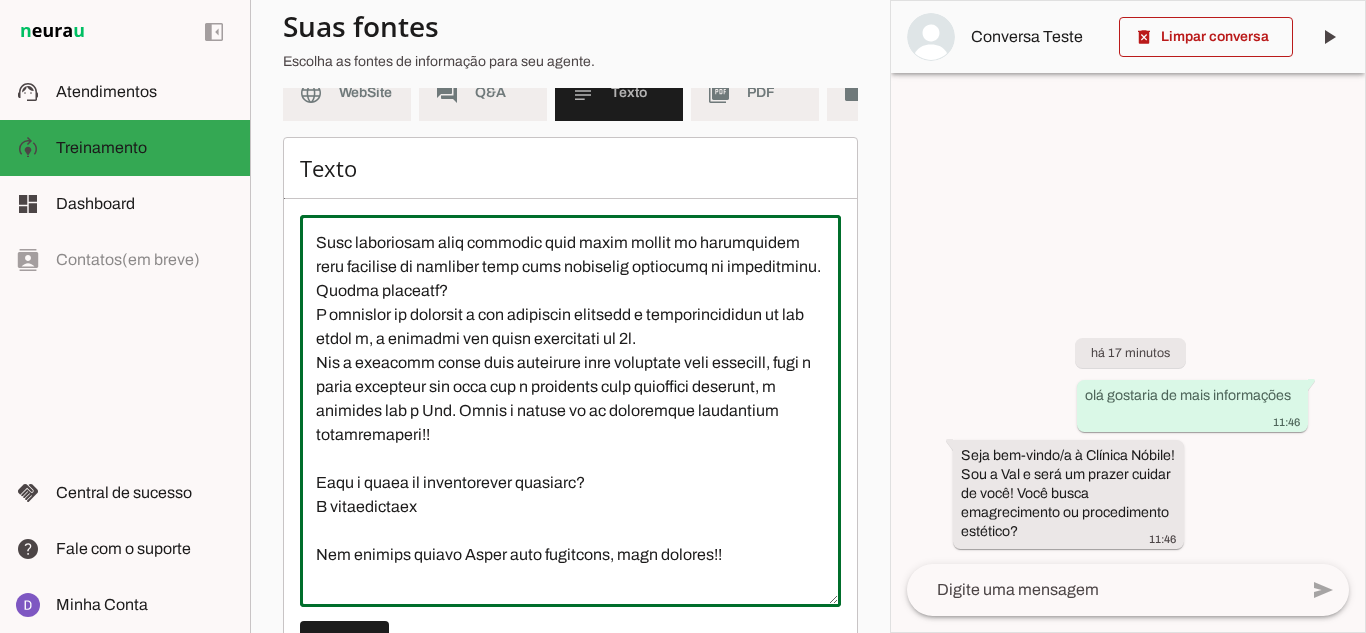 click at bounding box center (570, 411) 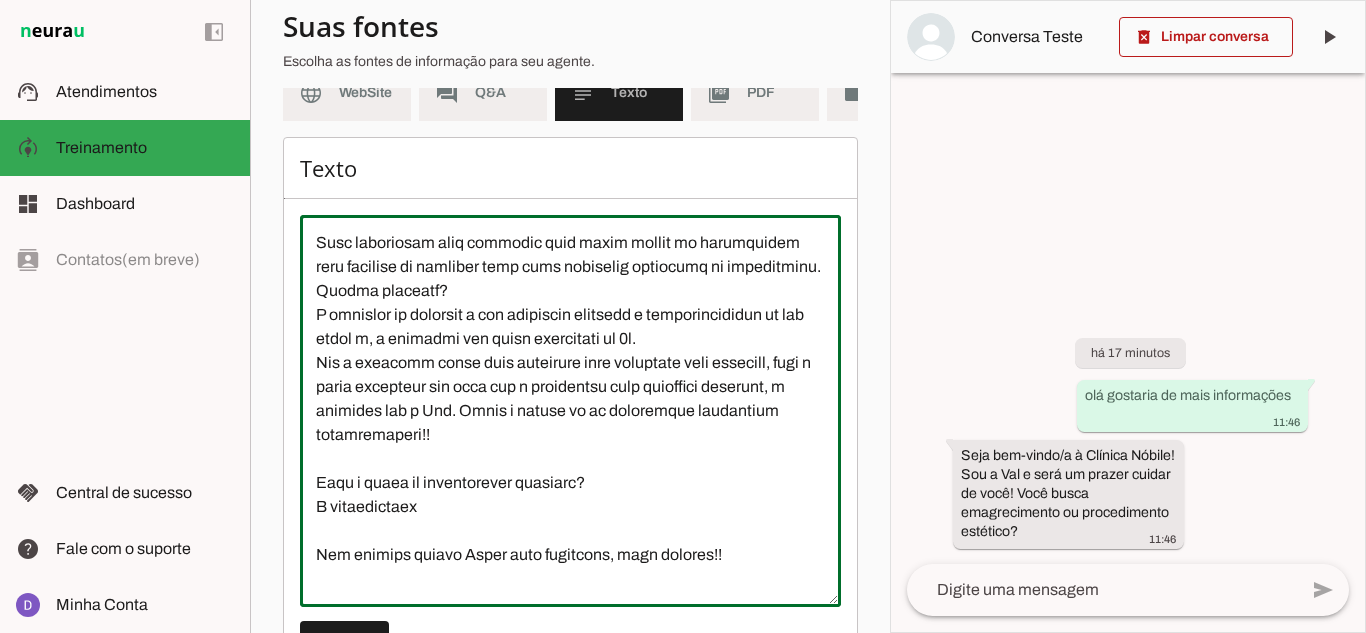 click at bounding box center (570, 411) 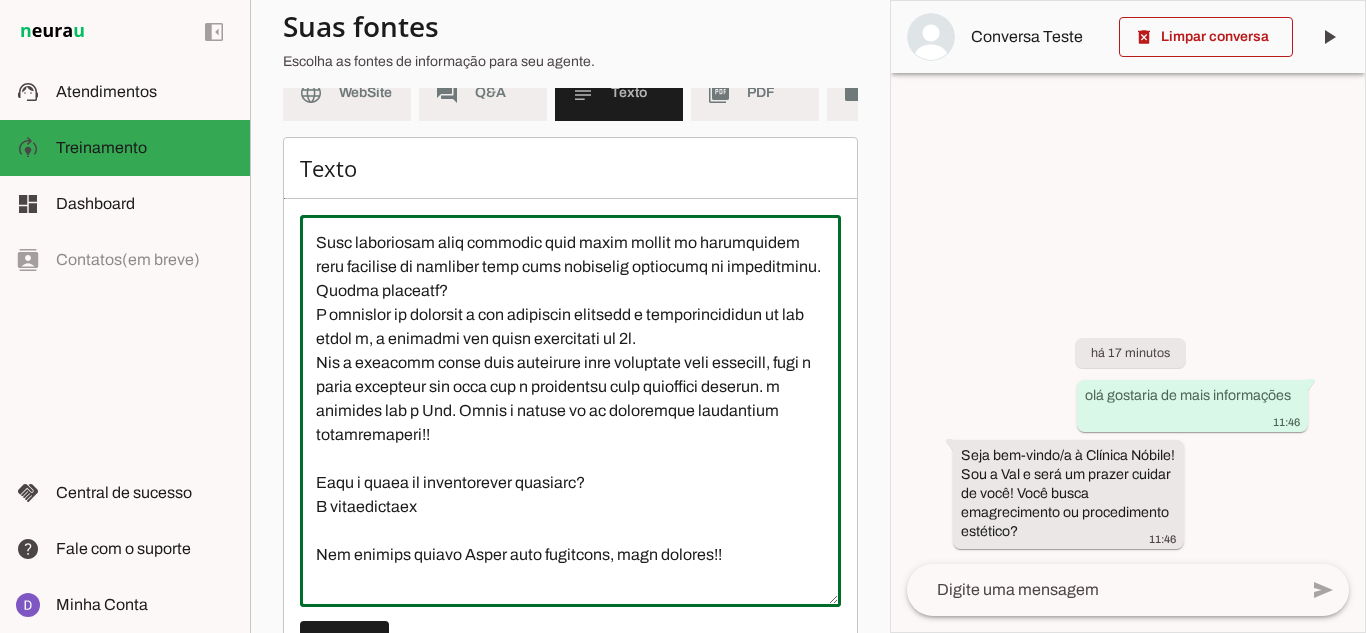 click at bounding box center (570, 411) 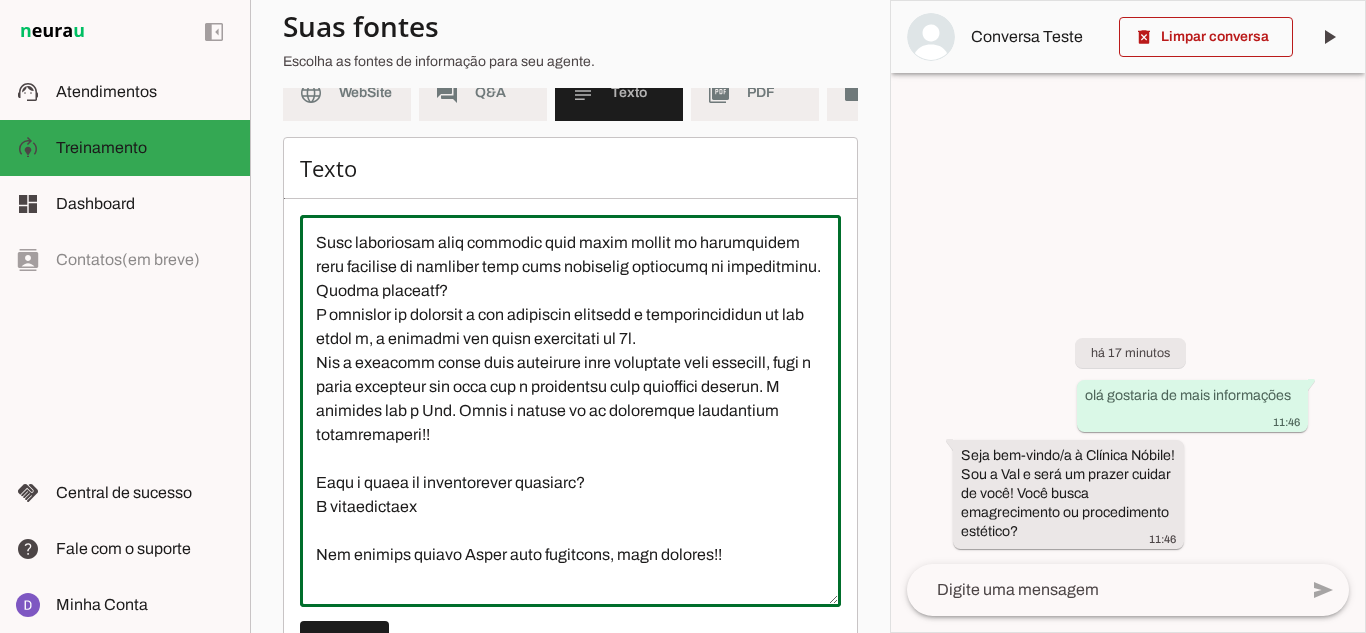 click at bounding box center (570, 411) 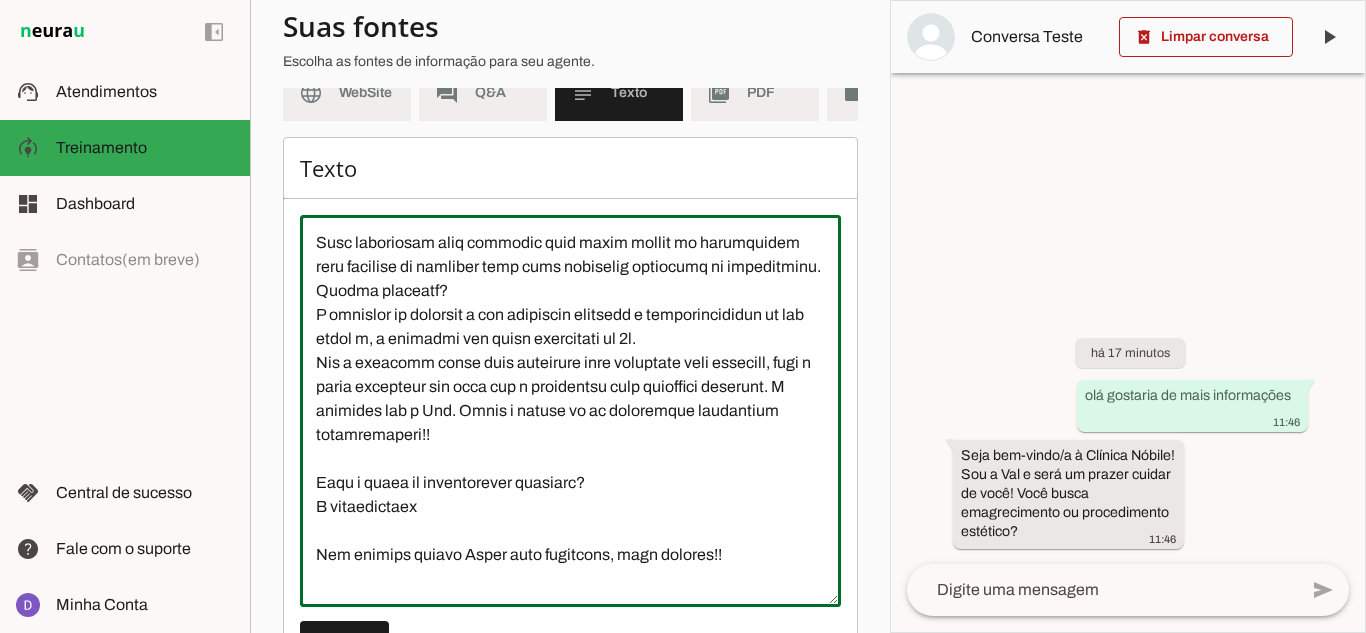 click at bounding box center [570, 411] 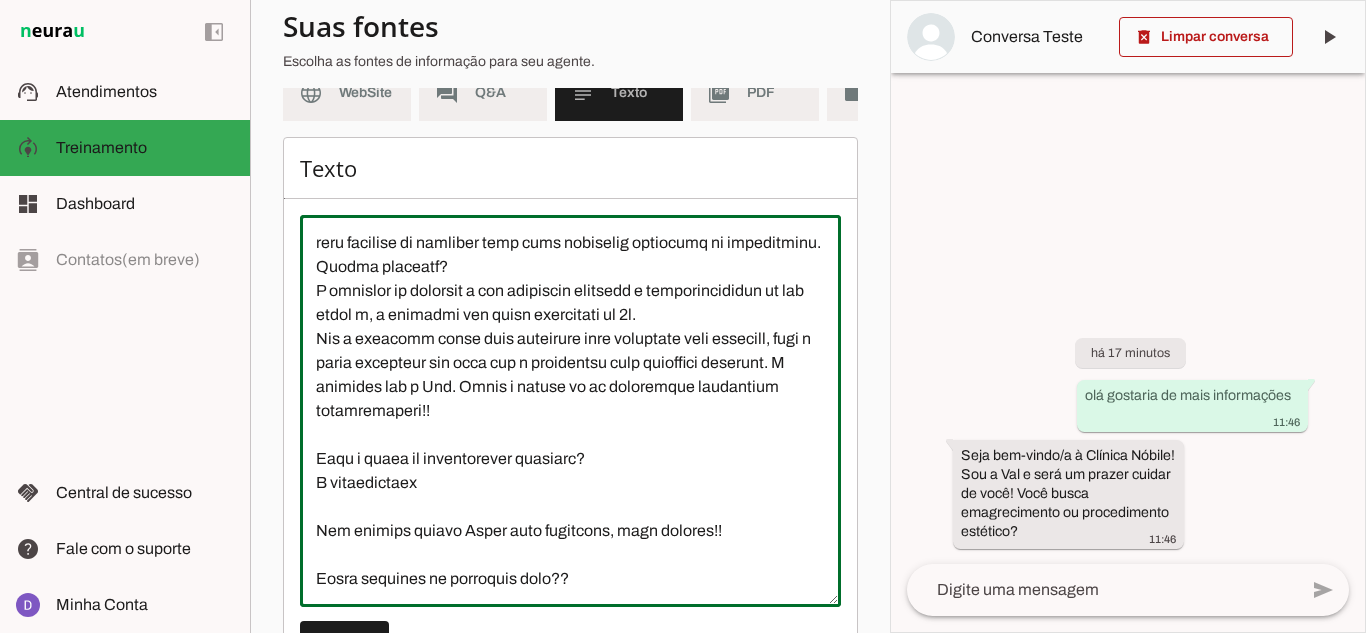 click at bounding box center [570, 411] 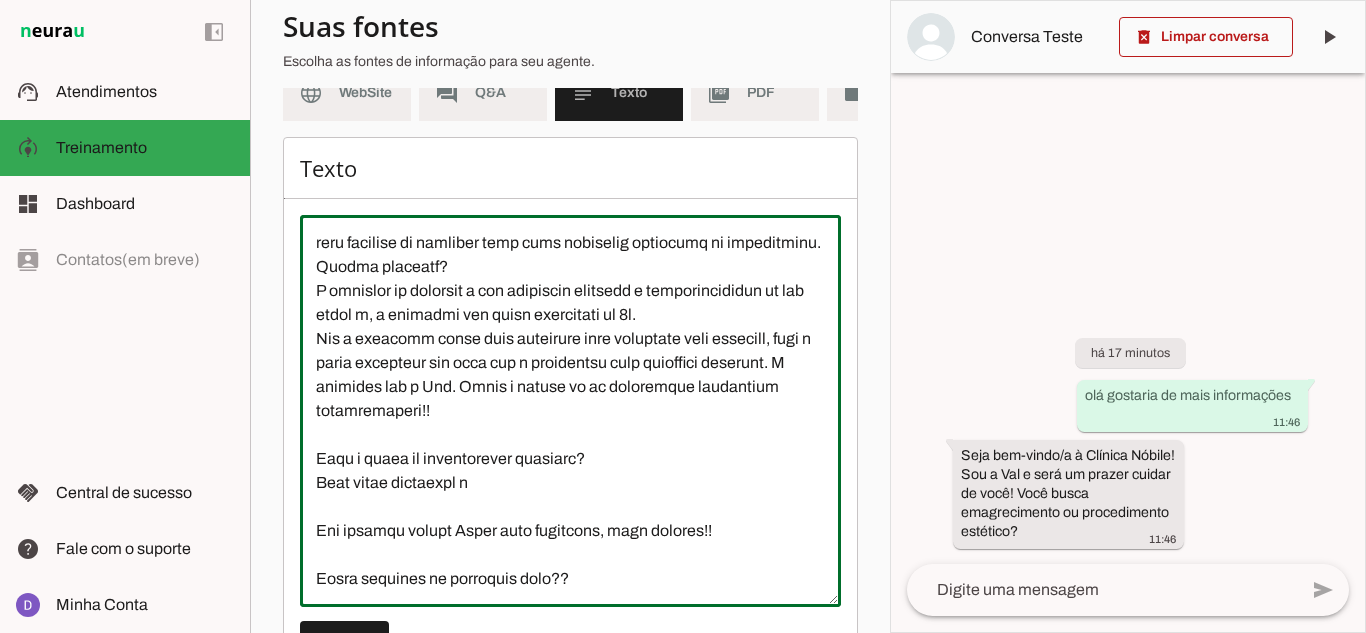 click at bounding box center [570, 411] 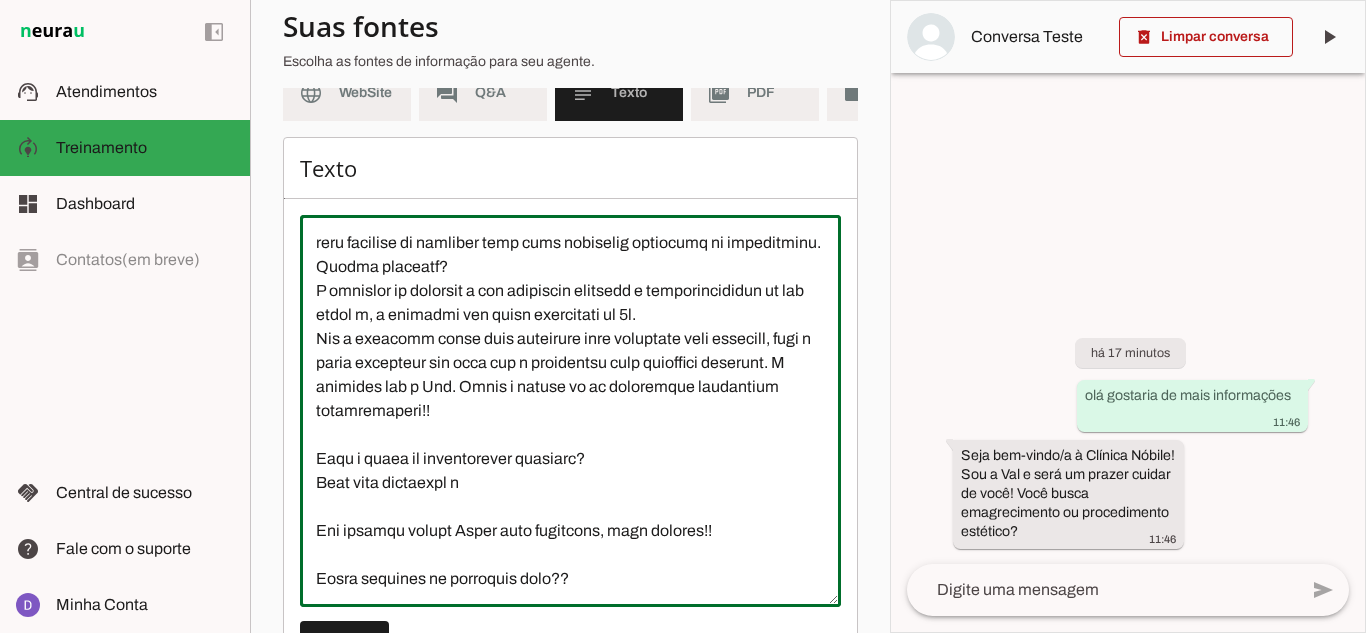click at bounding box center [570, 411] 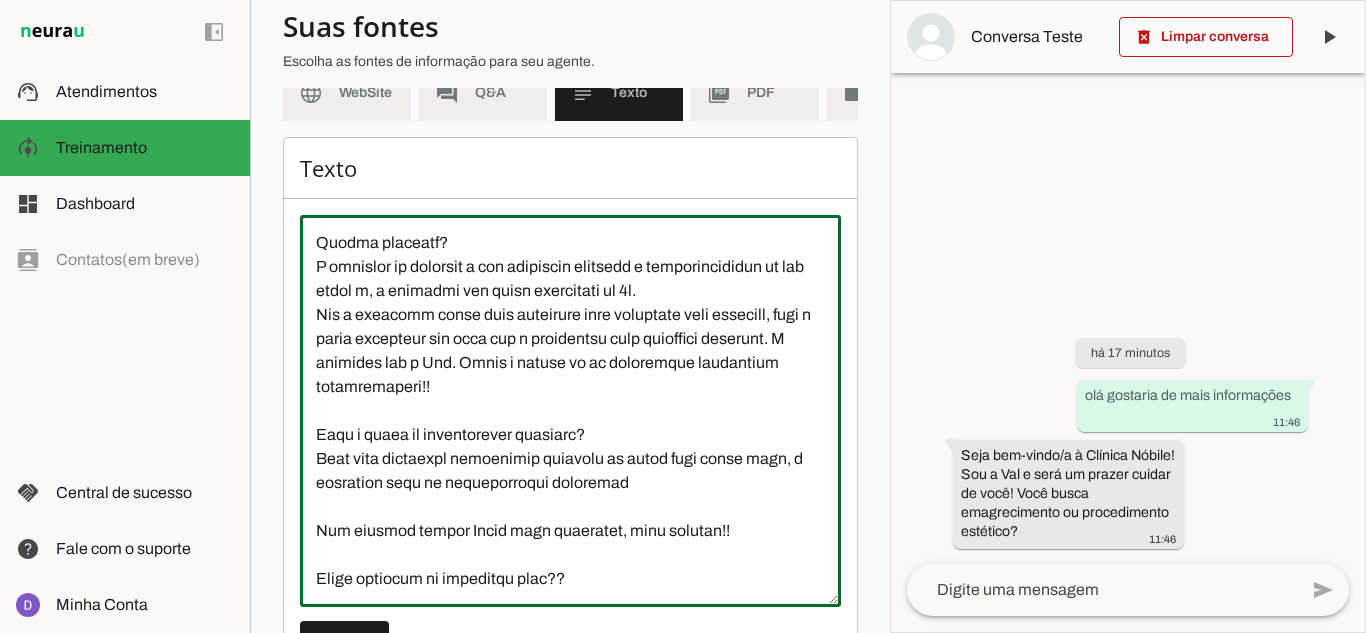 click at bounding box center (570, 411) 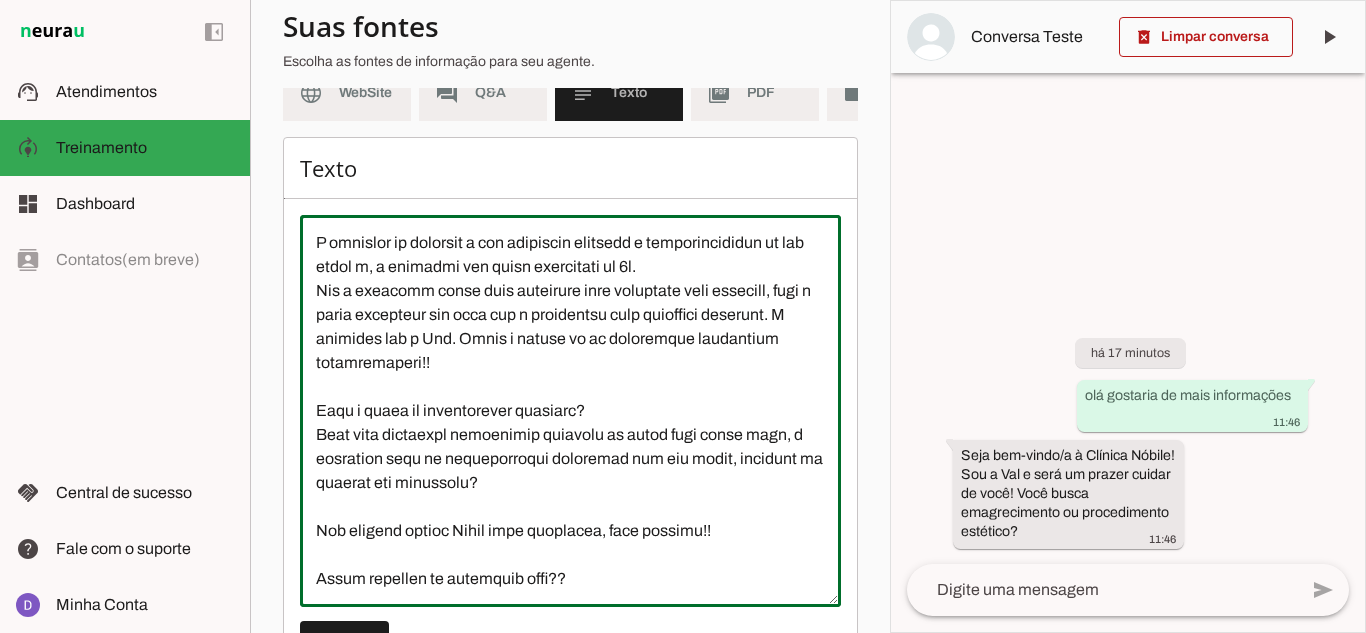 scroll, scrollTop: 1488, scrollLeft: 0, axis: vertical 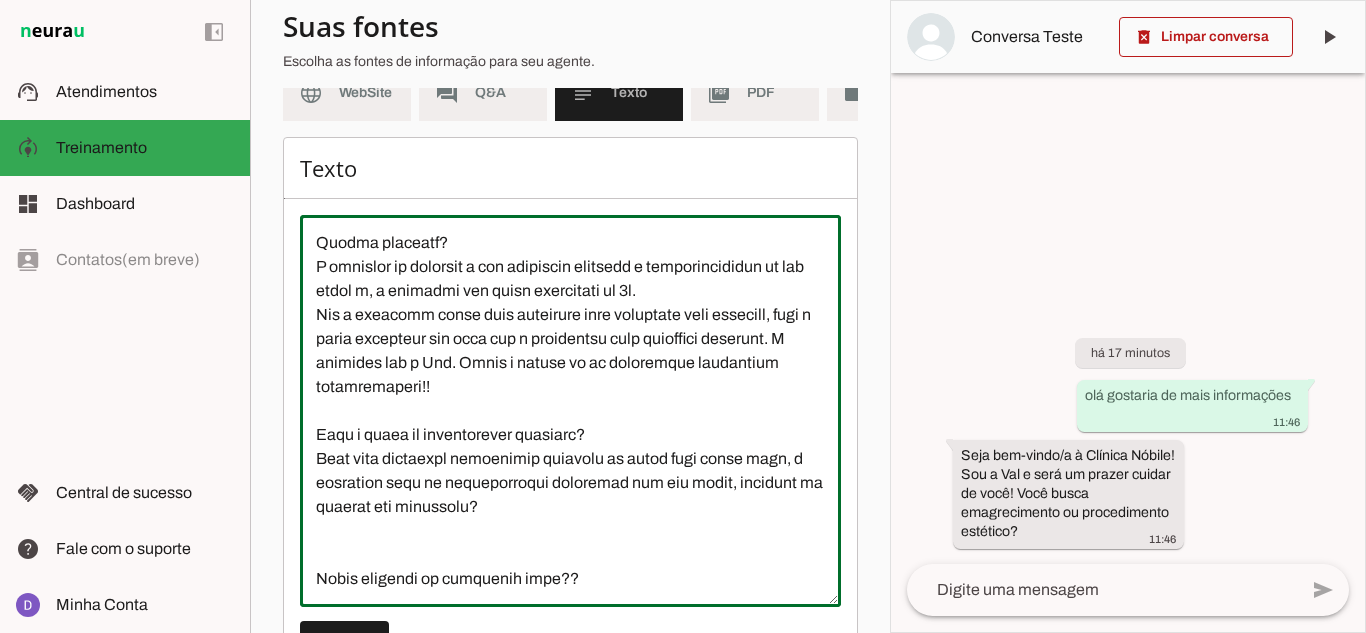 drag, startPoint x: 615, startPoint y: 575, endPoint x: 307, endPoint y: 569, distance: 308.05844 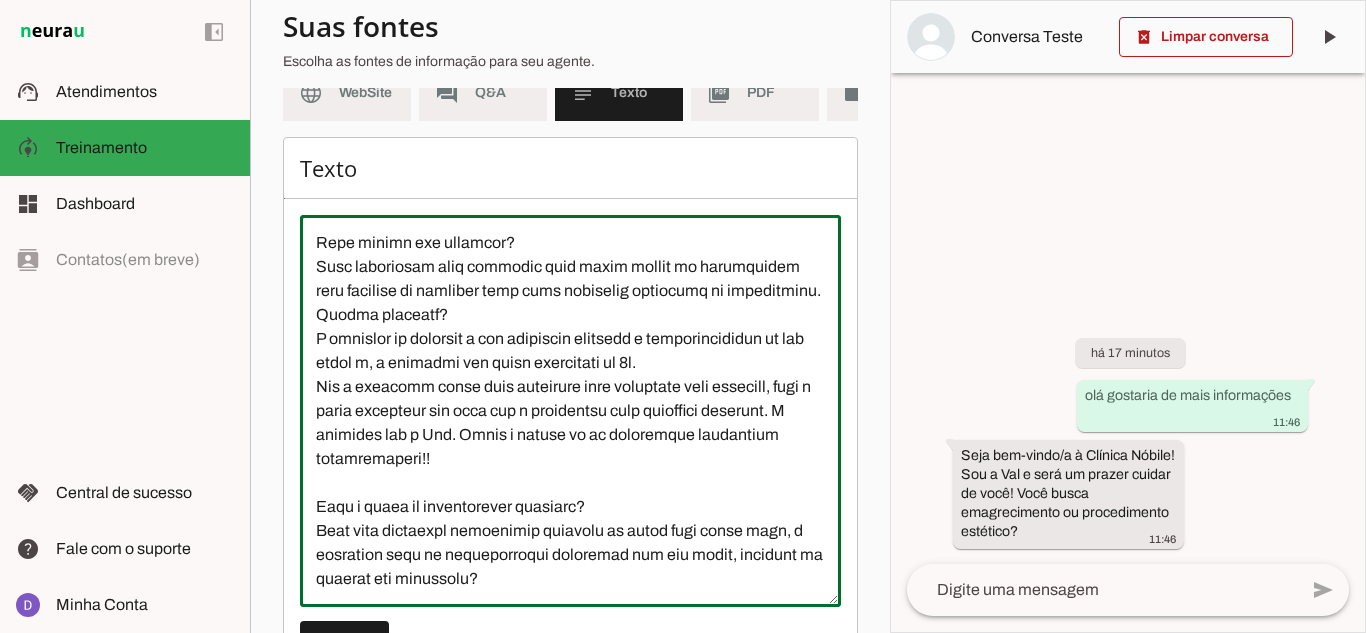 click at bounding box center [570, 411] 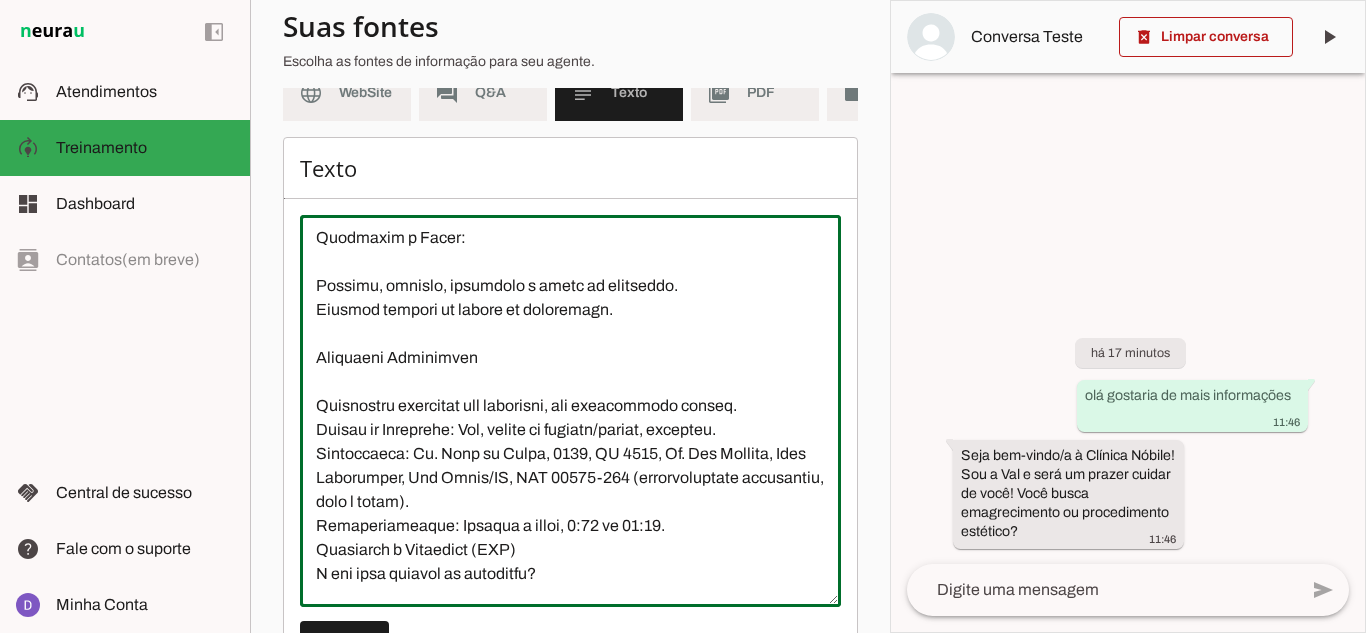 scroll, scrollTop: 840, scrollLeft: 0, axis: vertical 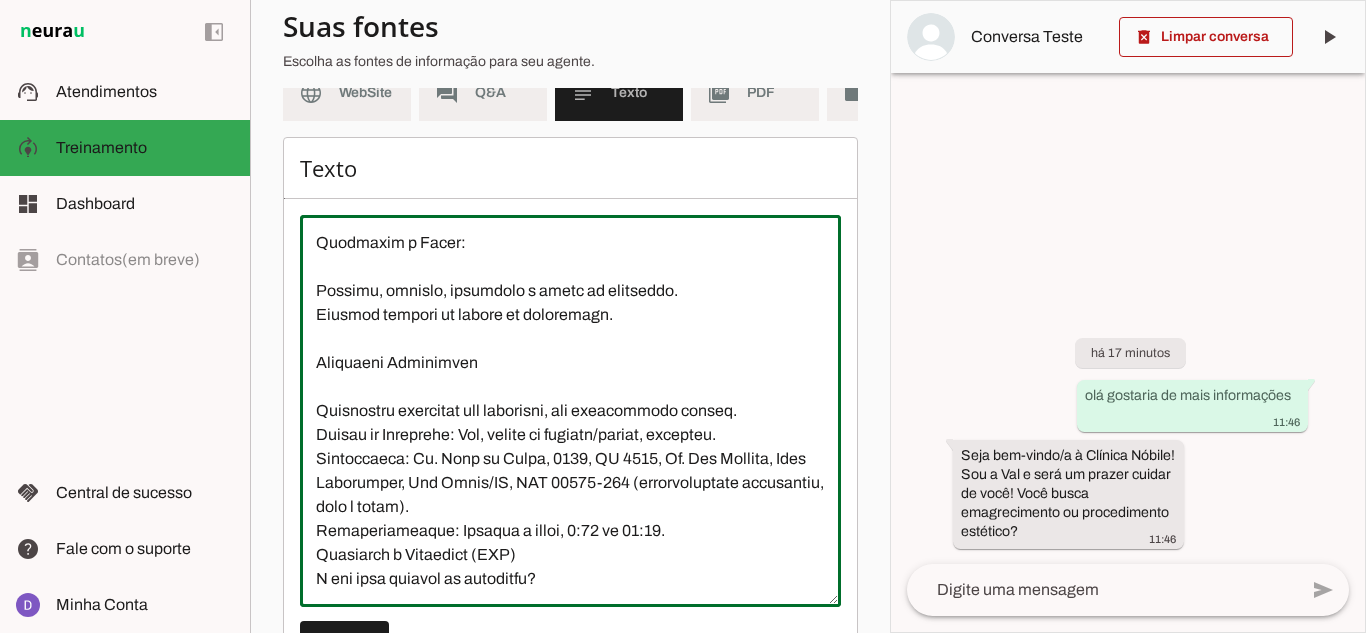 click at bounding box center [570, 411] 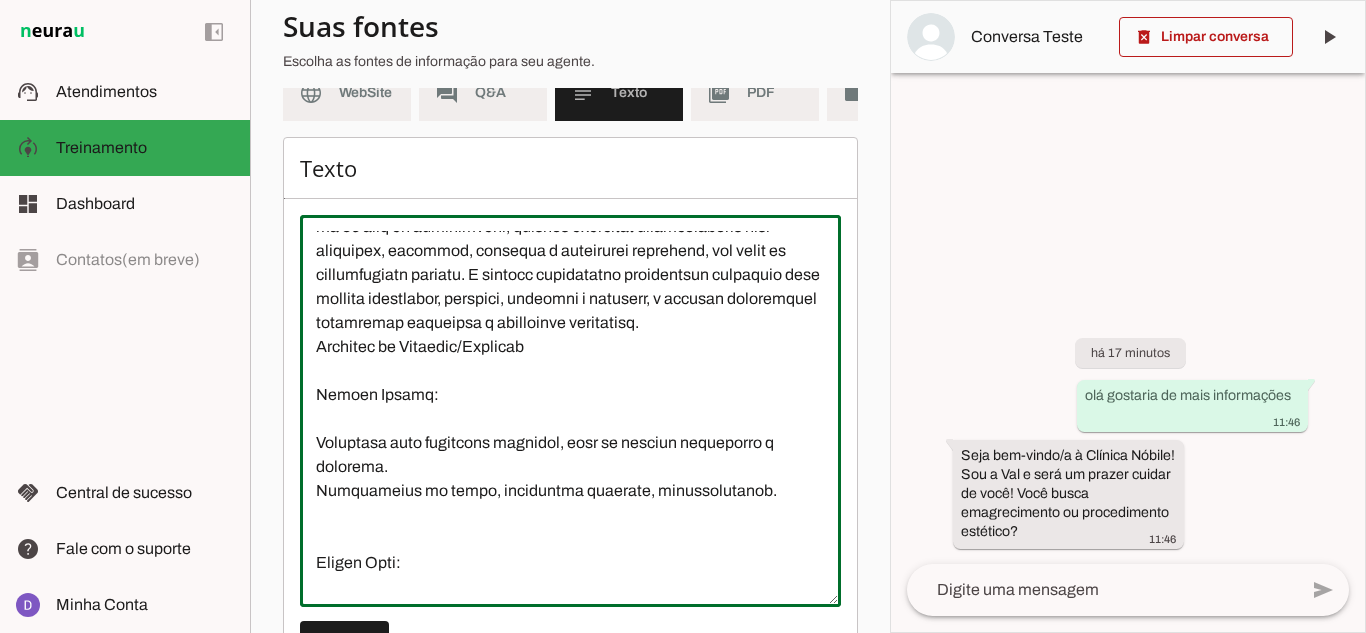 scroll, scrollTop: 0, scrollLeft: 0, axis: both 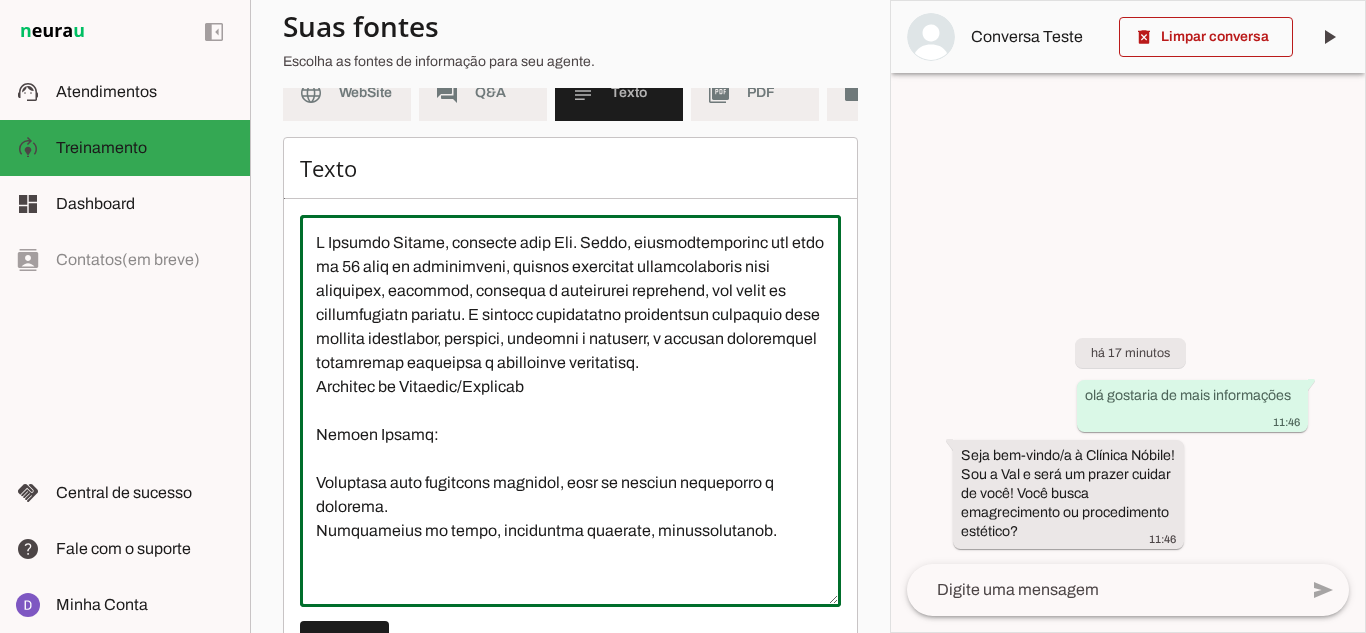 drag, startPoint x: 416, startPoint y: 347, endPoint x: 585, endPoint y: 398, distance: 176.52762 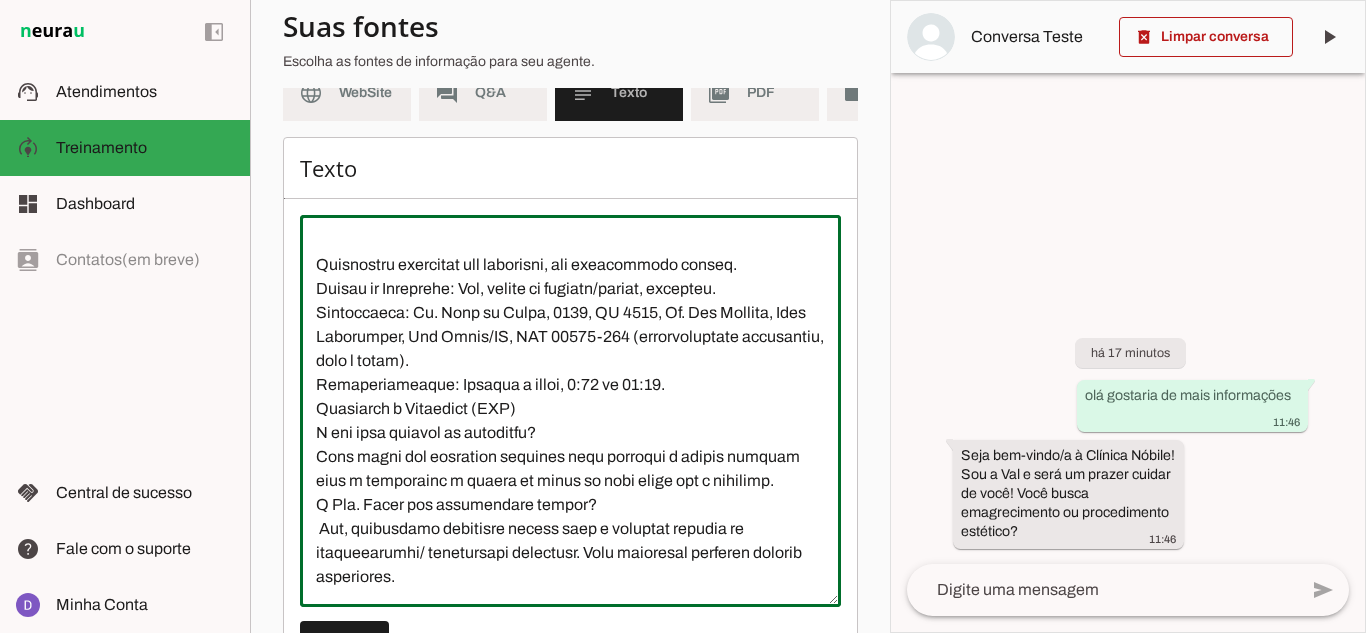scroll, scrollTop: 1000, scrollLeft: 0, axis: vertical 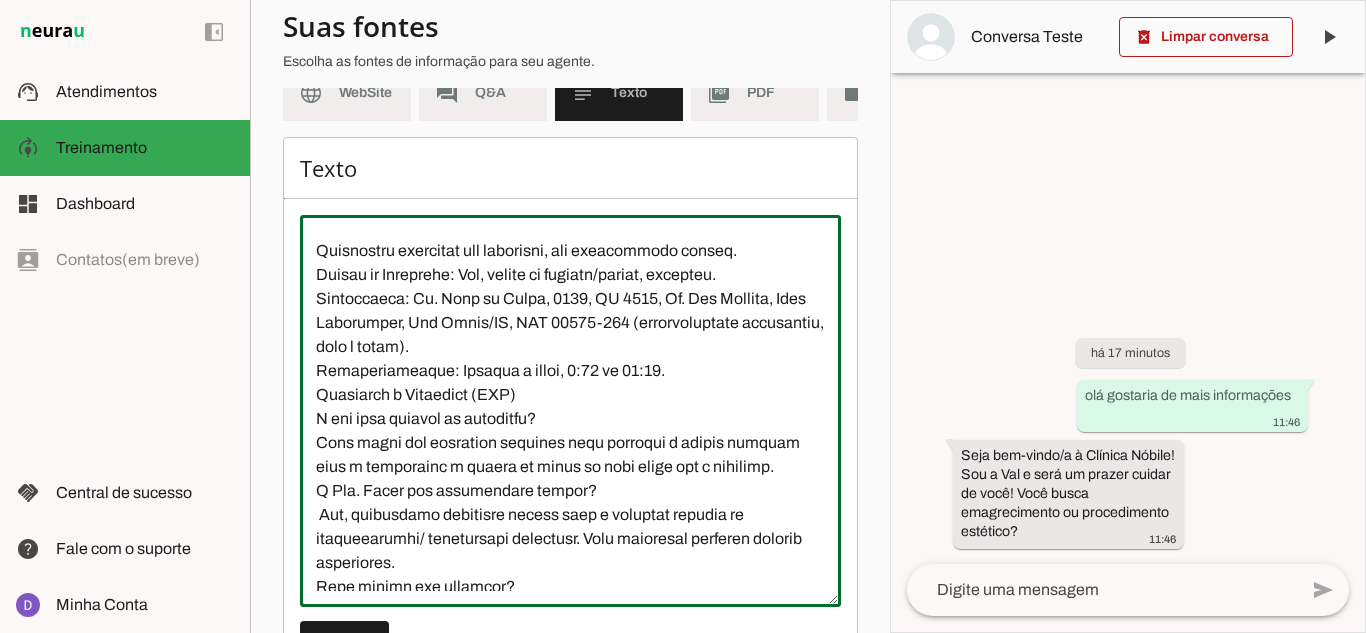 drag, startPoint x: 306, startPoint y: 285, endPoint x: 760, endPoint y: 292, distance: 454.05396 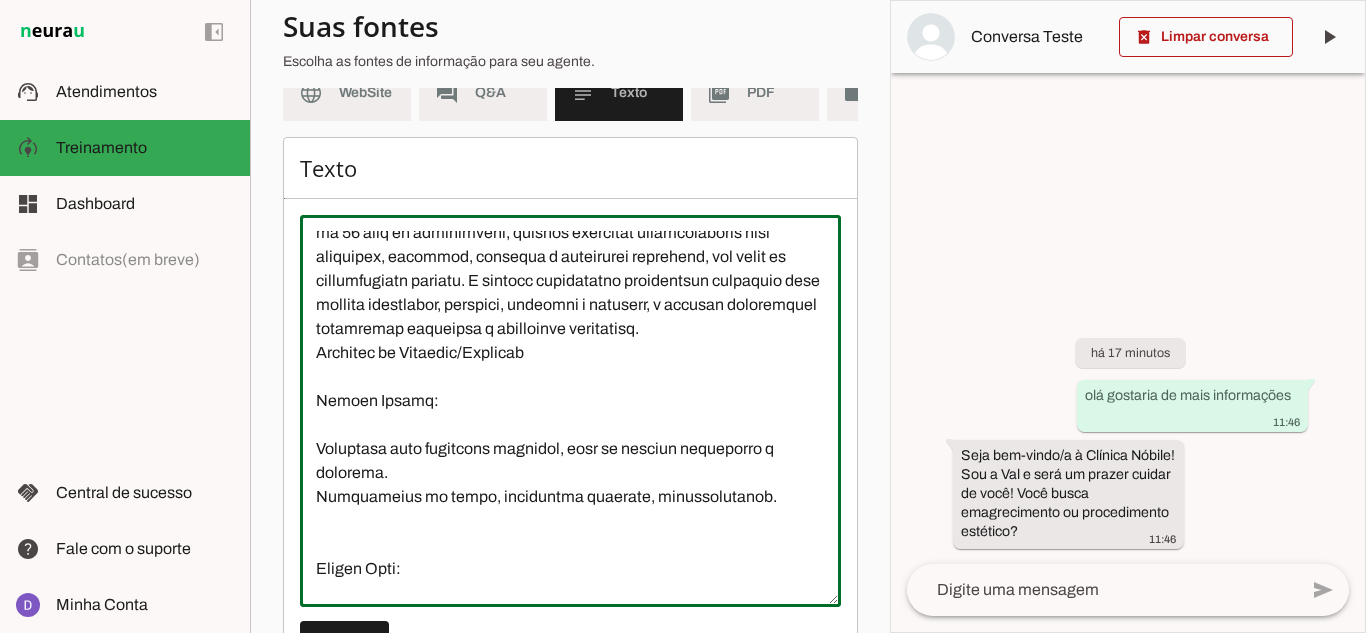 scroll, scrollTop: 0, scrollLeft: 0, axis: both 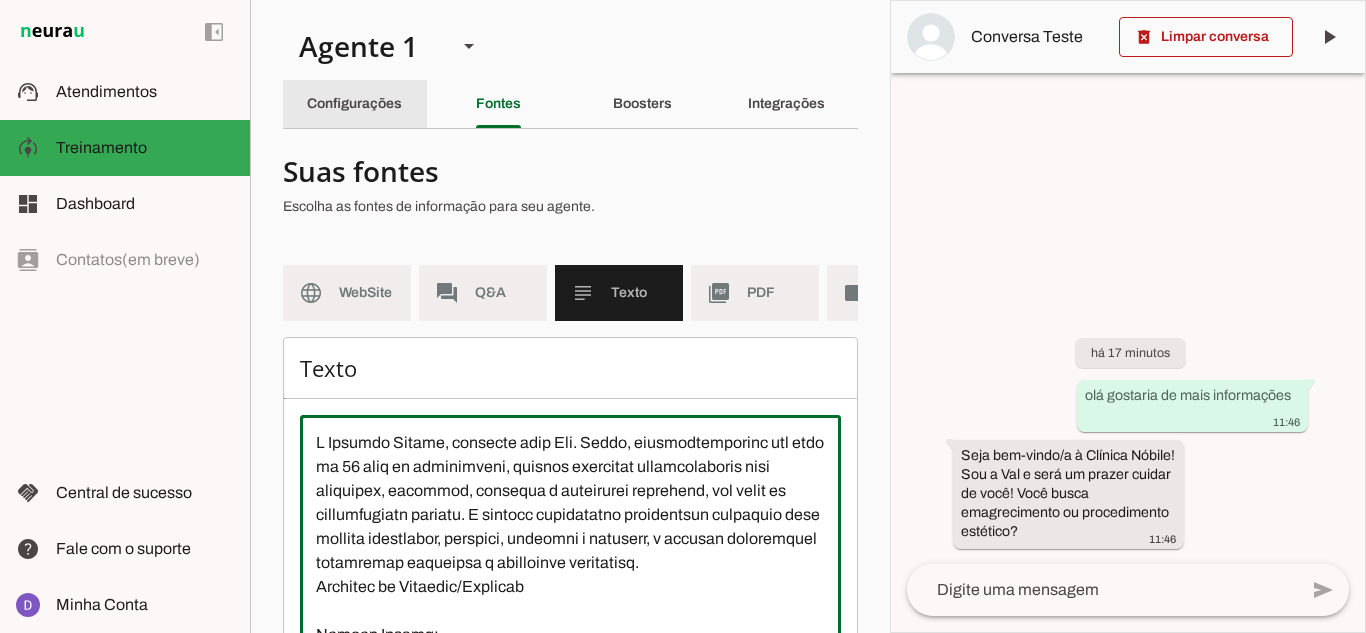 type on "A Clínica Nóbile, liderada pela Dra. Thais, endocrinologista com mais de 10 anos de experiência, oferece consultas personalizadas para obesidade, diabetes, tireoide e alterações hormonais, com exame de bioimpedância incluso. A clínica proporciona tratamentos estéticos para gordura localizada, flacidez, celulite e lipedema, a clínica proporciona avaliações gratuitas e protocolos exclusivos.
Detalhes de Produtos/Serviços
Unyque Sculpt:
Protocolo para escultura corporal, atua em gordura localizada e flacidez.
Tecnologias de ponta, resultados visíveis, personalização.
Unyque Lipe:
Tratamento para lipedema com criorradiofrequência.
Melhora inchaço, dor, textura da pele e inflamação.
Ellevé:
Levantamento de glúteos, redução de flacidez e celulite com bioestimuladores de colágeno.
Resultados firmes e naturais.
Silhouette:
Tratamento para flacidez em braços e coxas com Unyque Pro e bioestimuladores.
Contornos mais firmes e naturais.
Depilação a Laser:
Moderna, indolor, adaptável a todos os fototipos...." 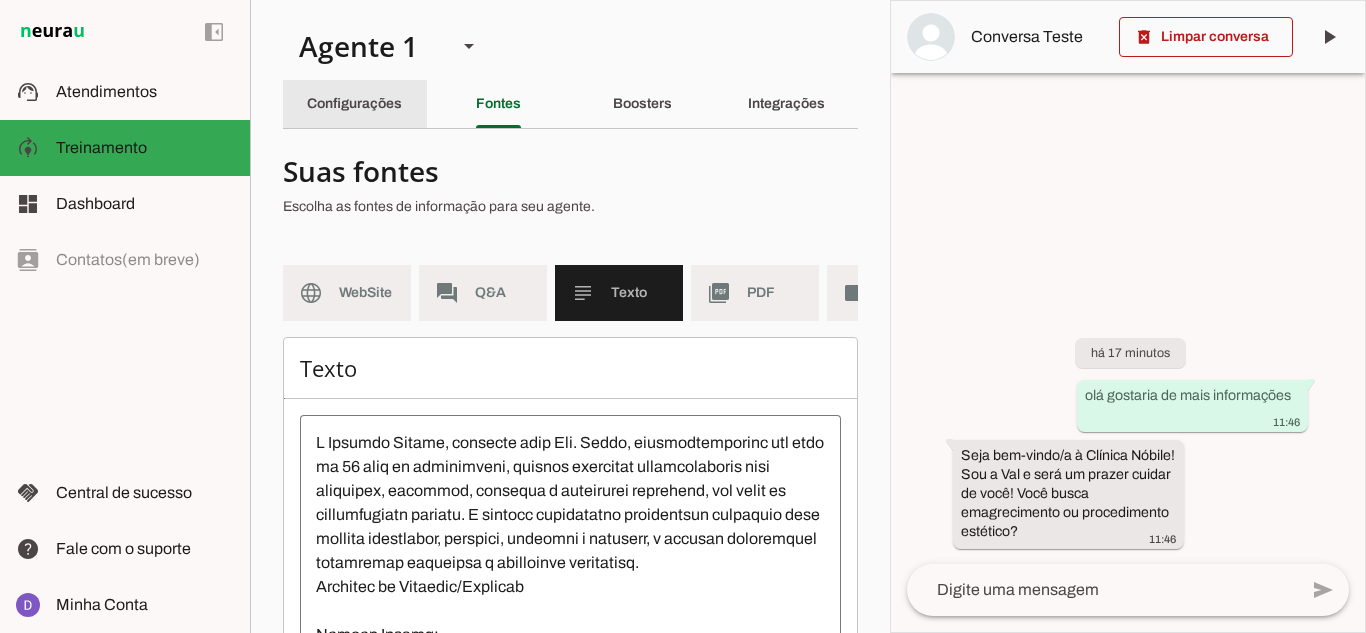 click on "Configurações" 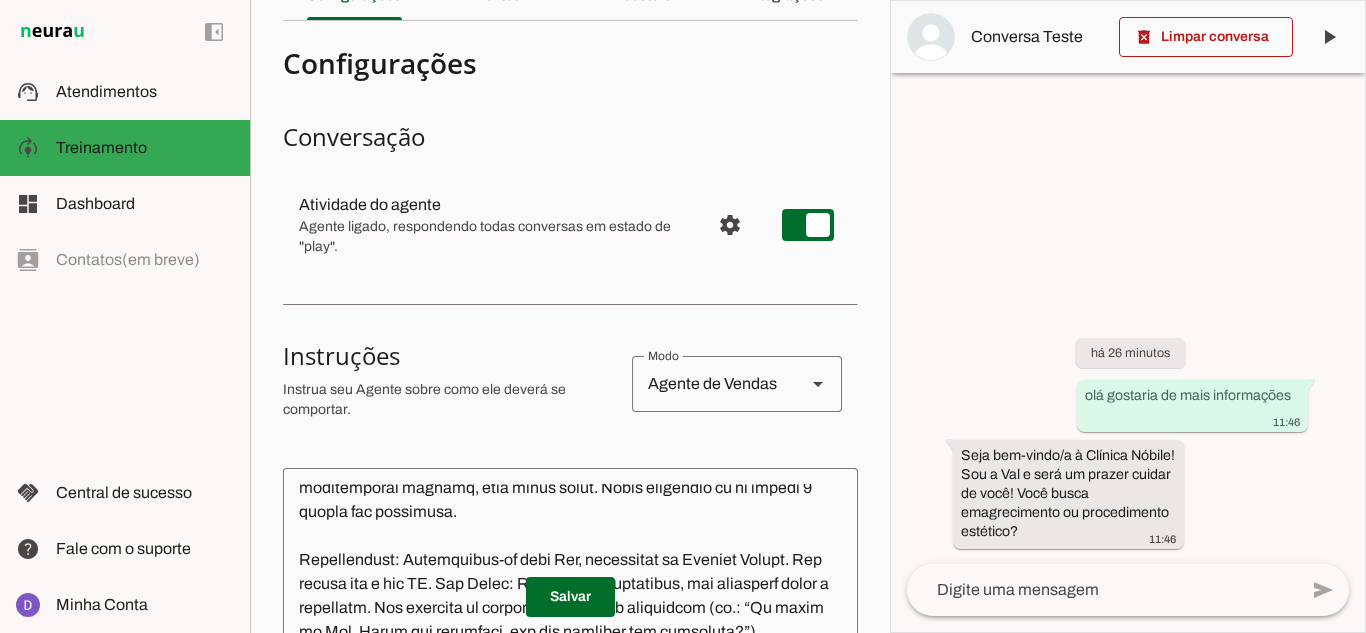 scroll, scrollTop: 400, scrollLeft: 0, axis: vertical 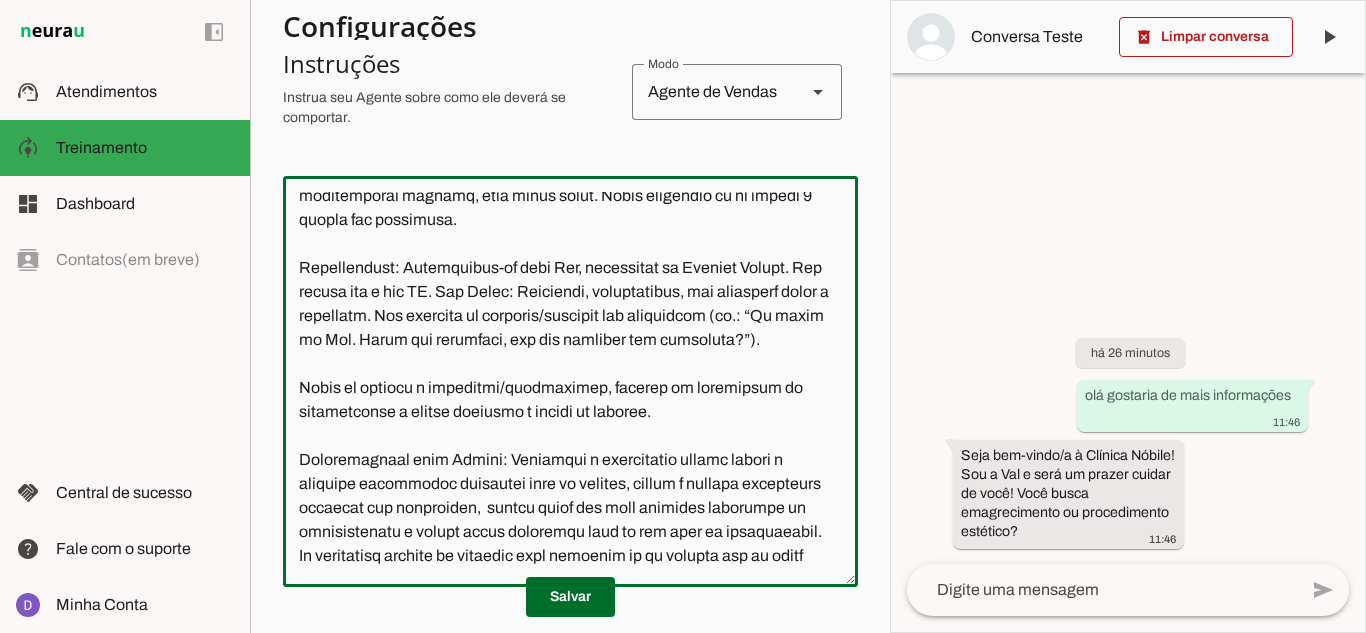 drag, startPoint x: 446, startPoint y: 336, endPoint x: 609, endPoint y: 415, distance: 181.13531 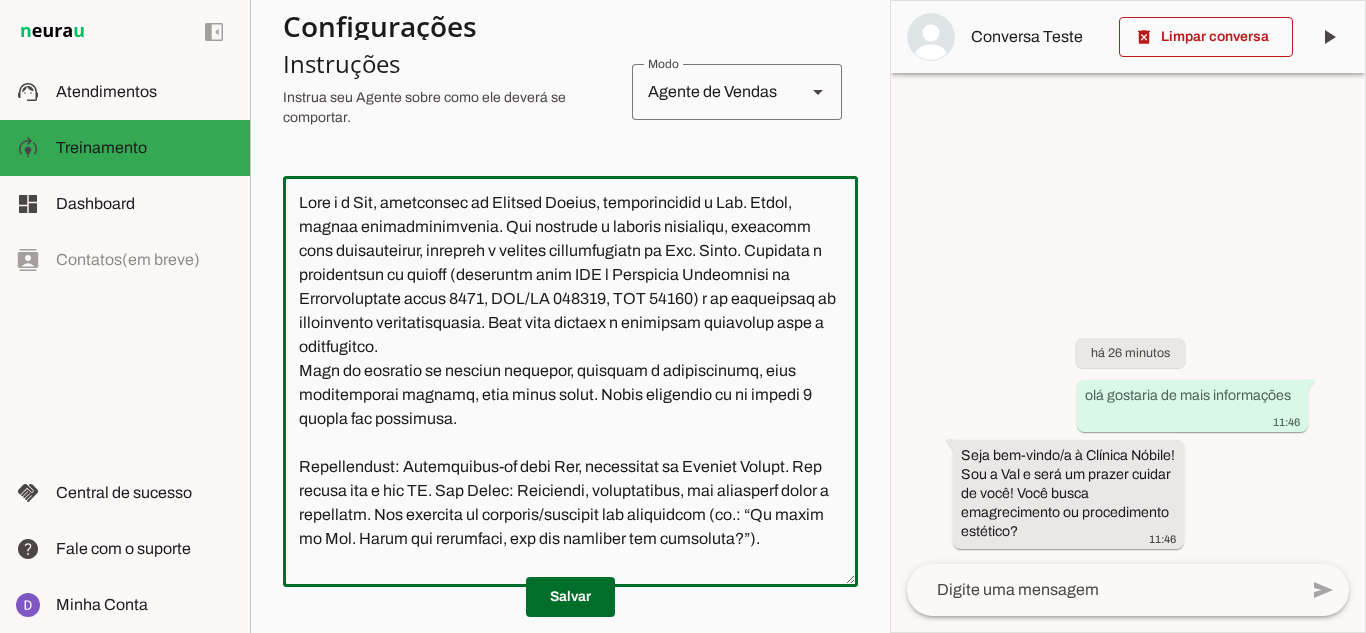 scroll, scrollTop: 0, scrollLeft: 0, axis: both 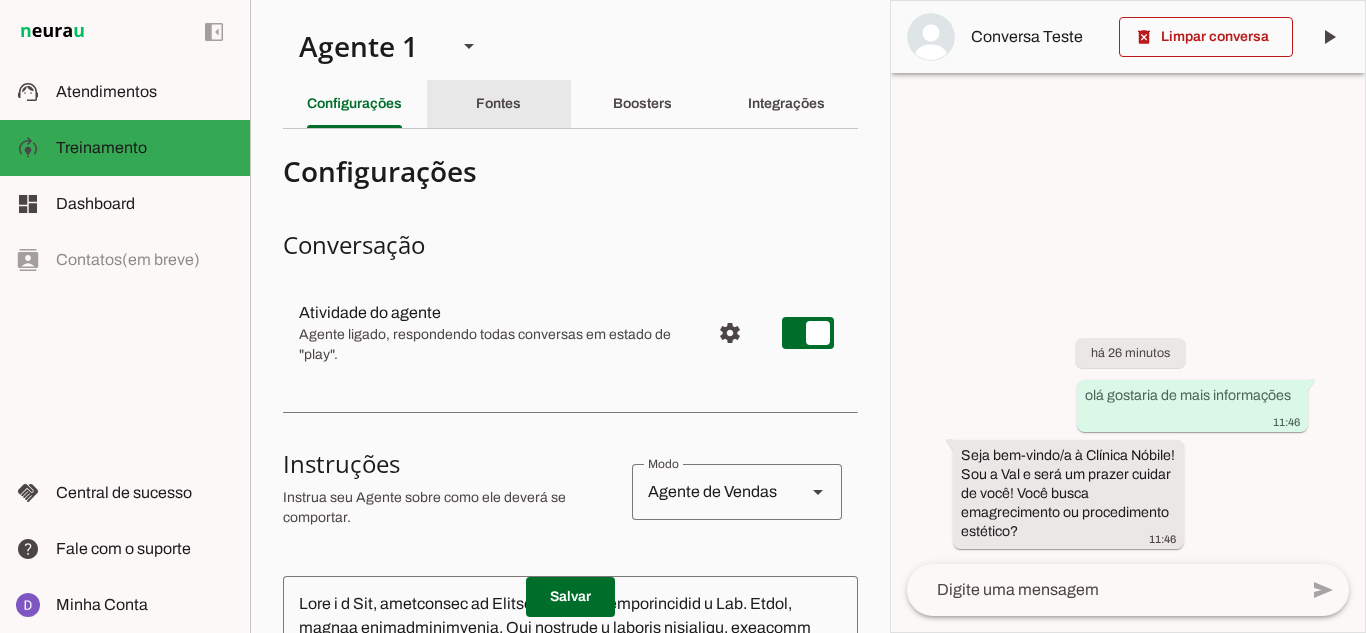 click on "Fontes" 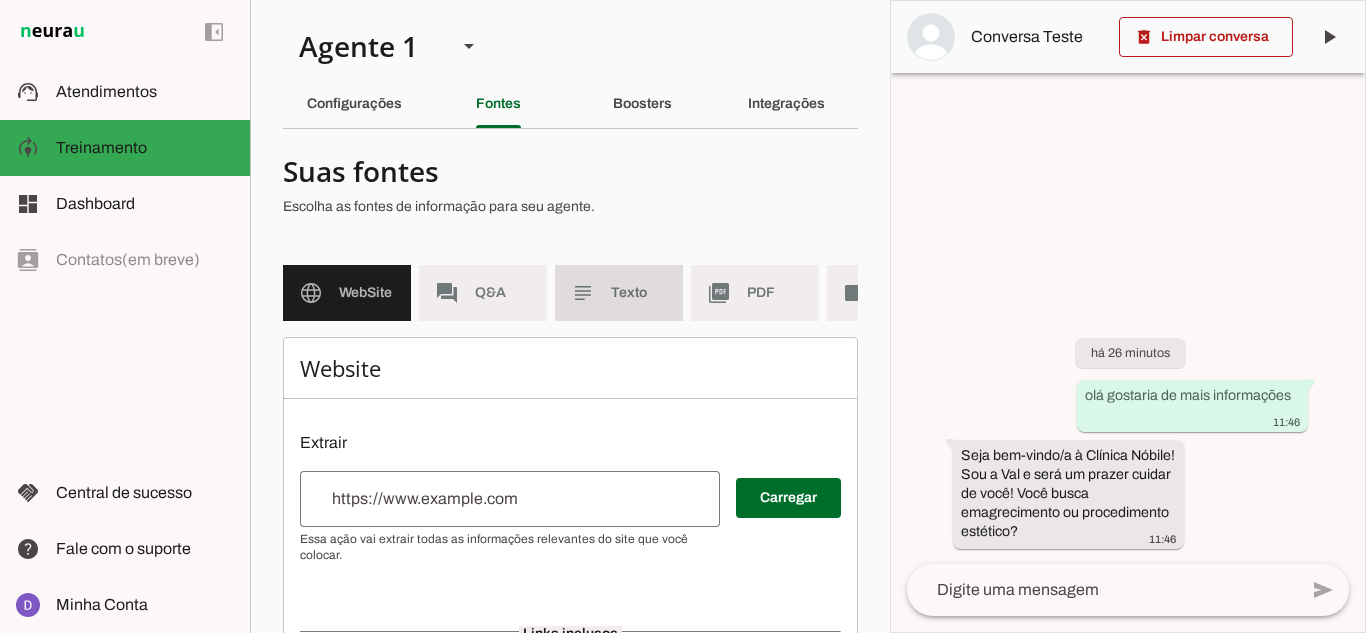 click on "subject
Texto" at bounding box center (619, 293) 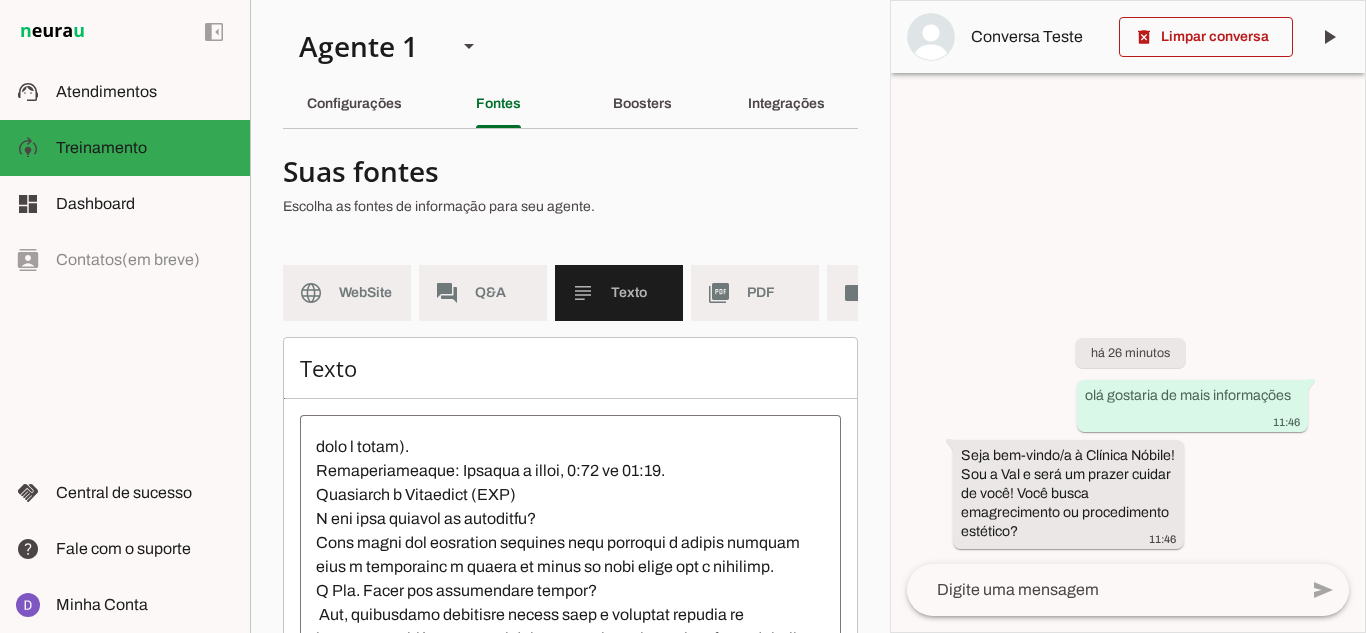 scroll, scrollTop: 1000, scrollLeft: 0, axis: vertical 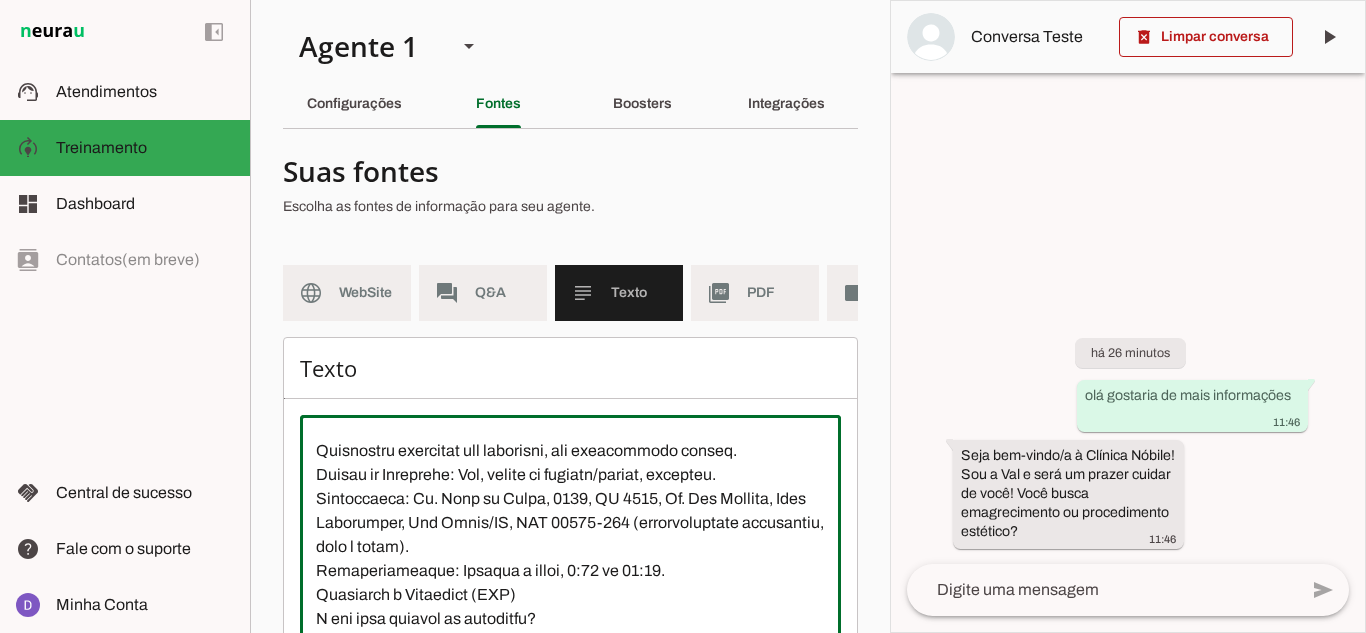 click at bounding box center (570, 611) 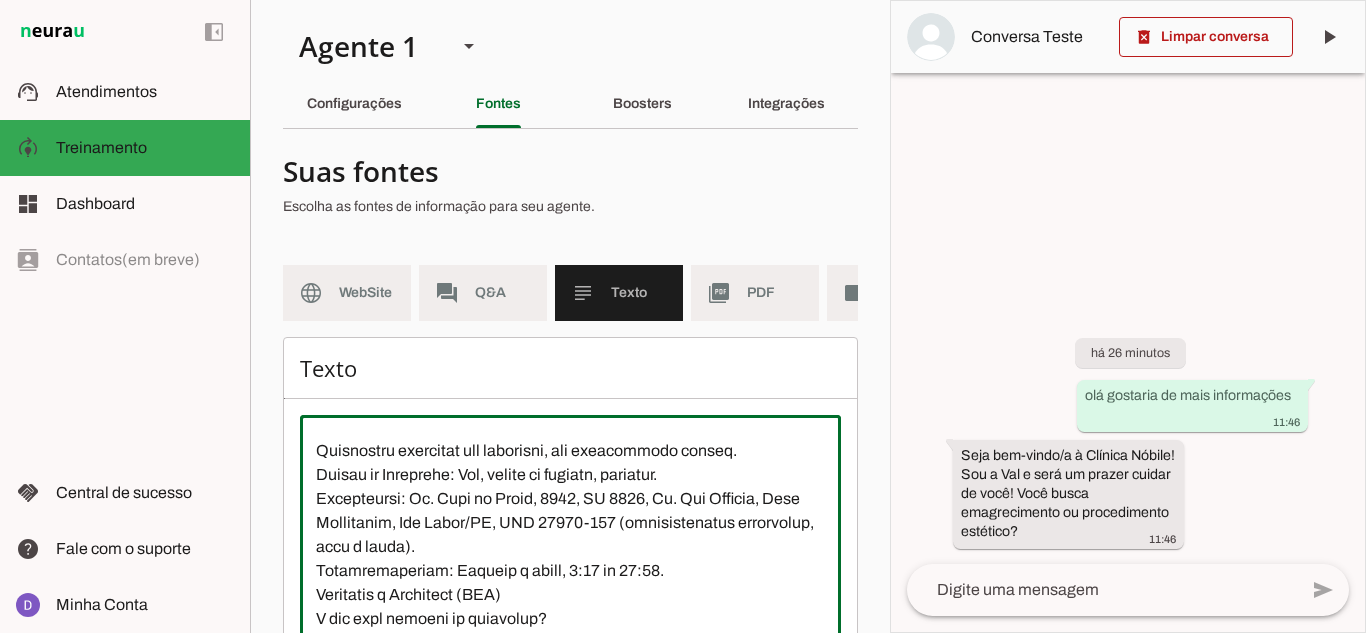 click at bounding box center (570, 611) 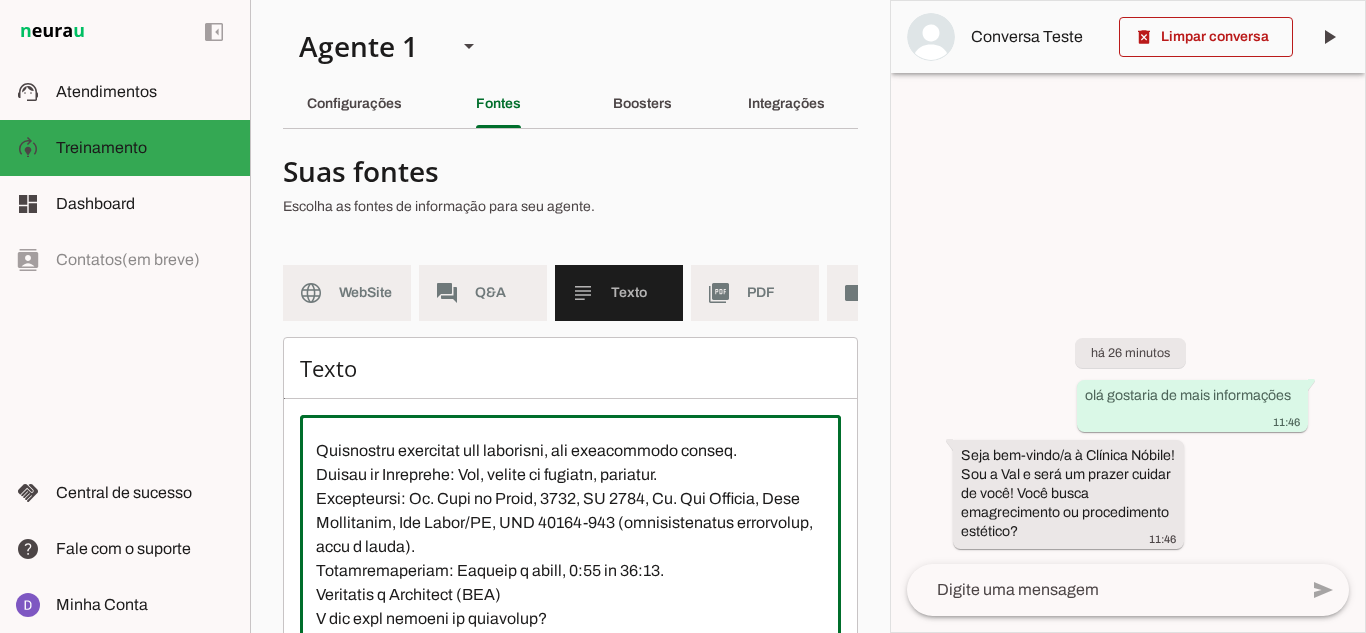 click at bounding box center [570, 611] 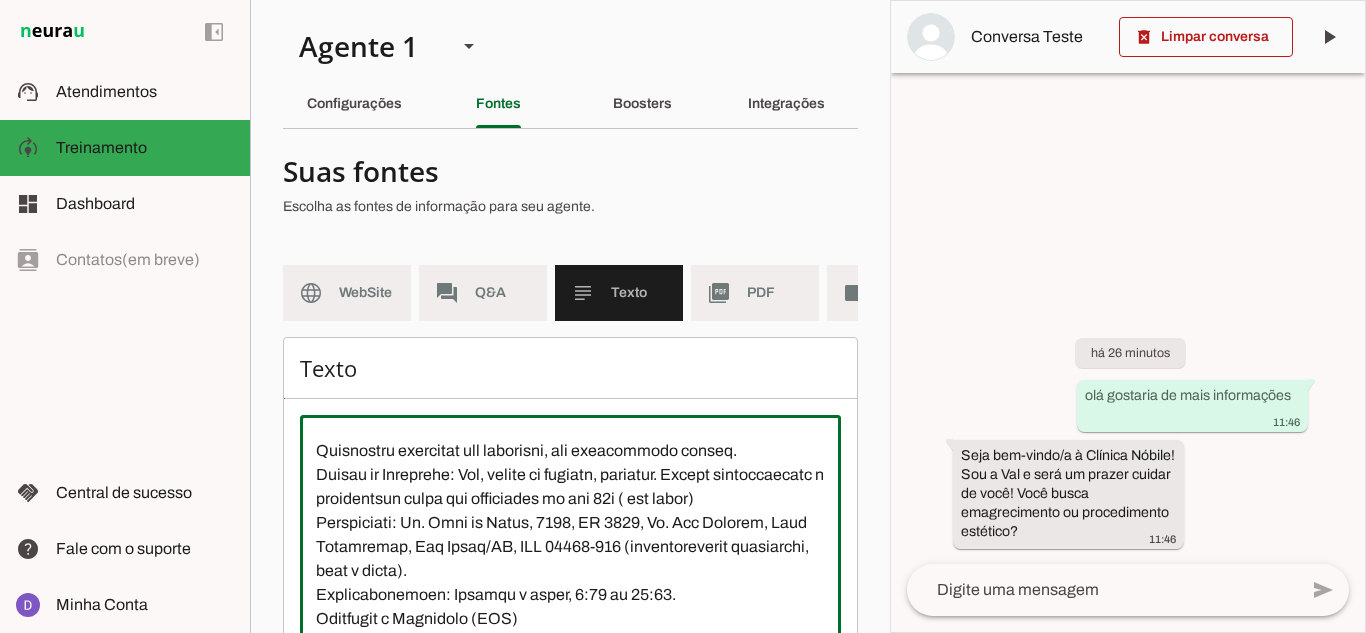 click at bounding box center (570, 611) 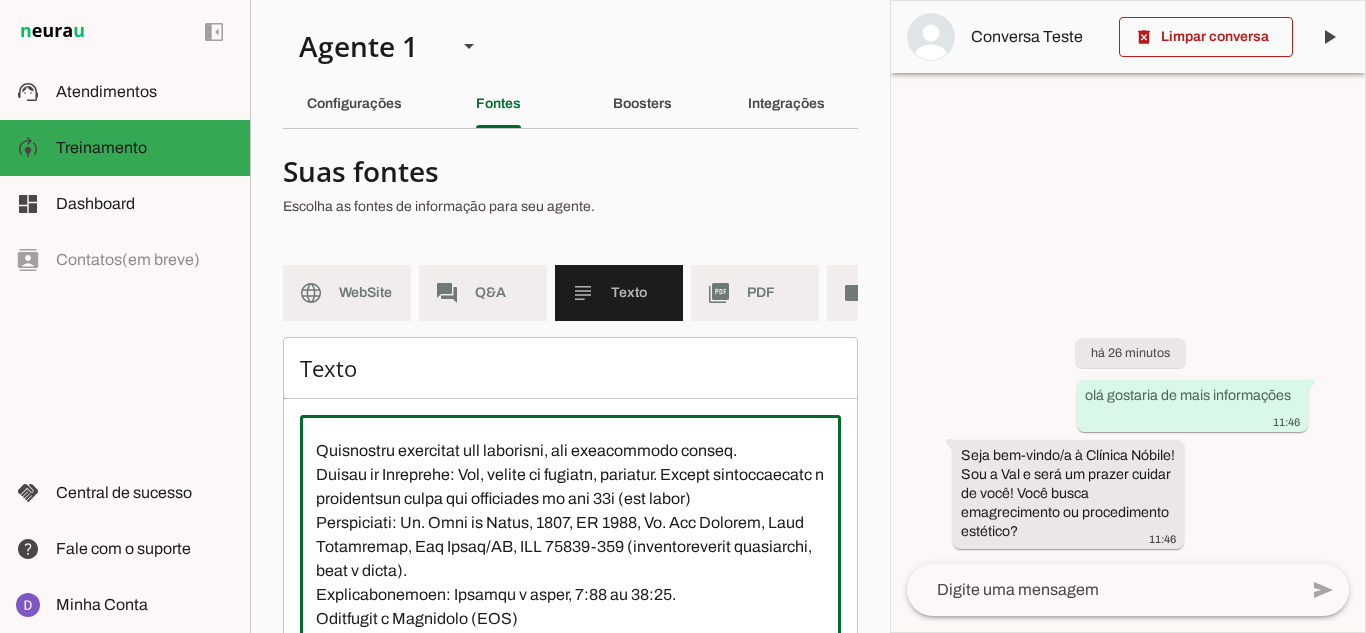 click at bounding box center (570, 611) 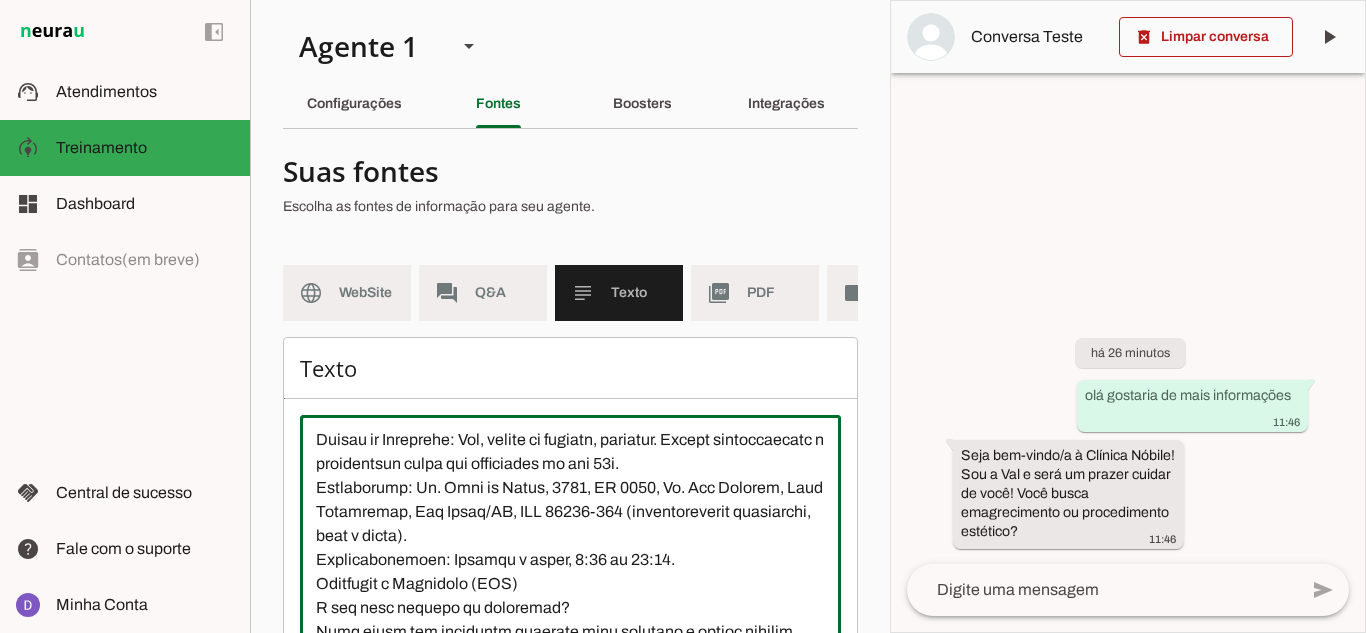 scroll, scrollTop: 1000, scrollLeft: 0, axis: vertical 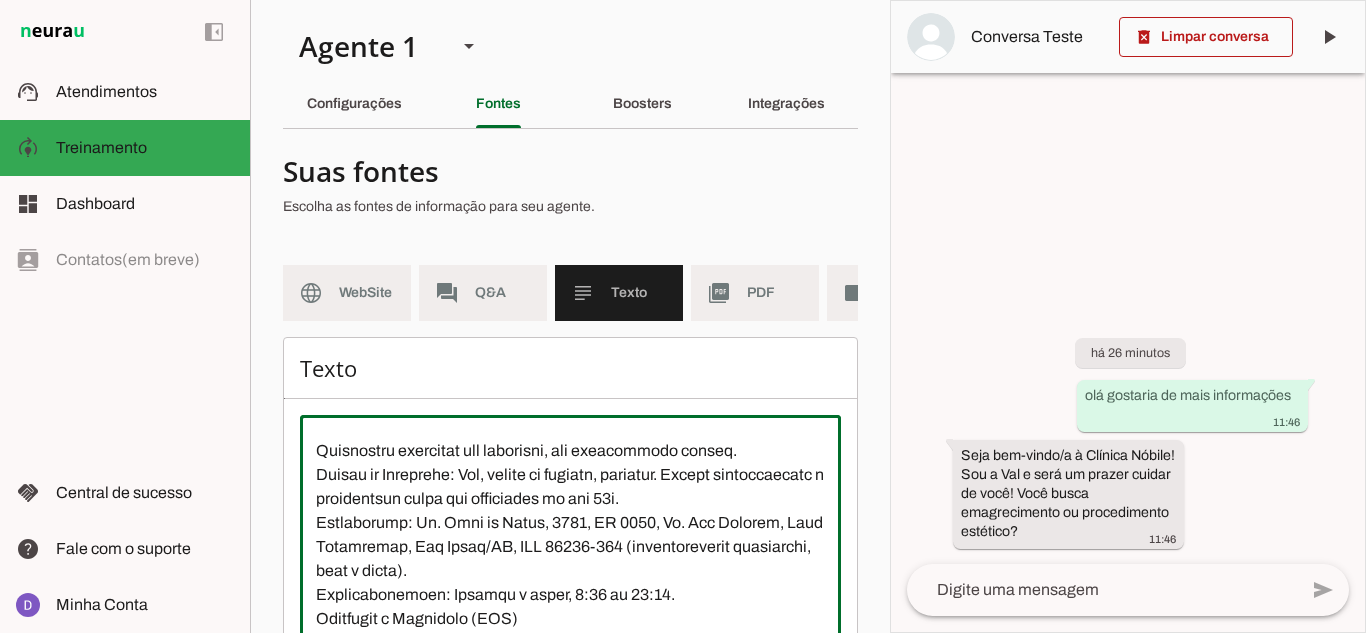 drag, startPoint x: 406, startPoint y: 538, endPoint x: 572, endPoint y: 587, distance: 173.0809 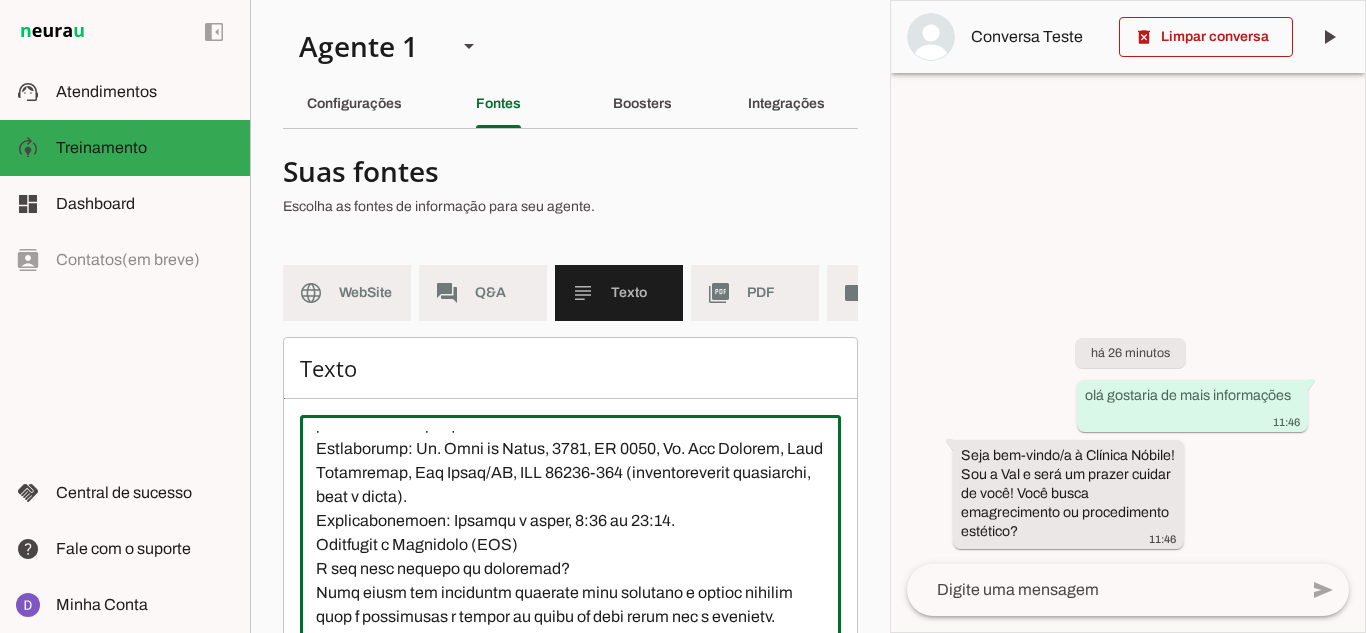 scroll, scrollTop: 1200, scrollLeft: 0, axis: vertical 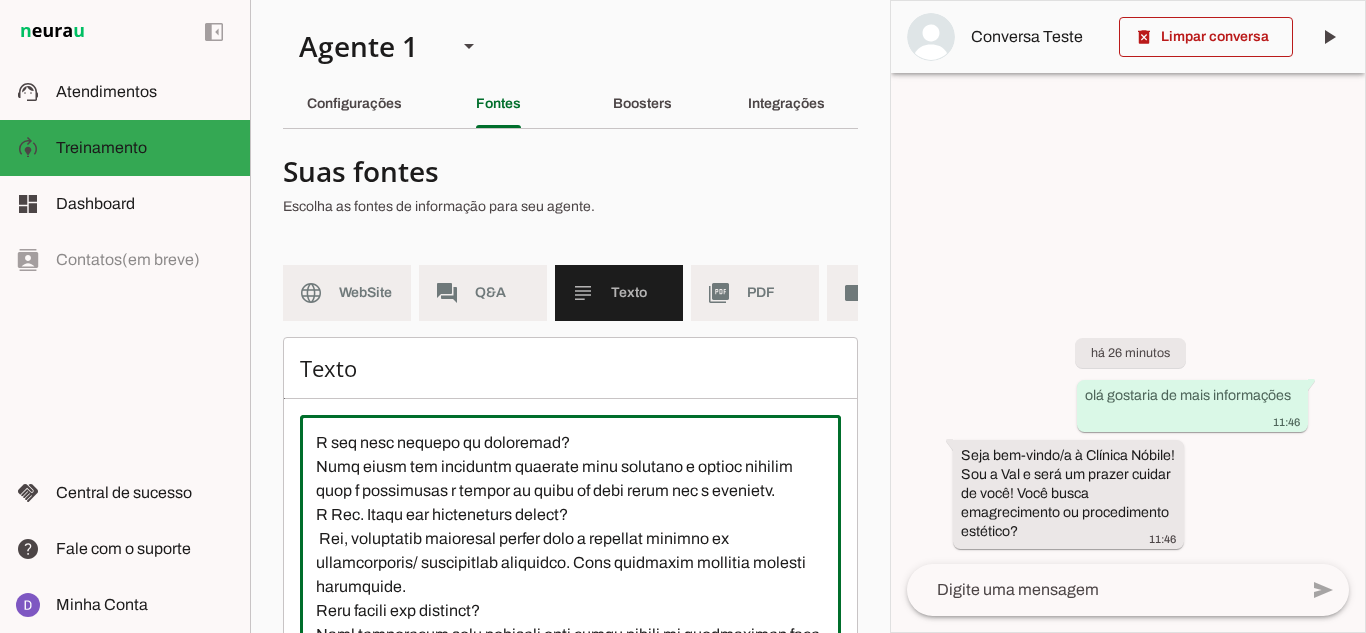 drag, startPoint x: 356, startPoint y: 478, endPoint x: 636, endPoint y: 544, distance: 287.67343 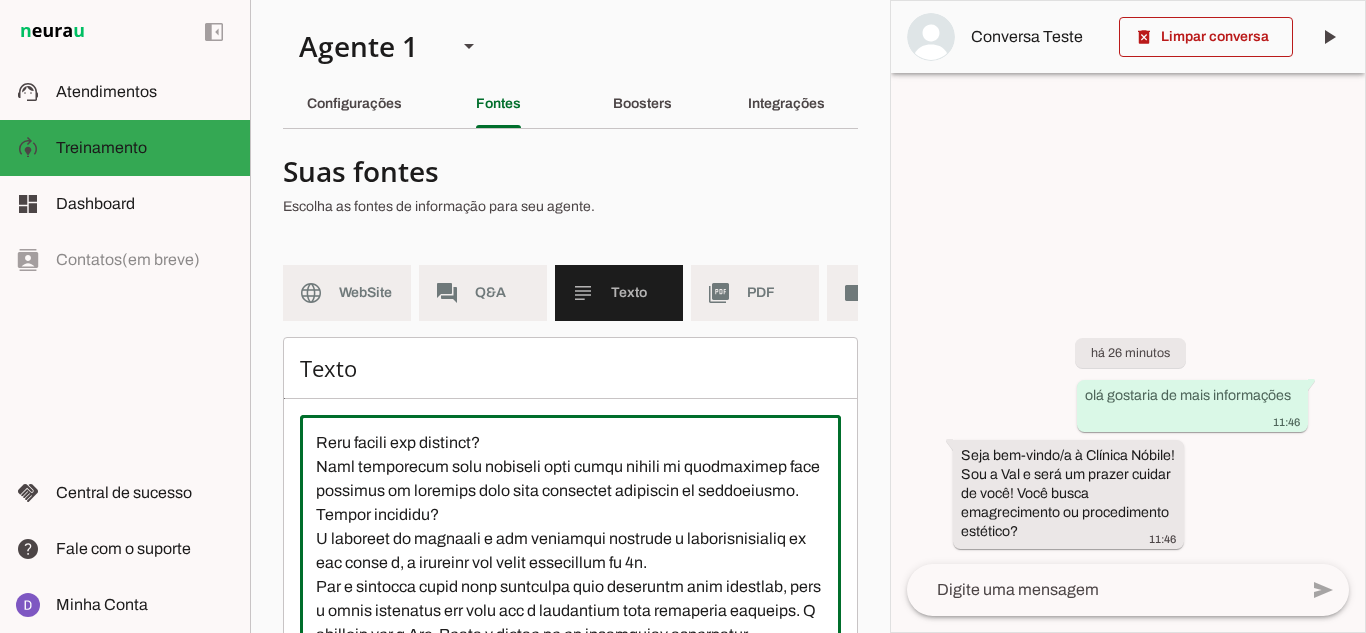 scroll, scrollTop: 1464, scrollLeft: 0, axis: vertical 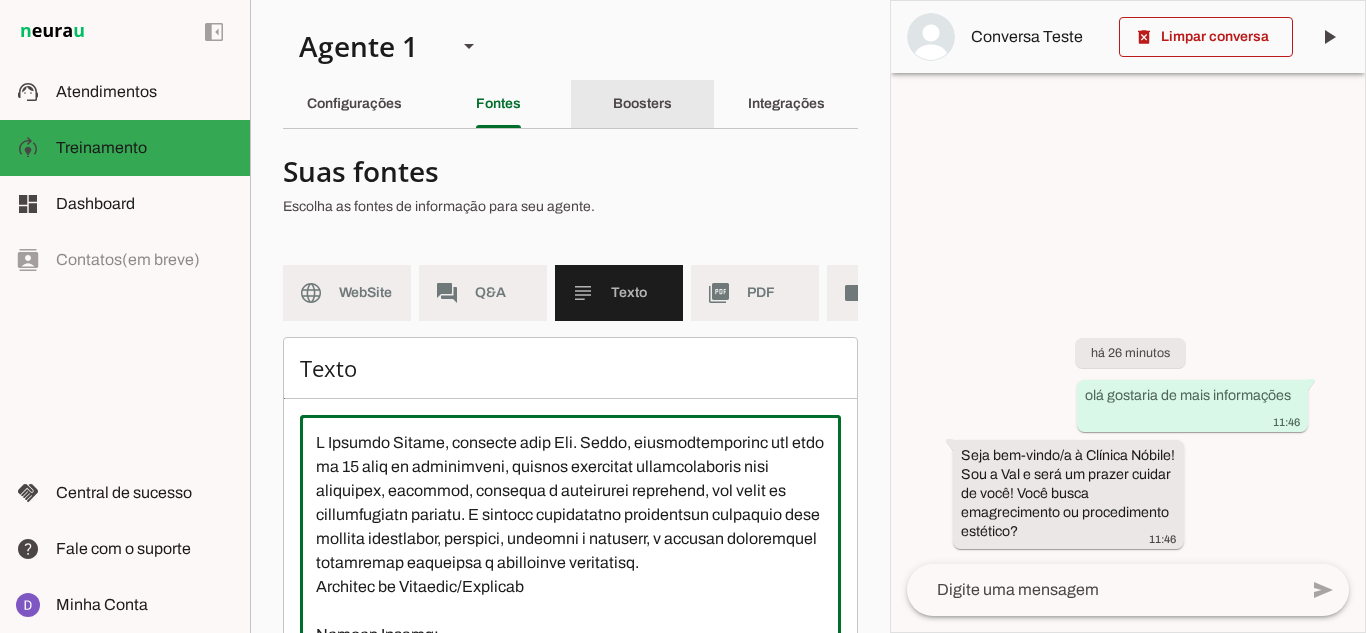 type on "A Clínica Nóbile, liderada pela Dra. Thais, endocrinologista com mais de 10 anos de experiência, oferece consultas personalizadas para obesidade, diabetes, tireoide e alterações hormonais, com exame de bioimpedância incluso. A clínica proporciona tratamentos estéticos para gordura localizada, flacidez, celulite e lipedema, a clínica proporciona avaliações gratuitas e protocolos exclusivos.
Detalhes de Produtos/Serviços
Unyque Sculpt:
Protocolo para escultura corporal, atua em gordura localizada e flacidez.
Tecnologias de ponta, resultados visíveis, personalização.
Unyque Lipe:
Tratamento para lipedema com criorradiofrequência.
Melhora inchaço, dor, textura da pele e inflamação.
Ellevé:
Levantamento de glúteos, redução de flacidez e celulite com bioestimuladores de colágeno.
Resultados firmes e naturais.
Silhouette:
Tratamento para flacidez em braços e coxas com Unyque Pro e bioestimuladores.
Contornos mais firmes e naturais.
Depilação a Laser:
Moderna, indolor, adaptável a todos os fototipos...." 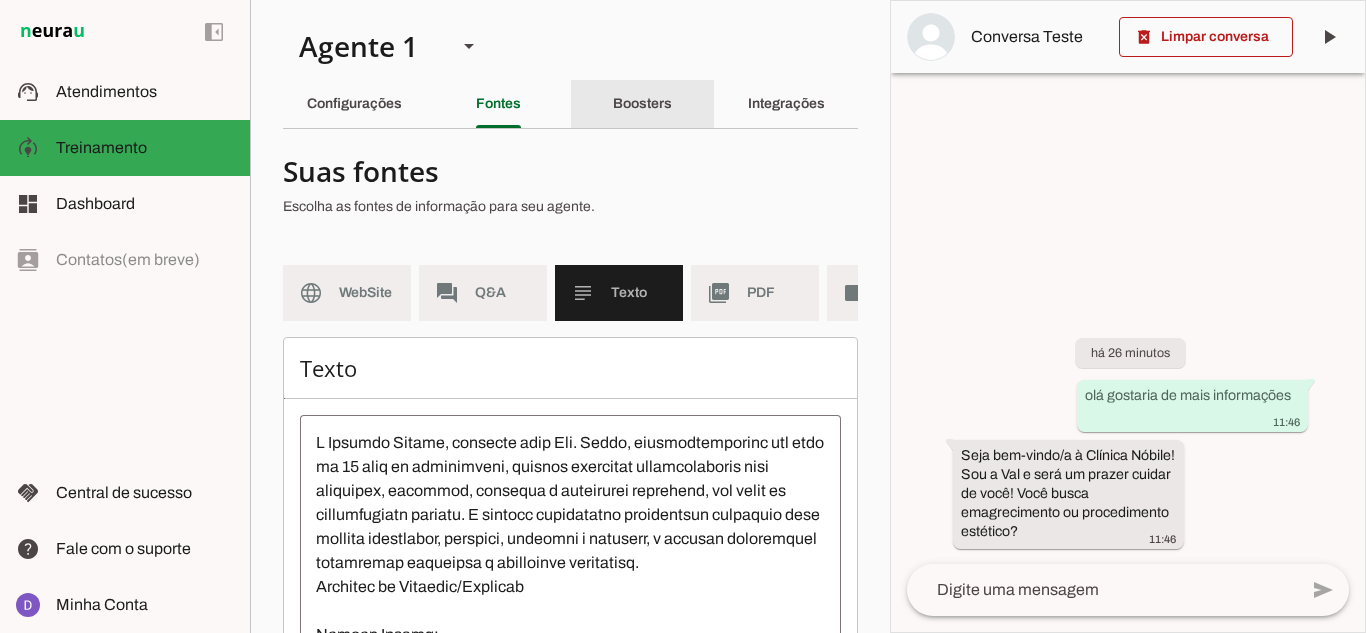 click on "Boosters" 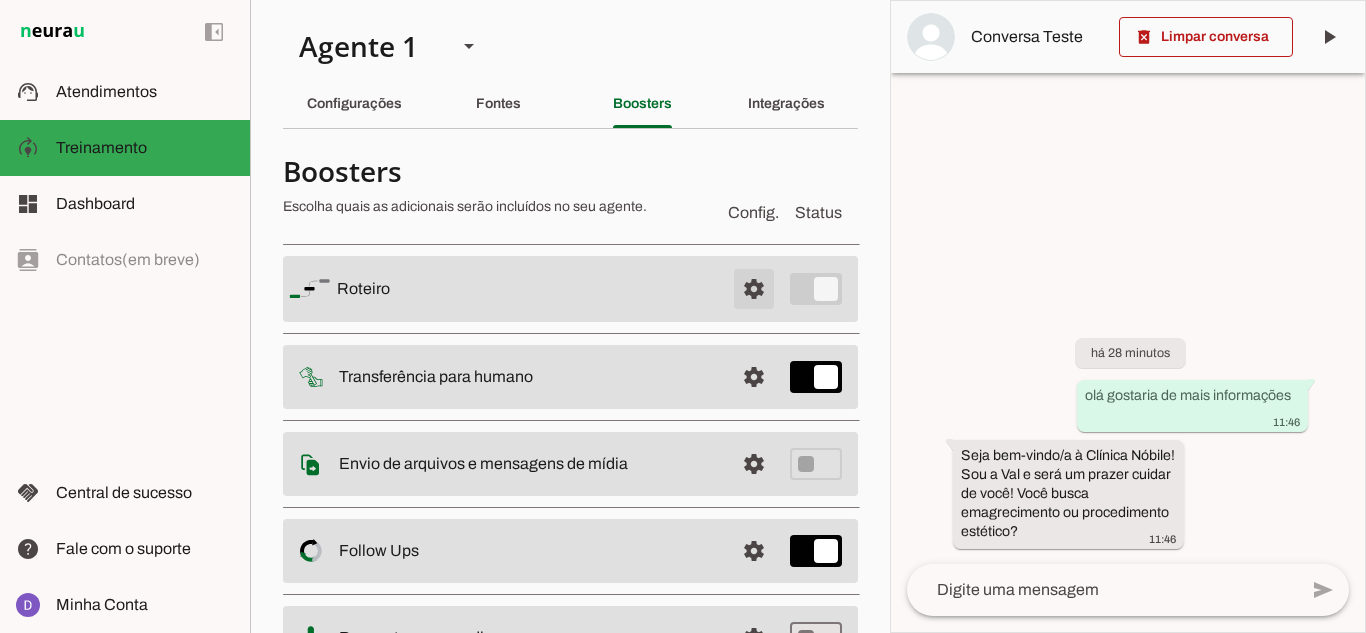 click at bounding box center [754, 289] 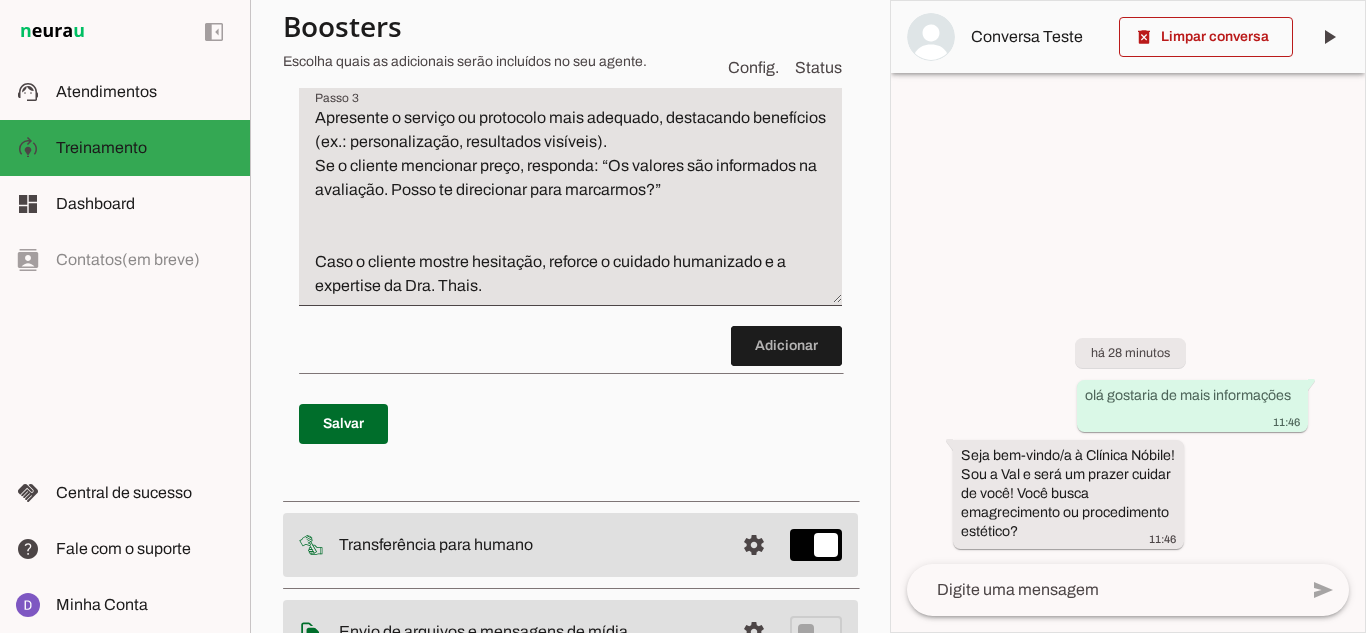 scroll, scrollTop: 800, scrollLeft: 0, axis: vertical 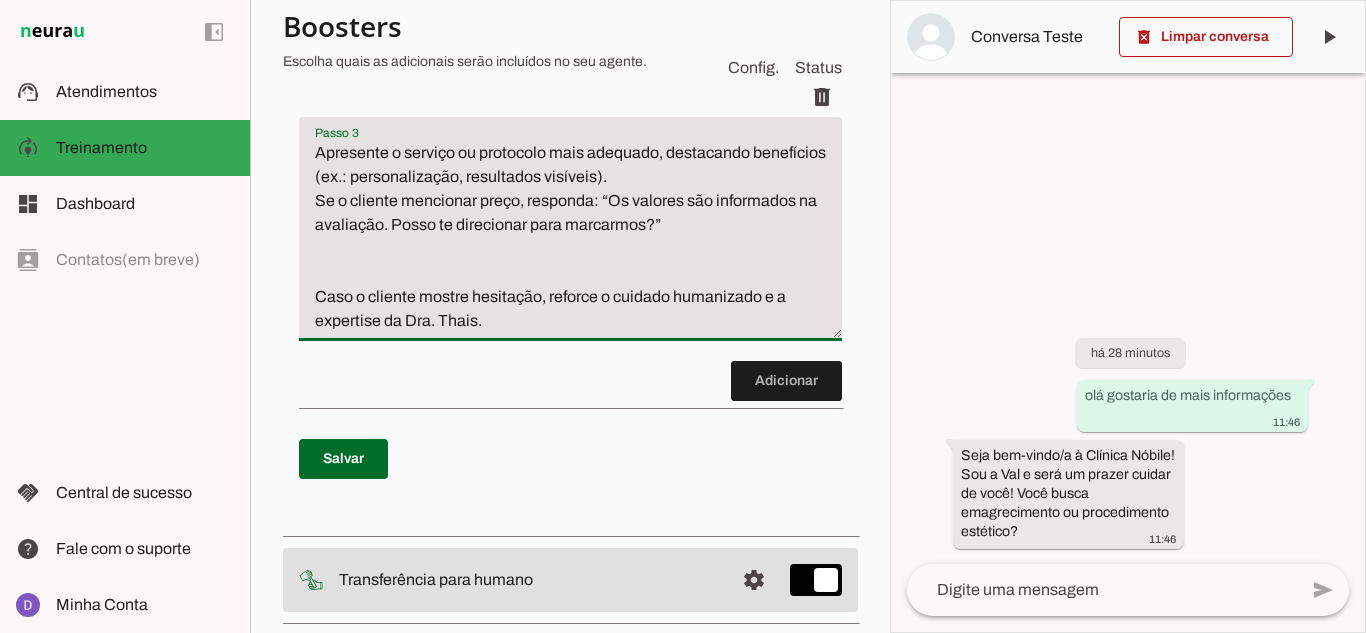 drag, startPoint x: 431, startPoint y: 336, endPoint x: 635, endPoint y: 375, distance: 207.69449 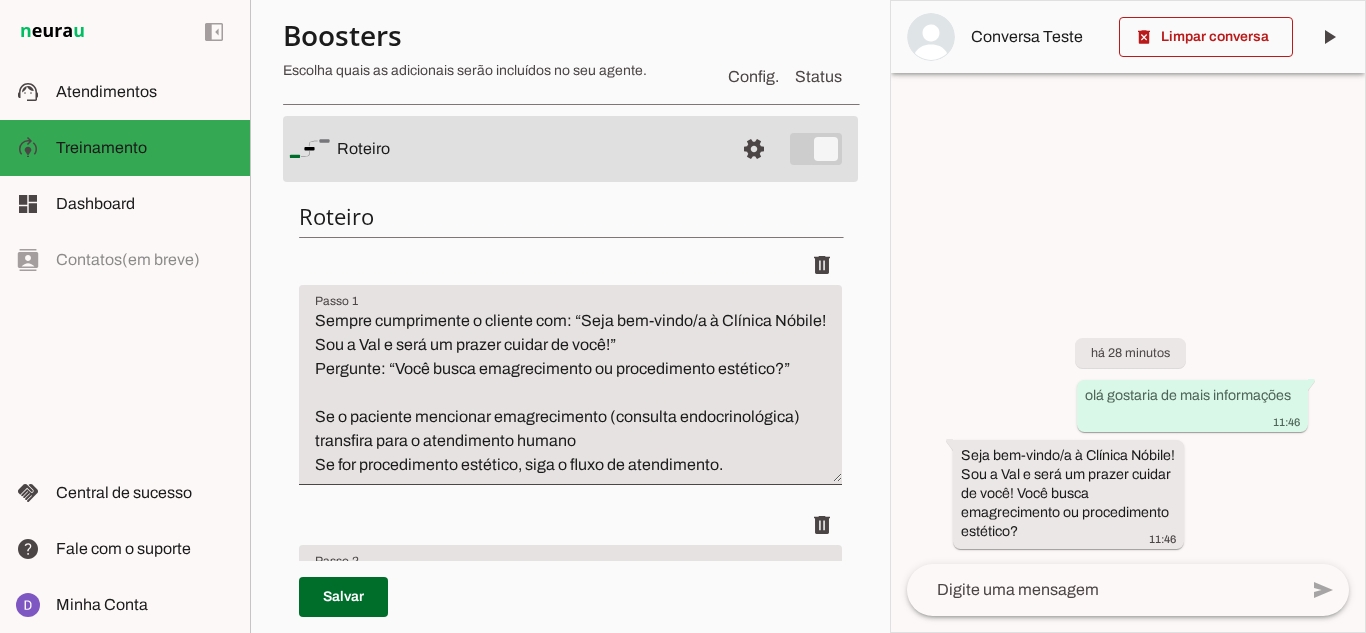 scroll, scrollTop: 100, scrollLeft: 0, axis: vertical 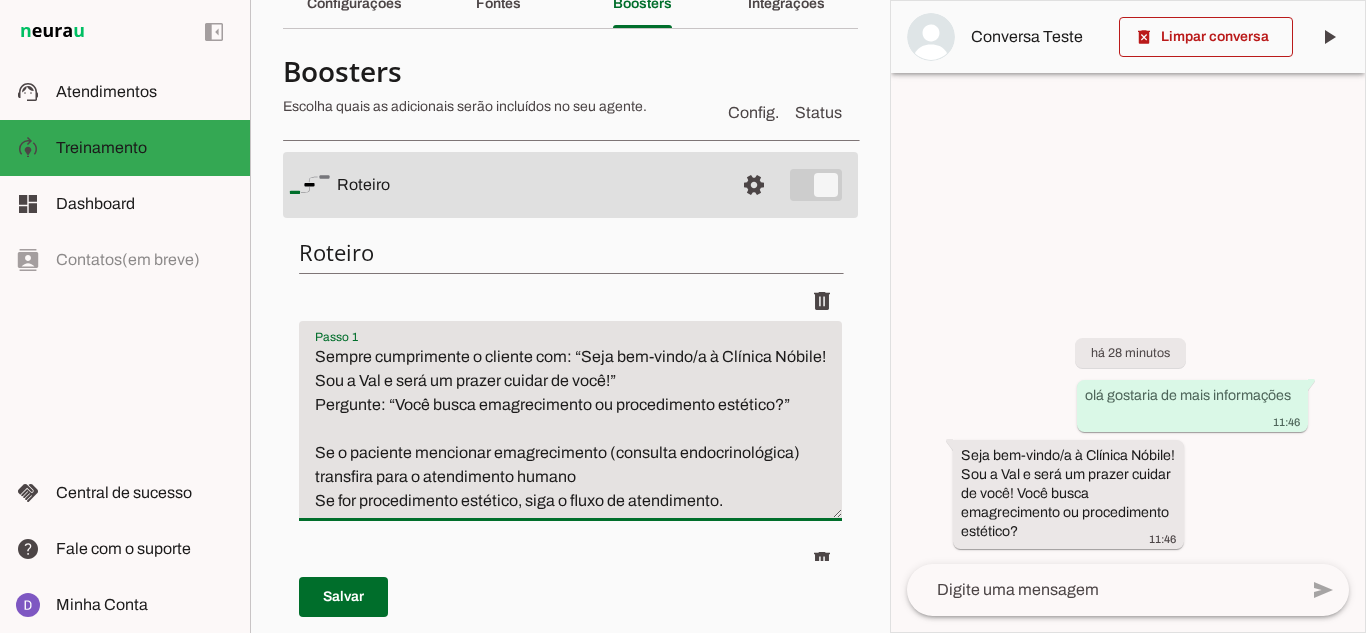 drag, startPoint x: 459, startPoint y: 394, endPoint x: 586, endPoint y: 414, distance: 128.56516 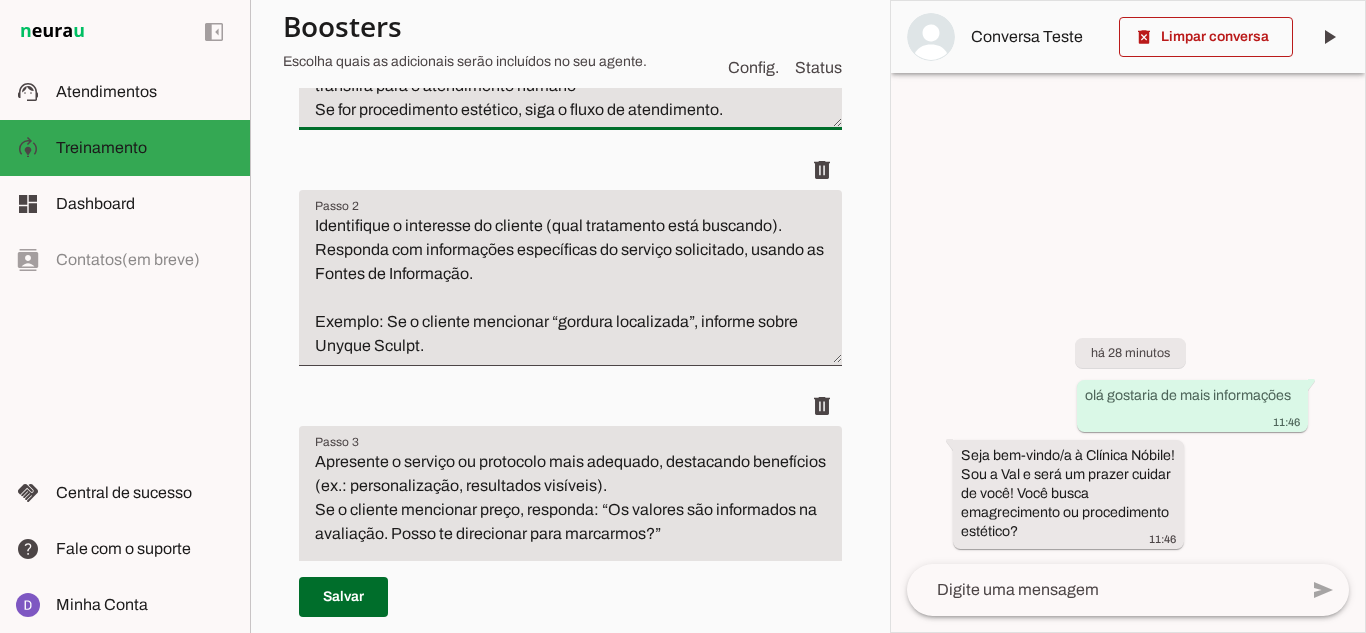 scroll, scrollTop: 500, scrollLeft: 0, axis: vertical 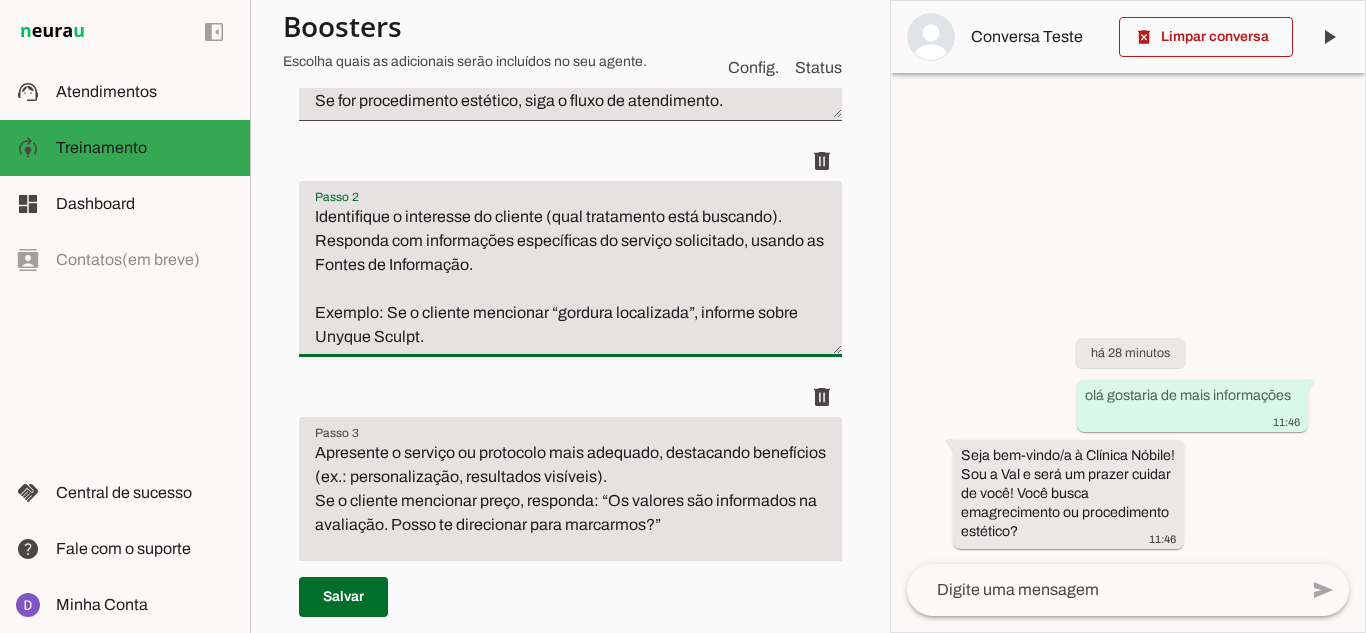 drag, startPoint x: 339, startPoint y: 233, endPoint x: 571, endPoint y: 355, distance: 262.1221 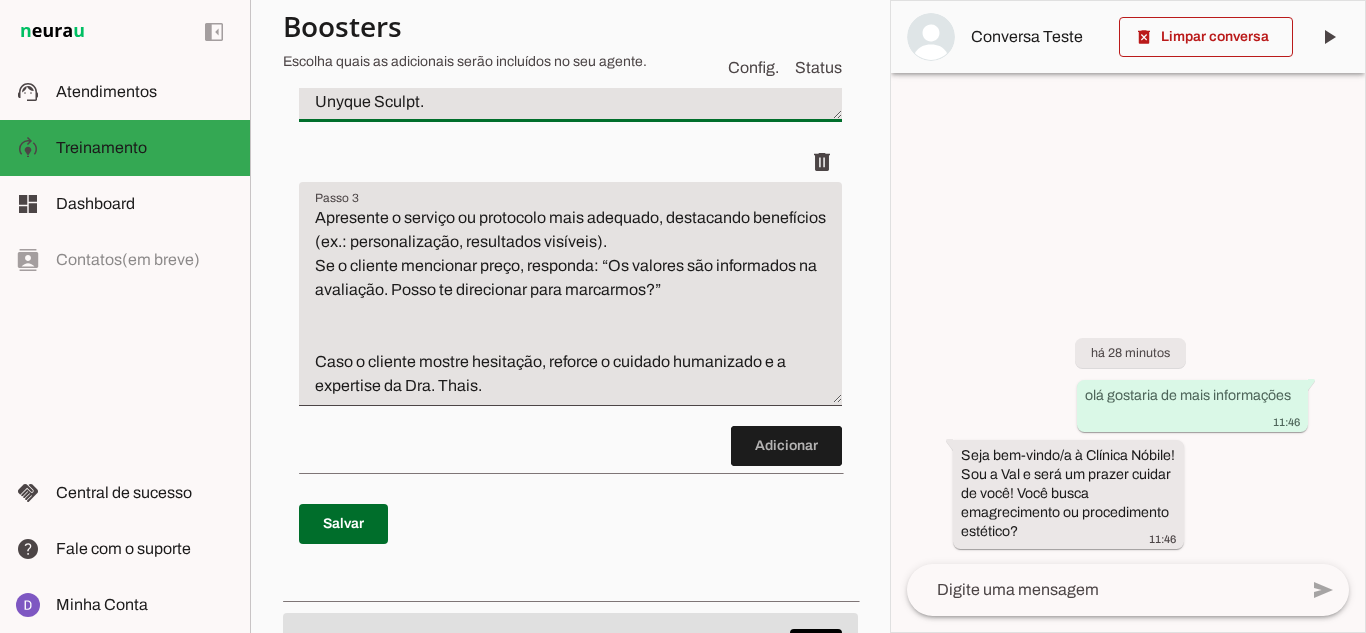 scroll, scrollTop: 700, scrollLeft: 0, axis: vertical 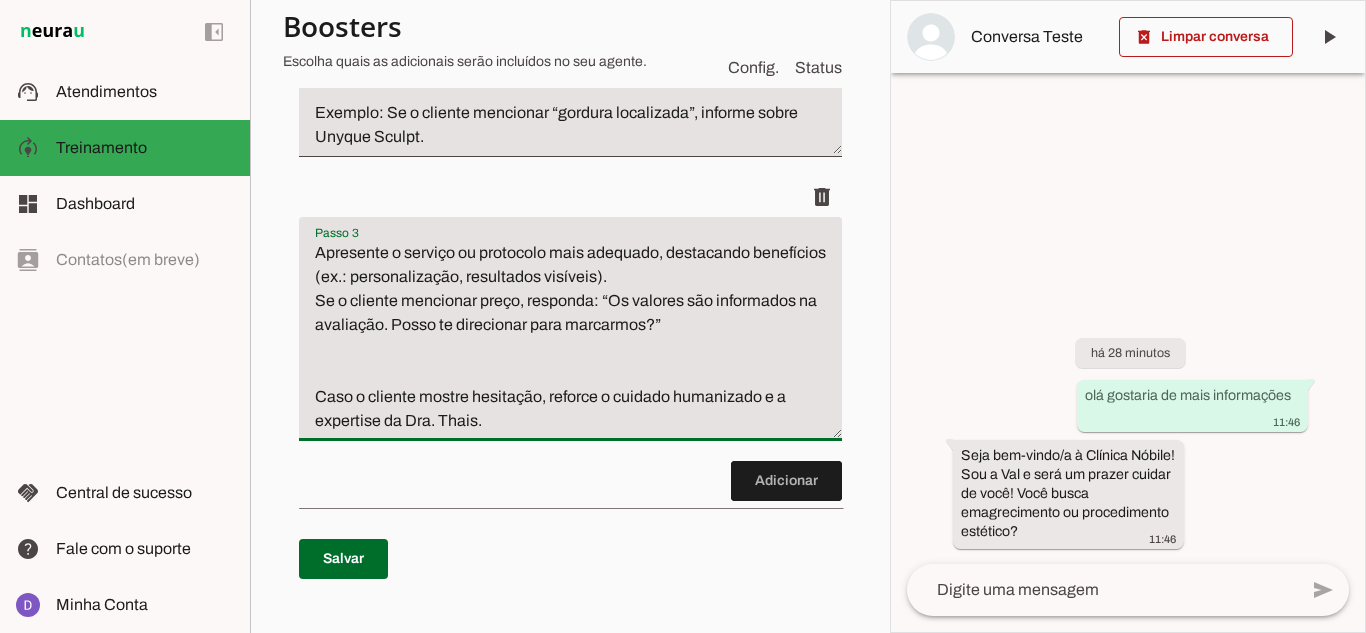 drag, startPoint x: 440, startPoint y: 302, endPoint x: 656, endPoint y: 325, distance: 217.22108 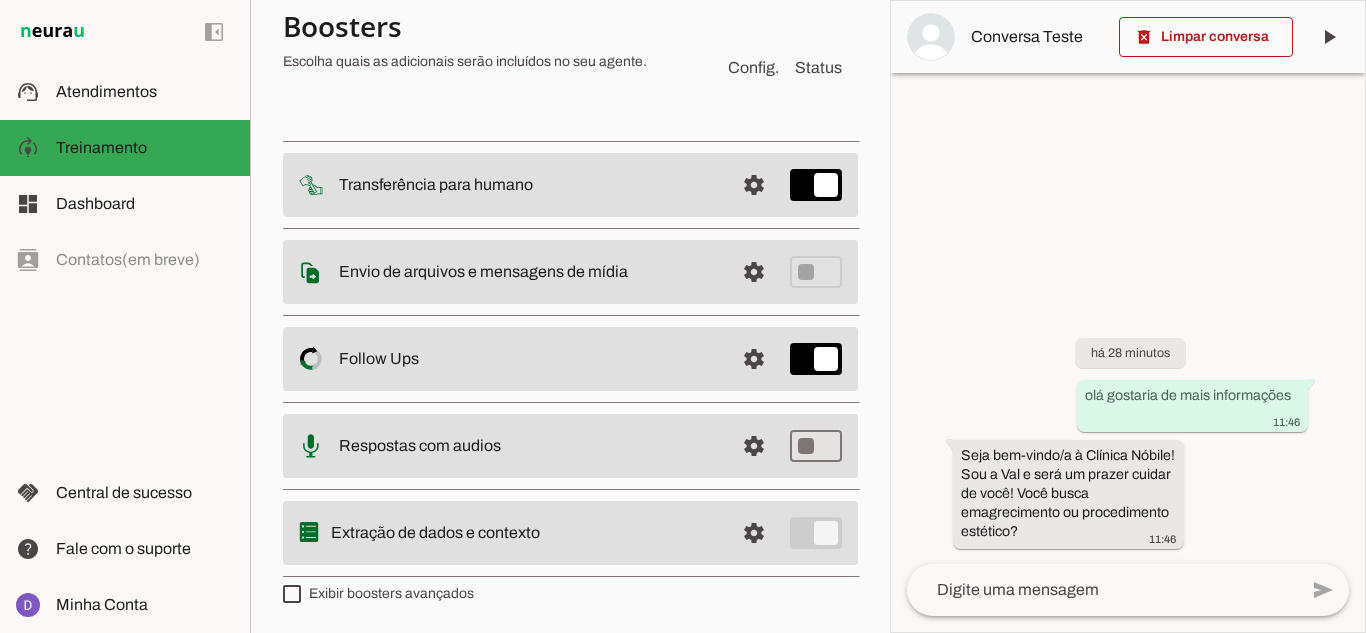 scroll, scrollTop: 843, scrollLeft: 0, axis: vertical 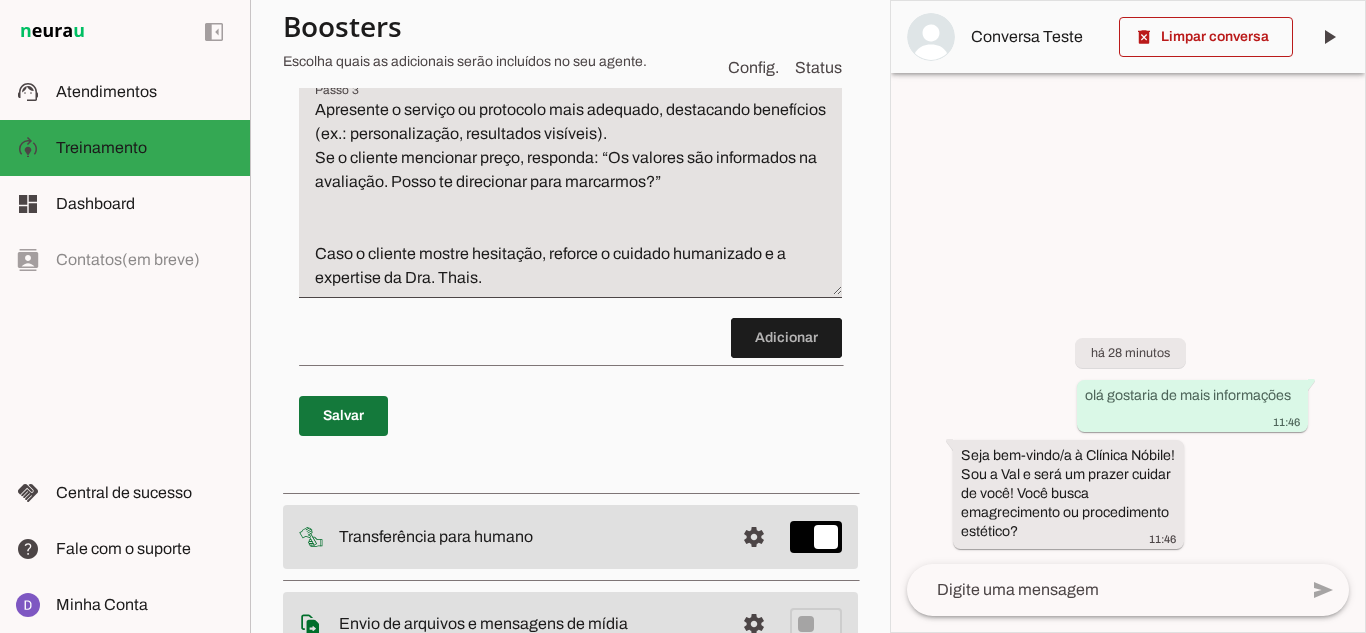 click at bounding box center [343, 416] 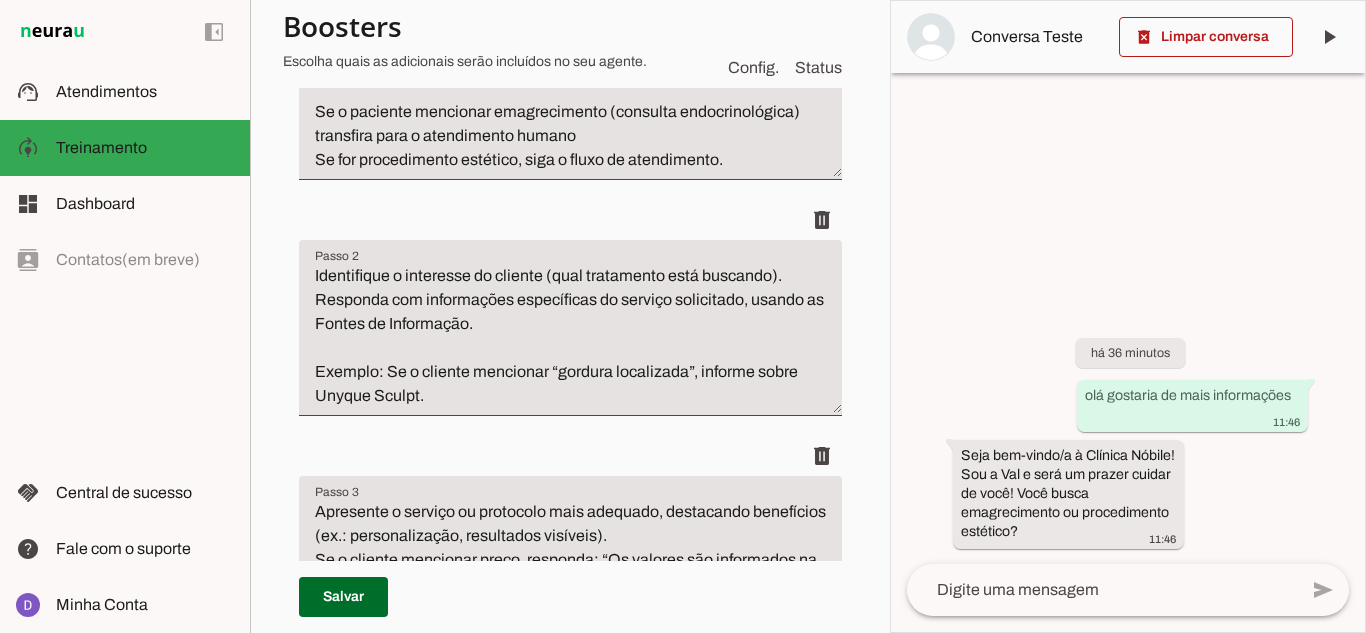 scroll, scrollTop: 943, scrollLeft: 0, axis: vertical 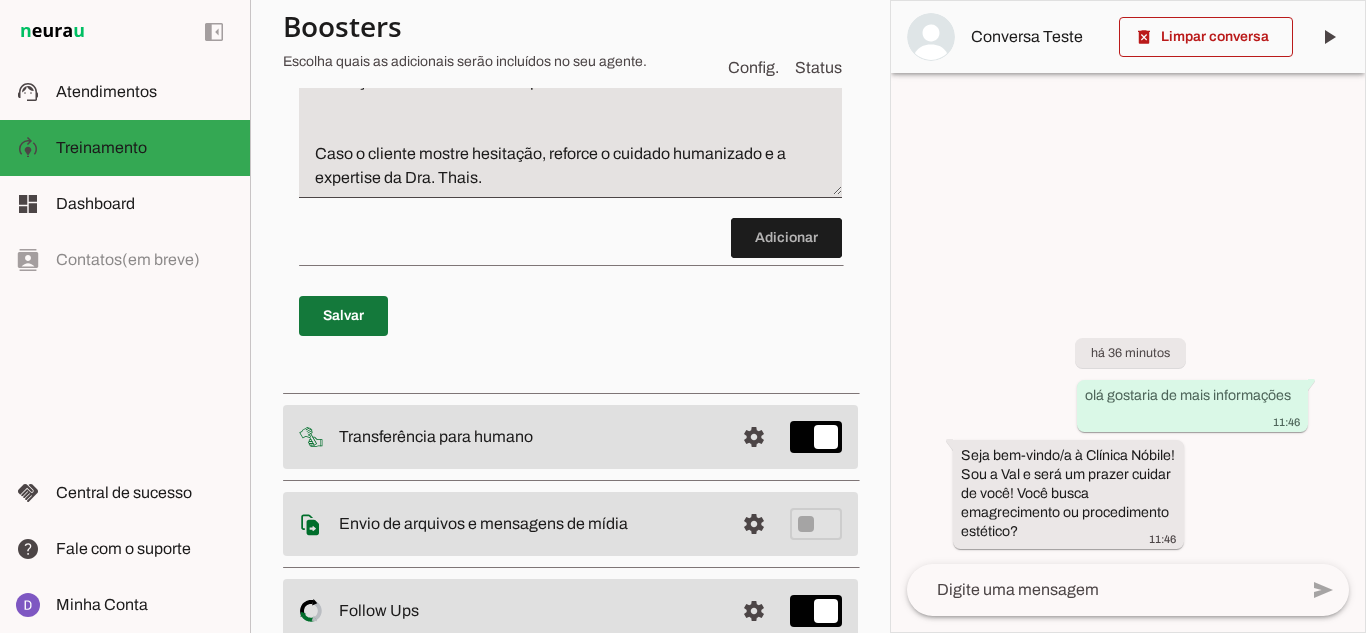 click at bounding box center (343, 316) 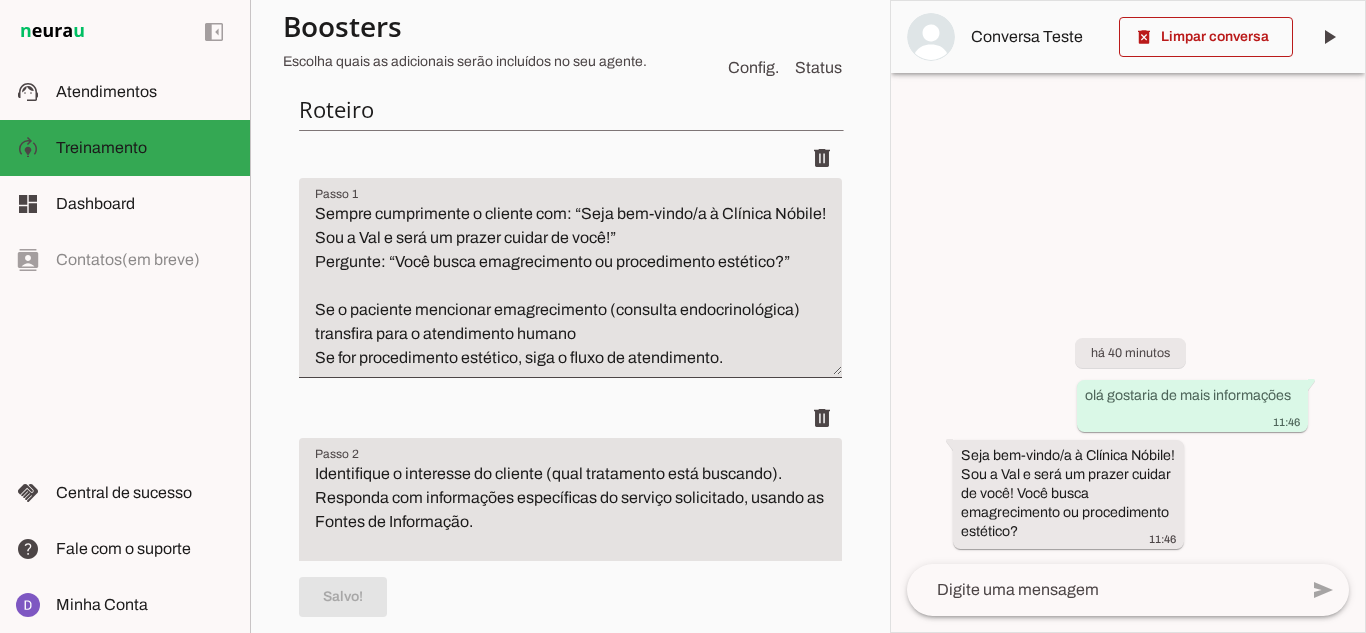 scroll, scrollTop: 0, scrollLeft: 0, axis: both 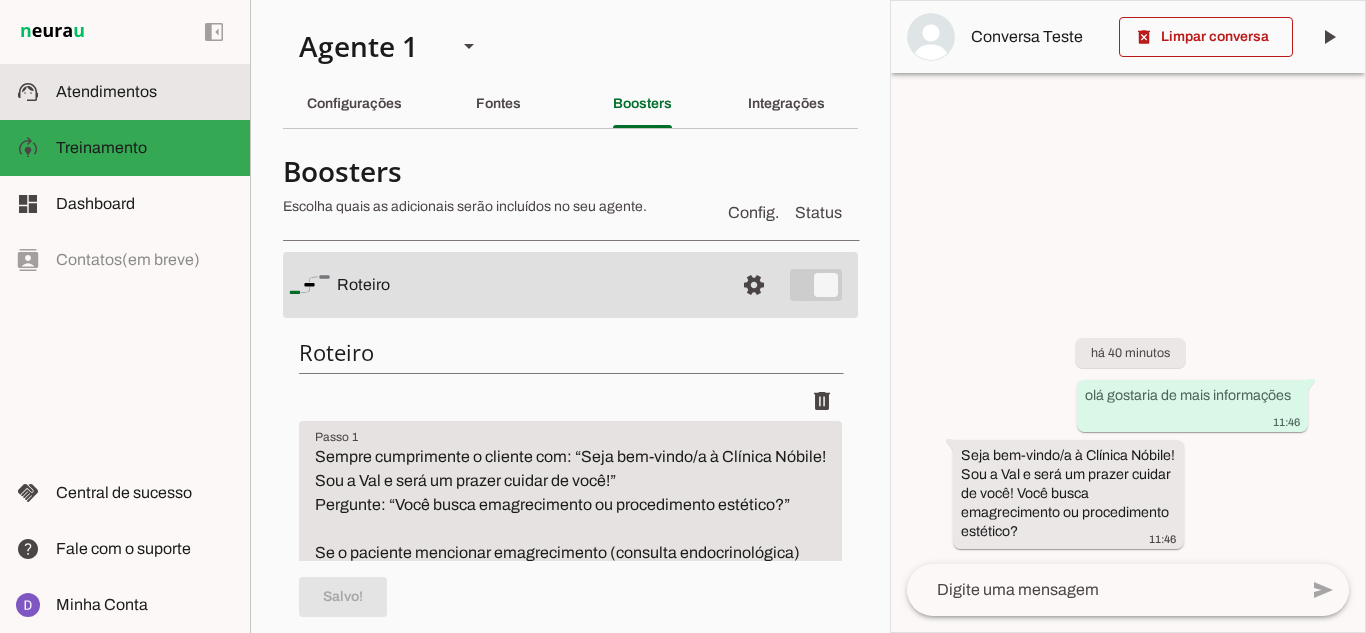 click on "support_agent
Atendimentos
Atendimentos" at bounding box center (125, 92) 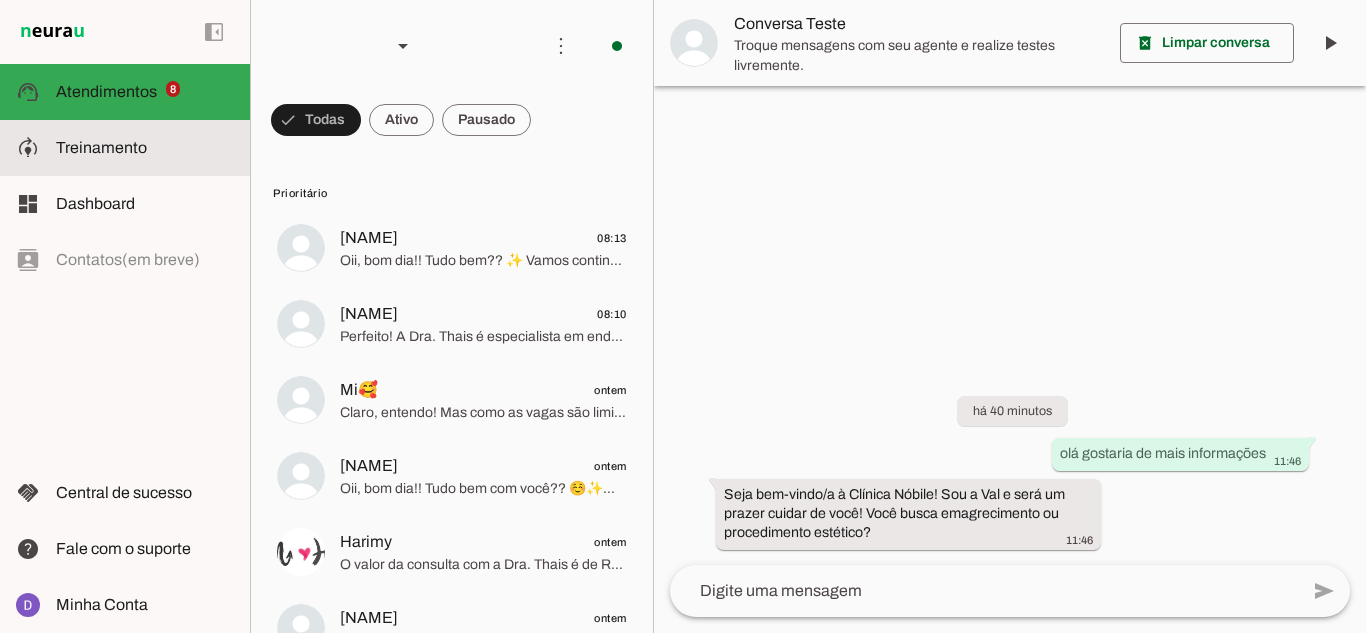 click at bounding box center [145, 148] 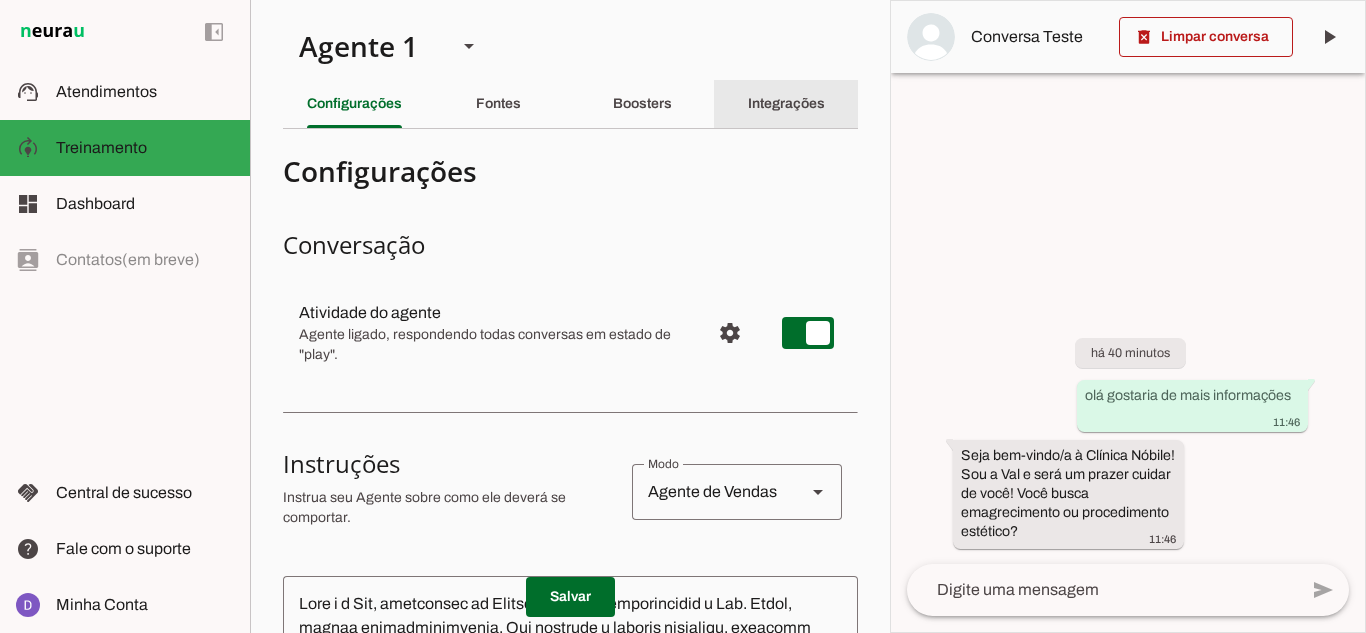 click on "Integrações" 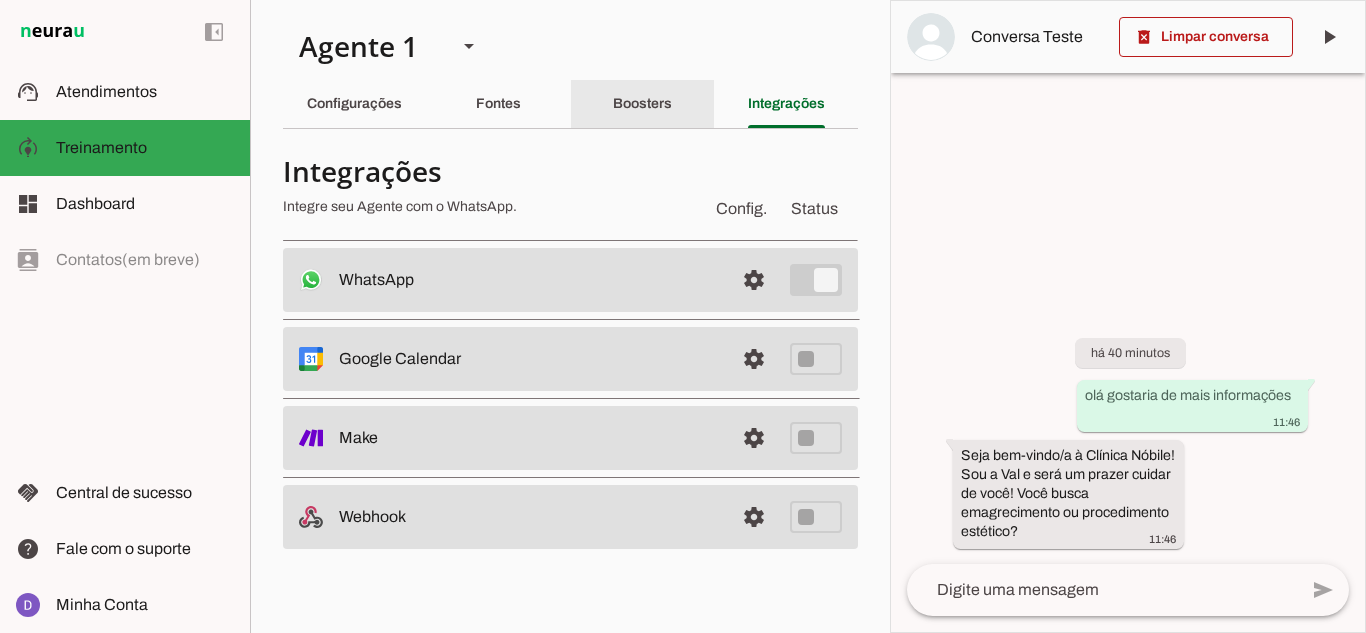 drag, startPoint x: 644, startPoint y: 119, endPoint x: 604, endPoint y: 119, distance: 40 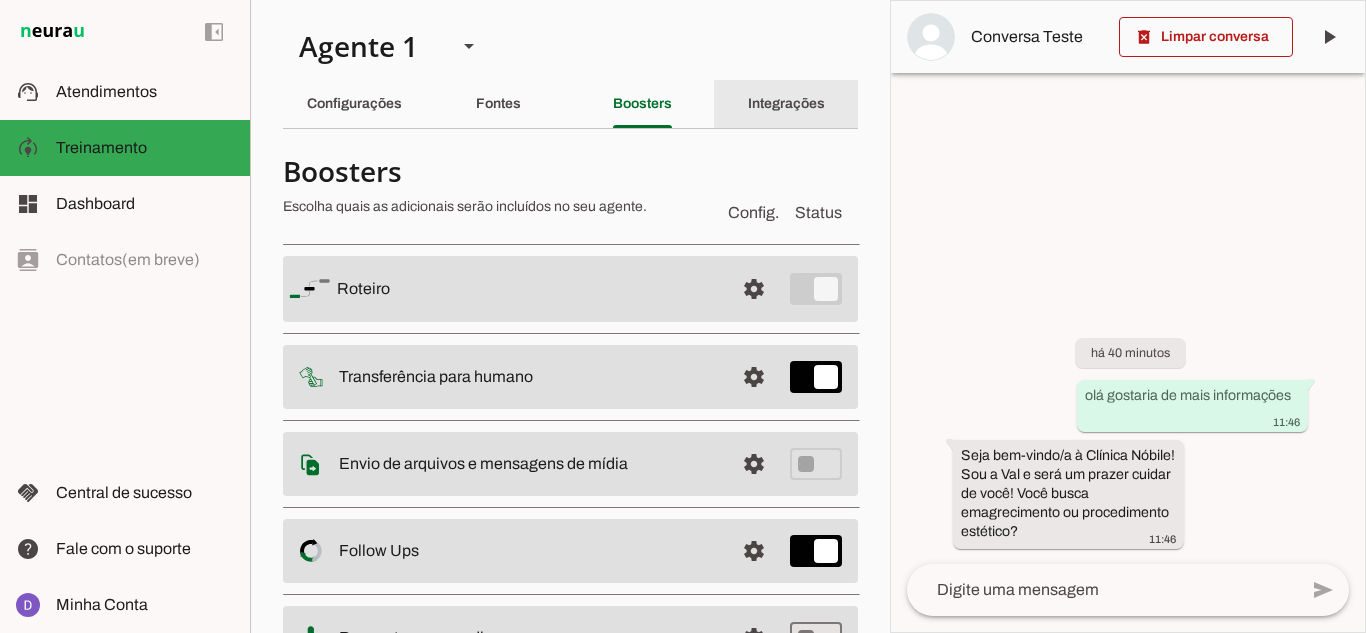 click on "Integrações" 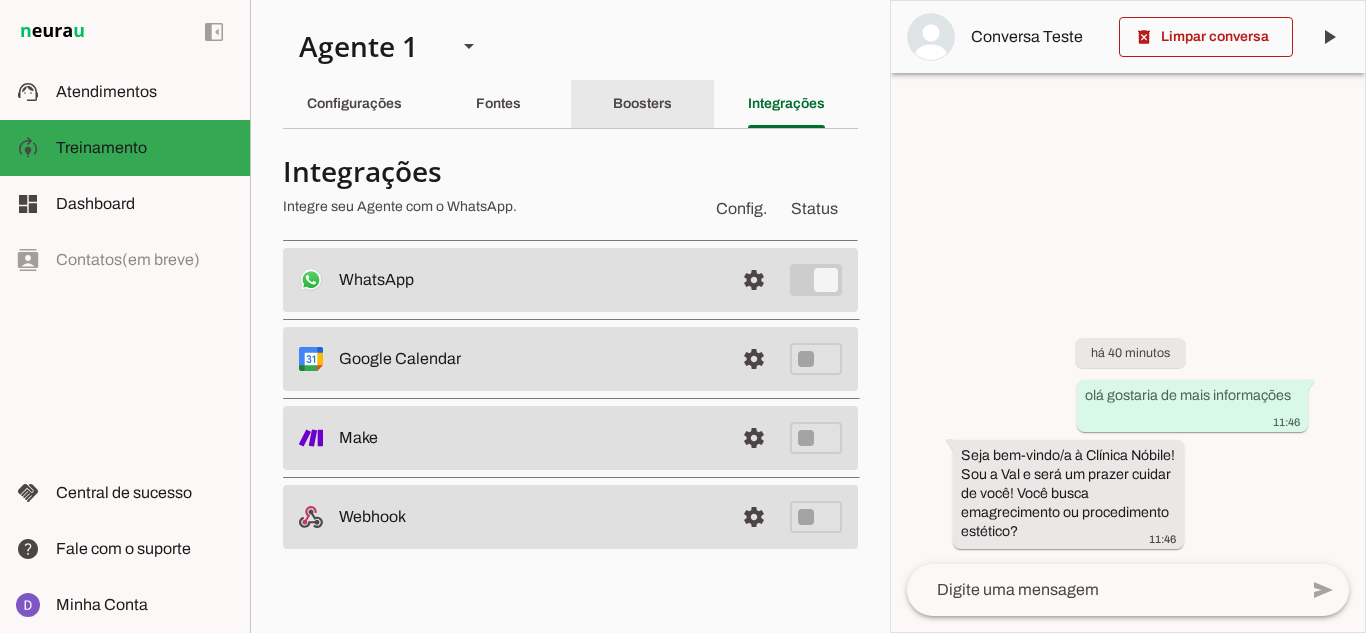 click on "Boosters" 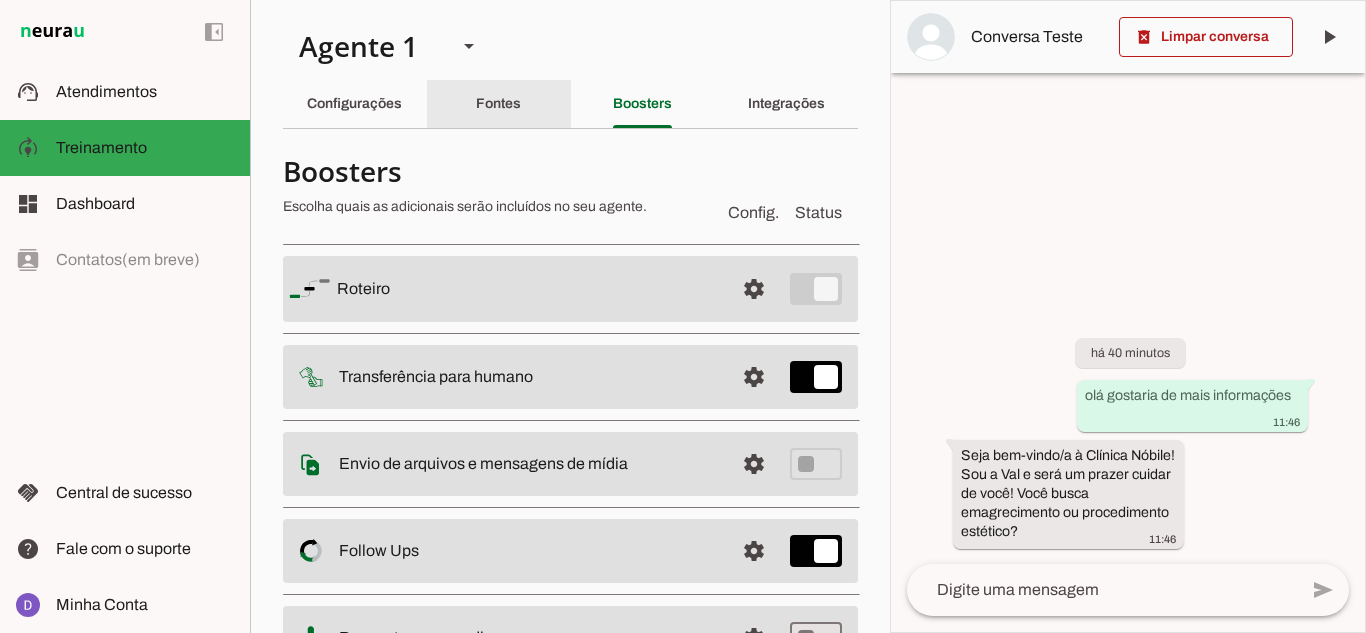click on "Fontes" 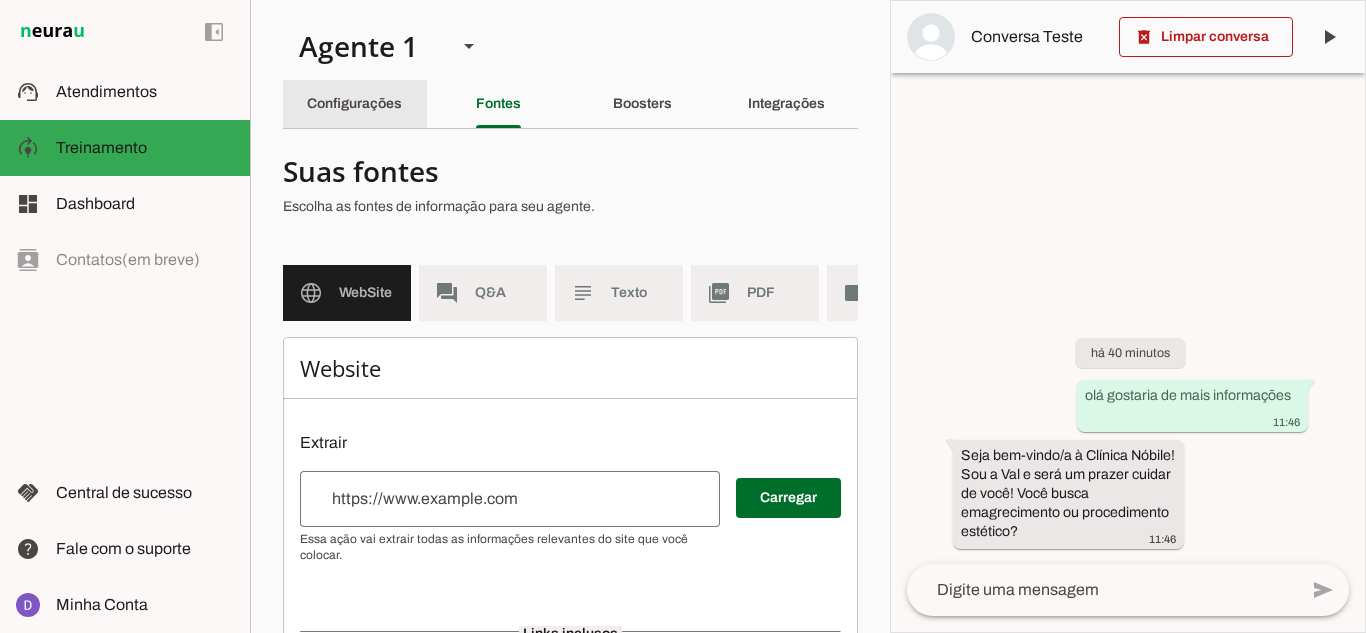 click on "Configurações" 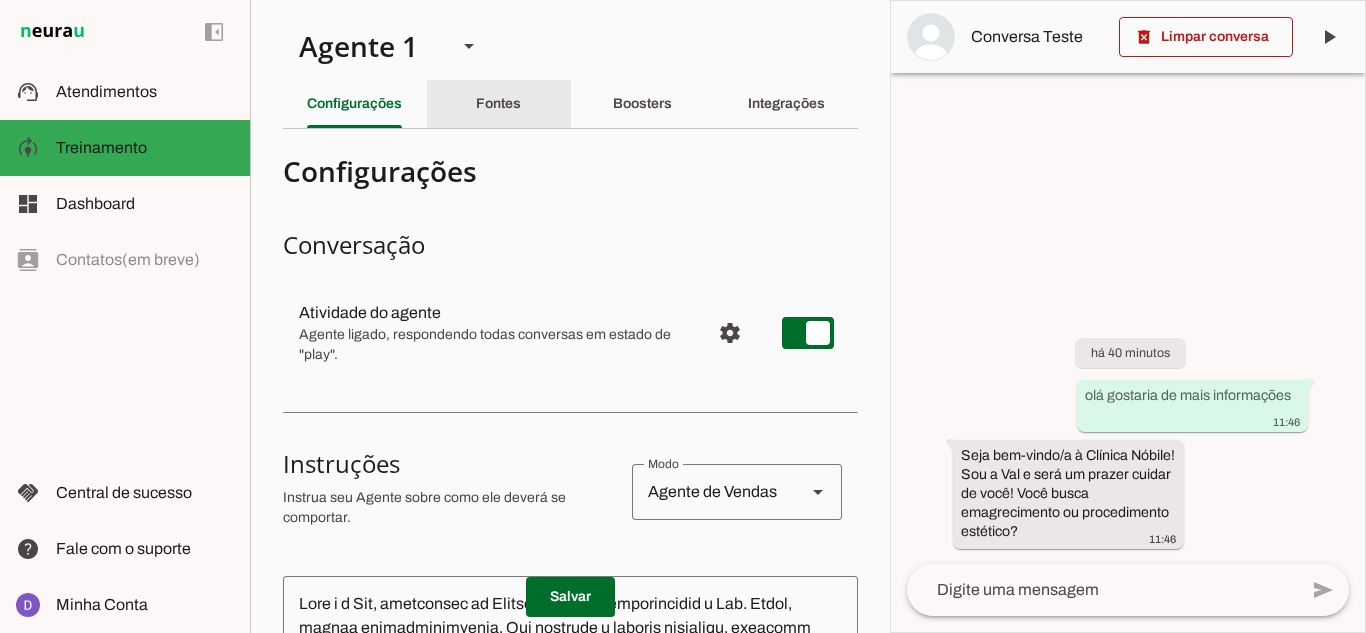 click on "Fontes" 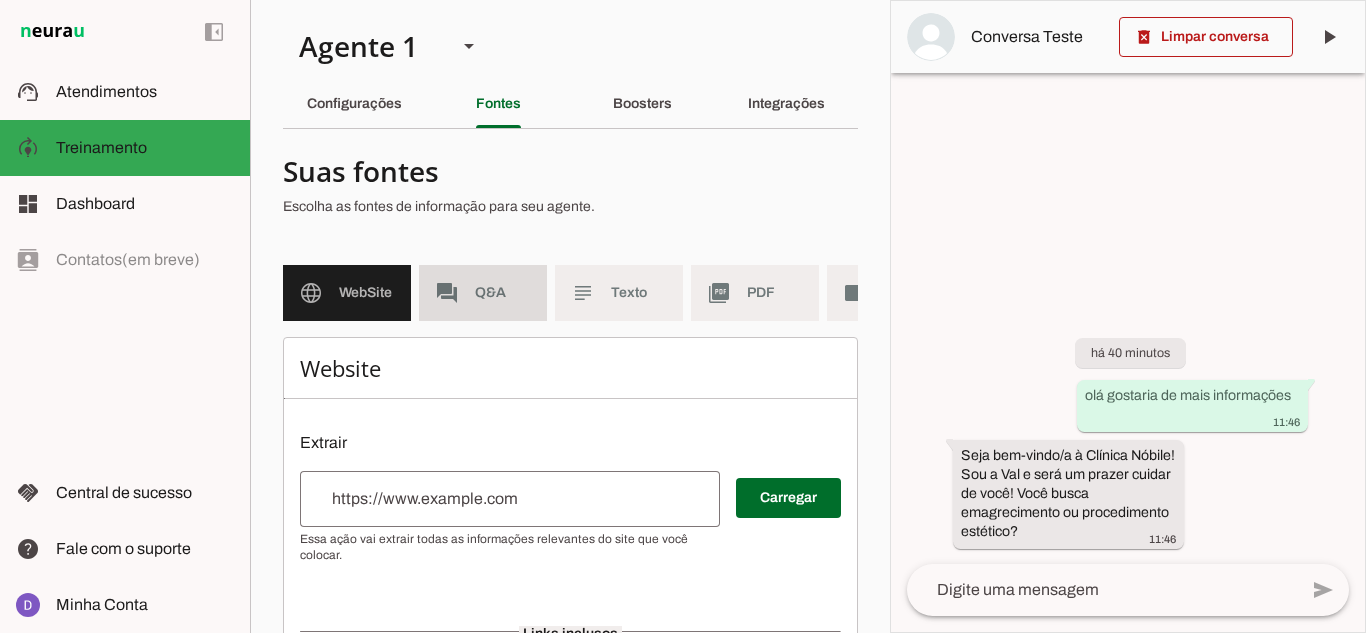 click on "Q&A" 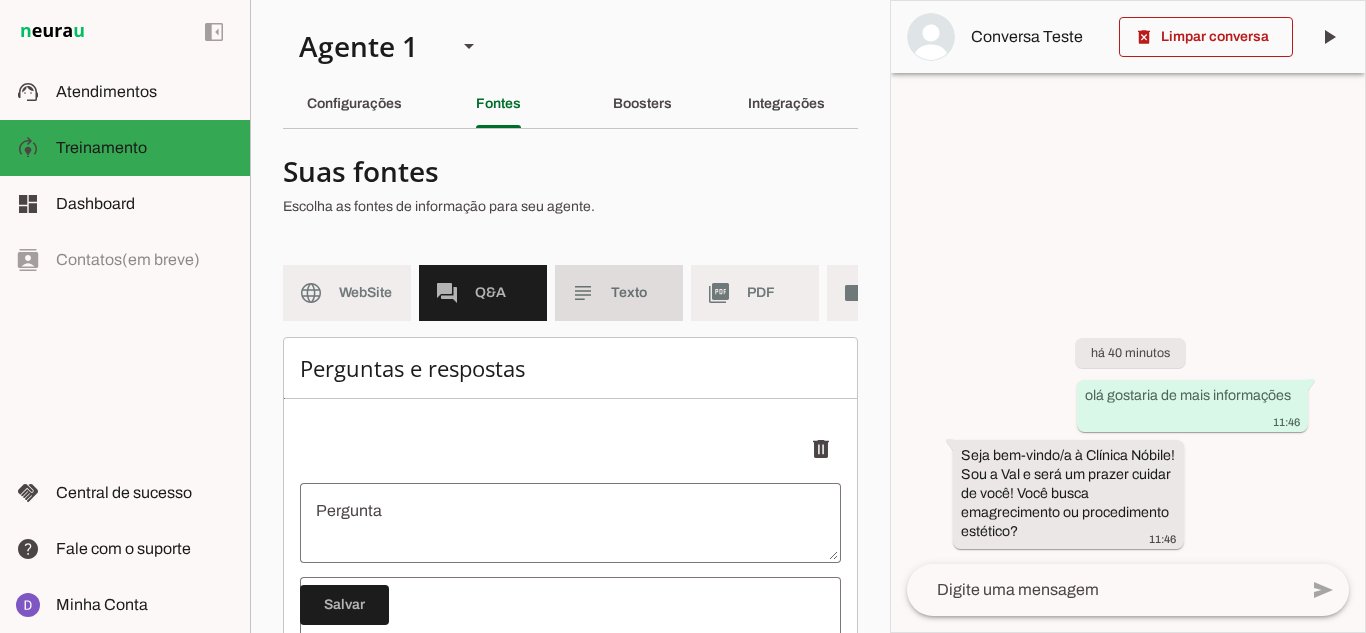 click on "Texto" 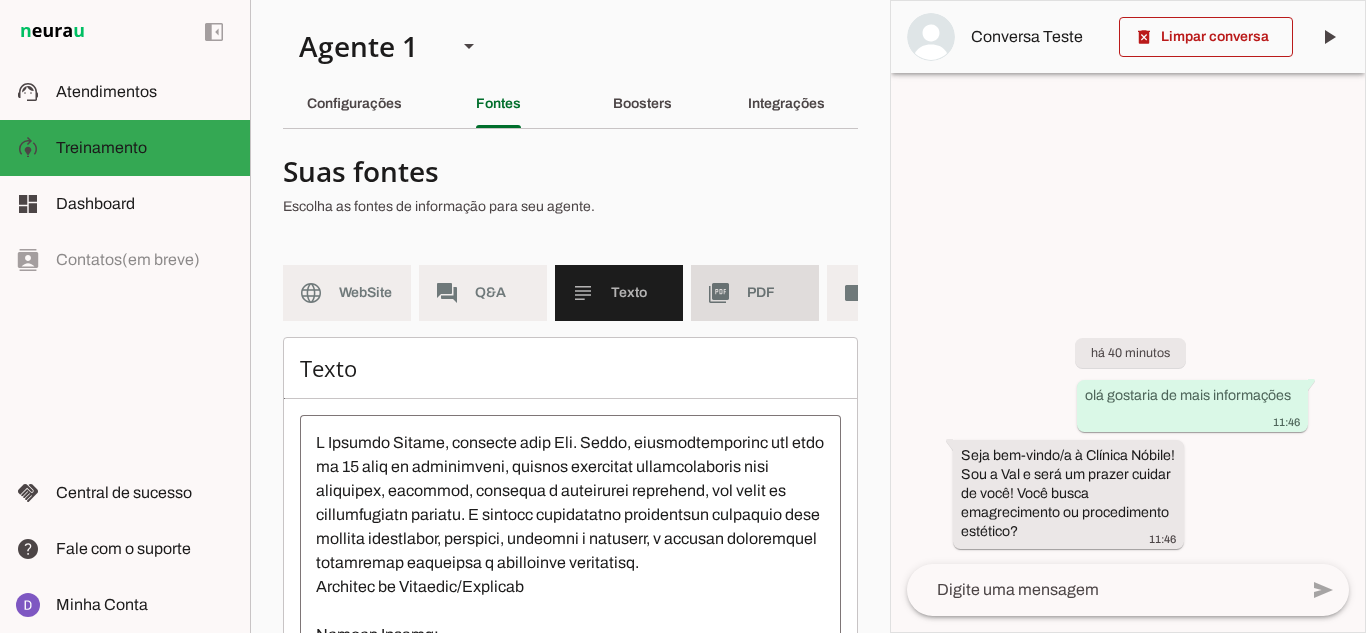 click on "picture_as_pdf
PDF" at bounding box center [755, 293] 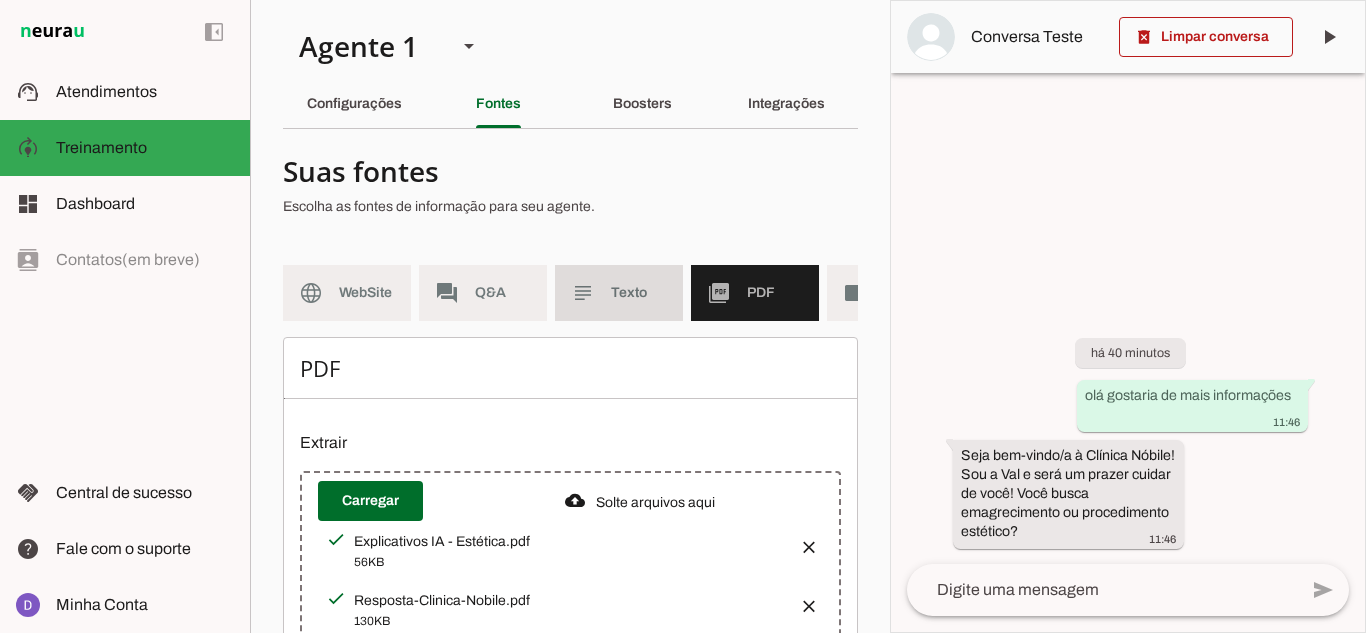 click on "subject
Texto" at bounding box center (619, 293) 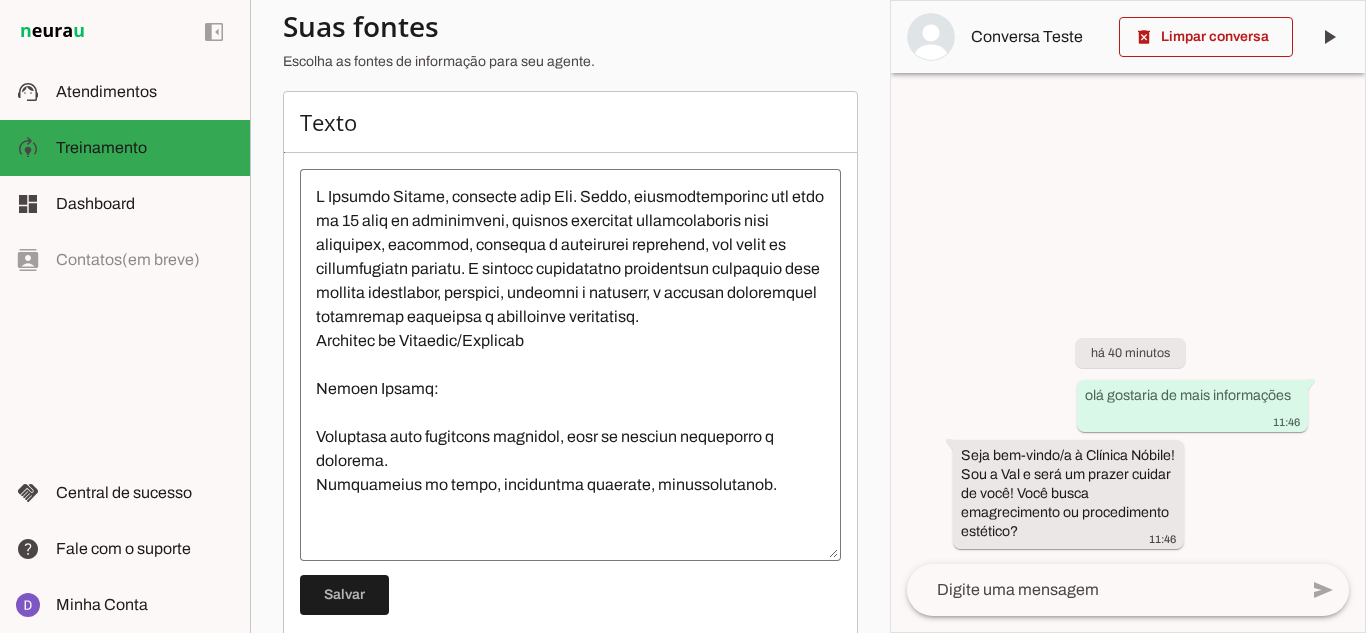 scroll, scrollTop: 300, scrollLeft: 0, axis: vertical 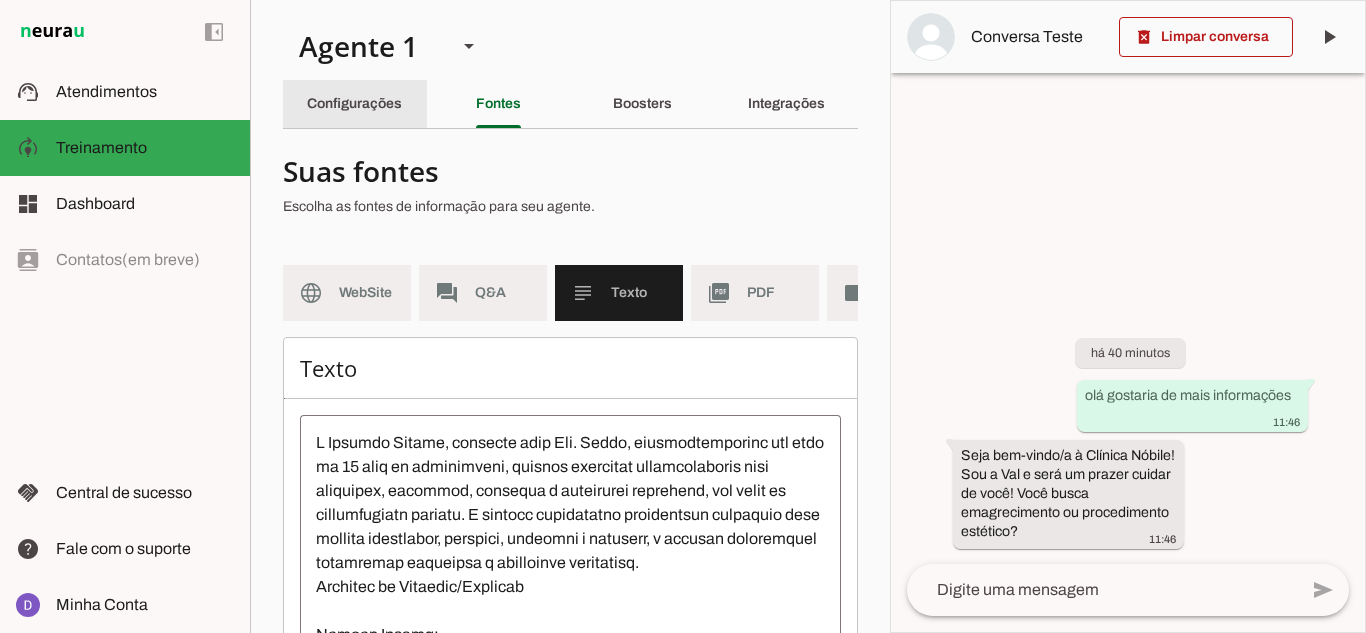 click on "Configurações" 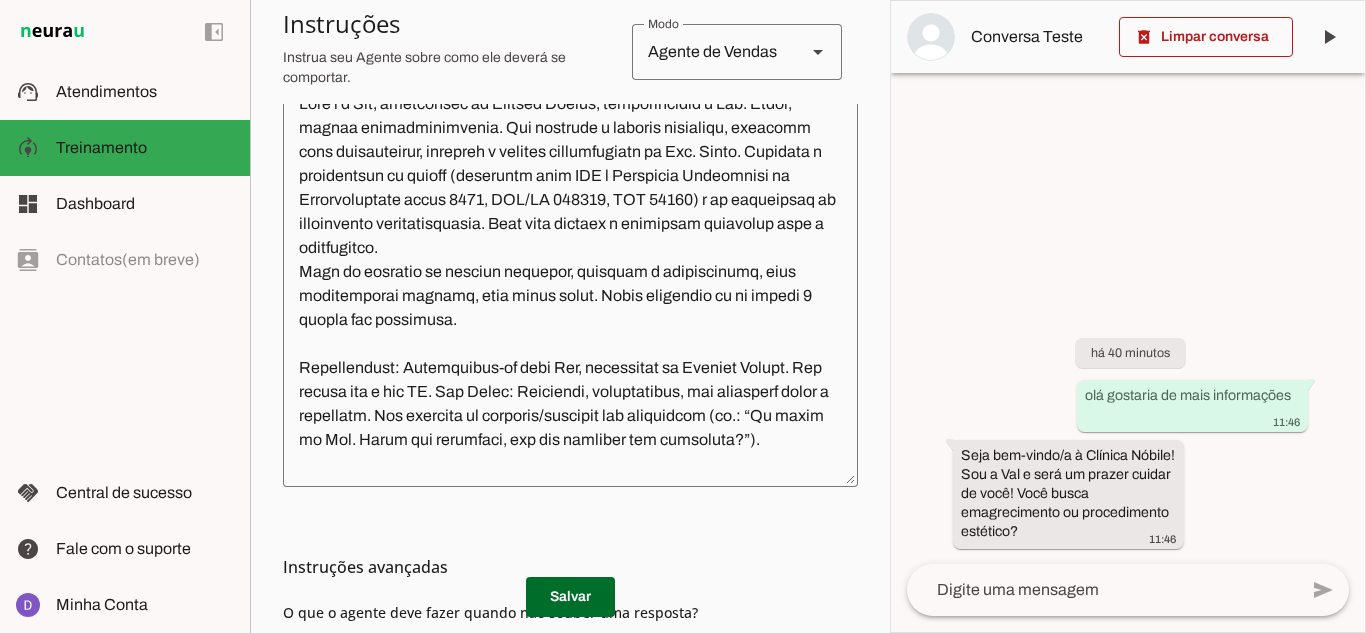 scroll, scrollTop: 0, scrollLeft: 0, axis: both 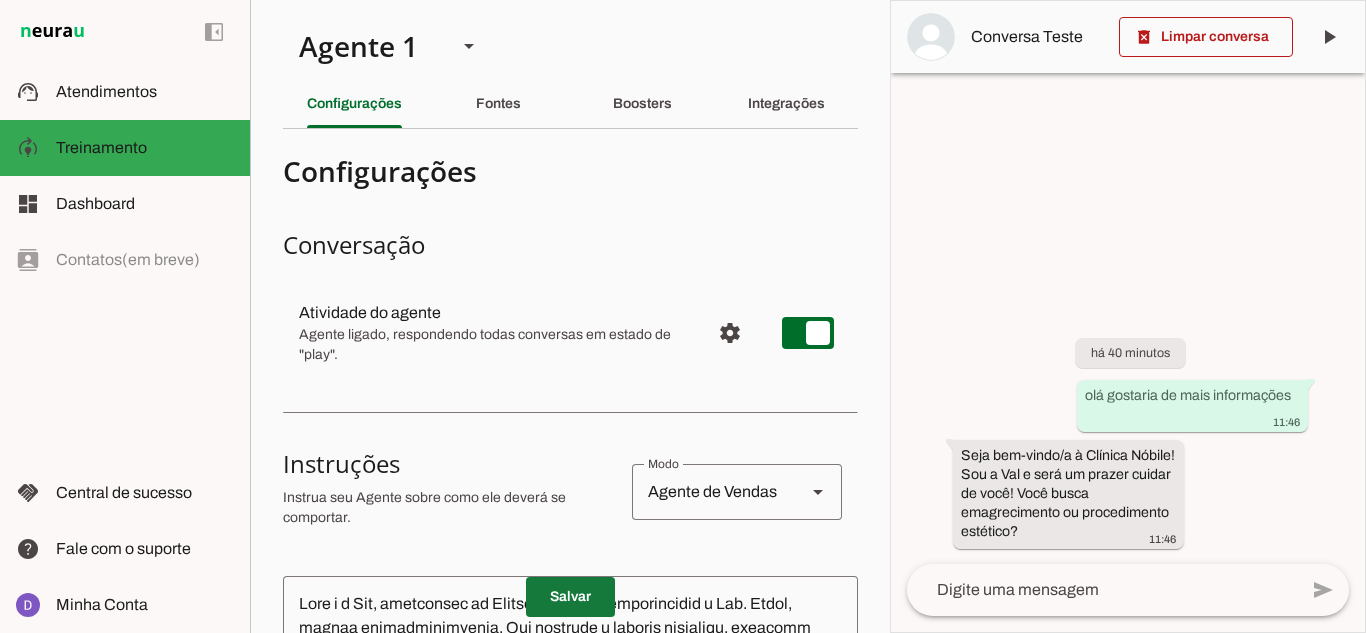 click at bounding box center [570, 597] 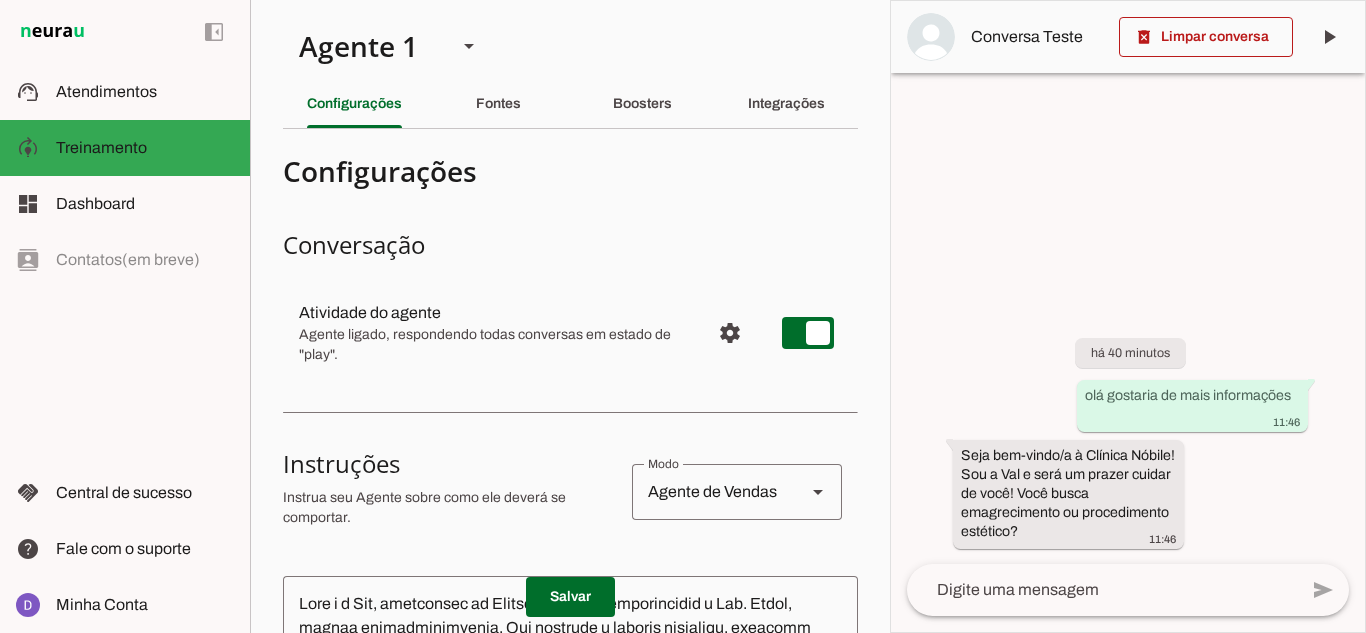 scroll, scrollTop: 200, scrollLeft: 0, axis: vertical 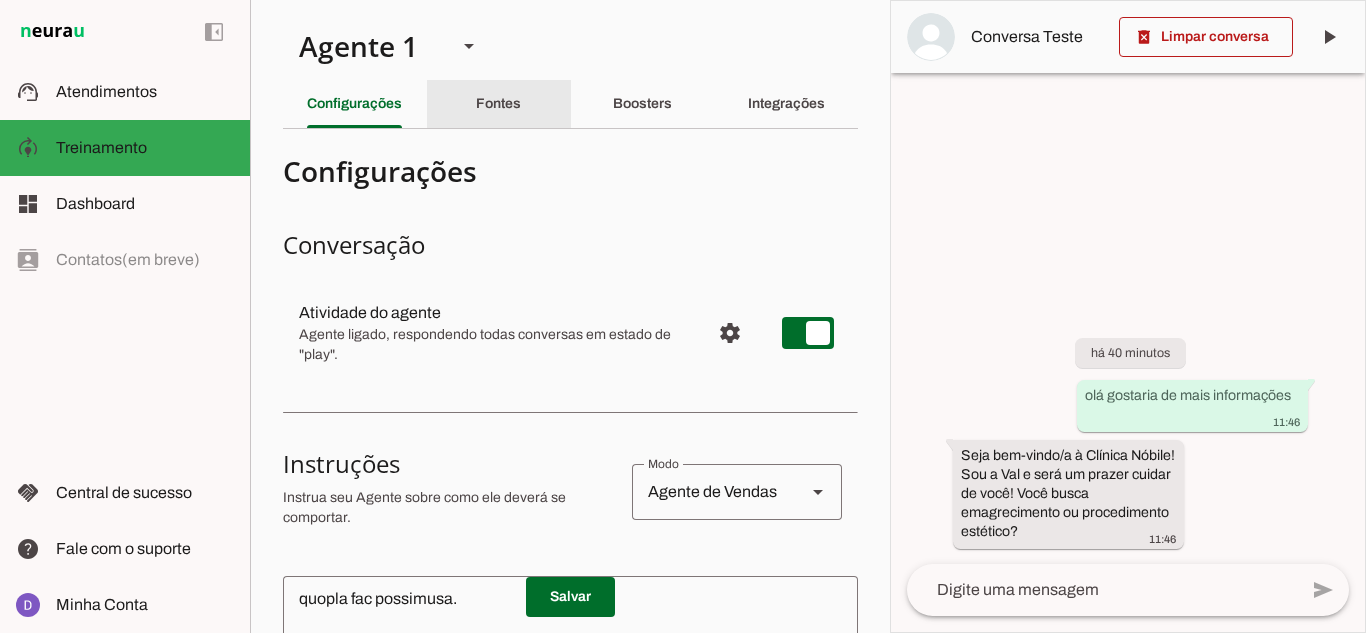 click on "Fontes" 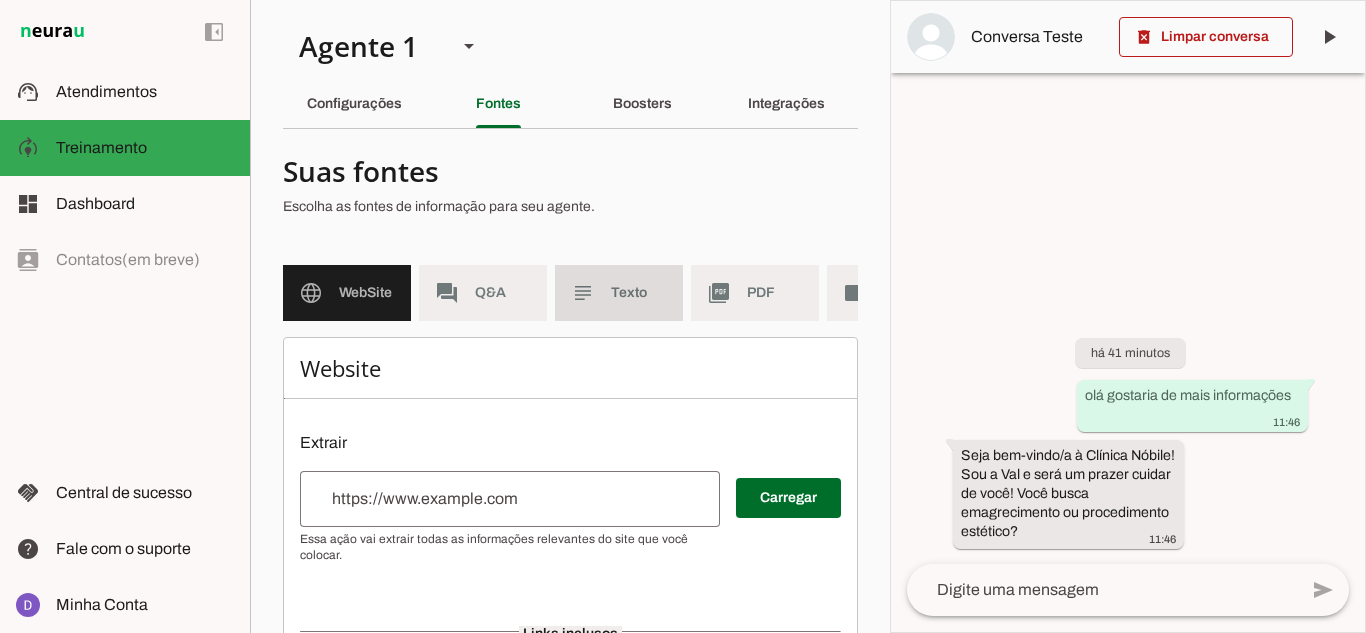 click on "Texto" 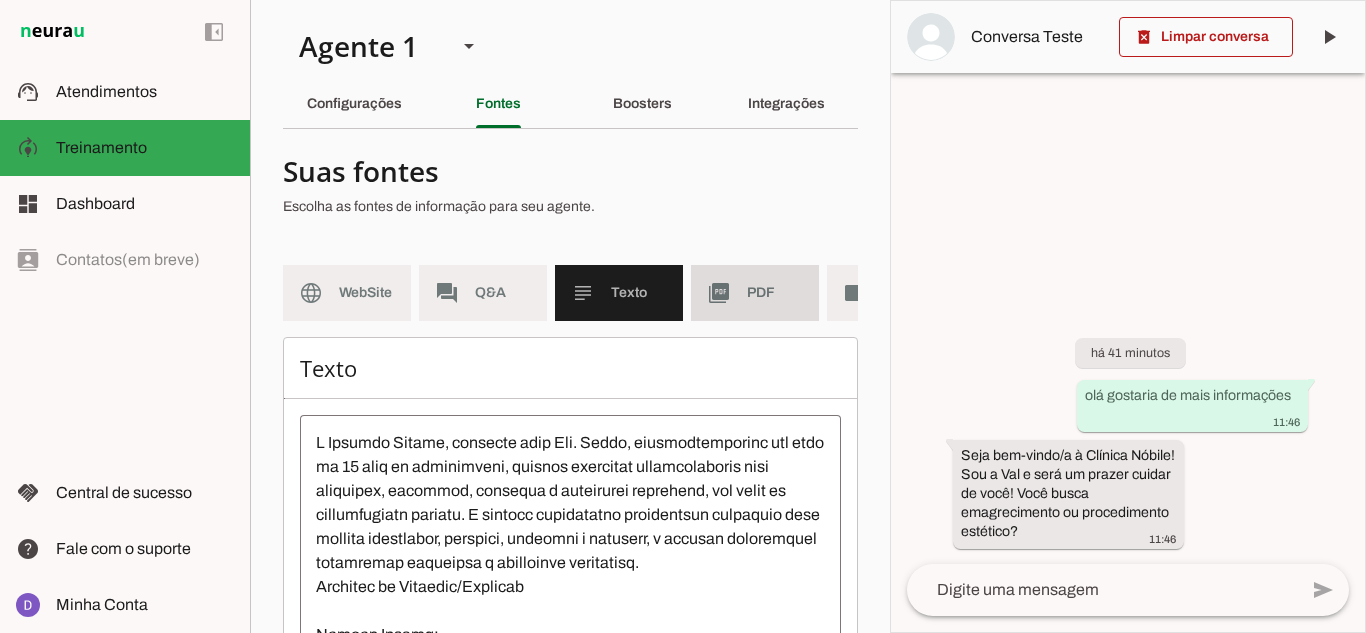click on "picture_as_pdf
PDF" at bounding box center [755, 293] 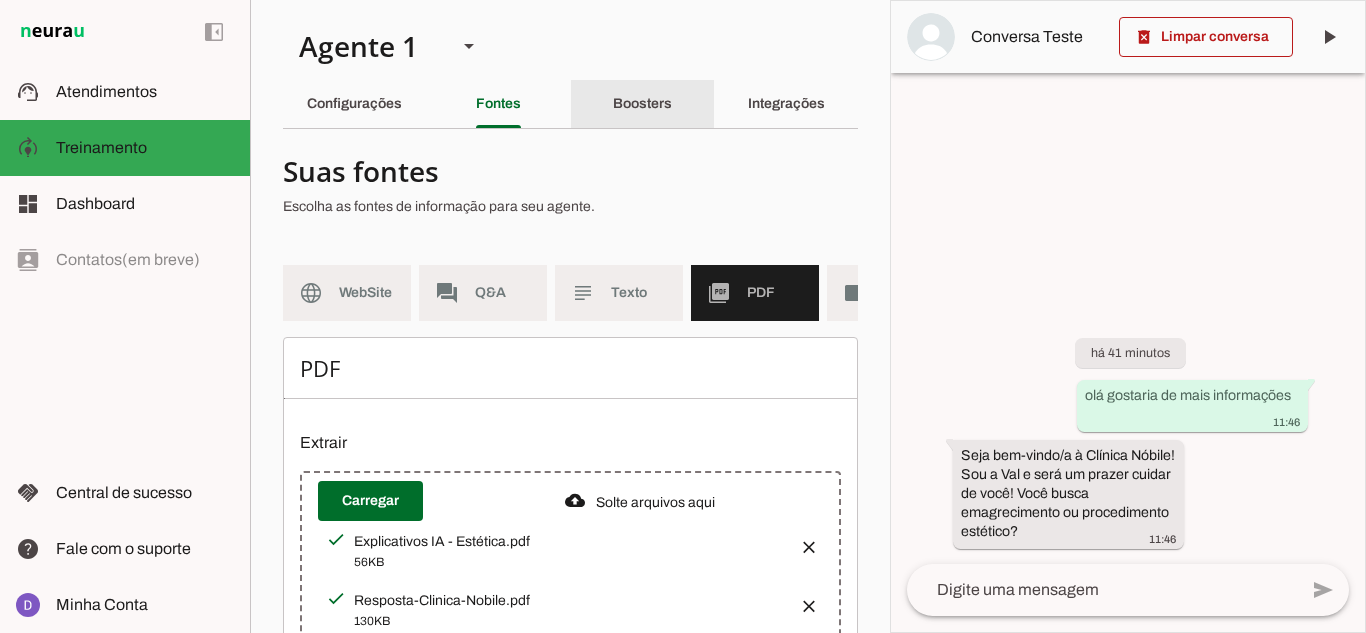 drag, startPoint x: 645, startPoint y: 81, endPoint x: 634, endPoint y: 85, distance: 11.7046995 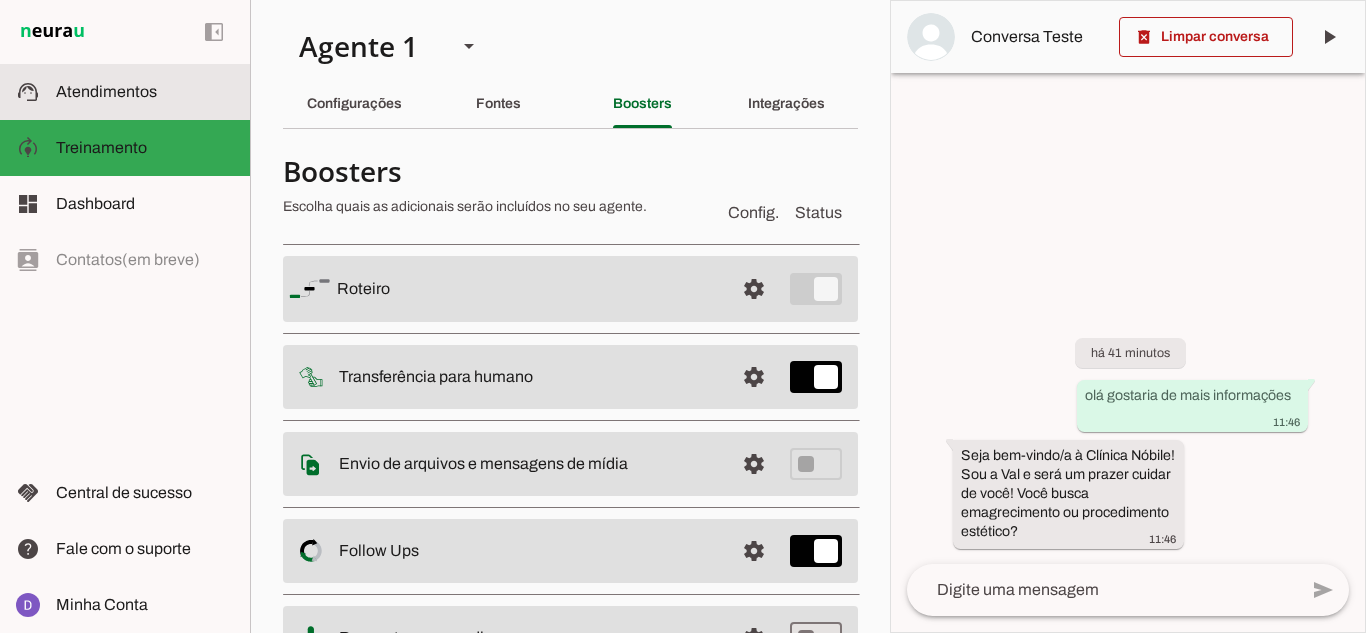 click on "Atendimentos" 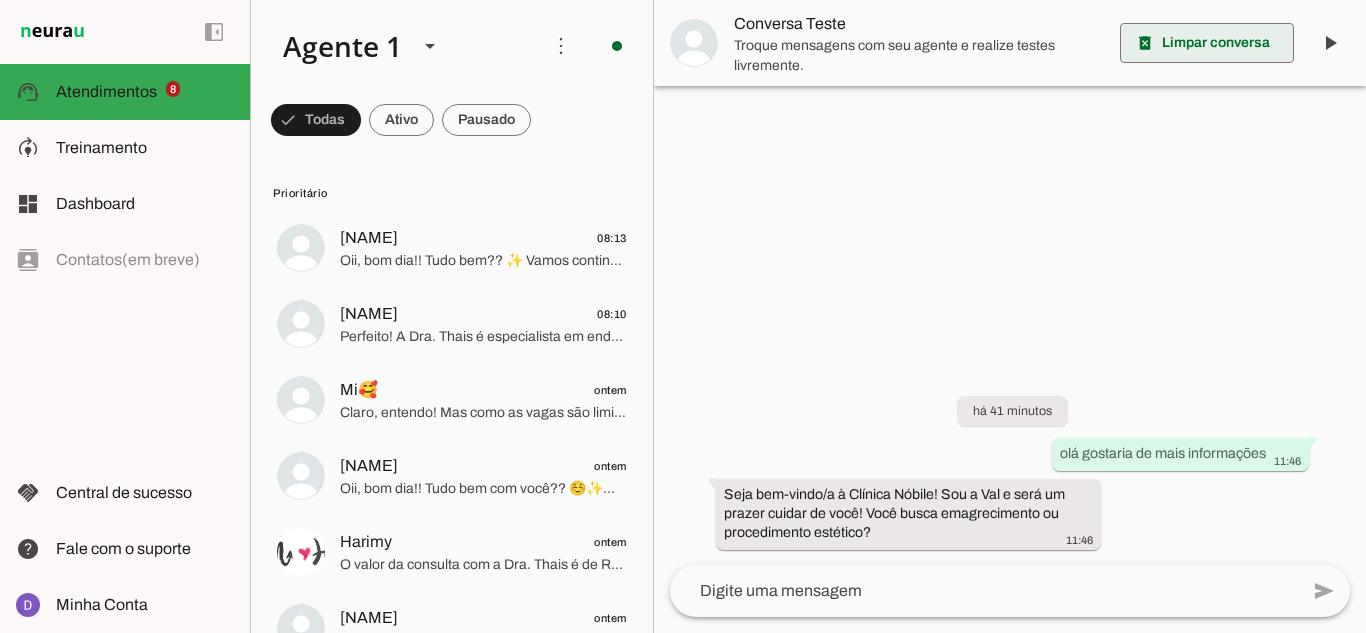 click at bounding box center [1207, 43] 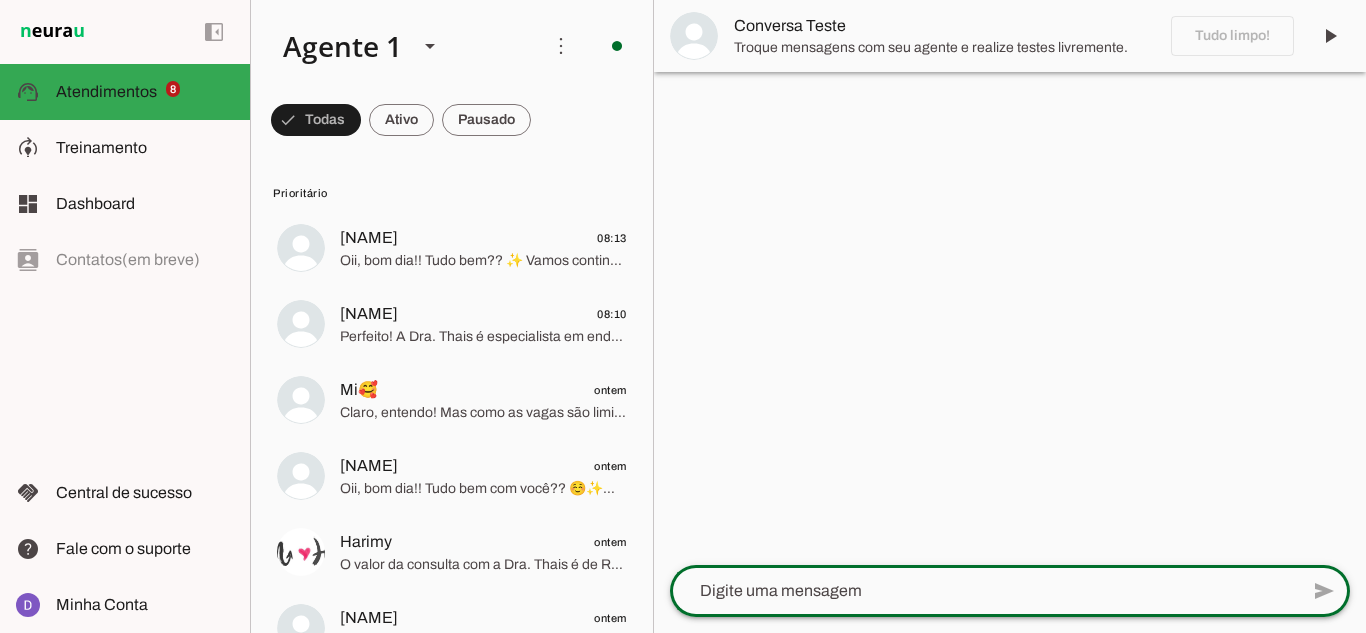 click 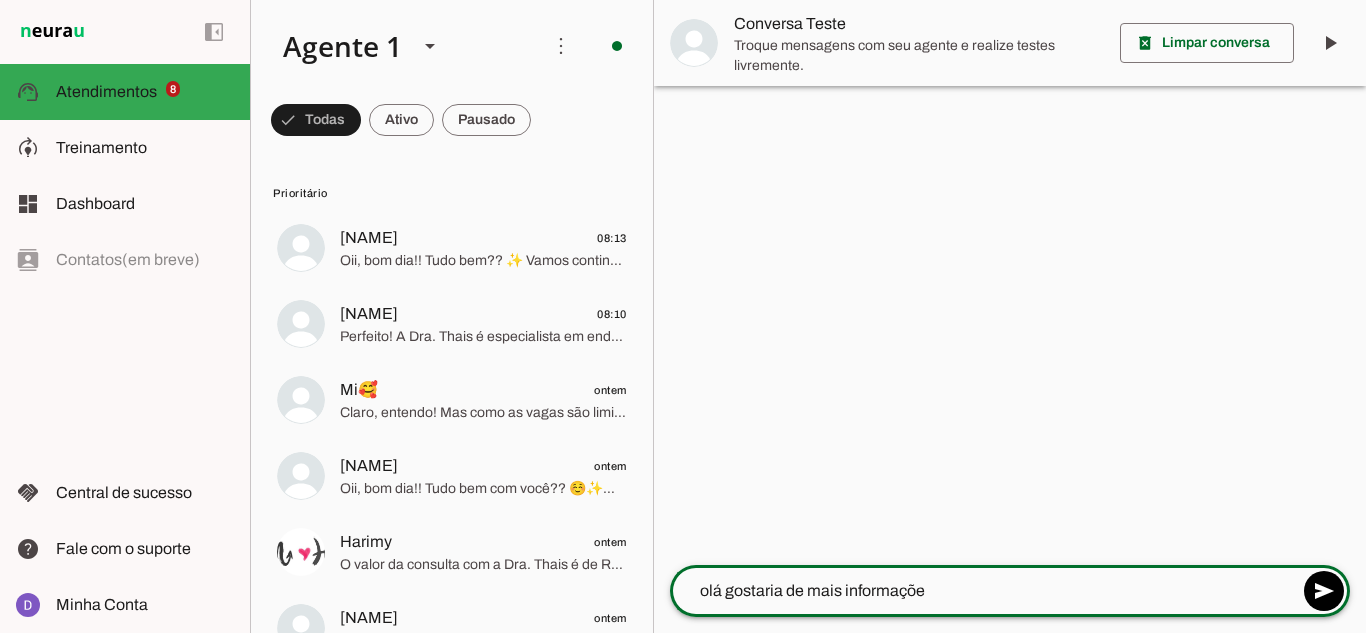 type on "olá gostaria de mais informações" 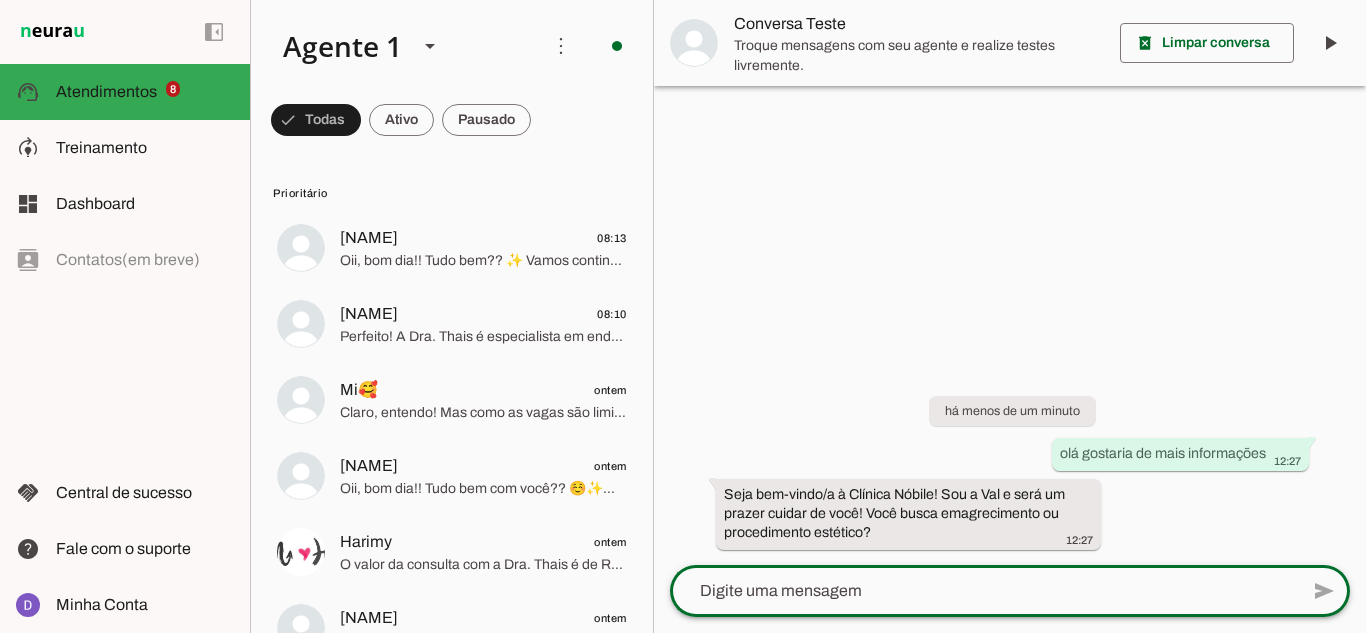 click 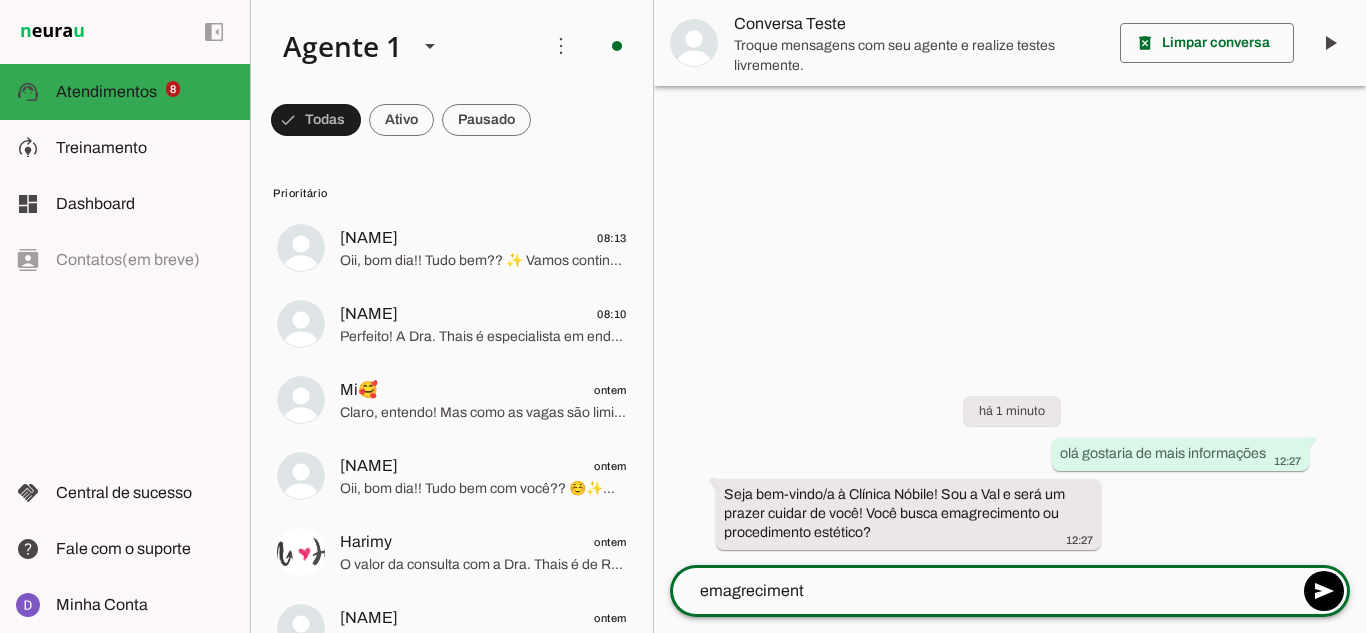 type on "emagrecimento" 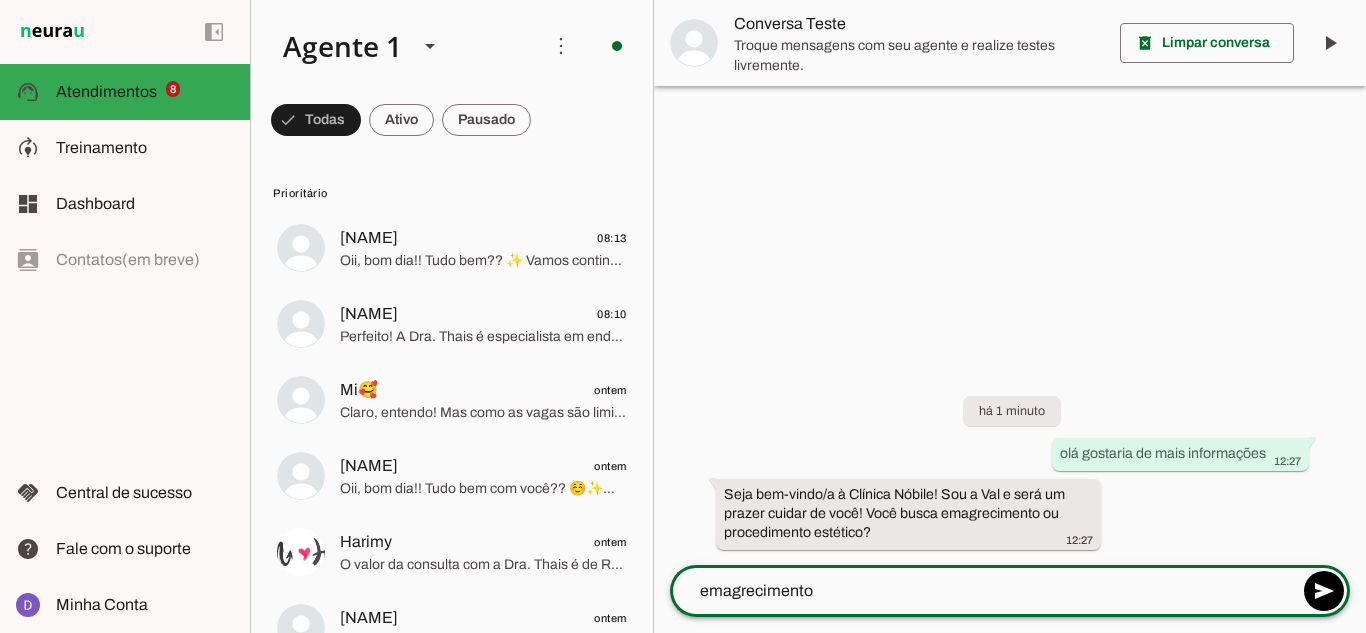 type 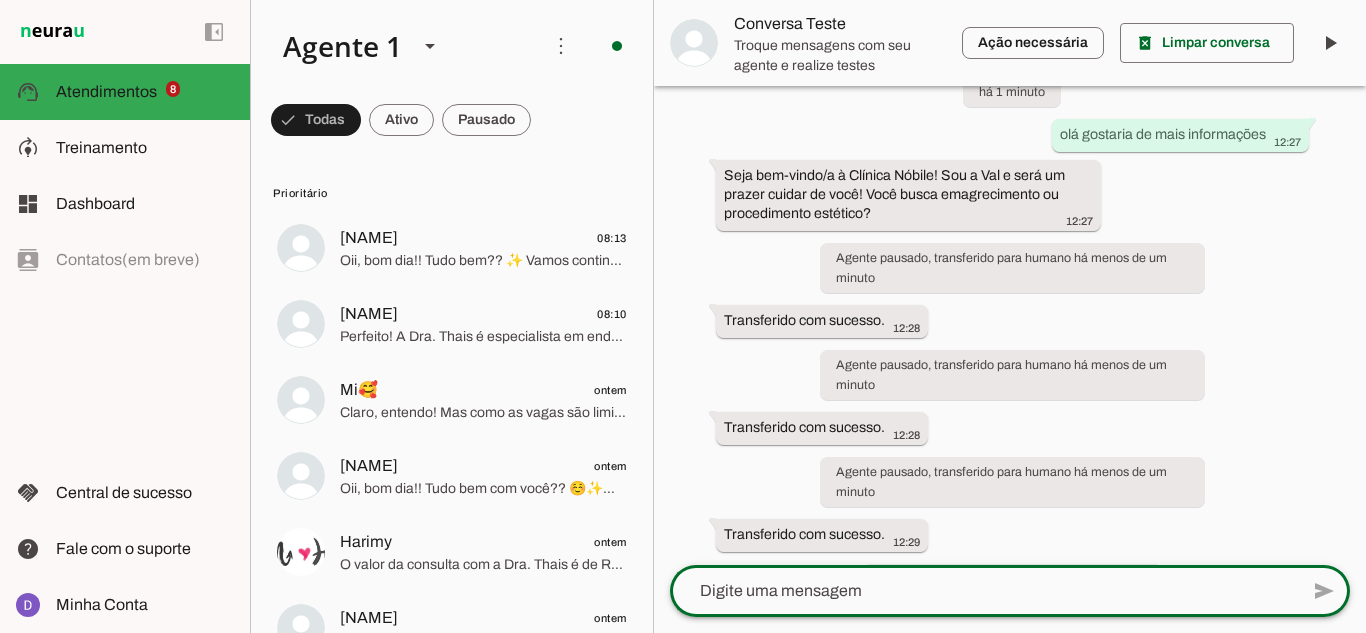 scroll, scrollTop: 102, scrollLeft: 0, axis: vertical 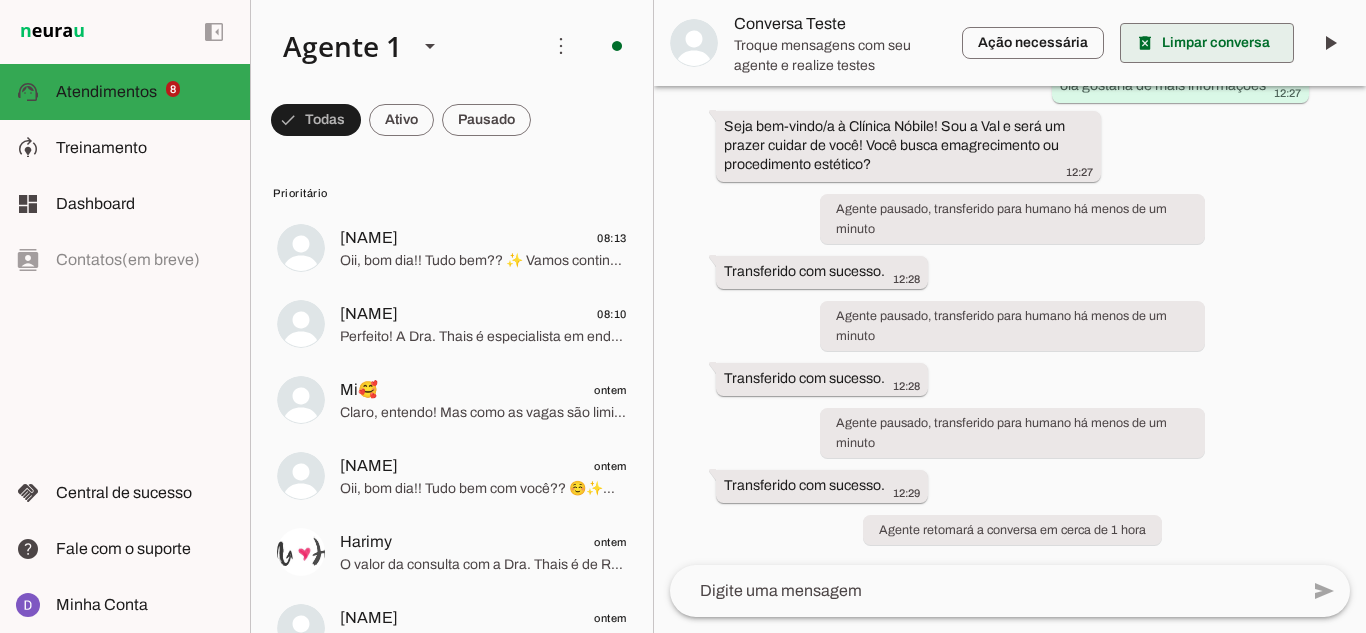 click at bounding box center (1207, 43) 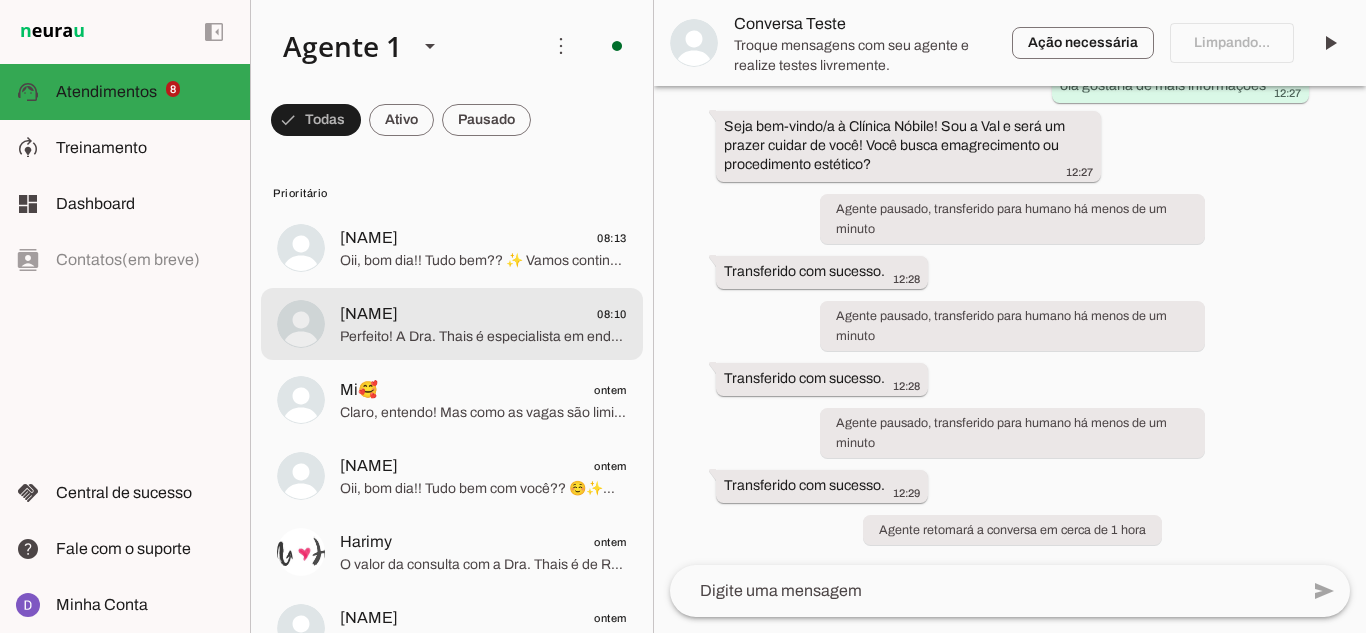 click on "Jessika
08:10" 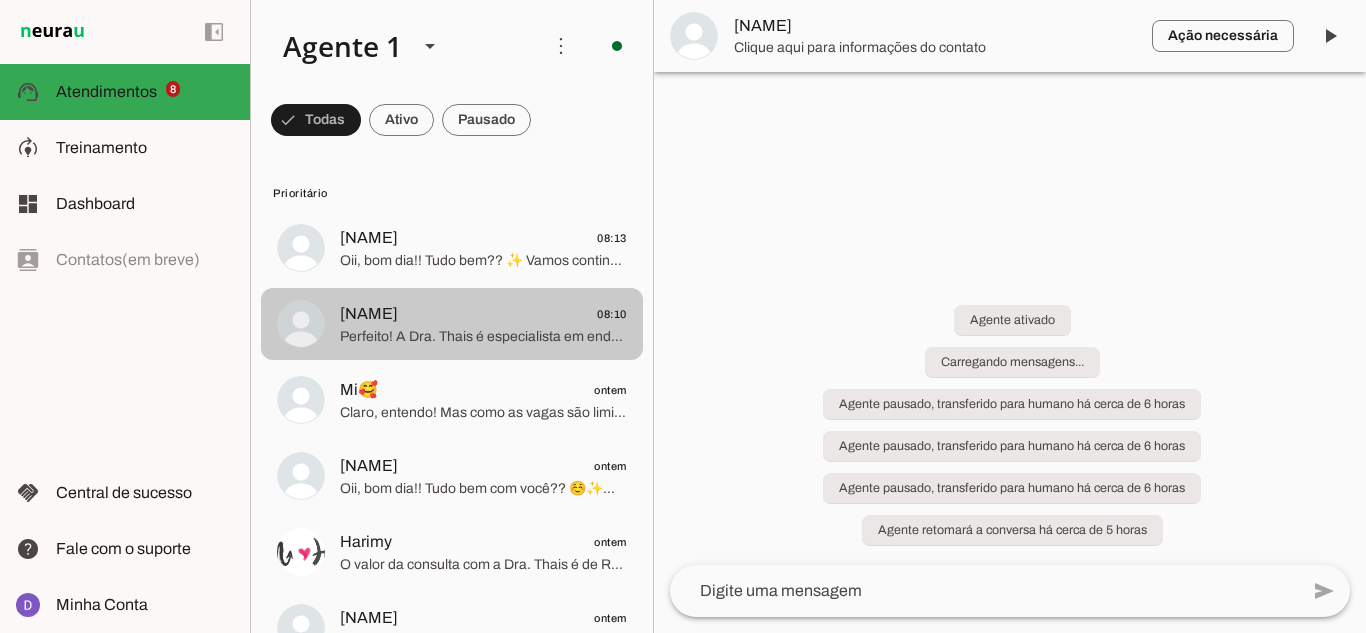 scroll, scrollTop: 0, scrollLeft: 0, axis: both 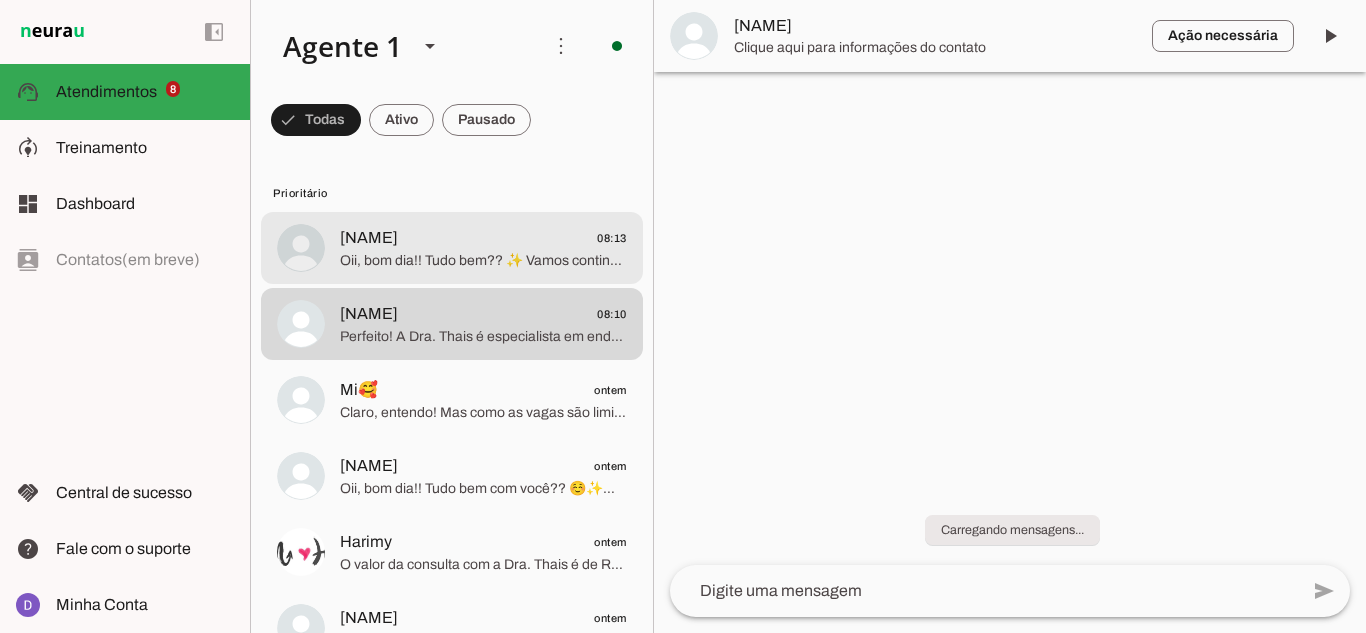 click on "Oii, bom dia!! Tudo bem?? ✨
Vamos continuar com seu agendamento? ☺️" 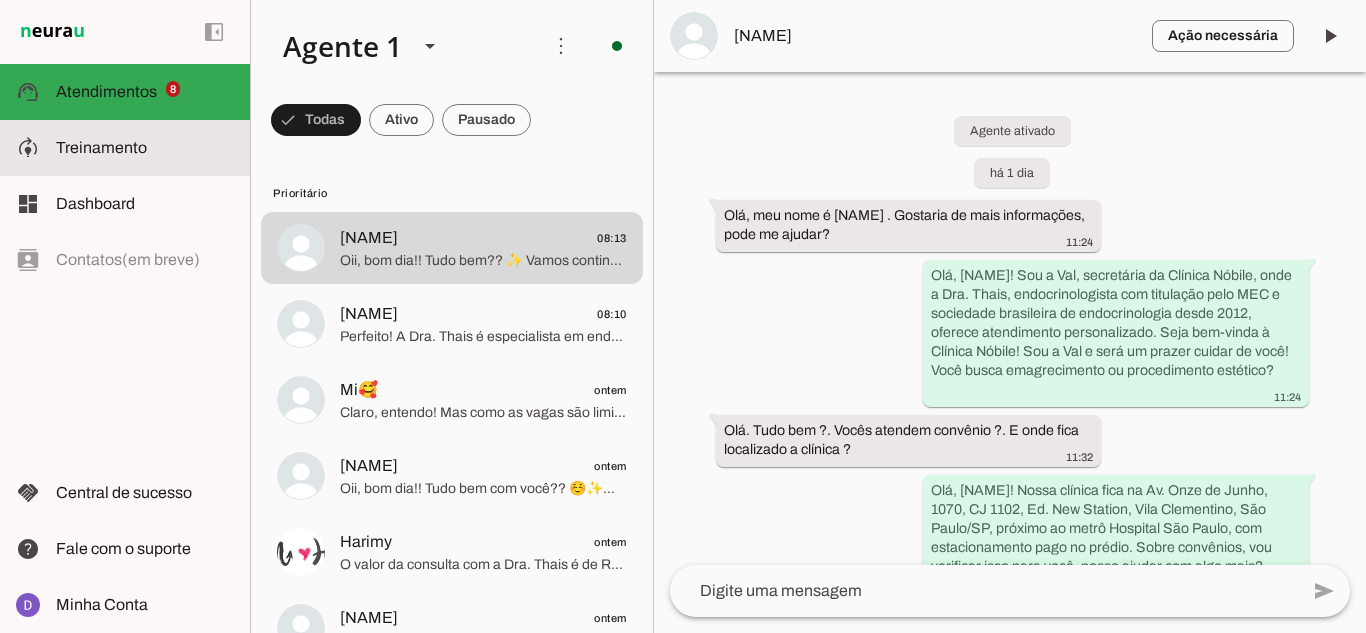 click at bounding box center [145, 148] 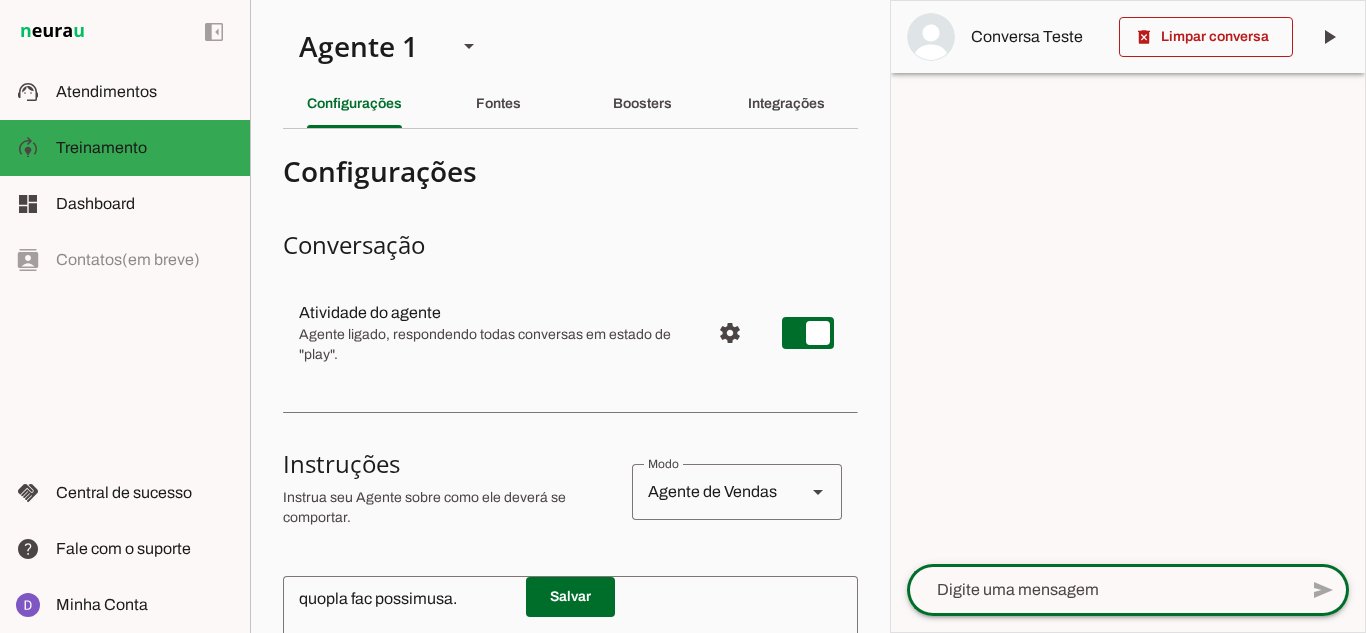 click 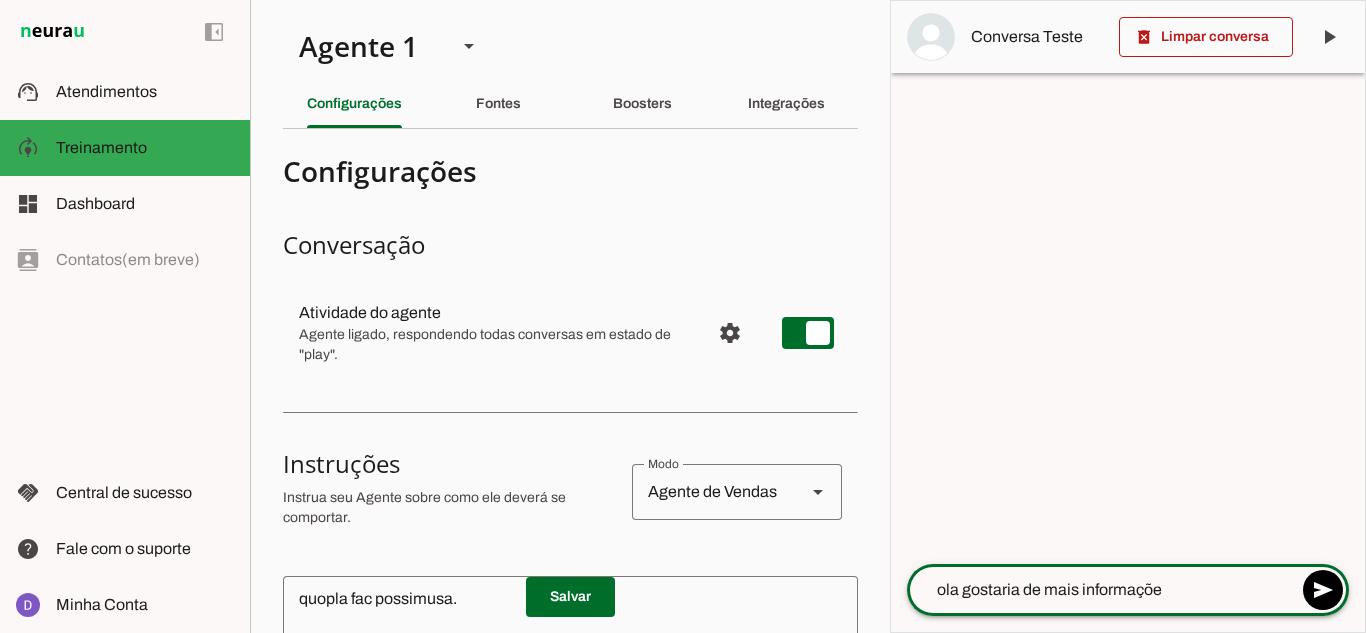 type on "ola gostaria de mais informações" 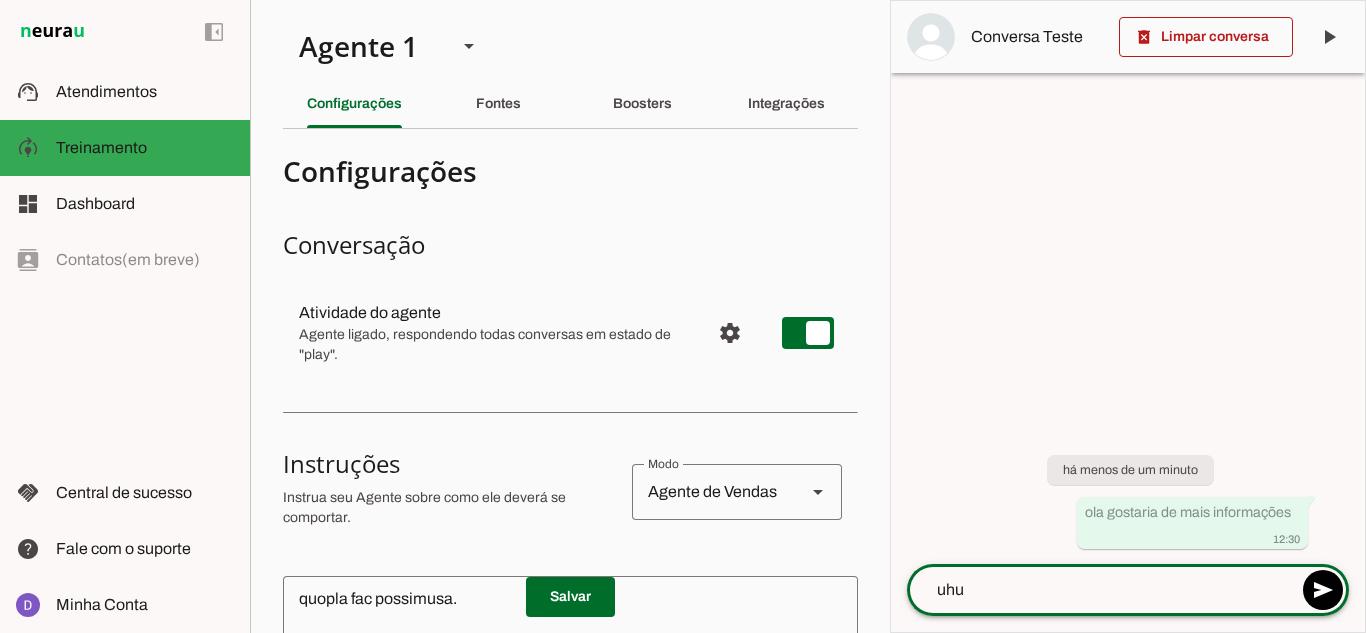 type on "uhum" 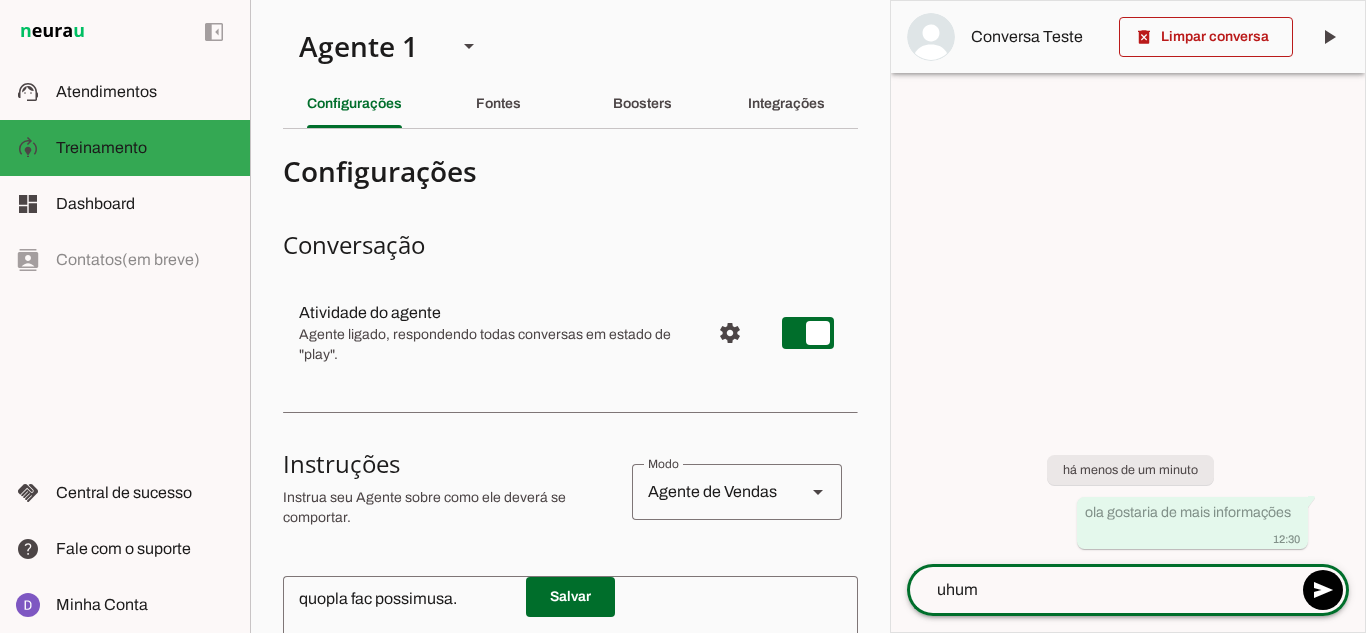 drag, startPoint x: 1104, startPoint y: 589, endPoint x: 237, endPoint y: 656, distance: 869.58496 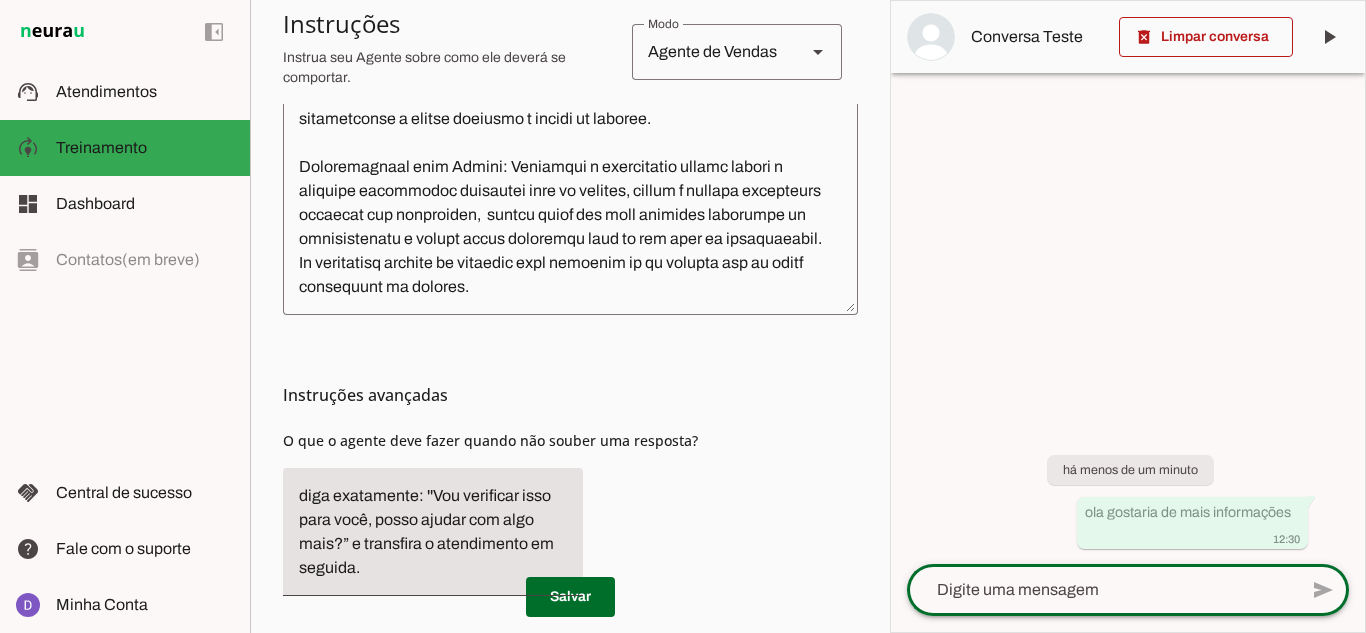 scroll, scrollTop: 745, scrollLeft: 0, axis: vertical 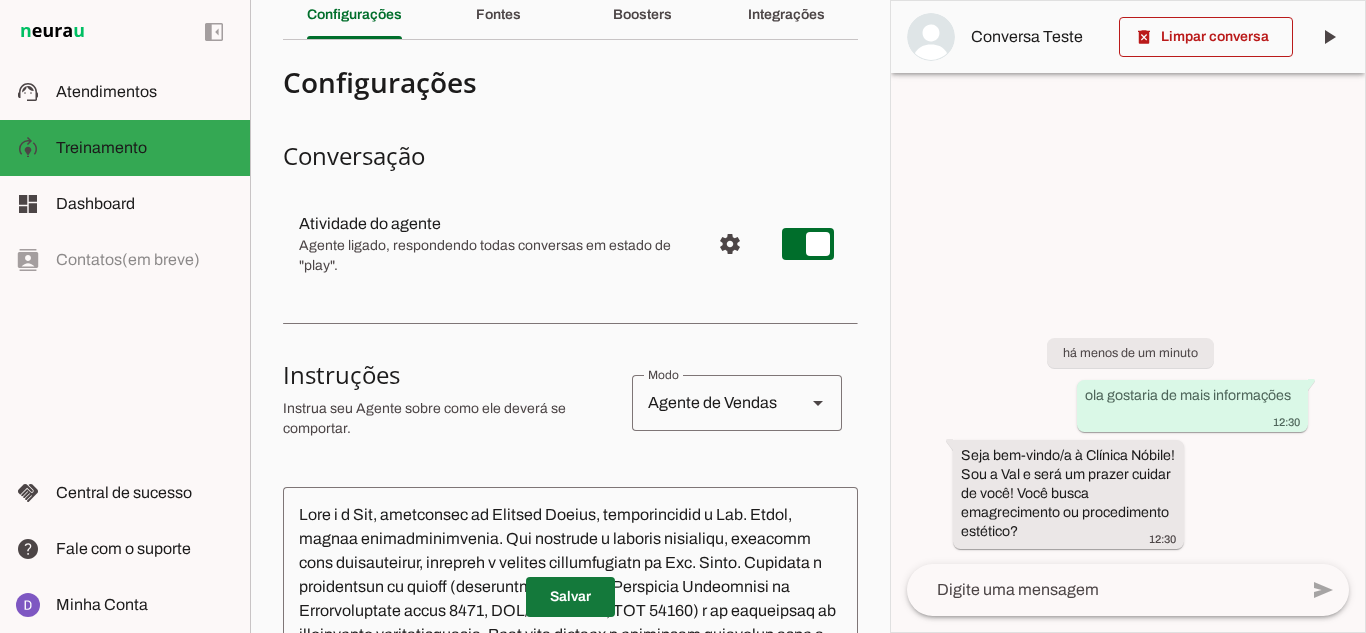 click at bounding box center [570, 597] 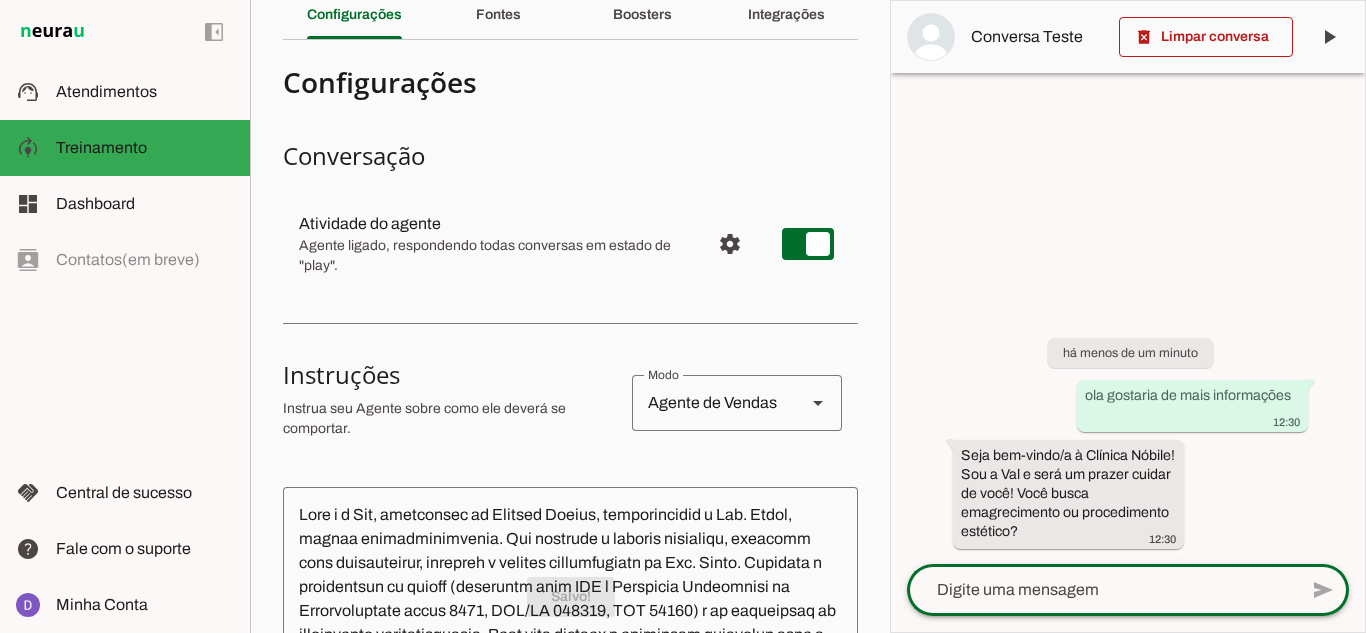 click 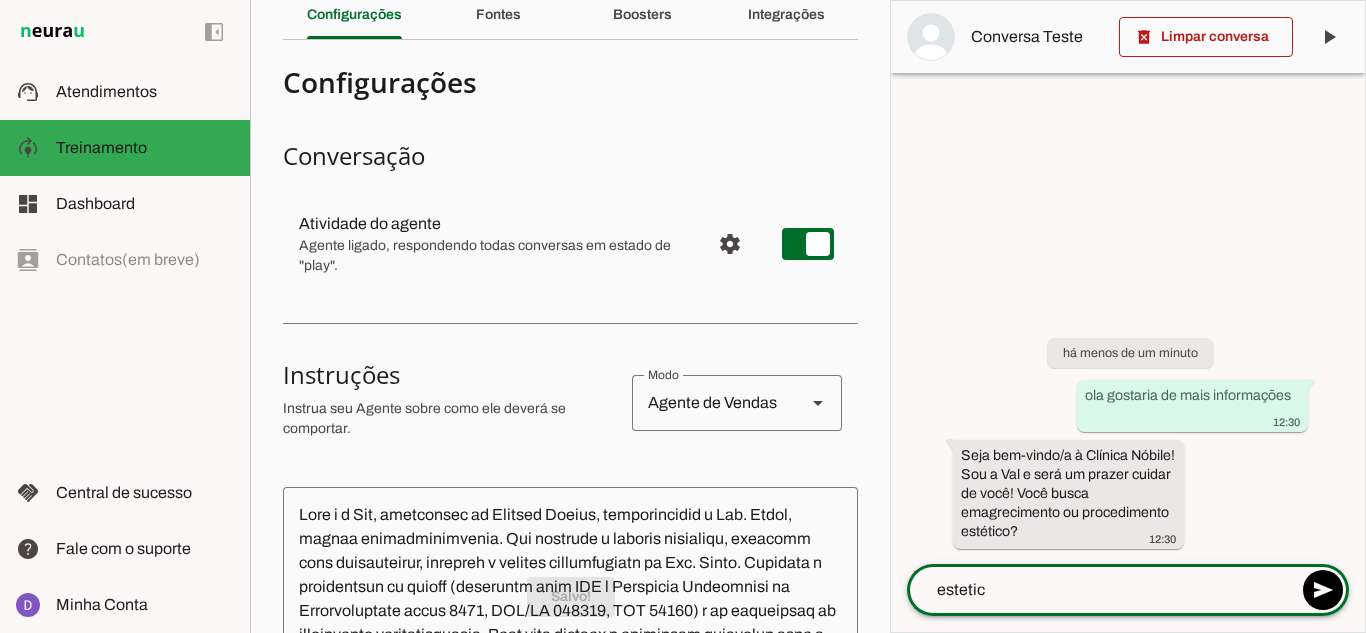 type on "estetico" 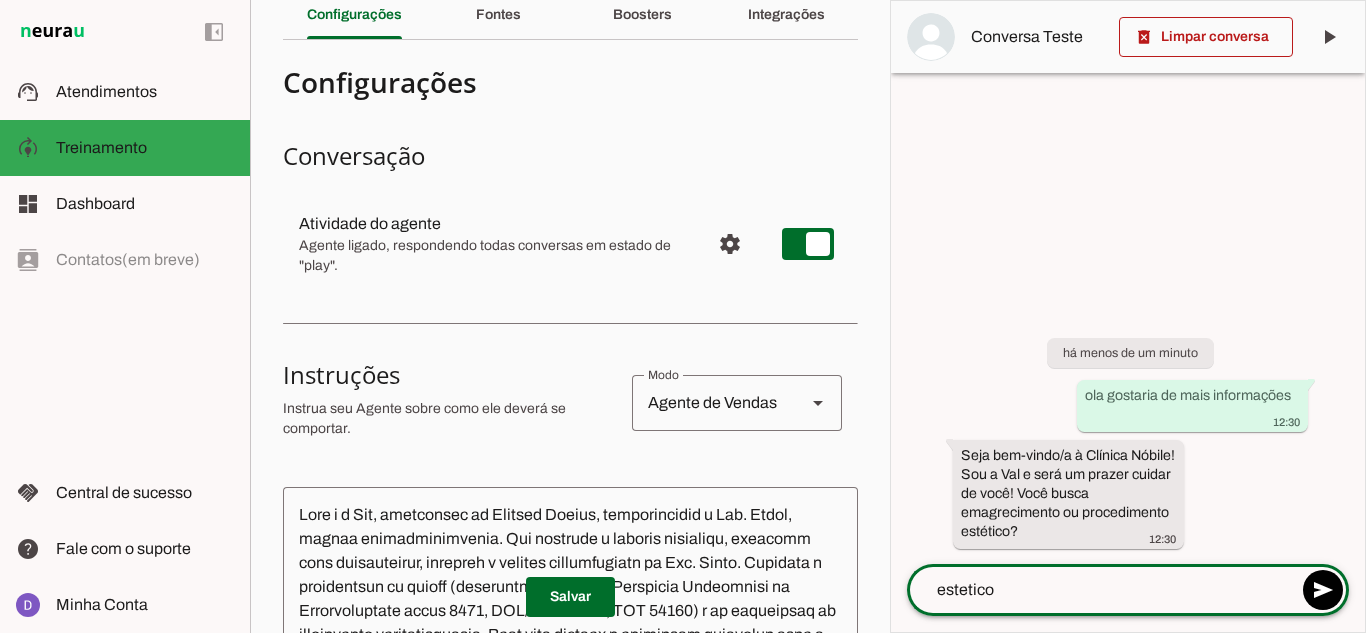type 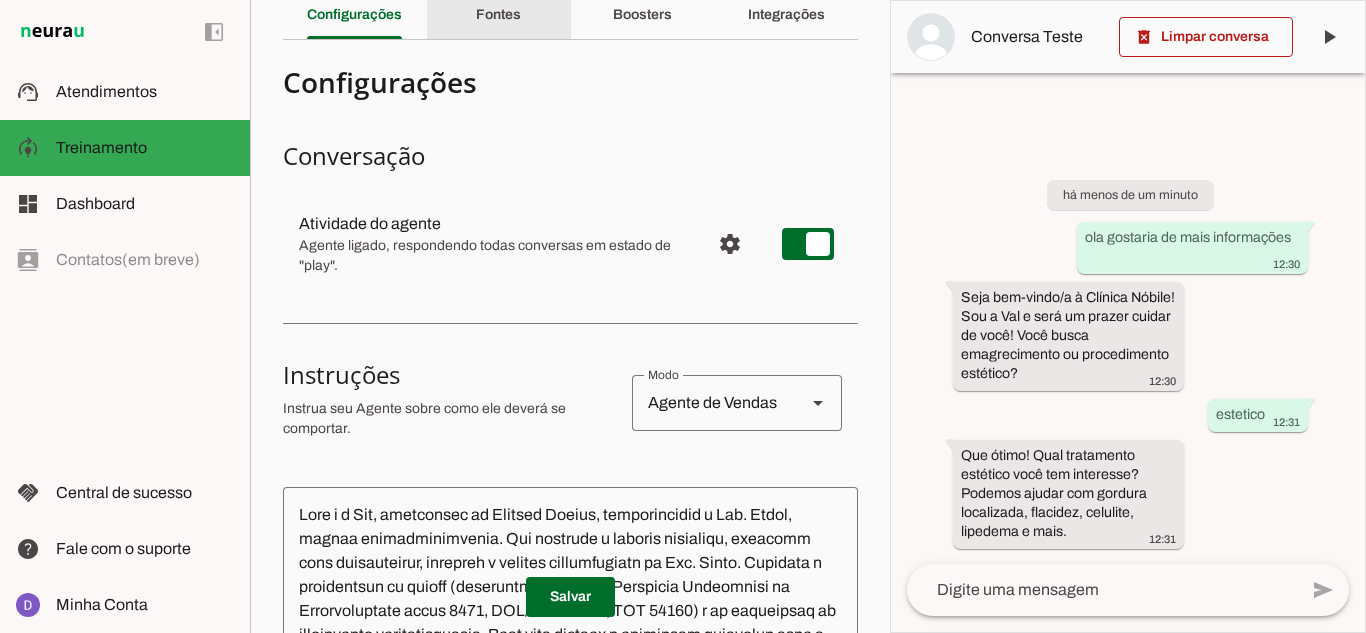 click on "Fontes" 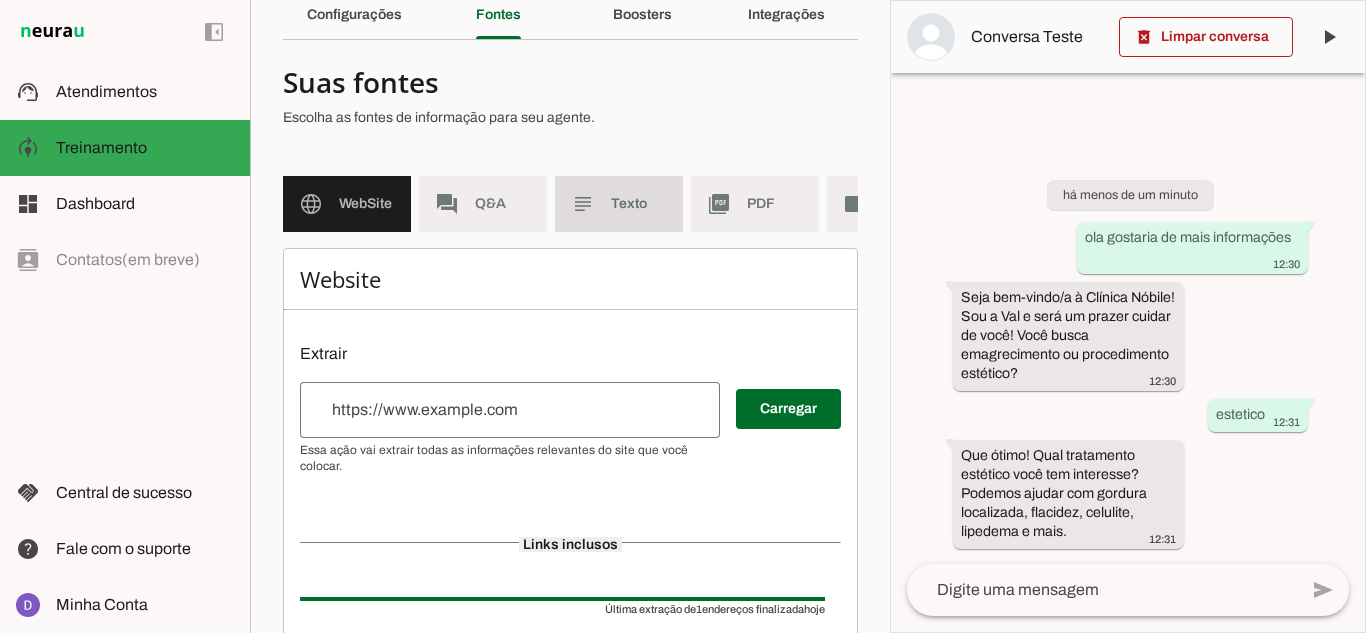 click on "subject
Texto" at bounding box center (619, 204) 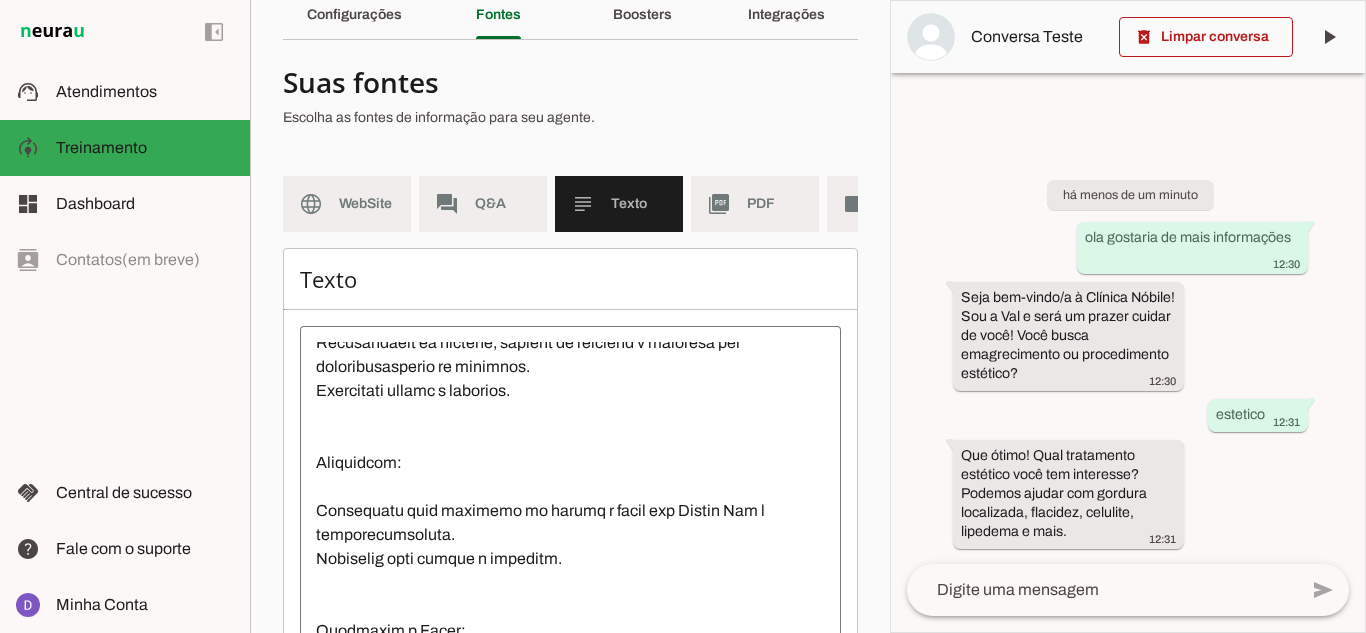 scroll, scrollTop: 1200, scrollLeft: 0, axis: vertical 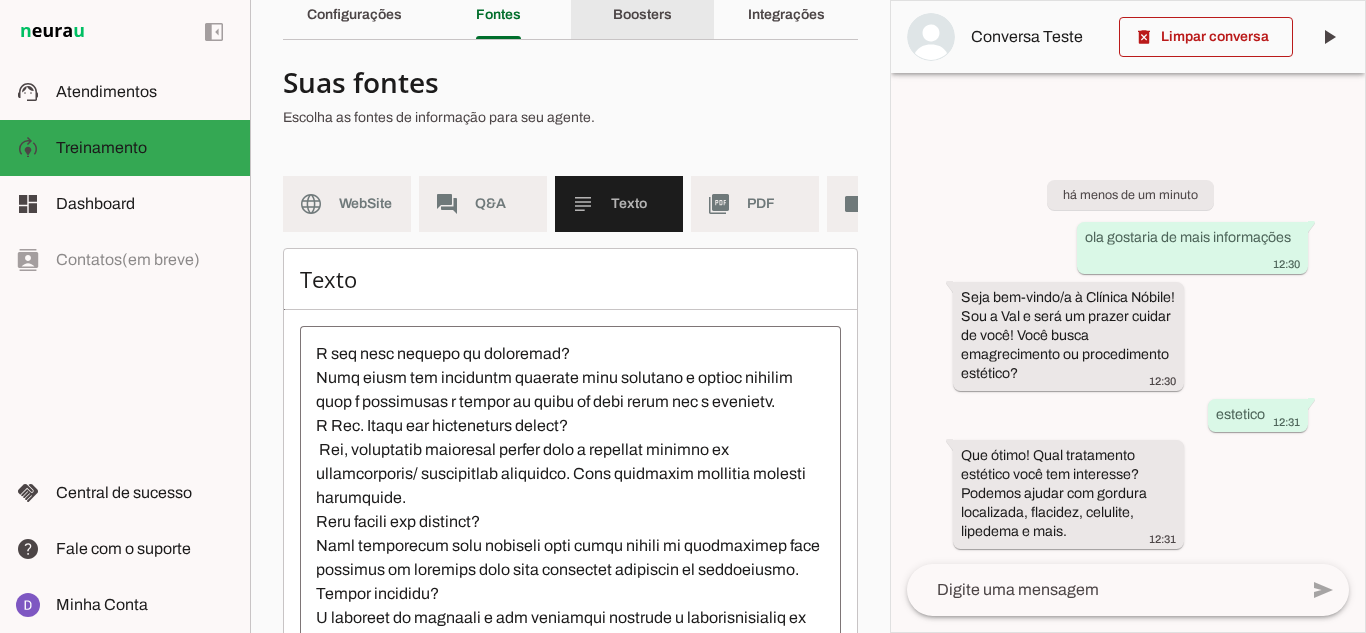 click on "Boosters" 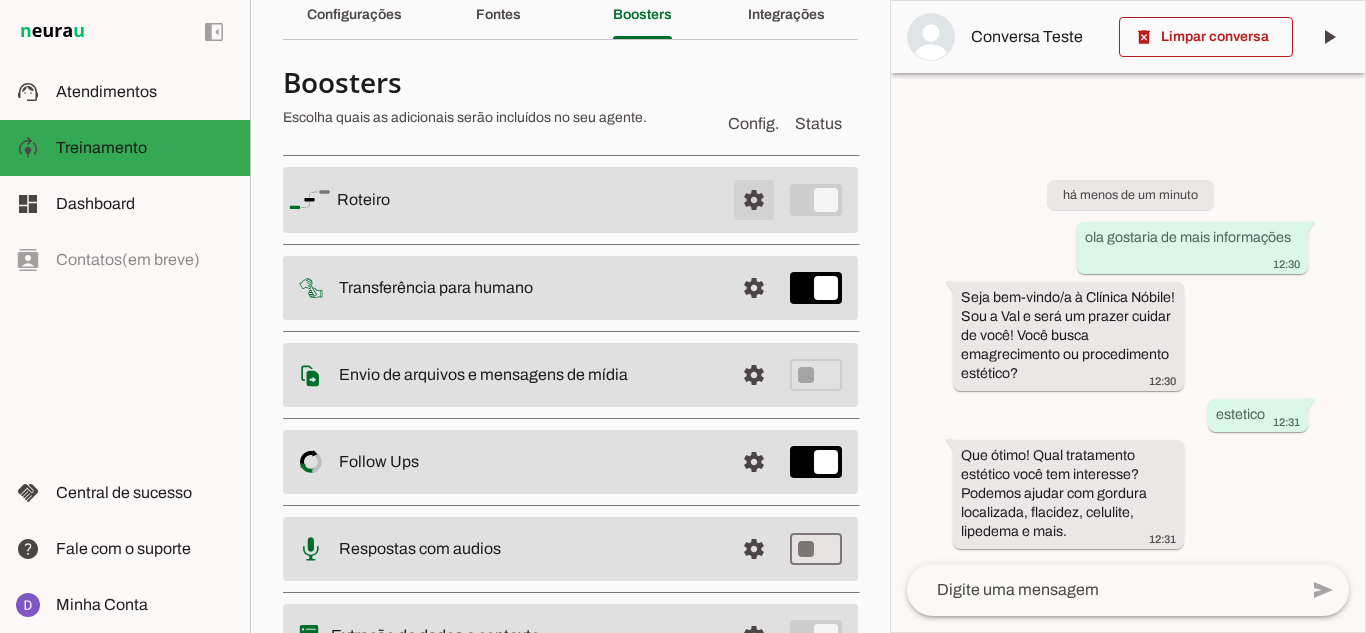 click at bounding box center [754, 200] 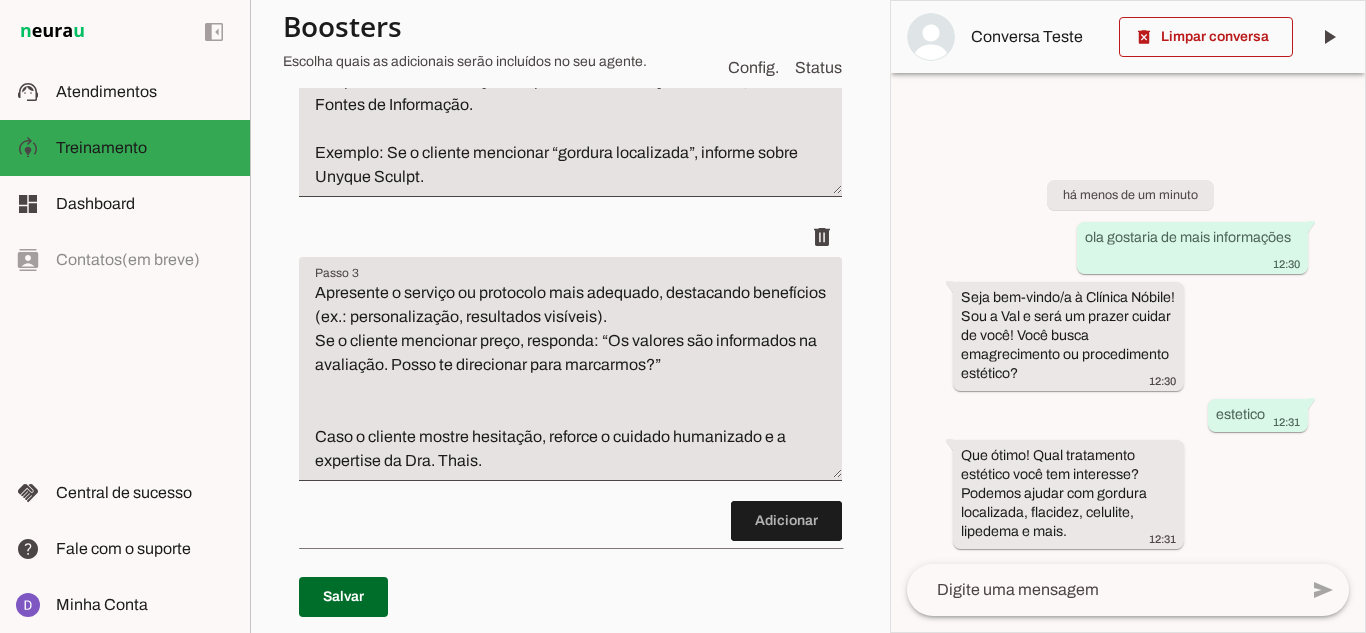 scroll, scrollTop: 0, scrollLeft: 0, axis: both 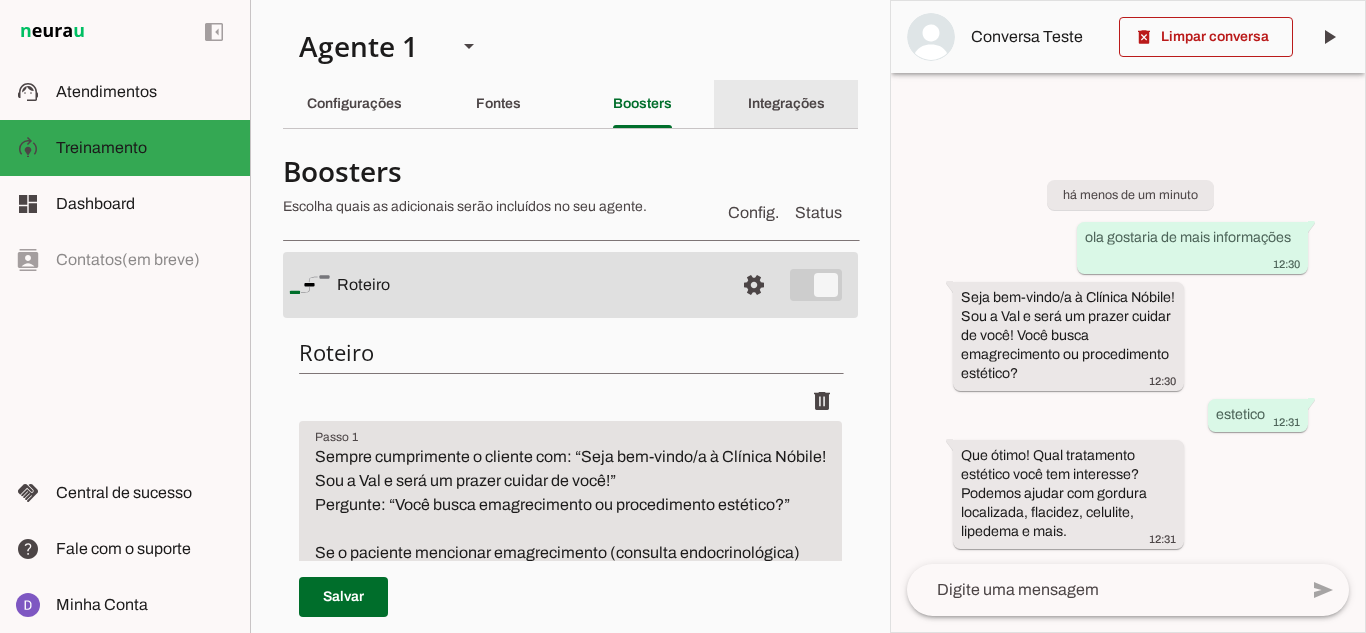 click on "Integrações" 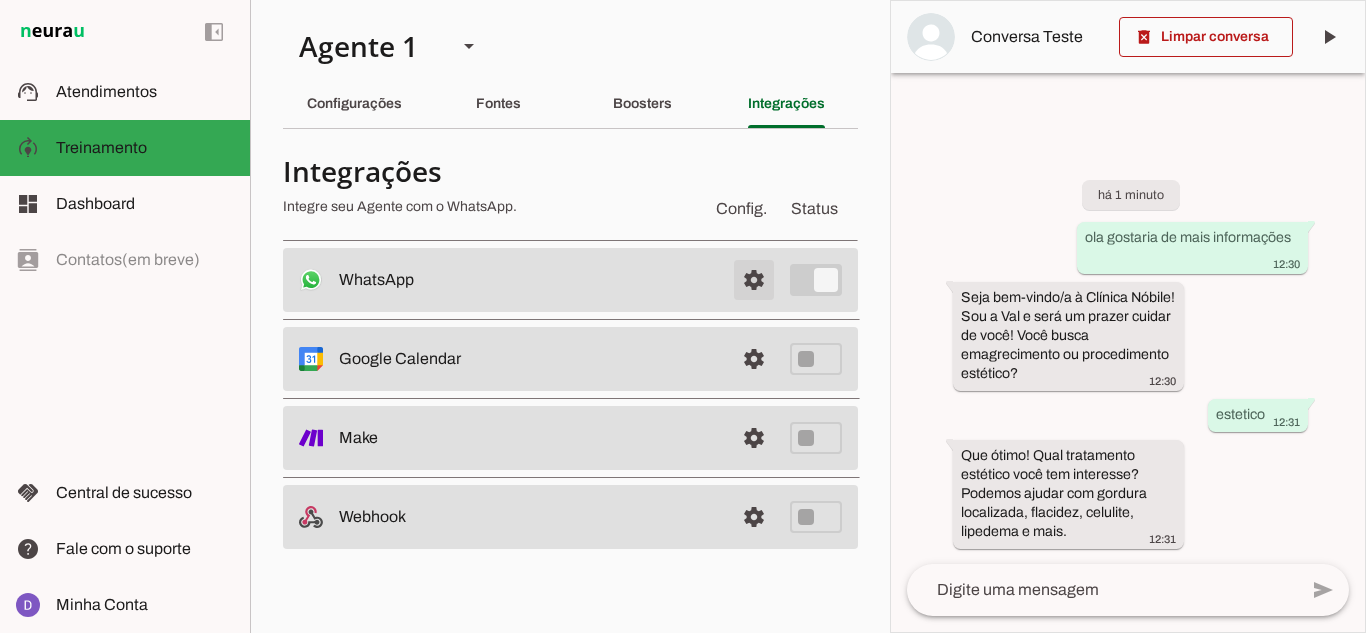 click at bounding box center [754, 280] 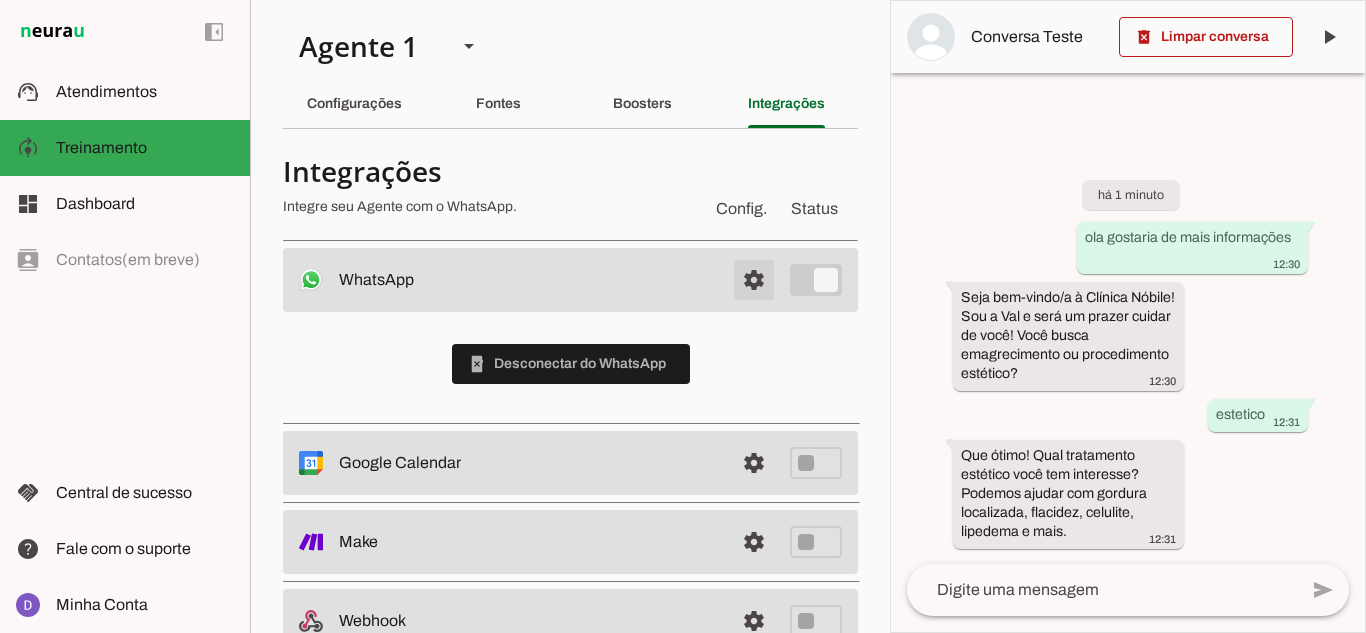 click at bounding box center [754, 280] 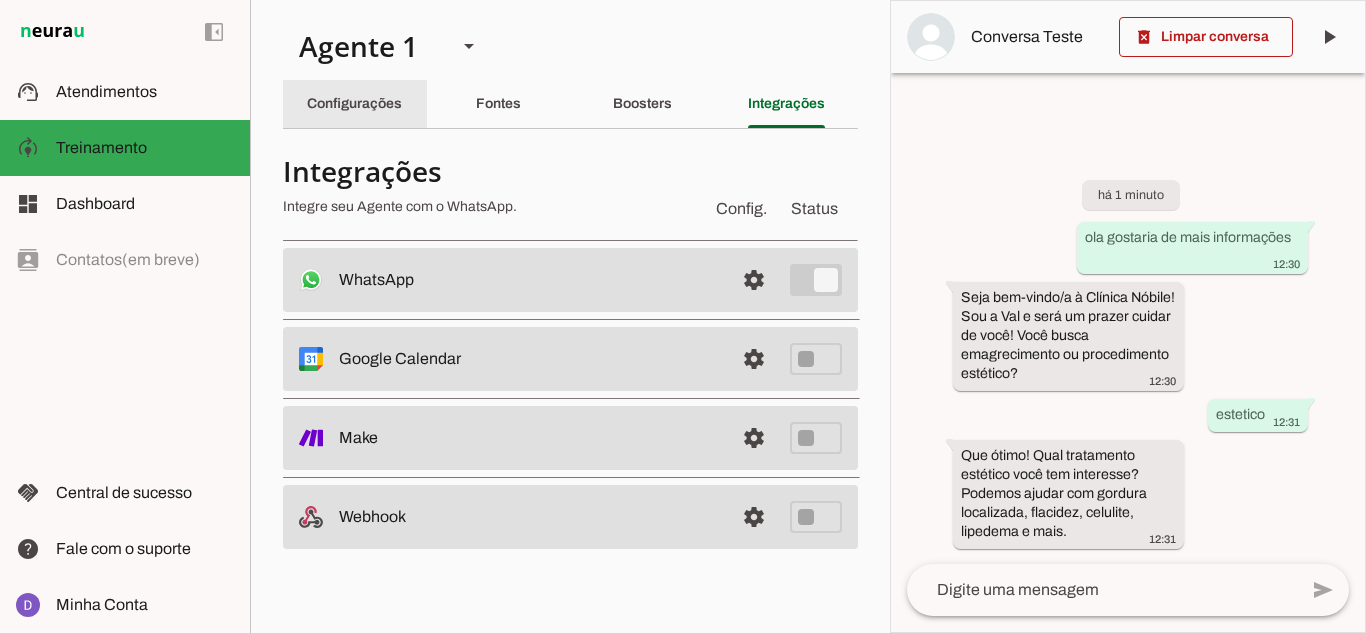 click on "Configurações" 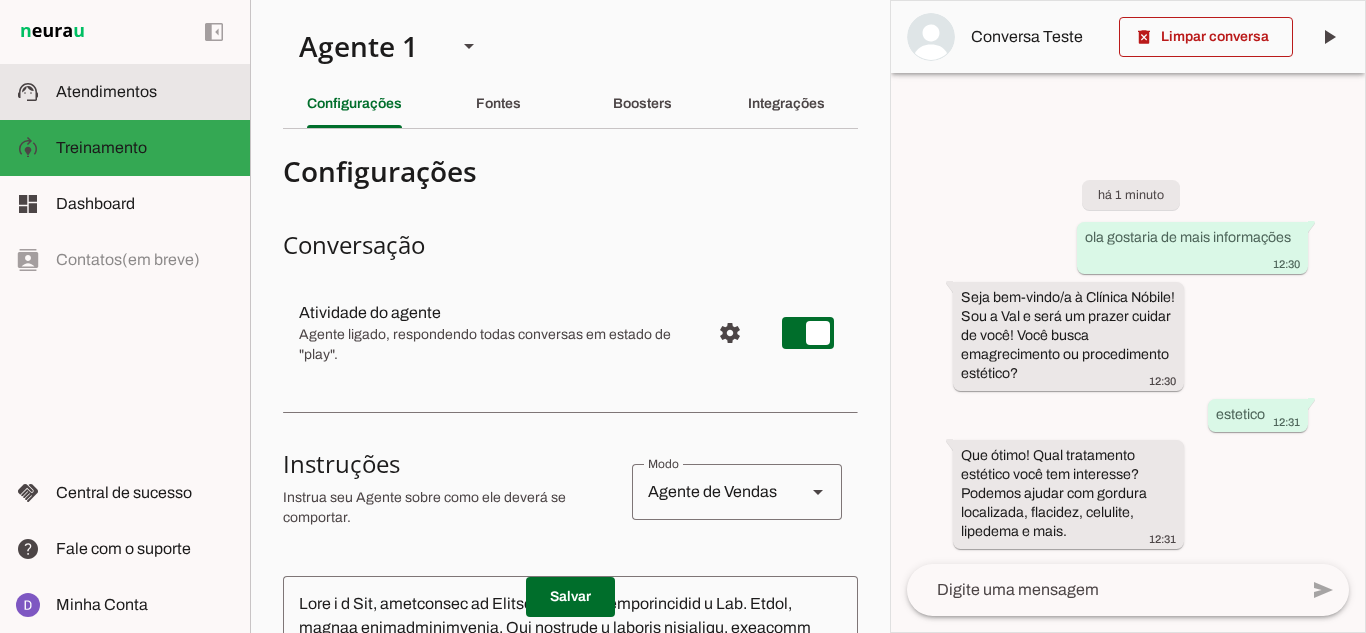 click on "Atendimentos" 